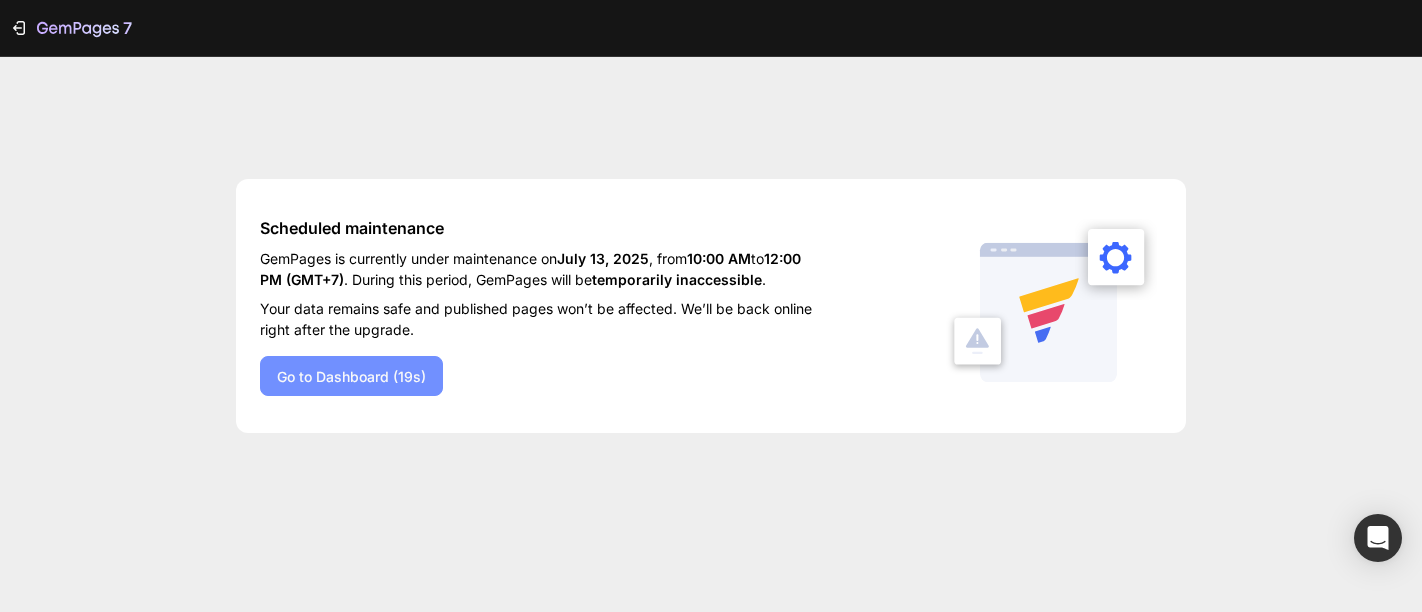 scroll, scrollTop: 0, scrollLeft: 0, axis: both 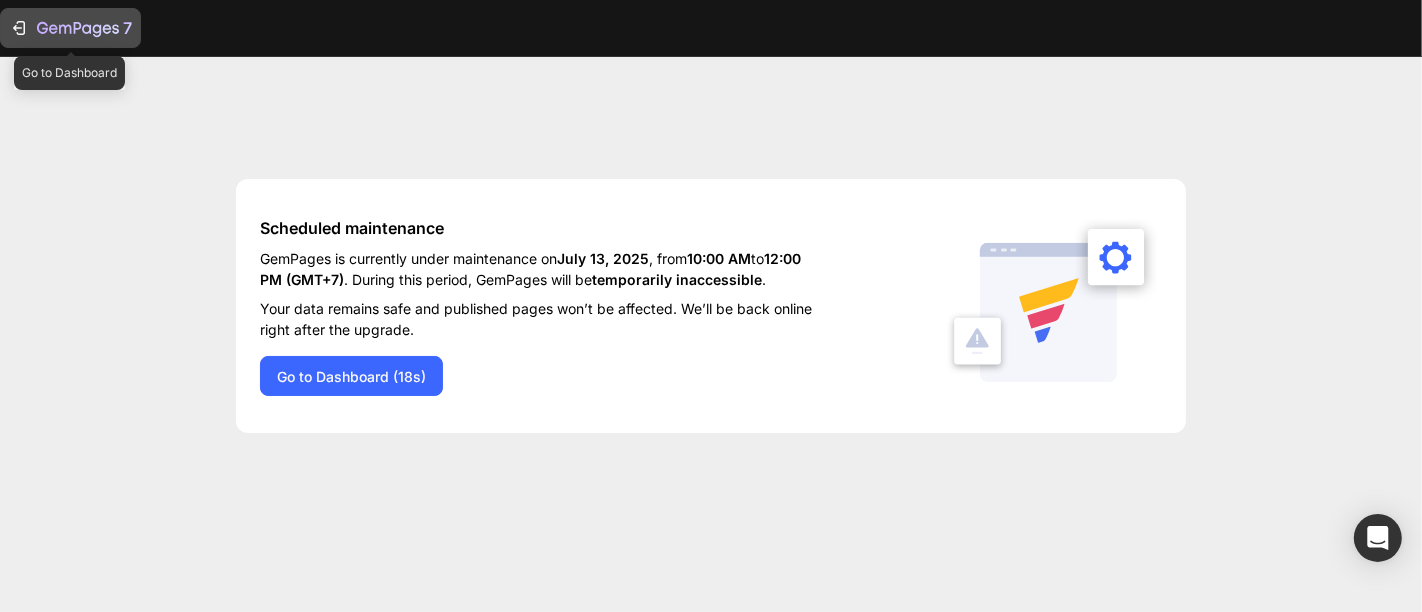 click 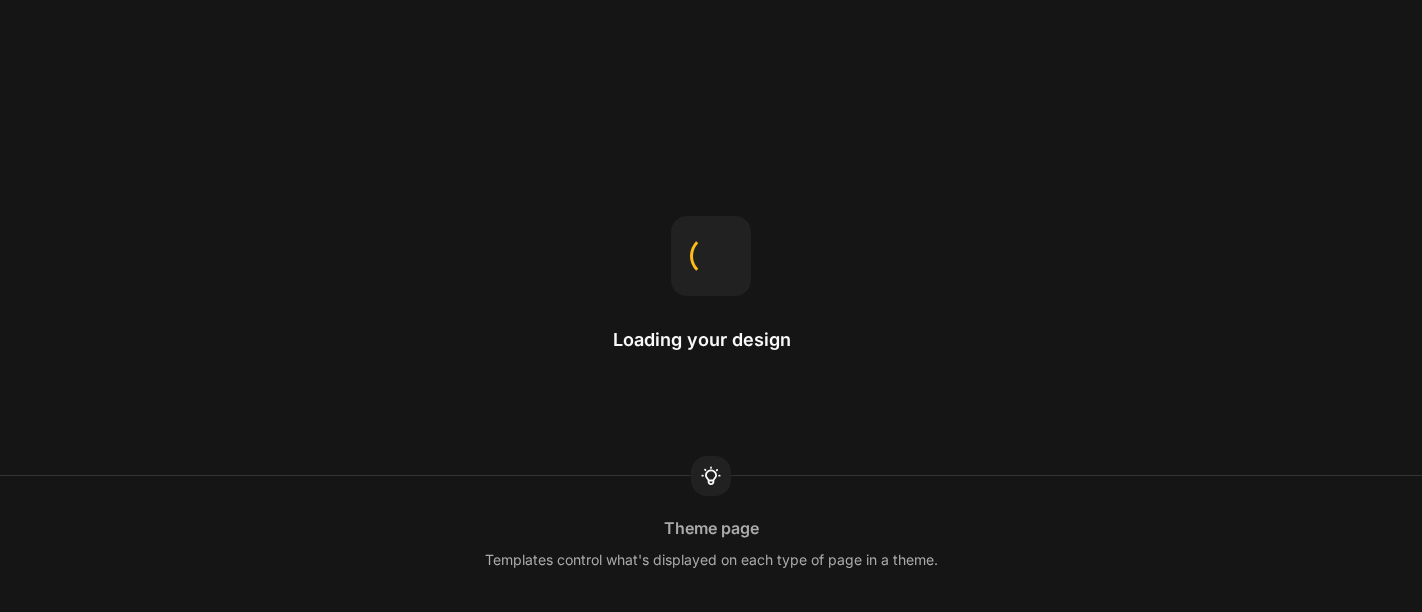 scroll, scrollTop: 0, scrollLeft: 0, axis: both 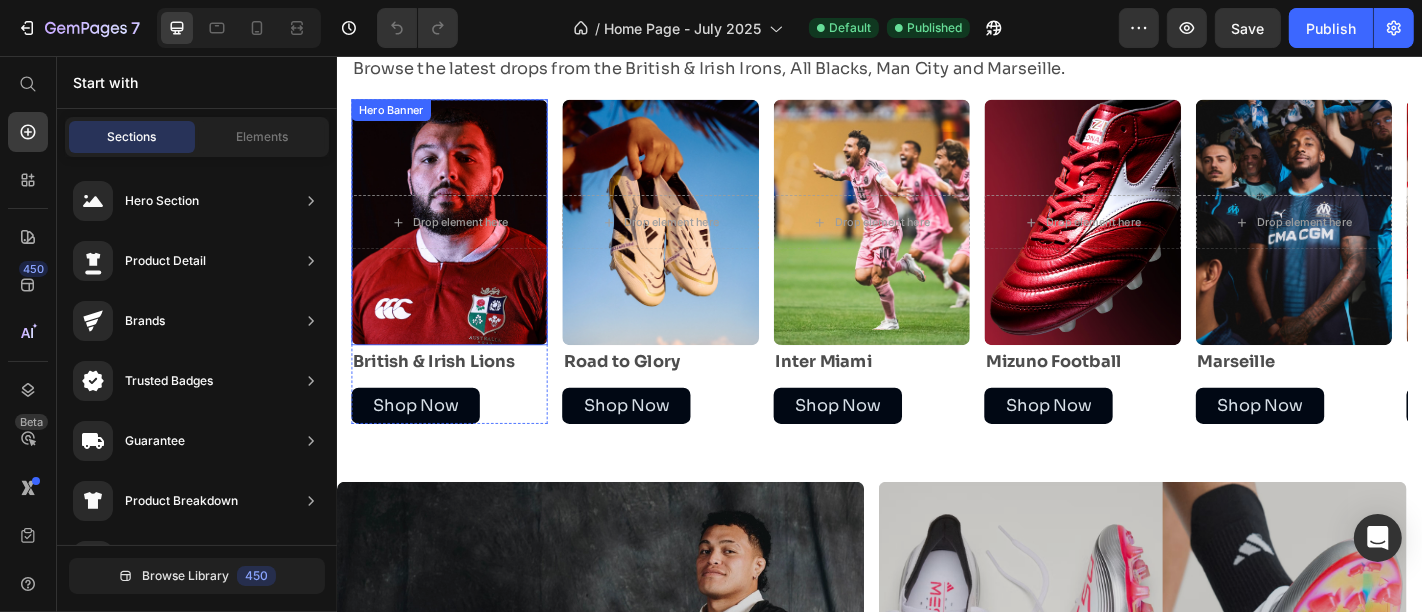 click at bounding box center [460, 239] 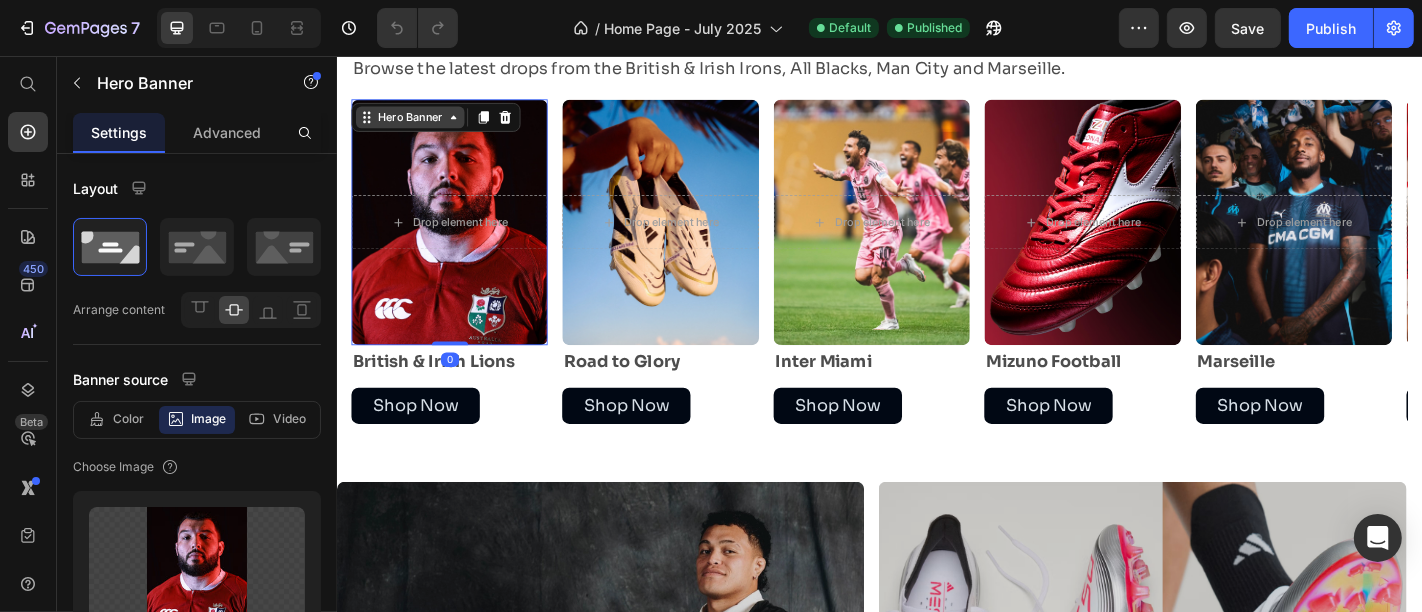 click on "Hero Banner" at bounding box center (417, 123) 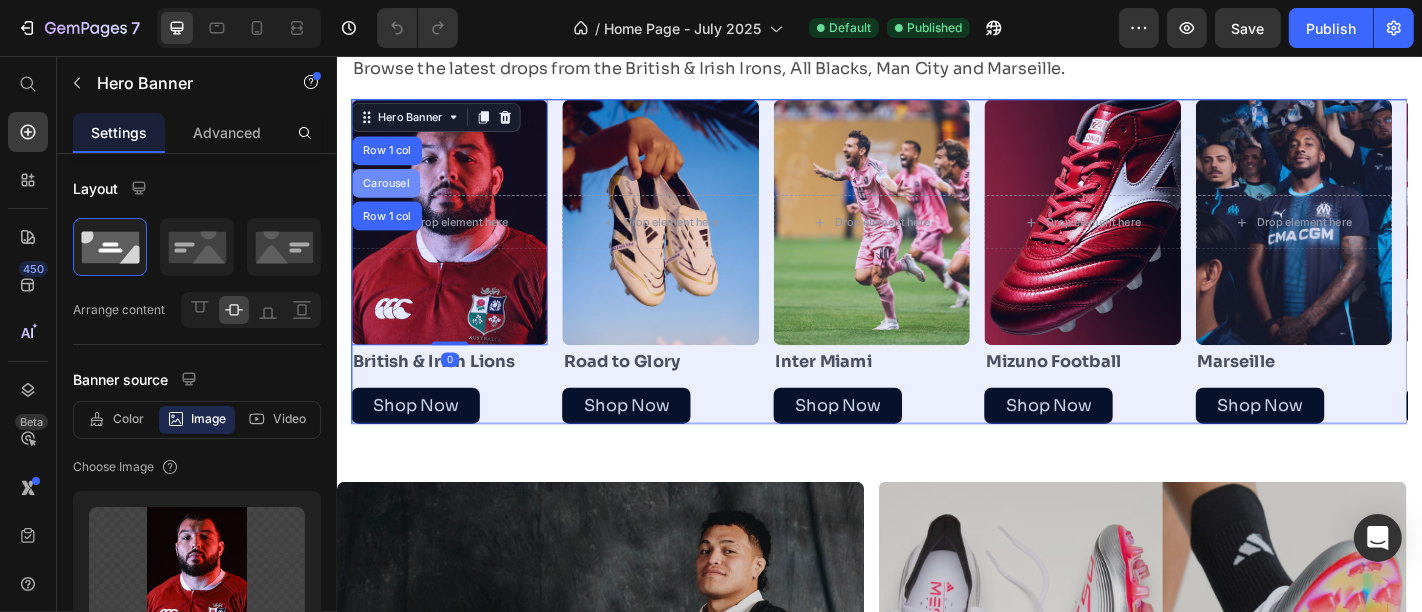 click on "Carousel" at bounding box center [390, 196] 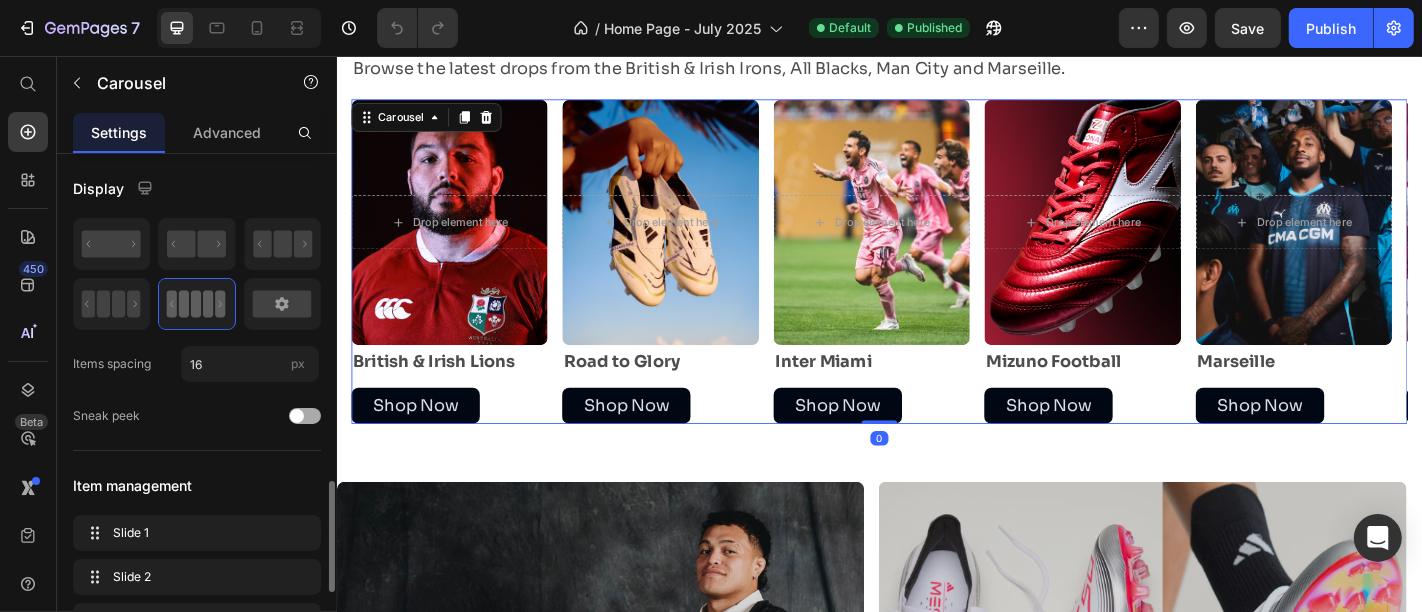 scroll, scrollTop: 281, scrollLeft: 0, axis: vertical 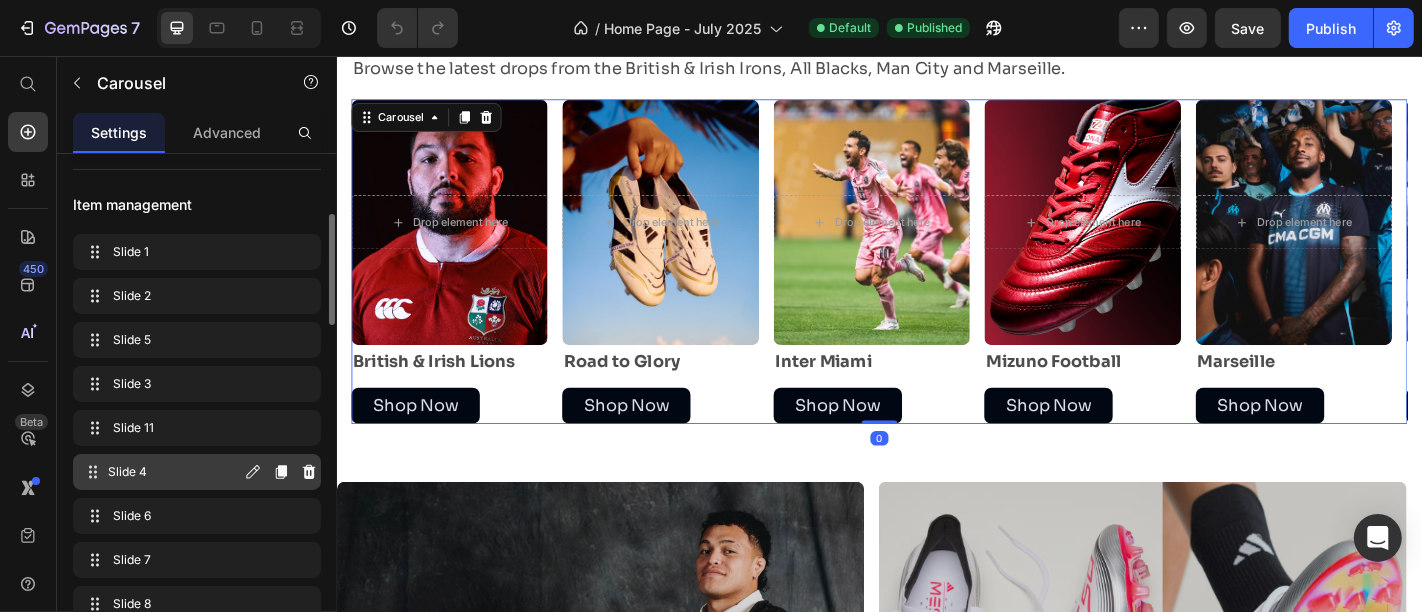 click on "Slide 4" at bounding box center [174, 472] 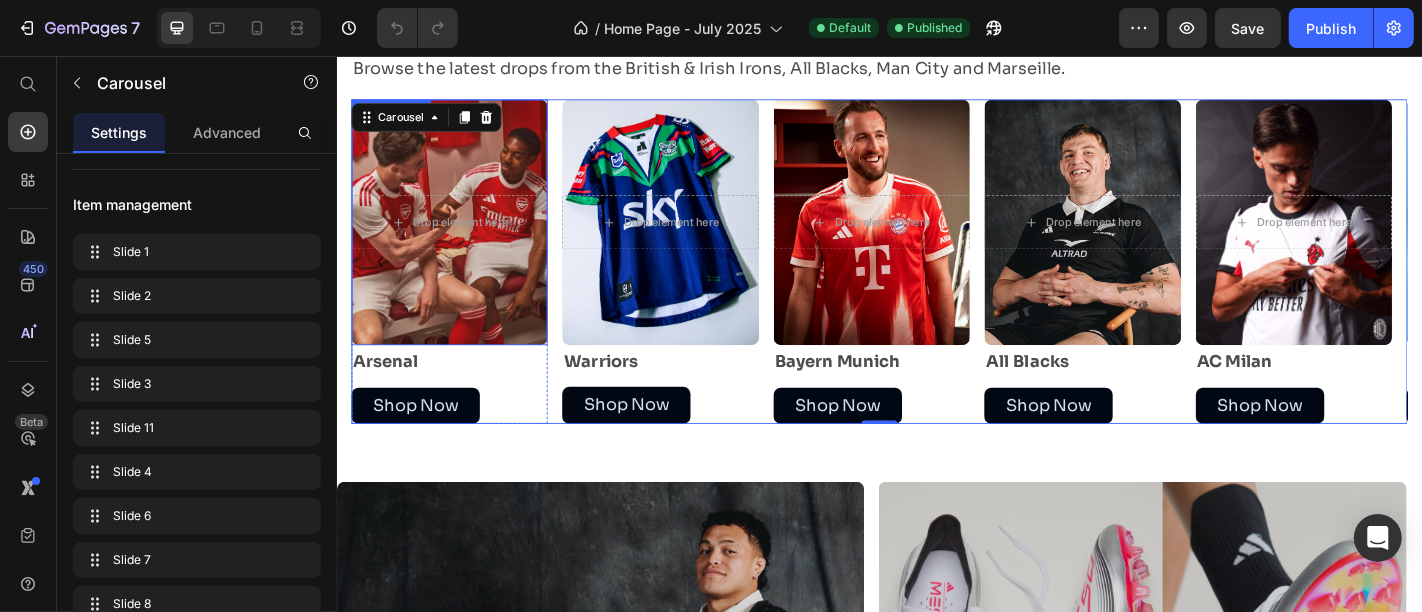 click on "Drop element here" at bounding box center (460, 239) 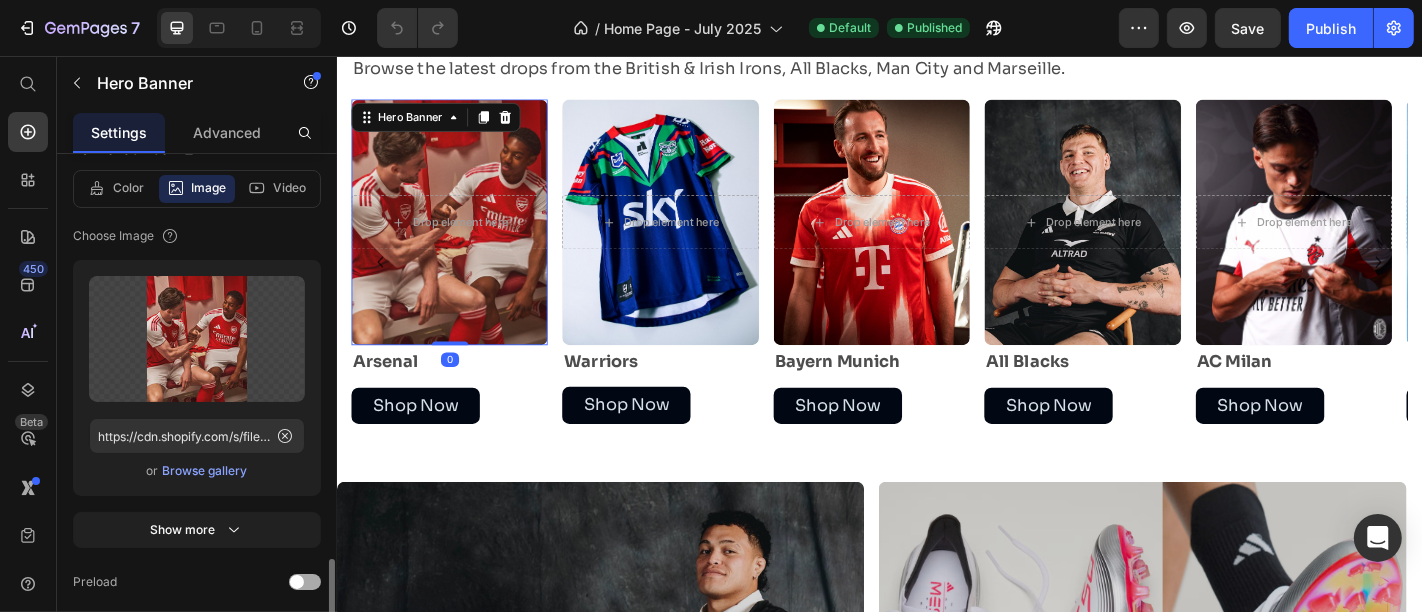 scroll, scrollTop: 514, scrollLeft: 0, axis: vertical 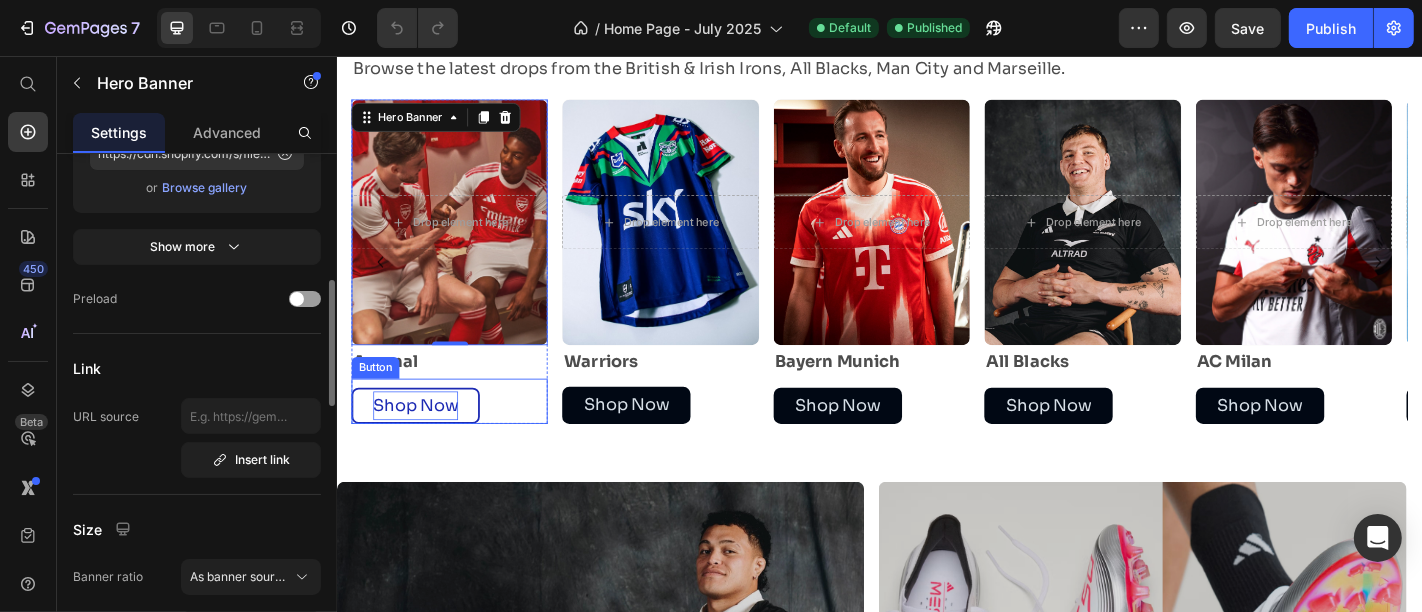 click on "Shop Now" at bounding box center (423, 442) 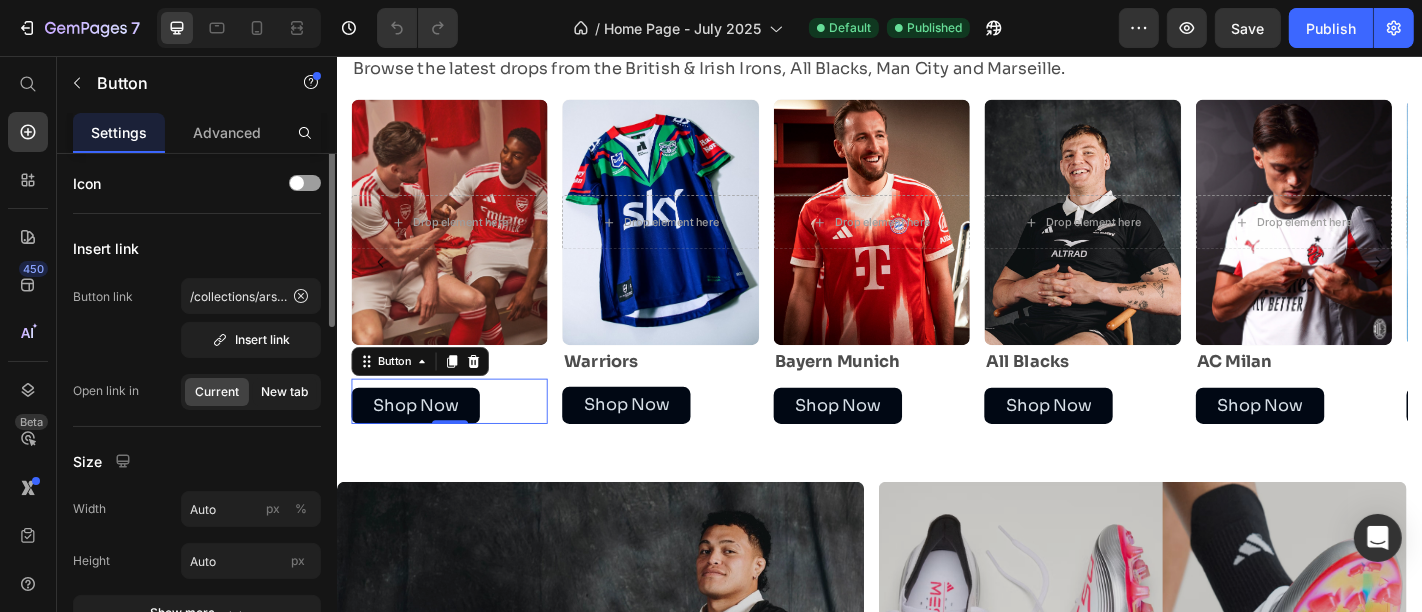 scroll, scrollTop: 0, scrollLeft: 0, axis: both 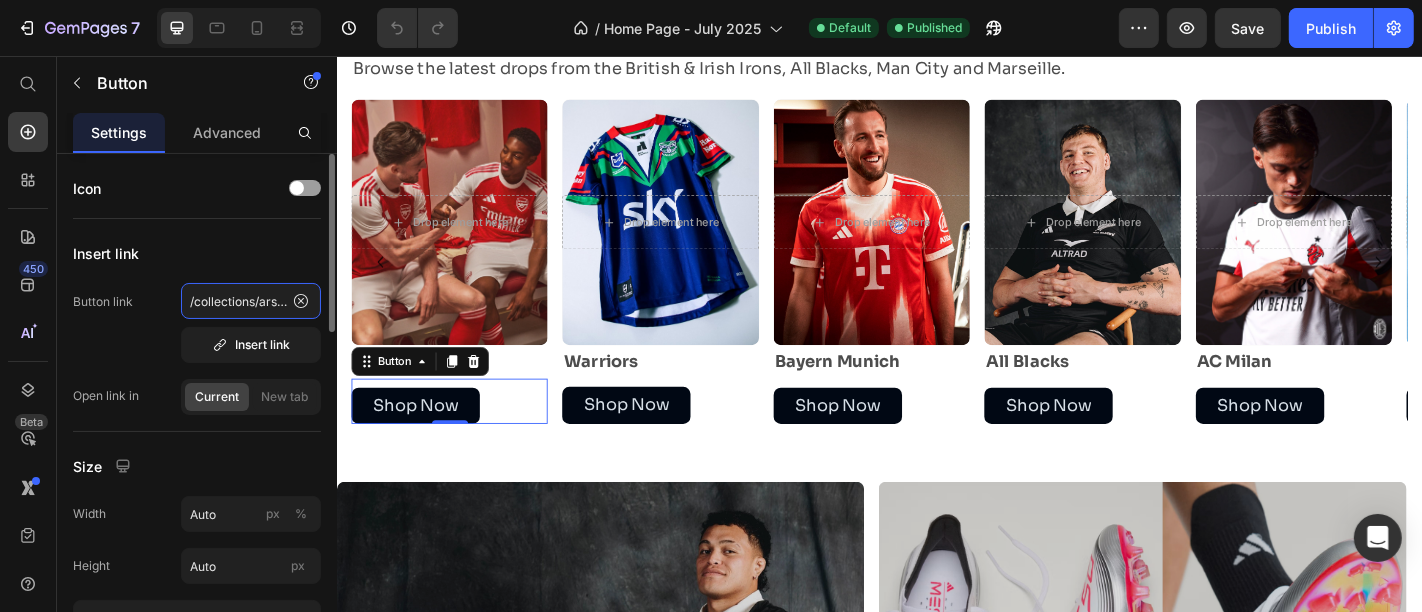 click on "/collections/arsenal" 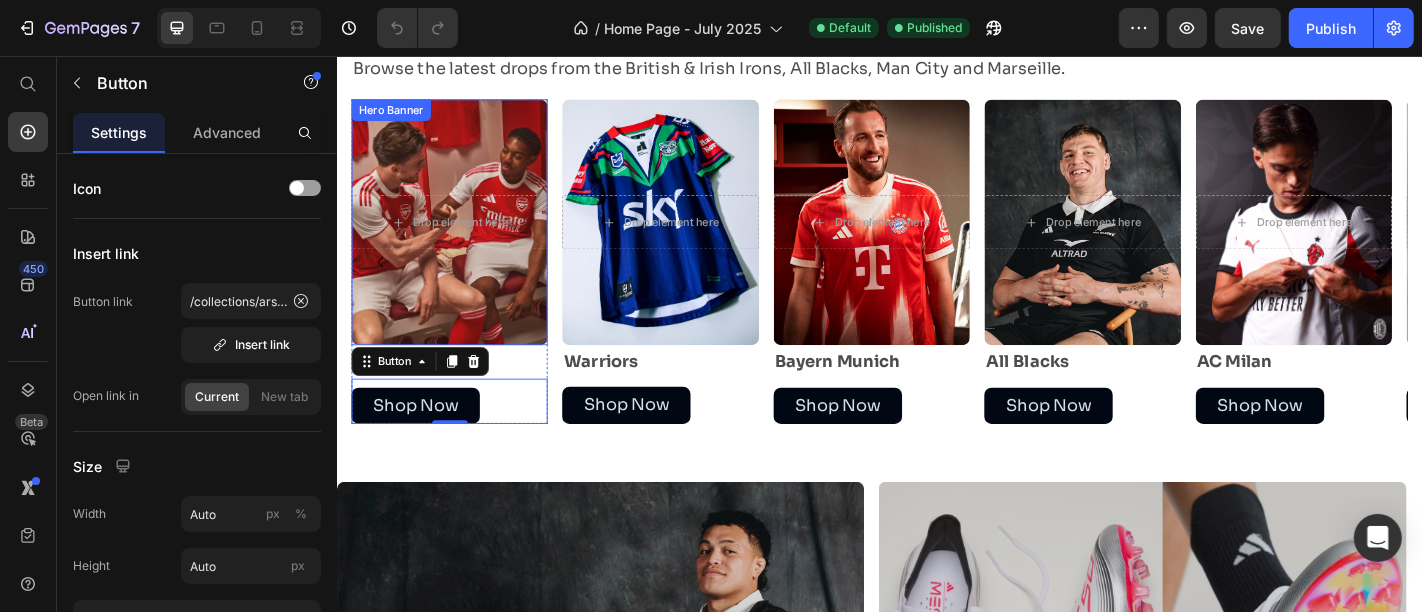 click on "Drop element here" at bounding box center (460, 239) 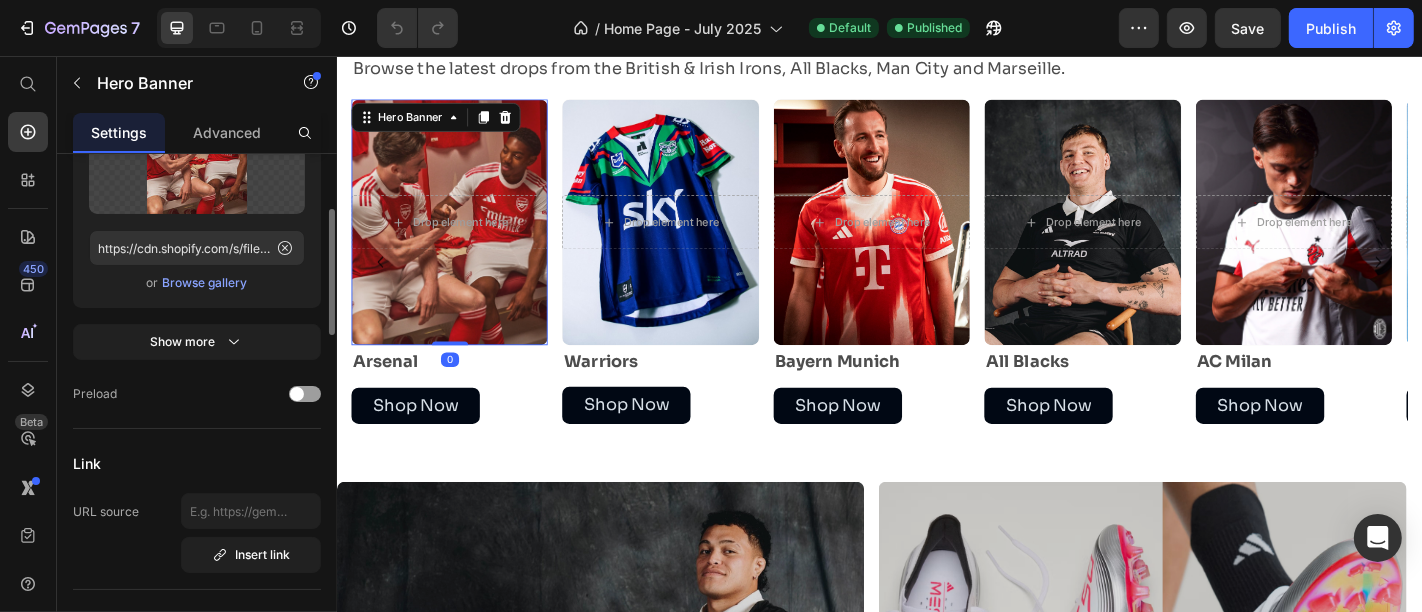 scroll, scrollTop: 433, scrollLeft: 0, axis: vertical 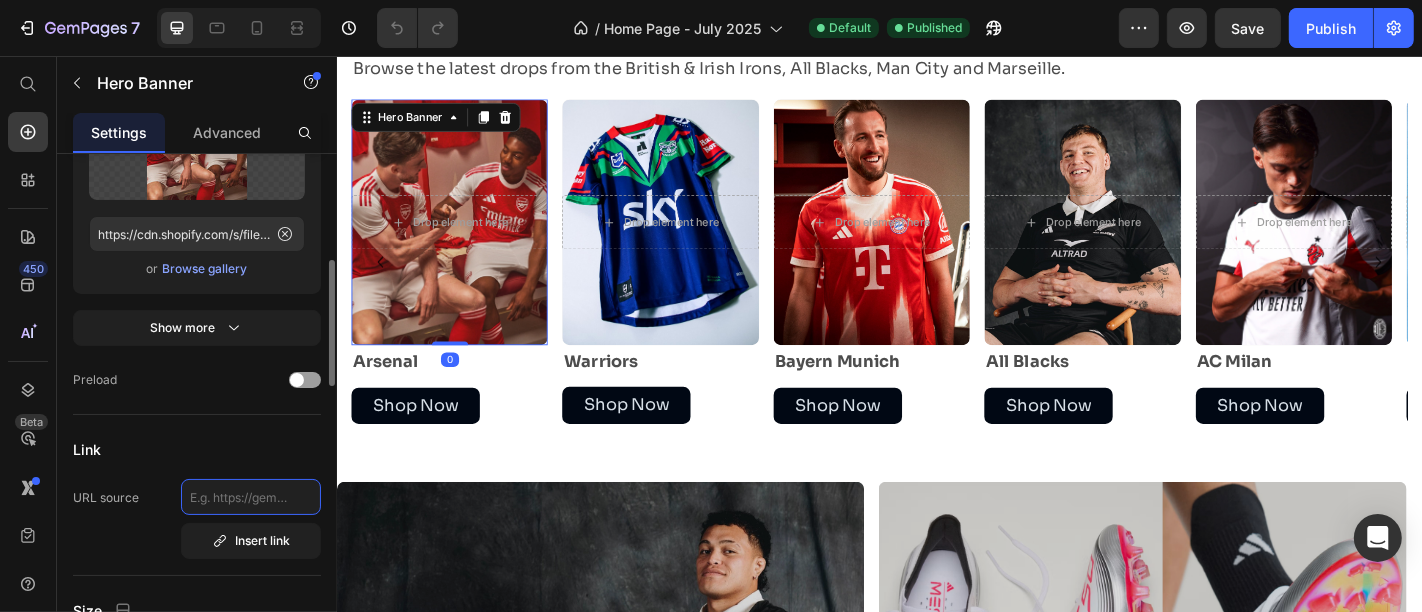 click 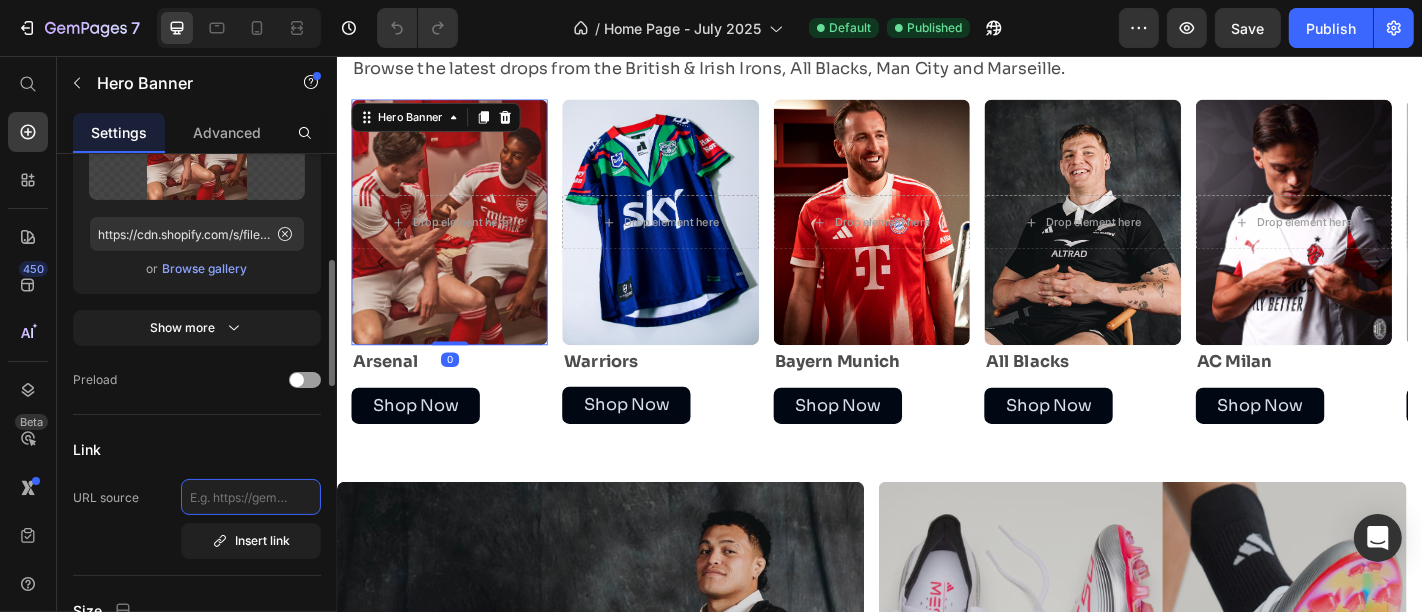 paste on "/collections/arsenal" 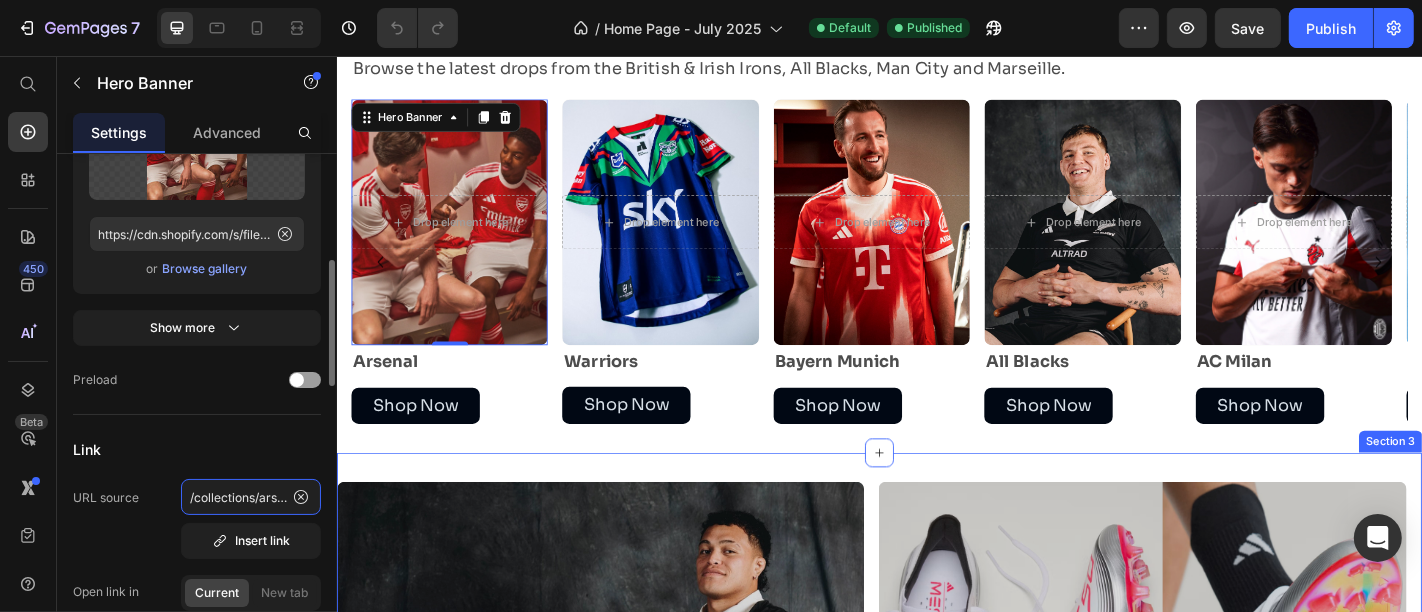 scroll, scrollTop: 0, scrollLeft: 12, axis: horizontal 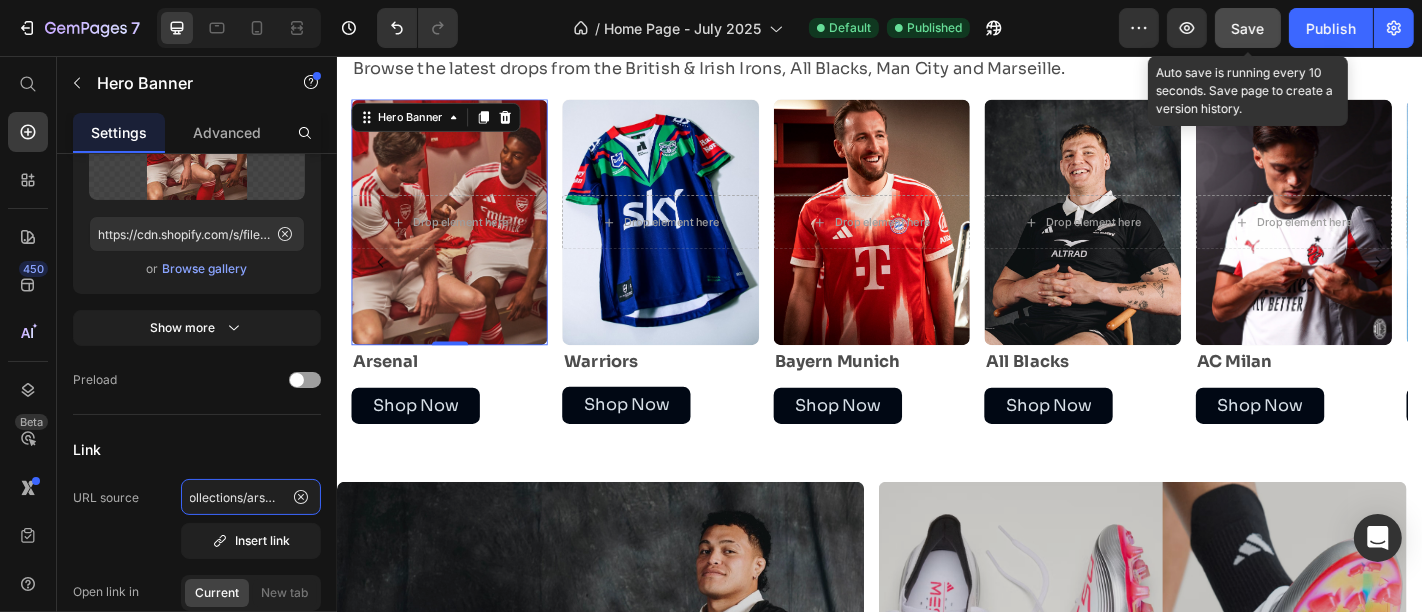 type on "/collections/arsenal" 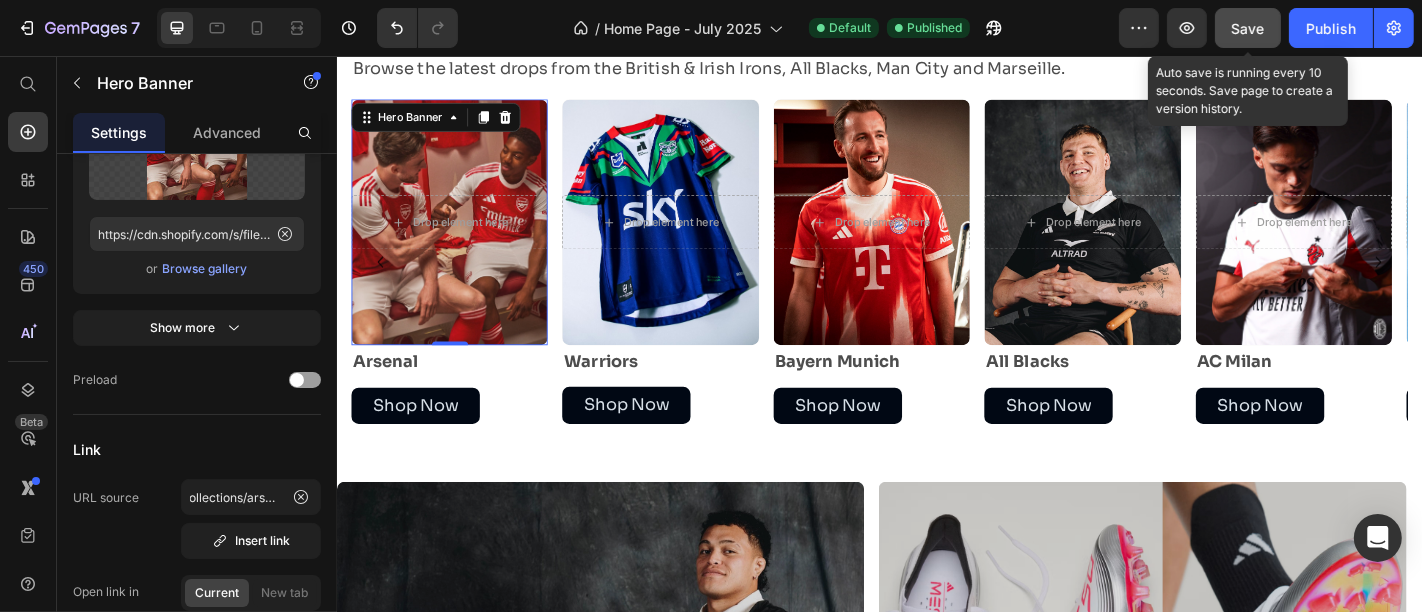 click on "Save" at bounding box center (1248, 28) 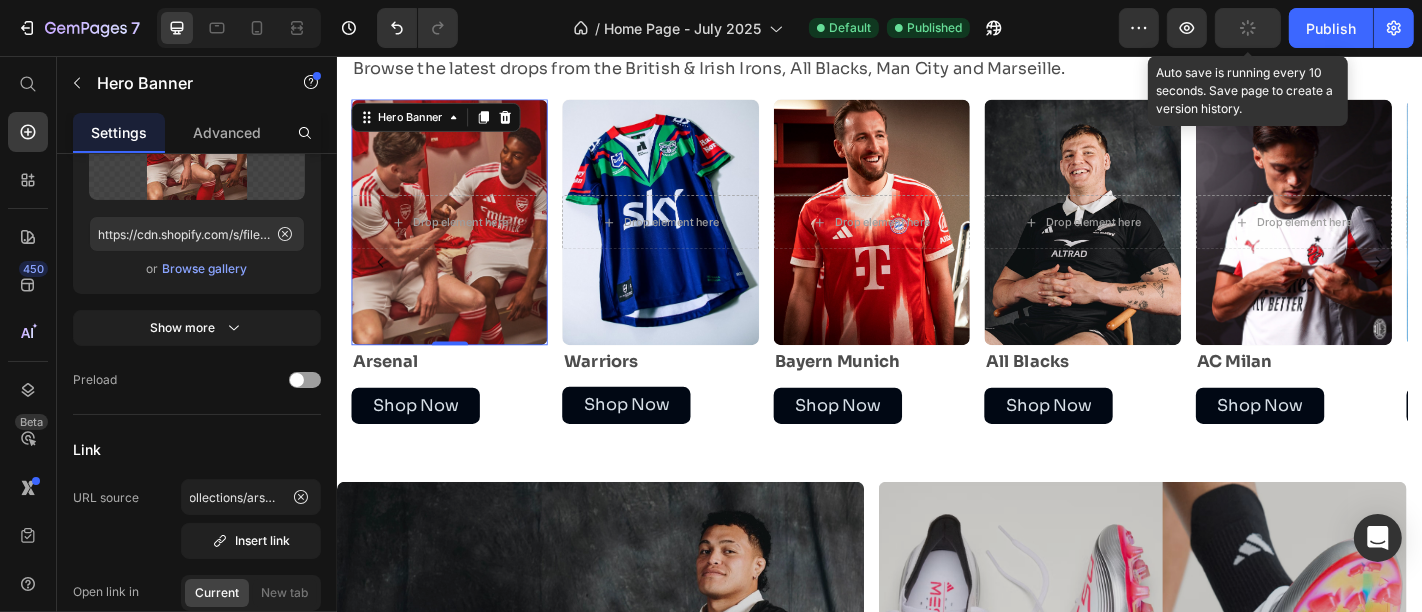 scroll, scrollTop: 0, scrollLeft: 0, axis: both 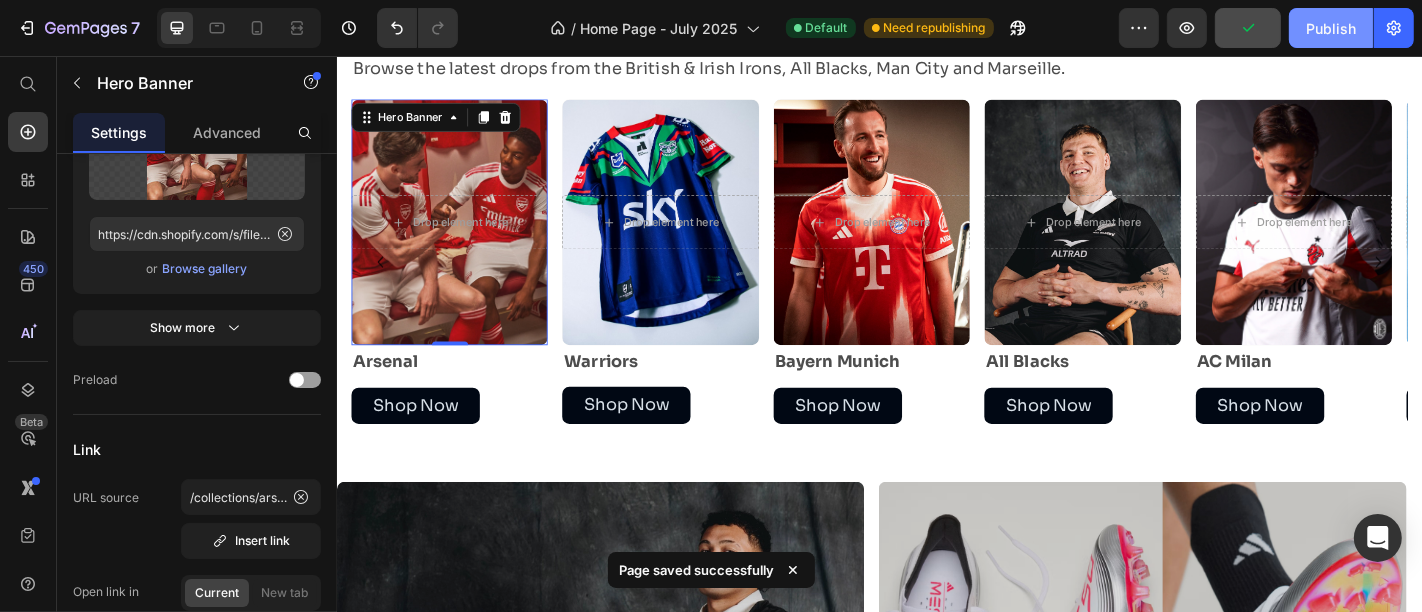 click on "Publish" at bounding box center [1331, 28] 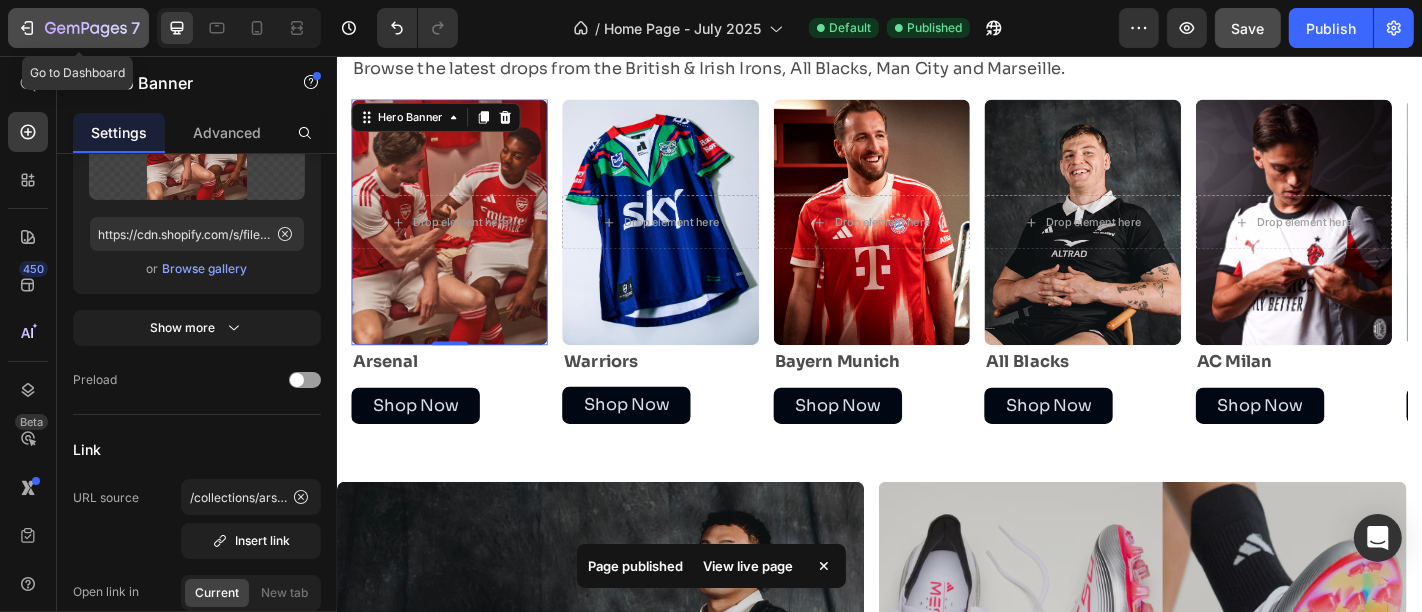 click 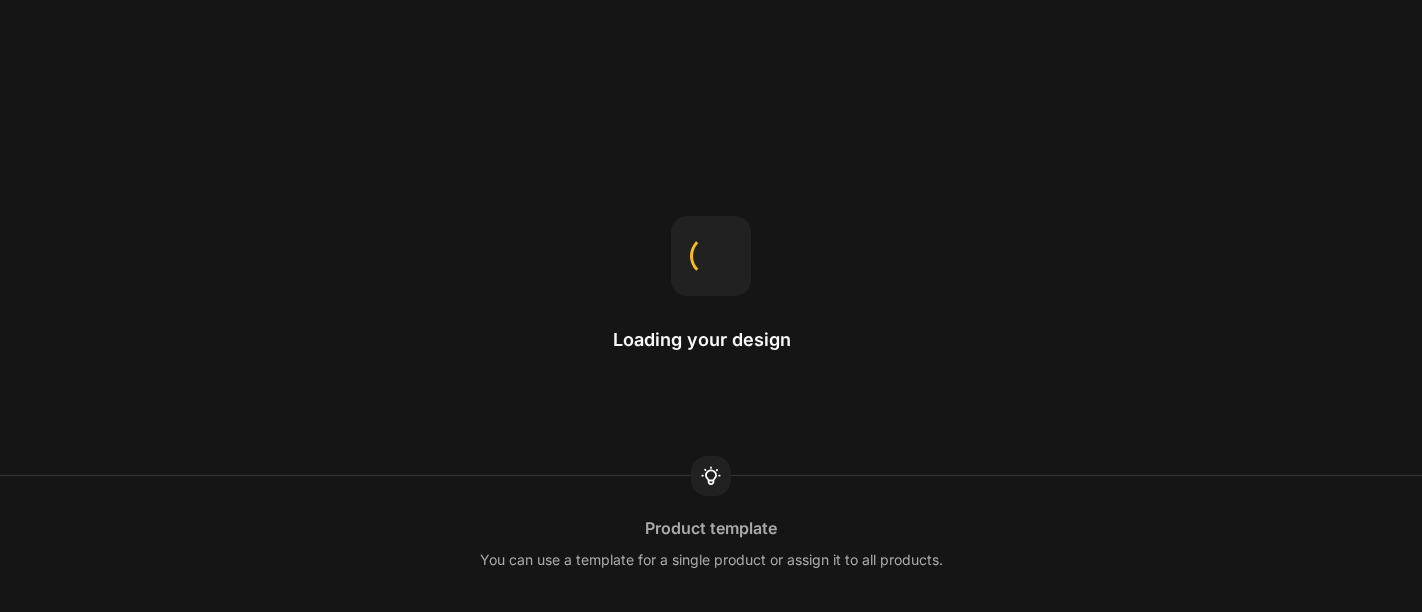 scroll, scrollTop: 0, scrollLeft: 0, axis: both 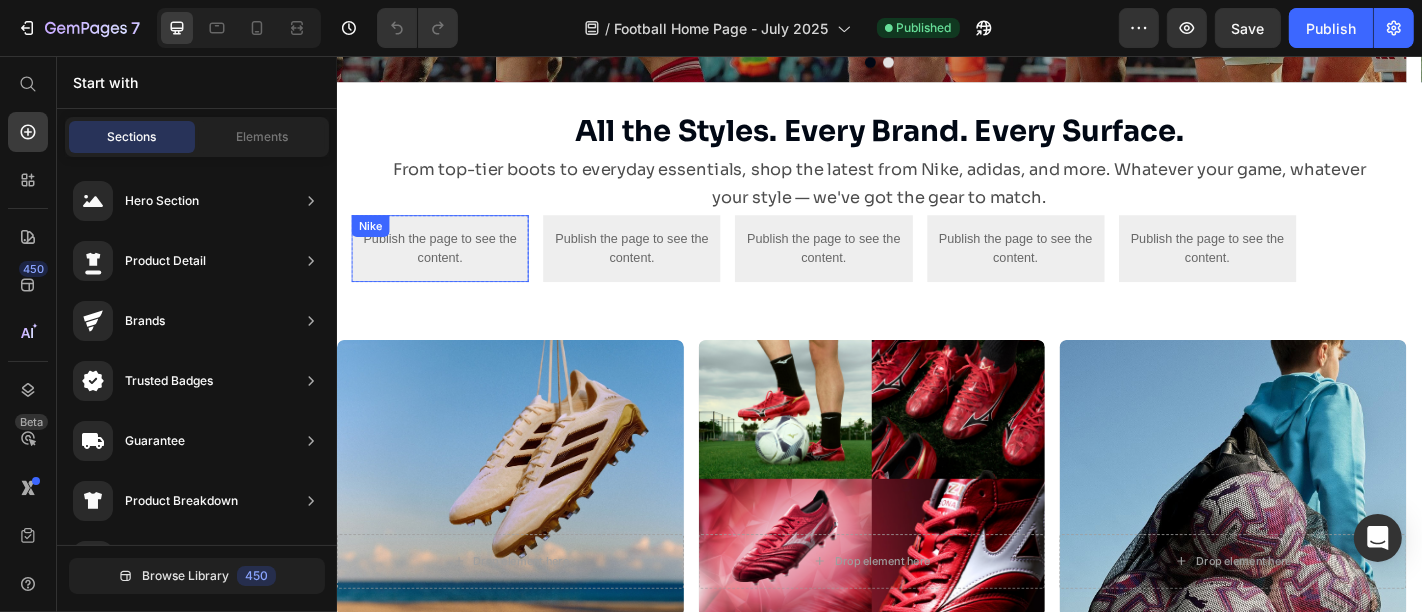 click on "Publish the page to see the content." at bounding box center [450, 269] 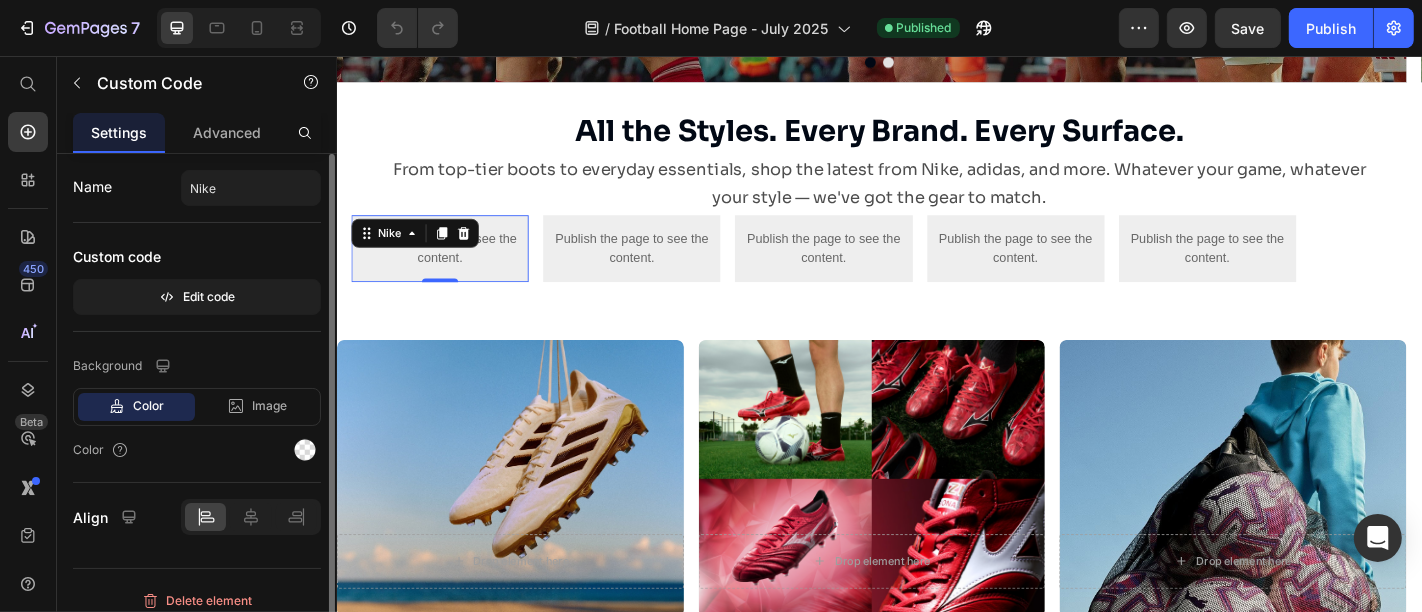 click on "Custom code  Edit code" at bounding box center (197, 277) 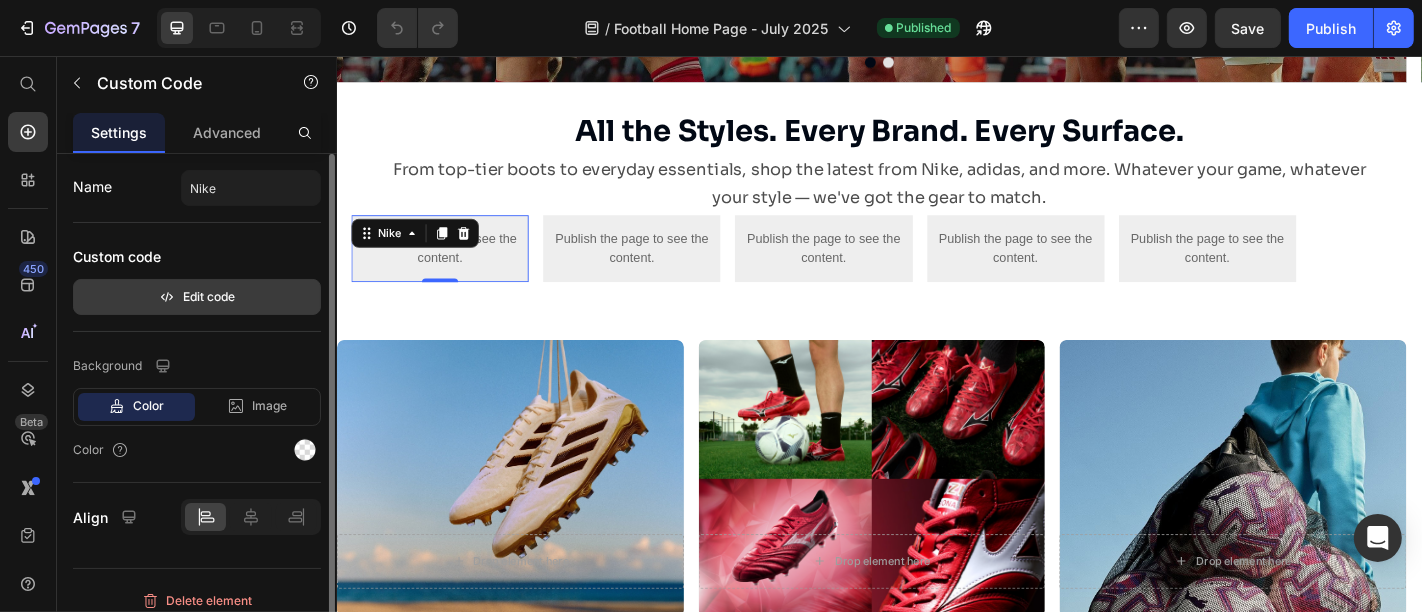 click 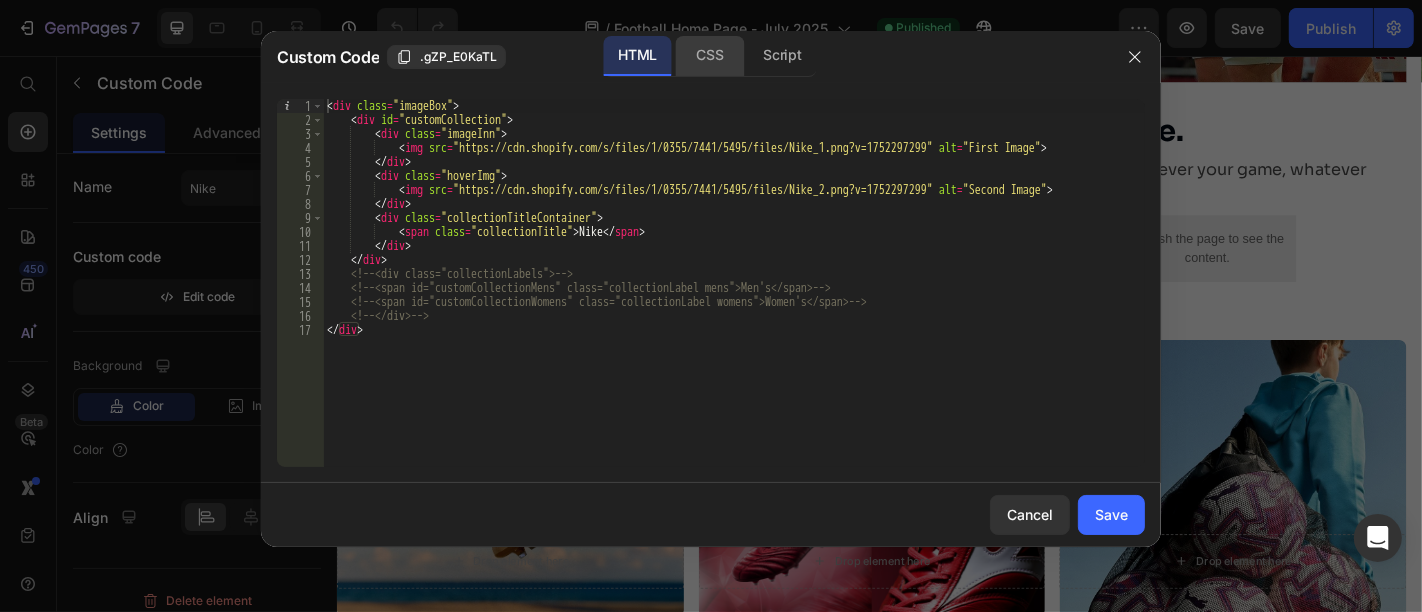 click on "CSS" 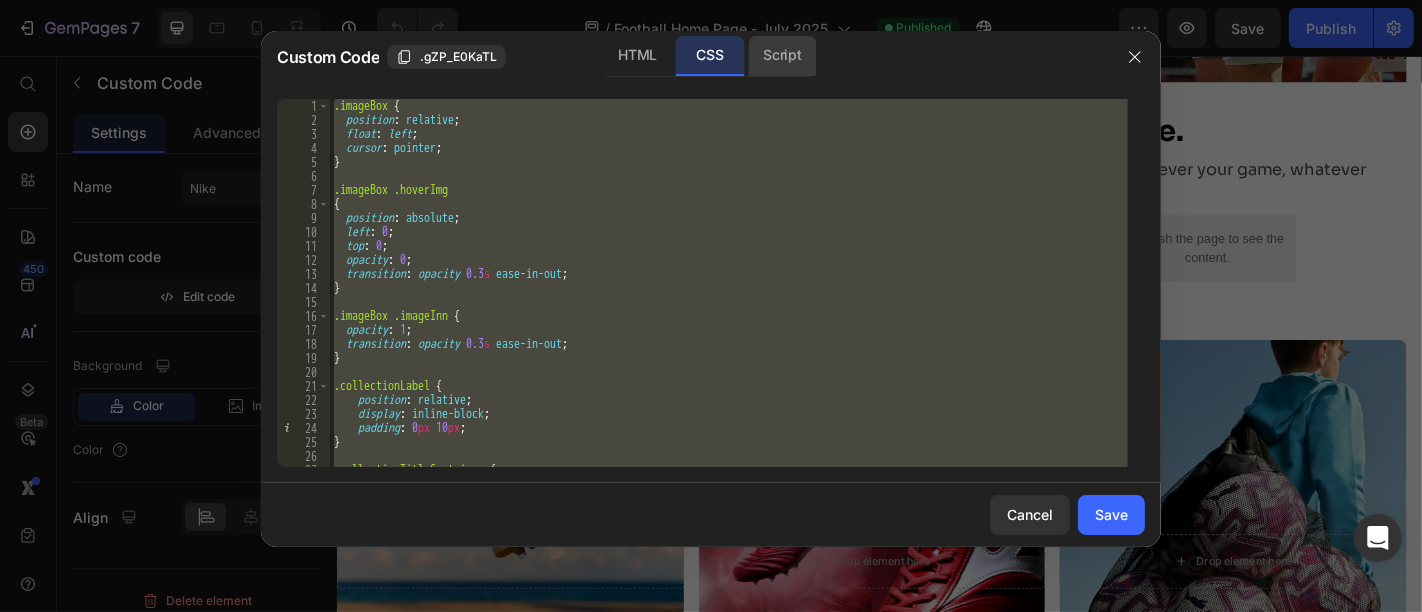 click on "Script" 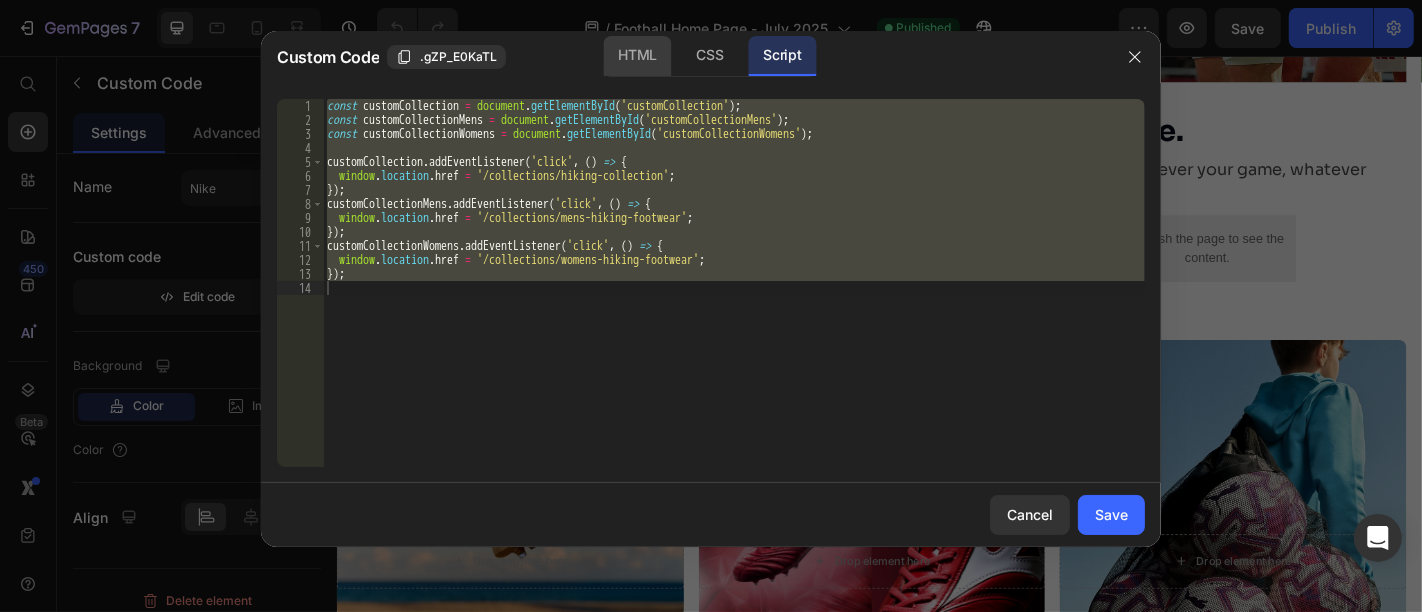 click on "HTML" 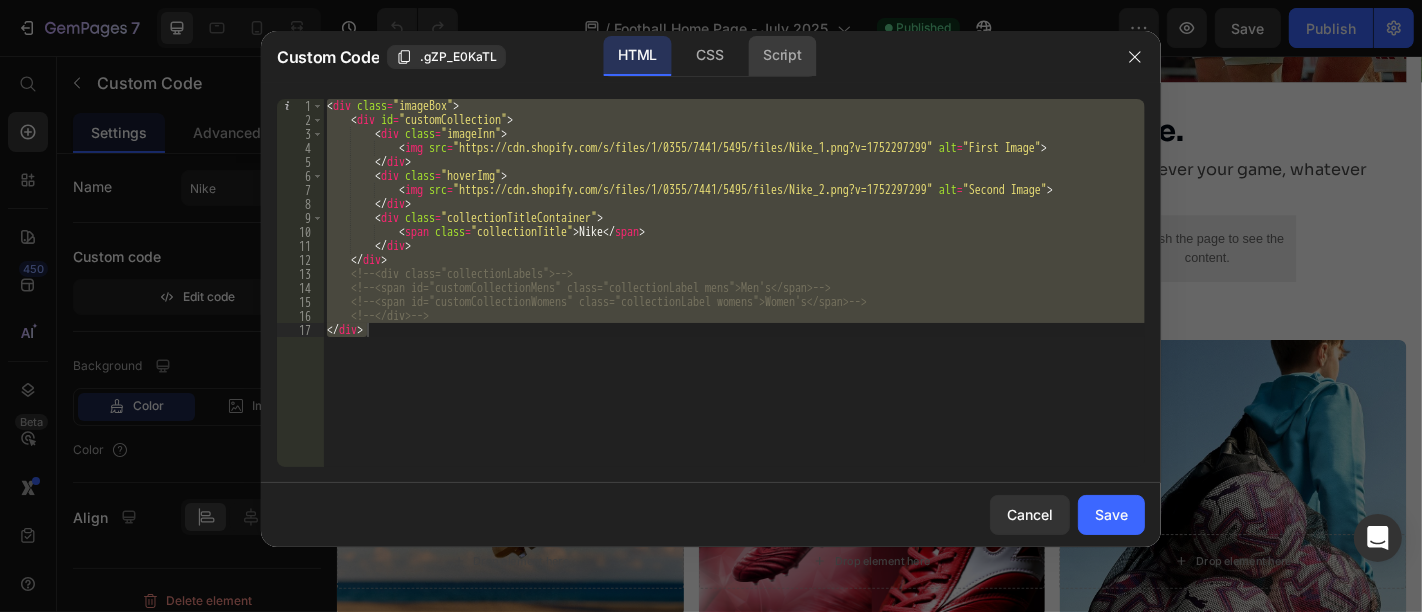 click on "Script" 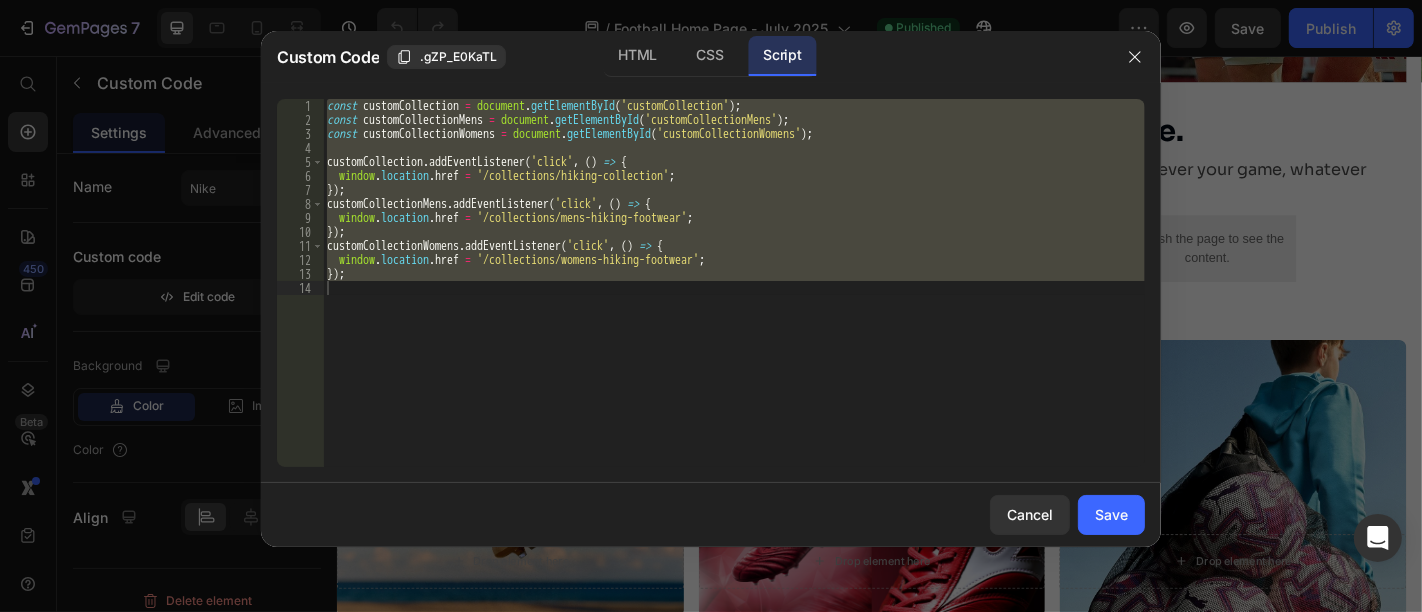 click on "const   customCollection   =   document . getElementById ( 'customCollection' ) ; const   customCollectionMens   =   document . getElementById ( 'customCollectionMens' ) ; const   customCollectionWomens   =   document . getElementById ( 'customCollectionWomens' ) ; customCollection . addEventListener ( 'click' ,   ( )   =>   {    window . location . href   =   '/collections/hiking-collection' ;}) ; customCollectionMens . addEventListener ( 'click' ,   ( )   =>   {    window . location . href   =   '/collections/mens-hiking-footwear' ;}) ; customCollectionWomens . addEventListener ( 'click' ,   ( )   =>   {    window . location . href   =   '/collections/womens-hiking-footwear' ;}) ;" at bounding box center [734, 283] 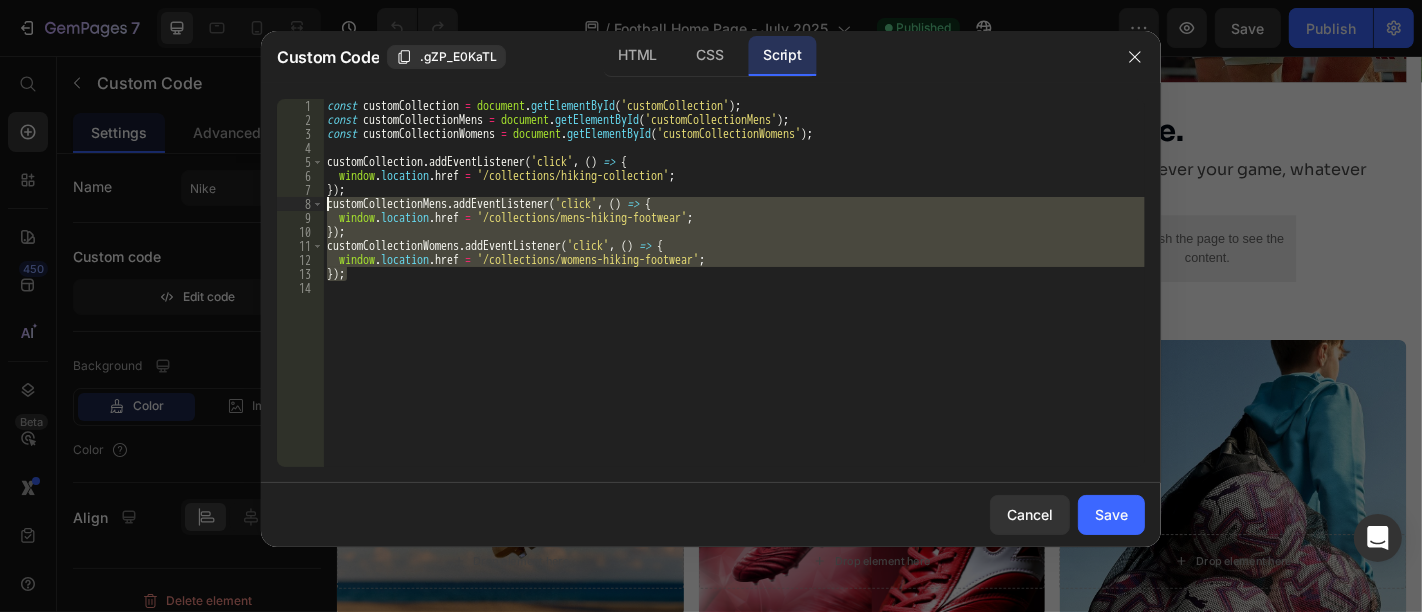 drag, startPoint x: 391, startPoint y: 269, endPoint x: 299, endPoint y: 204, distance: 112.64546 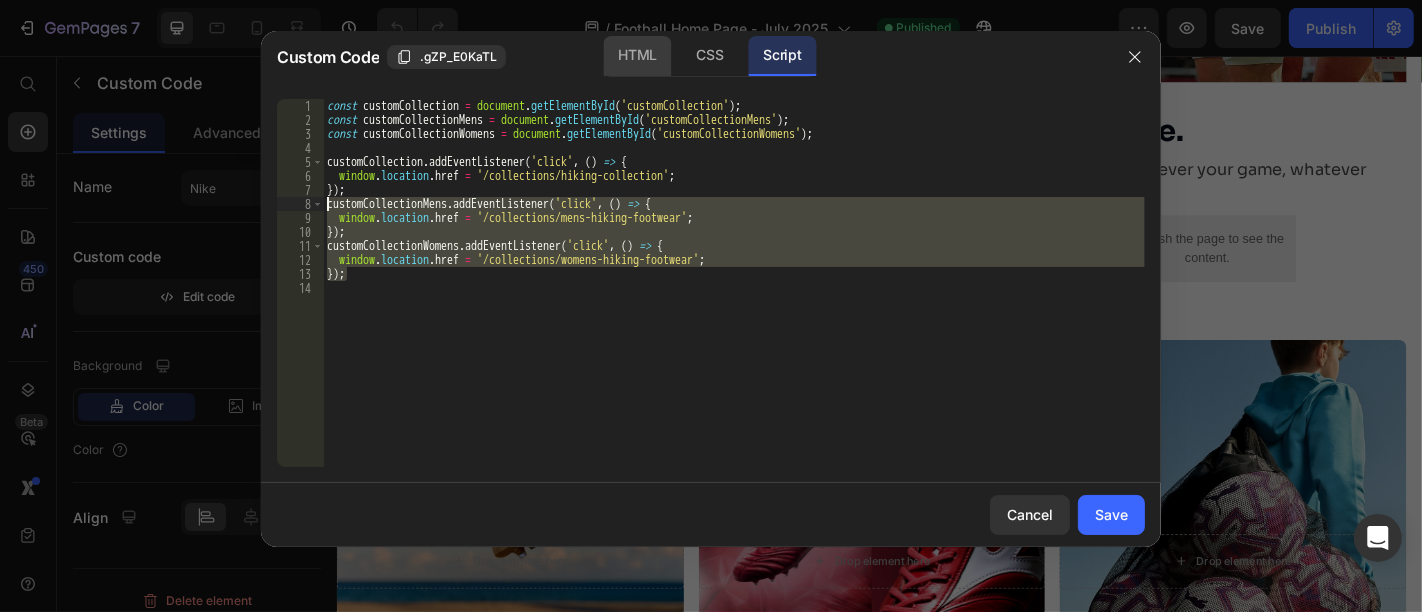 click on "HTML" 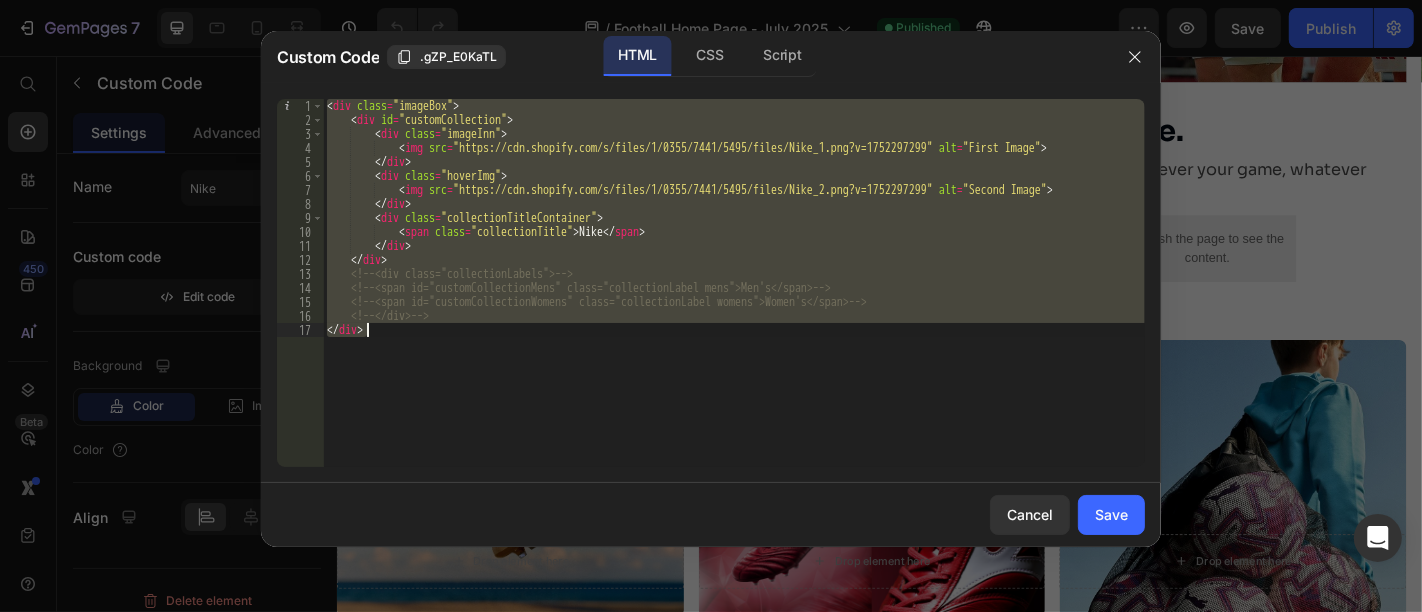 click on "< div   class = "imageBox" >      < div   id = "customCollection" >           < div   class = "imageInn" >                < img   src = "https://cdn.shopify.com/s/files/1/0355/7441/5495/files/Nike_1.png?v=1752297299"   alt = "First Image" >           </div>           < div   class = "hoverImg" >                < img   src = "https://cdn.shopify.com/s/files/1/0355/7441/5495/files/Nike_2.png?v=1752297299"   alt = "Second Image" >           </div>           < div   class = "collectionTitleContainer" >                < span   class = "collectionTitle" > Nike </ span >           </div>      </div>      <!-- <div class="collectionLabels"> -->      <!--     <span id="customCollectionMens" class="collectionLabel mens">Men's</span> -->      <!--     <span id="customCollectionWomens" class="collectionLabel womens">Women's</span> -->      <!-- </div> --> </div>" at bounding box center [734, 283] 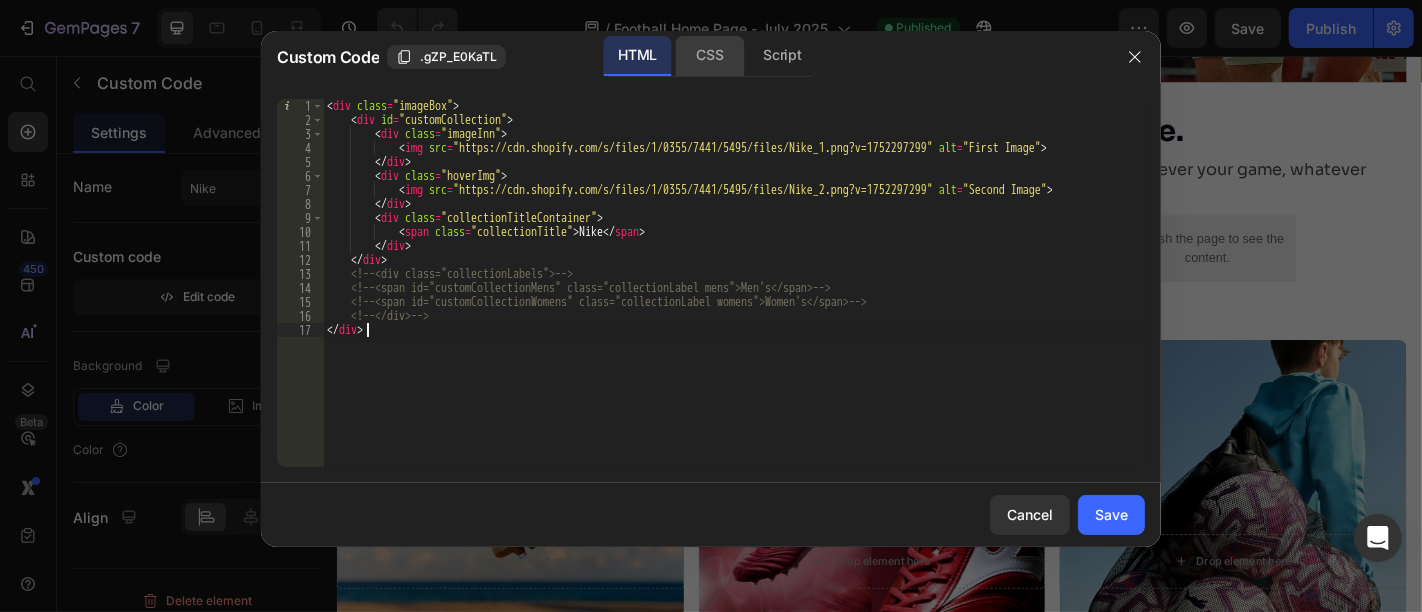 click on "CSS" 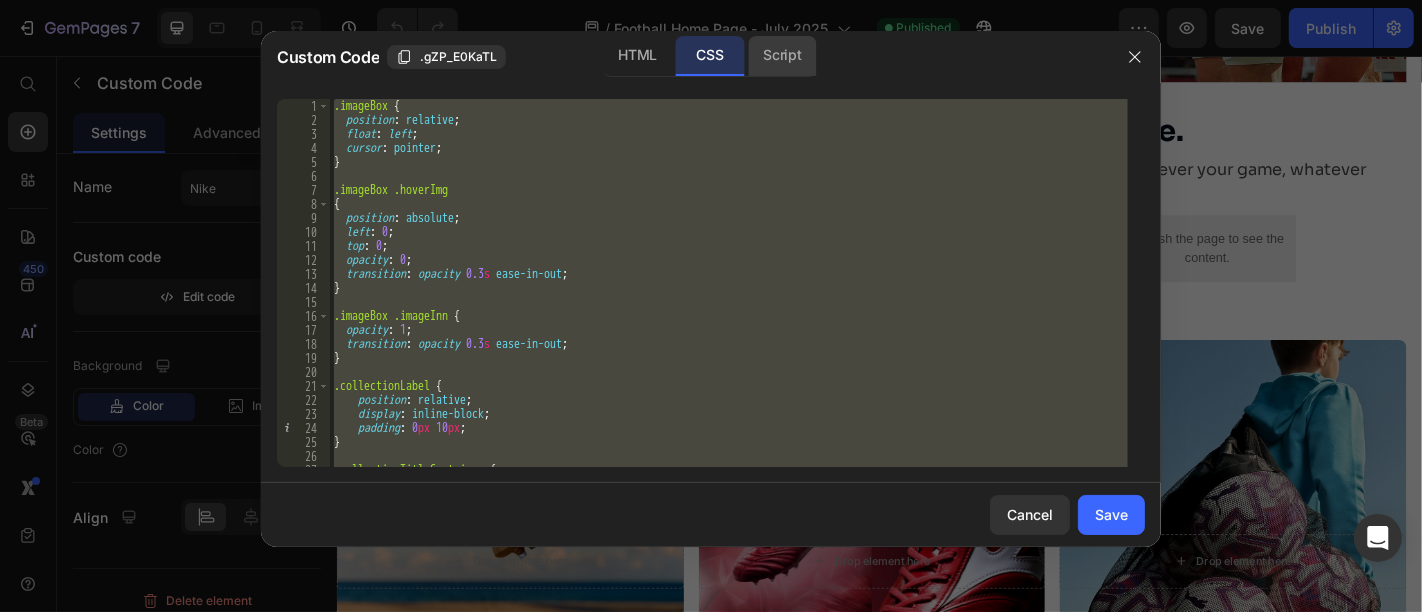 click on "Script" 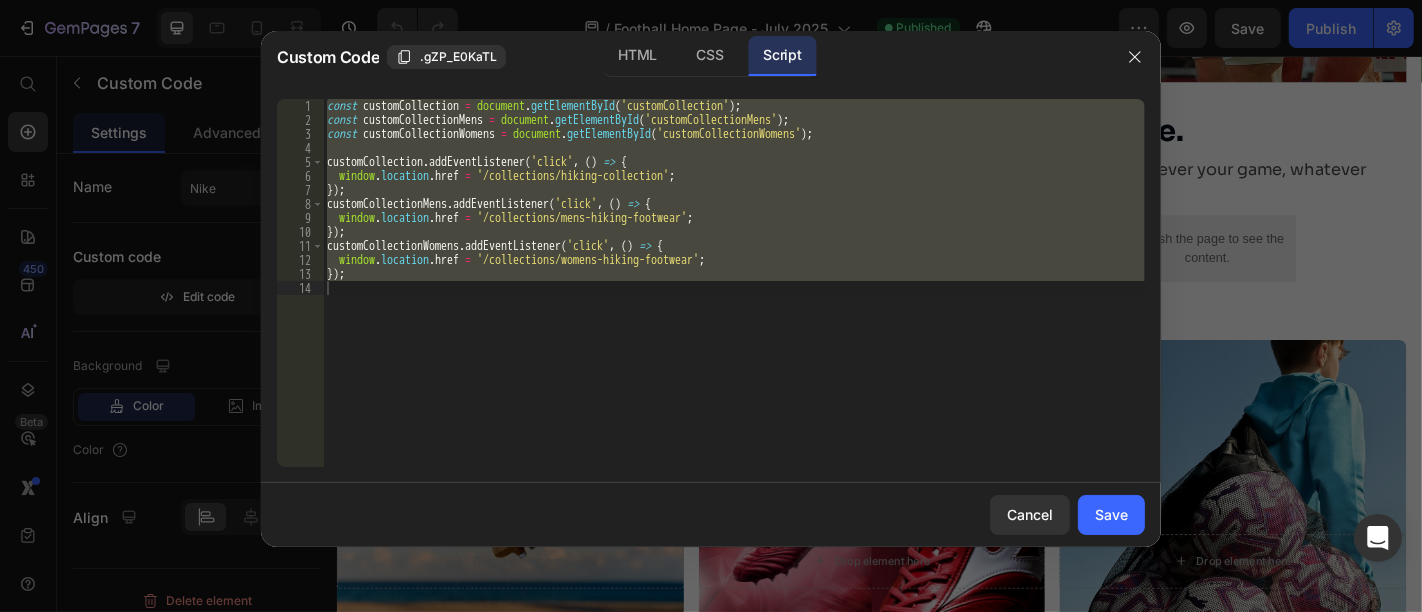 click on "const   customCollection   =   document . getElementById ( 'customCollection' ) ; const   customCollectionMens   =   document . getElementById ( 'customCollectionMens' ) ; const   customCollectionWomens   =   document . getElementById ( 'customCollectionWomens' ) ; customCollection . addEventListener ( 'click' ,   ( )   =>   {    window . location . href   =   '/collections/hiking-collection' ;}) ; customCollectionMens . addEventListener ( 'click' ,   ( )   =>   {    window . location . href   =   '/collections/mens-hiking-footwear' ;}) ; customCollectionWomens . addEventListener ( 'click' ,   ( )   =>   {    window . location . href   =   '/collections/womens-hiking-footwear' ;}) ;" at bounding box center (734, 283) 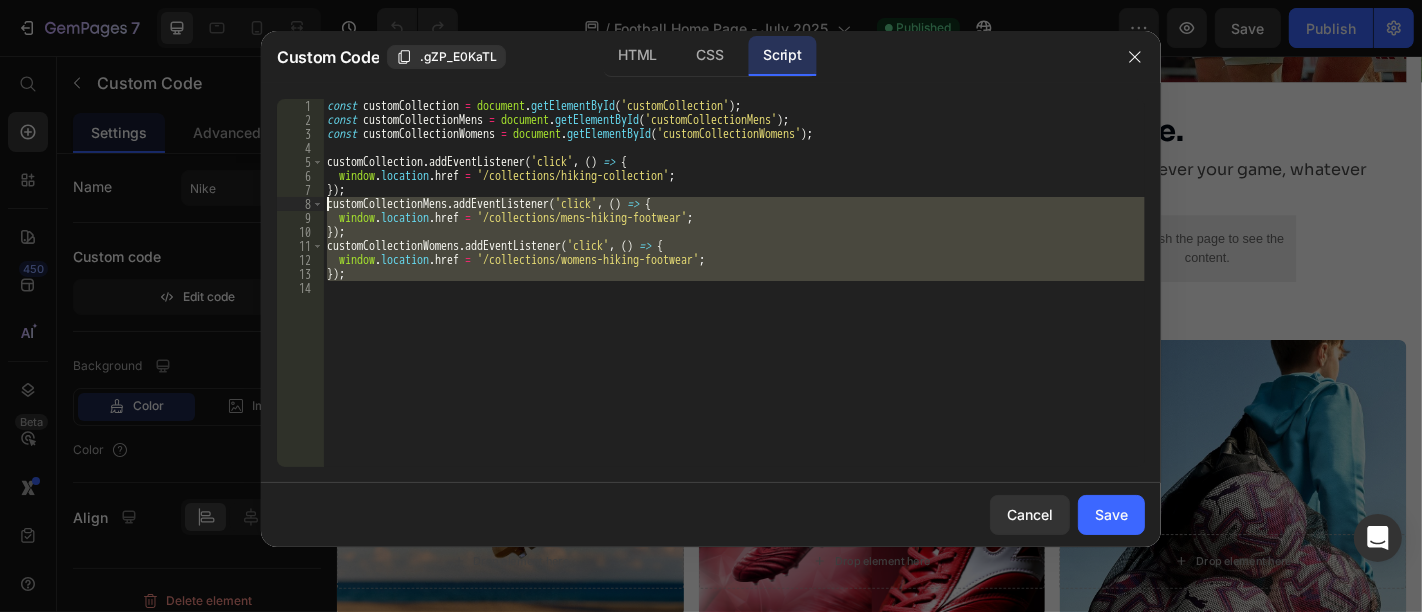 drag, startPoint x: 381, startPoint y: 290, endPoint x: 293, endPoint y: 204, distance: 123.04471 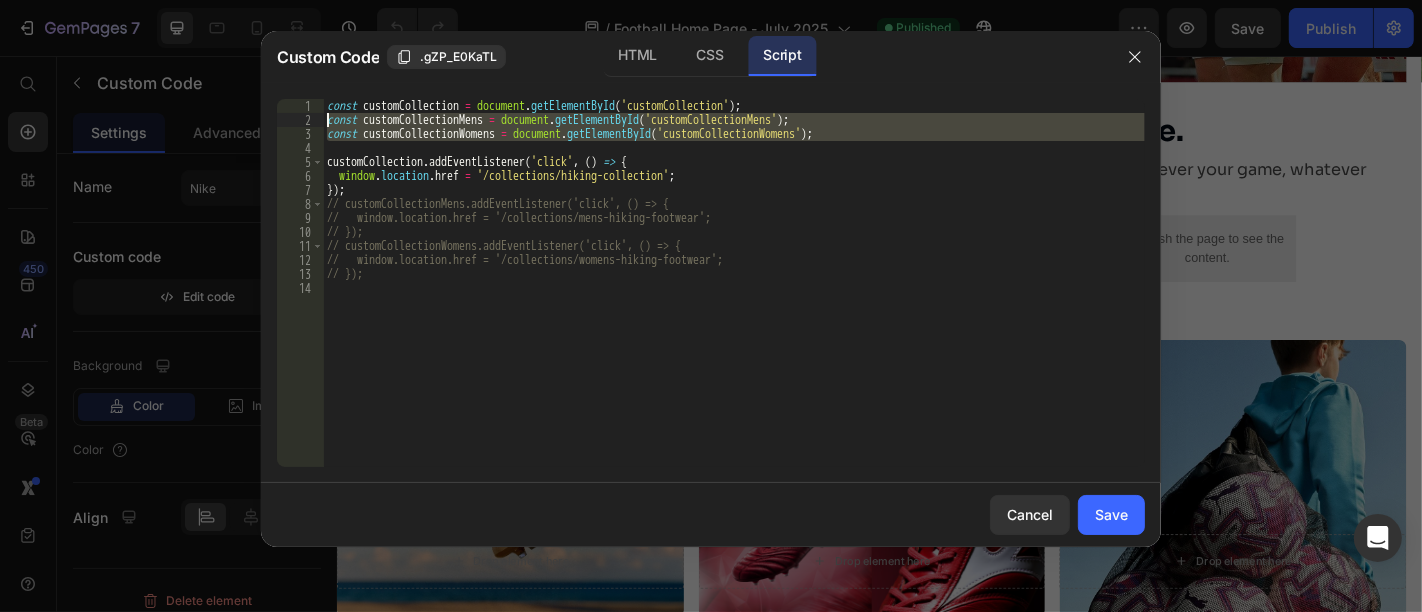 drag, startPoint x: 909, startPoint y: 144, endPoint x: 320, endPoint y: 124, distance: 589.3395 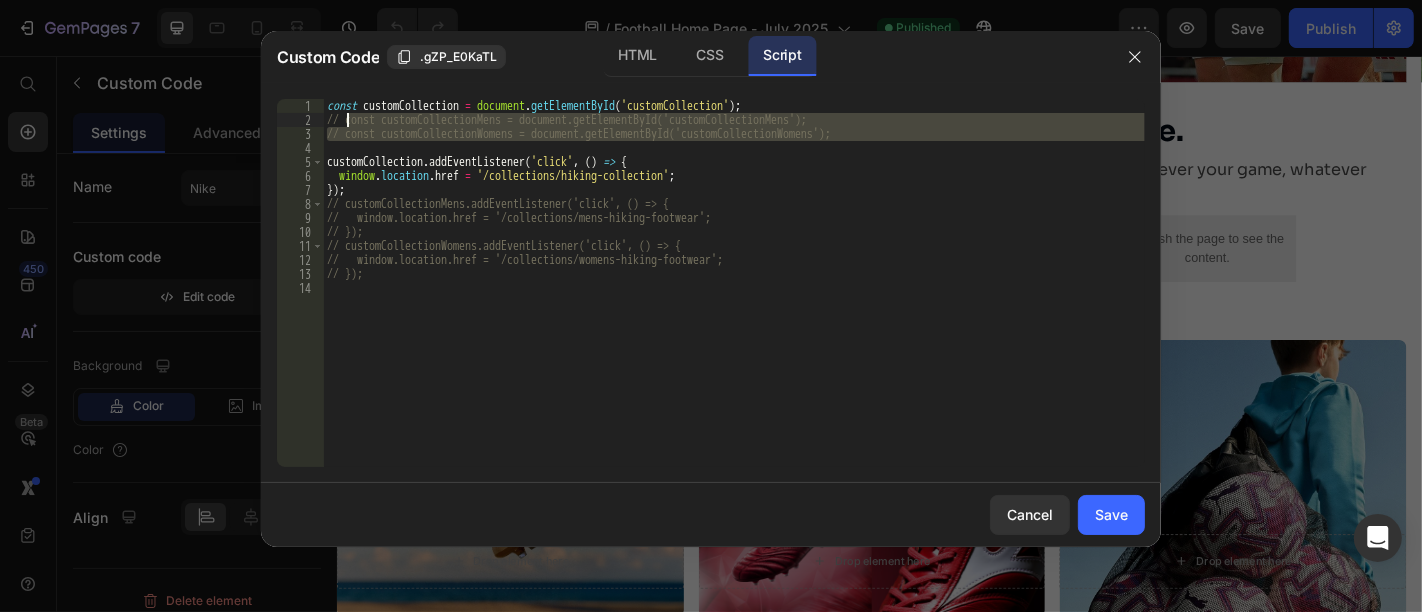 click on "const   customCollection   =   document . getElementById ( 'customCollection' ) ; // const customCollectionMens = document.getElementById('customCollectionMens'); // const customCollectionWomens = document.getElementById('customCollectionWomens'); customCollection . addEventListener ( 'click' ,   ( )   =>   {    window . location . href   =   '/collections/hiking-collection' ;}) ; // customCollectionMens.addEventListener('click', () => { //   window.location.href = '/collections/mens-hiking-footwear'; // }); // customCollectionWomens.addEventListener('click', () => { //   window.location.href = '/collections/womens-hiking-footwear'; // });" at bounding box center [734, 297] 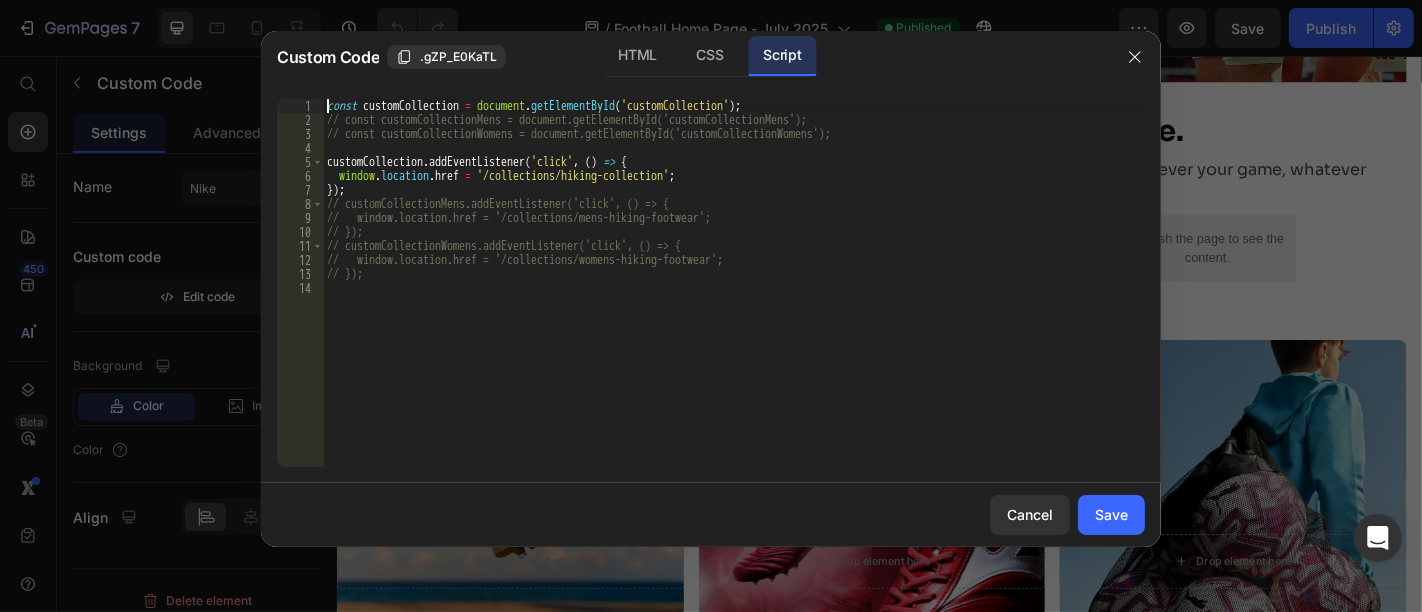 click on "const   customCollection   =   document . getElementById ( 'customCollection' ) ; // const customCollectionMens = document.getElementById('customCollectionMens'); // const customCollectionWomens = document.getElementById('customCollectionWomens'); customCollection . addEventListener ( 'click' ,   ( )   =>   {    window . location . href   =   '/collections/hiking-collection' ;}) ; // customCollectionMens.addEventListener('click', () => { //   window.location.href = '/collections/mens-hiking-footwear'; // }); // customCollectionWomens.addEventListener('click', () => { //   window.location.href = '/collections/womens-hiking-footwear'; // });" at bounding box center [734, 297] 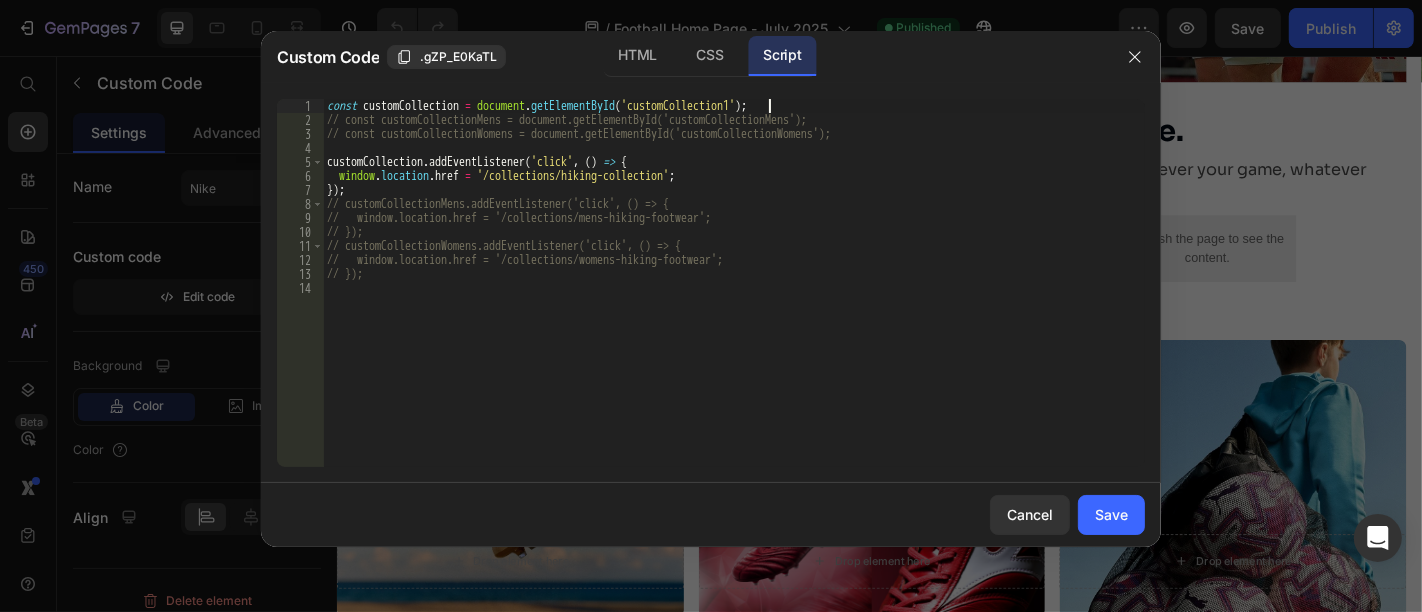 scroll, scrollTop: 0, scrollLeft: 37, axis: horizontal 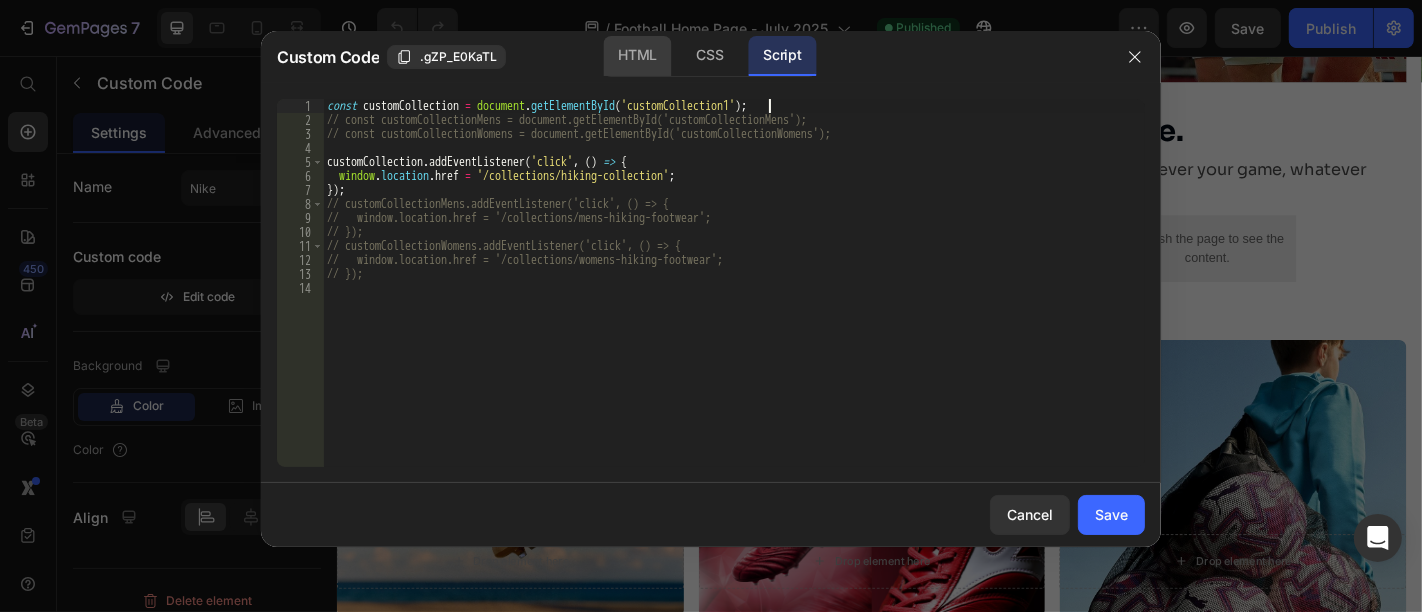 click on "HTML" 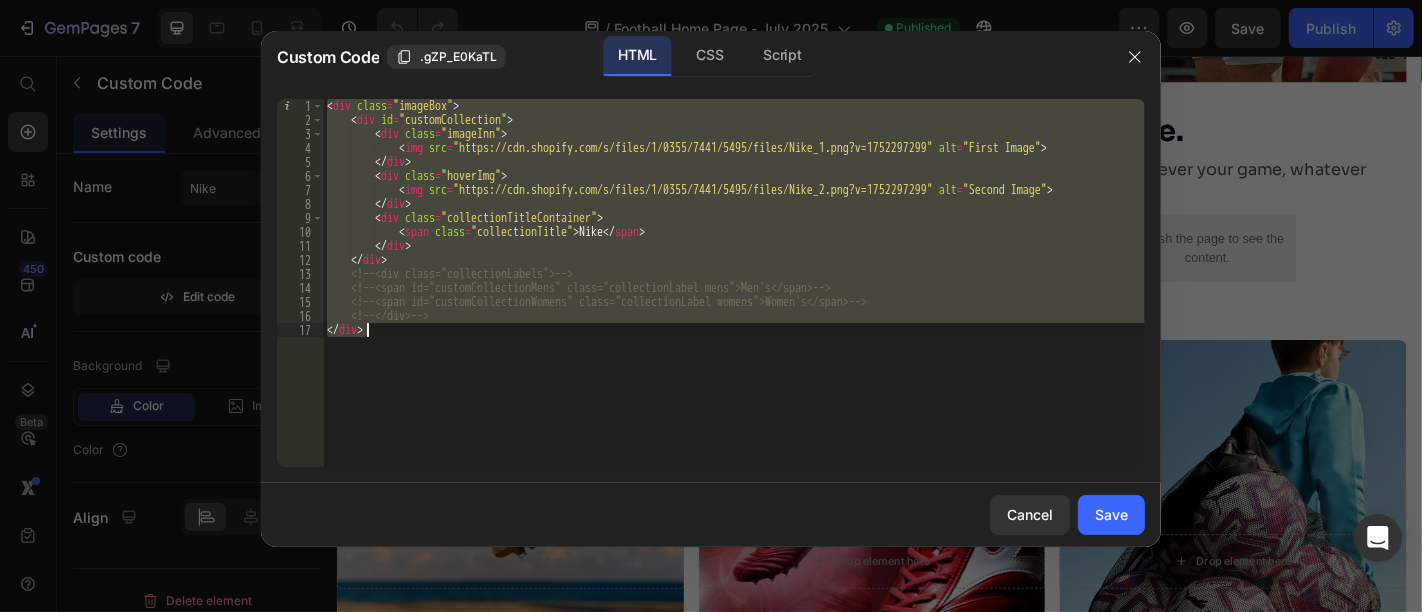 click on "< div   class = "imageBox" >      < div   id = "customCollection" >           < div   class = "imageInn" >                < img   src = "https://cdn.shopify.com/s/files/1/0355/7441/5495/files/Nike_1.png?v=1752297299"   alt = "First Image" >           </div>           < div   class = "hoverImg" >                < img   src = "https://cdn.shopify.com/s/files/1/0355/7441/5495/files/Nike_2.png?v=1752297299"   alt = "Second Image" >           </div>           < div   class = "collectionTitleContainer" >                < span   class = "collectionTitle" > Nike </ span >           </div>      </div>      <!-- <div class="collectionLabels"> -->      <!--     <span id="customCollectionMens" class="collectionLabel mens">Men's</span> -->      <!--     <span id="customCollectionWomens" class="collectionLabel womens">Women's</span> -->      <!-- </div> --> </div>" at bounding box center [734, 283] 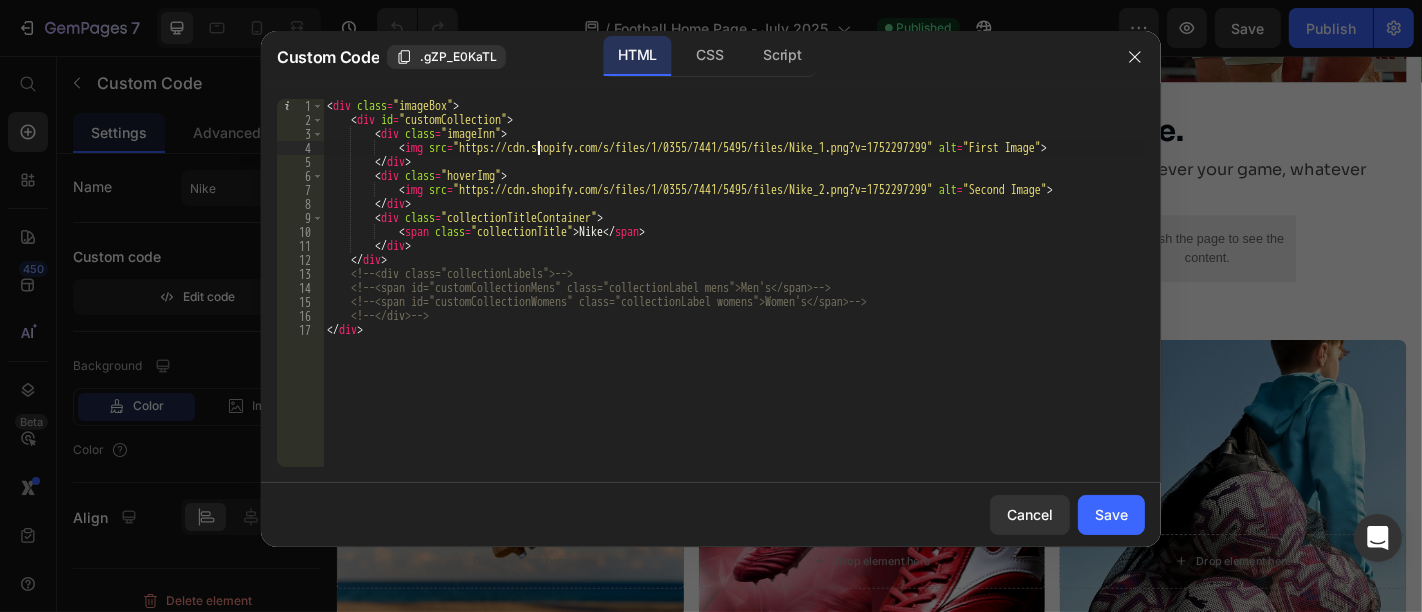 click on "< div   class = "imageBox" >      < div   id = "customCollection" >           < div   class = "imageInn" >                < img   src = "https://cdn.shopify.com/s/files/1/0355/7441/5495/files/Nike_1.png?v=1752297299"   alt = "First Image" >           </div>           < div   class = "hoverImg" >                < img   src = "https://cdn.shopify.com/s/files/1/0355/7441/5495/files/Nike_2.png?v=1752297299"   alt = "Second Image" >           </div>           < div   class = "collectionTitleContainer" >                < span   class = "collectionTitle" > Nike </ span >           </div>      </div>      <!-- <div class="collectionLabels"> -->      <!--     <span id="customCollectionMens" class="collectionLabel mens">Men's</span> -->      <!--     <span id="customCollectionWomens" class="collectionLabel womens">Women's</span> -->      <!-- </div> --> </div>" at bounding box center [734, 297] 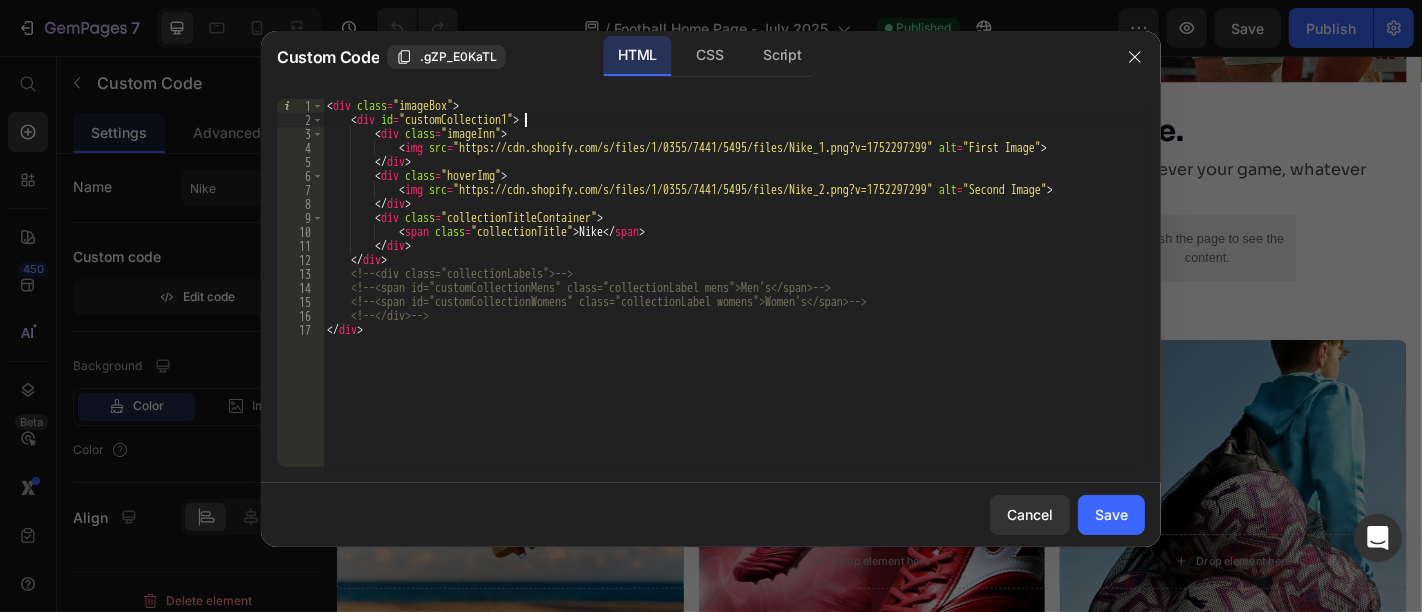 scroll, scrollTop: 0, scrollLeft: 15, axis: horizontal 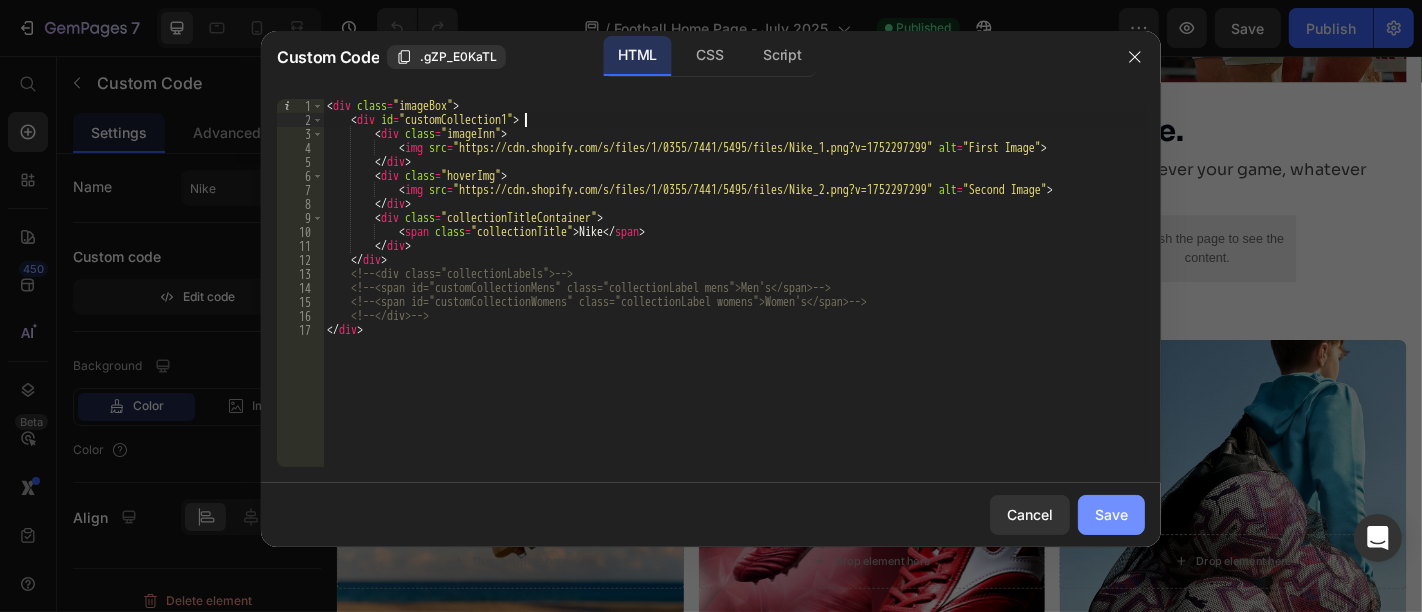 type on "<div id="customCollection1">" 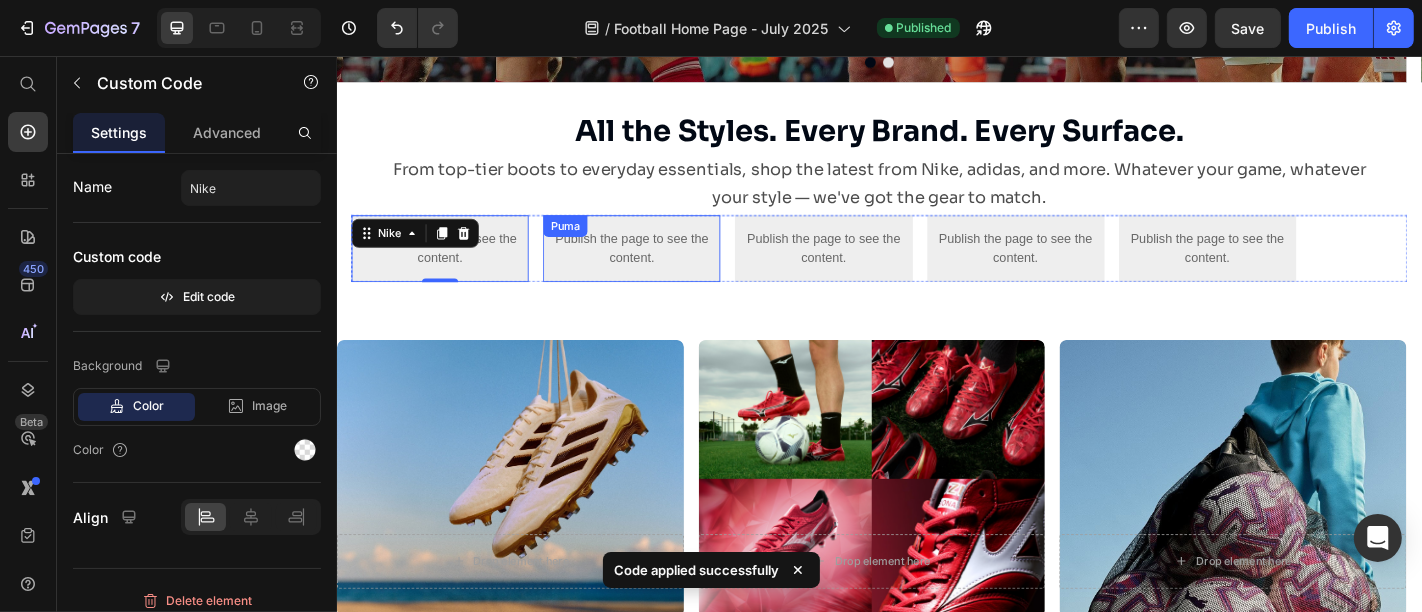 click on "Publish the page to see the content.
Puma" at bounding box center (662, 269) 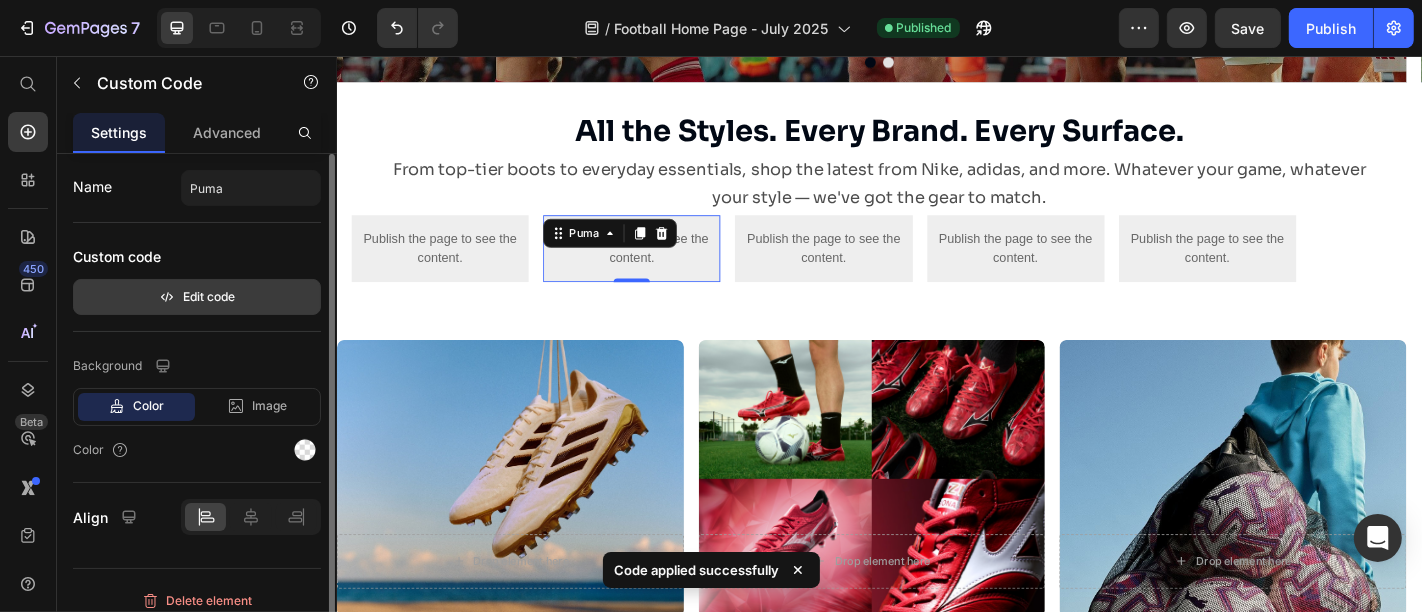 click on "Edit code" at bounding box center (197, 297) 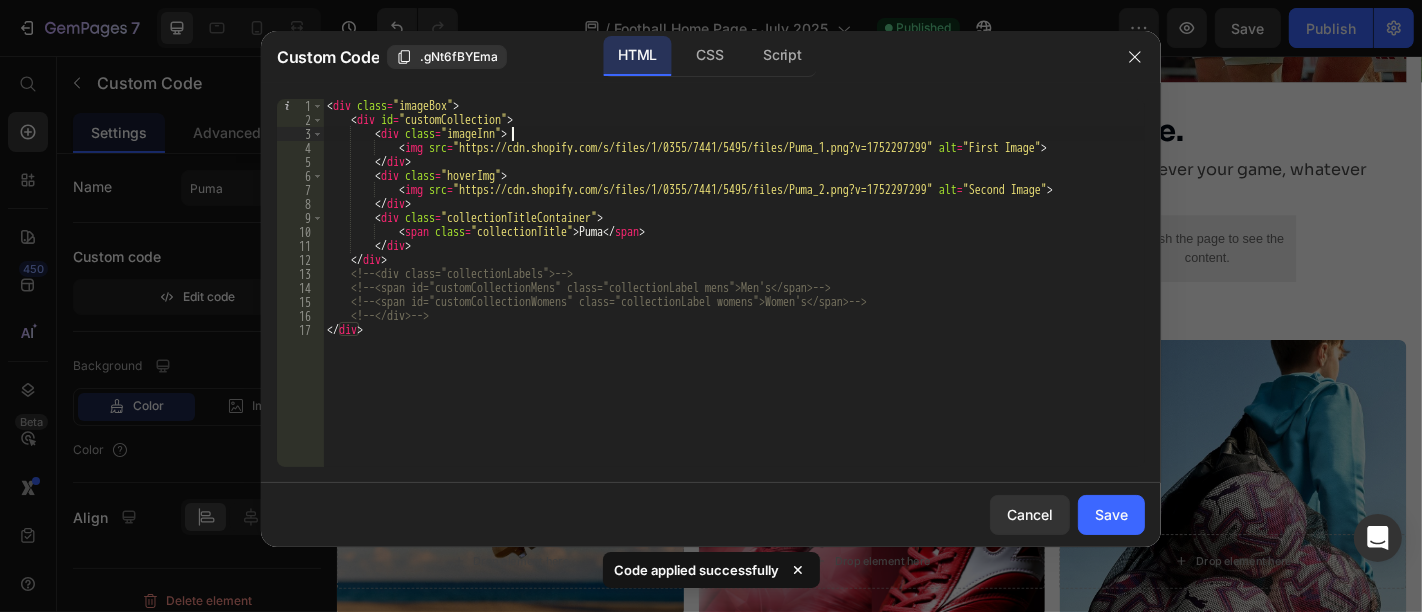 click on "< div   class = "imageBox" >      < div   id = "customCollection" >           < div   class = "imageInn" >                < img   src = "https://cdn.shopify.com/s/files/1/0355/7441/5495/files/Puma_1.png?v=1752297299"   alt = "First Image" >           </div>           < div   class = "hoverImg" >                < img   src = "https://cdn.shopify.com/s/files/1/0355/7441/5495/files/Puma_2.png?v=1752297299"   alt = "Second Image" >           </div>           < div   class = "collectionTitleContainer" >                < span   class = "collectionTitle" > Puma </ span >           </div>      </div>      <!-- <div class="collectionLabels"> -->      <!--     <span id="customCollectionMens" class="collectionLabel mens">Men's</span> -->      <!--     <span id="customCollectionWomens" class="collectionLabel womens">Women's</span> -->      <!-- </div> --> </div>" at bounding box center [734, 297] 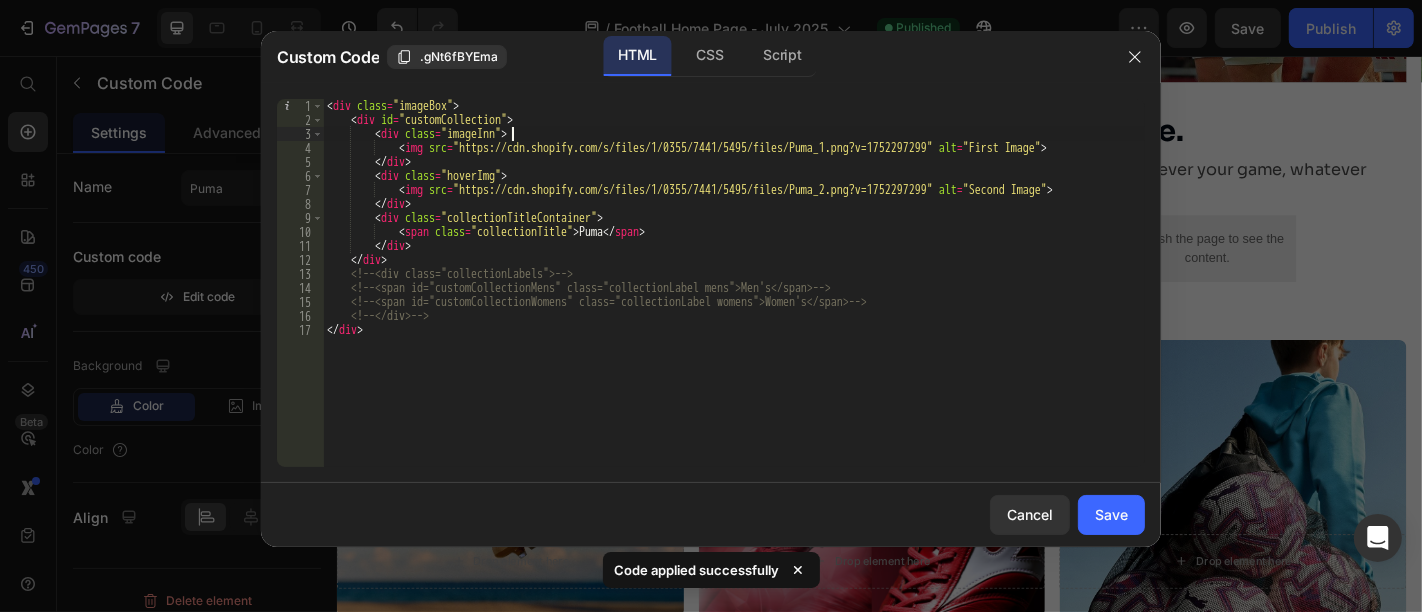 click on "< div   class = "imageBox" >      < div   id = "customCollection" >           < div   class = "imageInn" >                < img   src = "https://cdn.shopify.com/s/files/1/0355/7441/5495/files/Puma_1.png?v=1752297299"   alt = "First Image" >           </div>           < div   class = "hoverImg" >                < img   src = "https://cdn.shopify.com/s/files/1/0355/7441/5495/files/Puma_2.png?v=1752297299"   alt = "Second Image" >           </div>           < div   class = "collectionTitleContainer" >                < span   class = "collectionTitle" > Puma </ span >           </div>      </div>      <!-- <div class="collectionLabels"> -->      <!--     <span id="customCollectionMens" class="collectionLabel mens">Men's</span> -->      <!--     <span id="customCollectionWomens" class="collectionLabel womens">Women's</span> -->      <!-- </div> --> </div>" at bounding box center (734, 297) 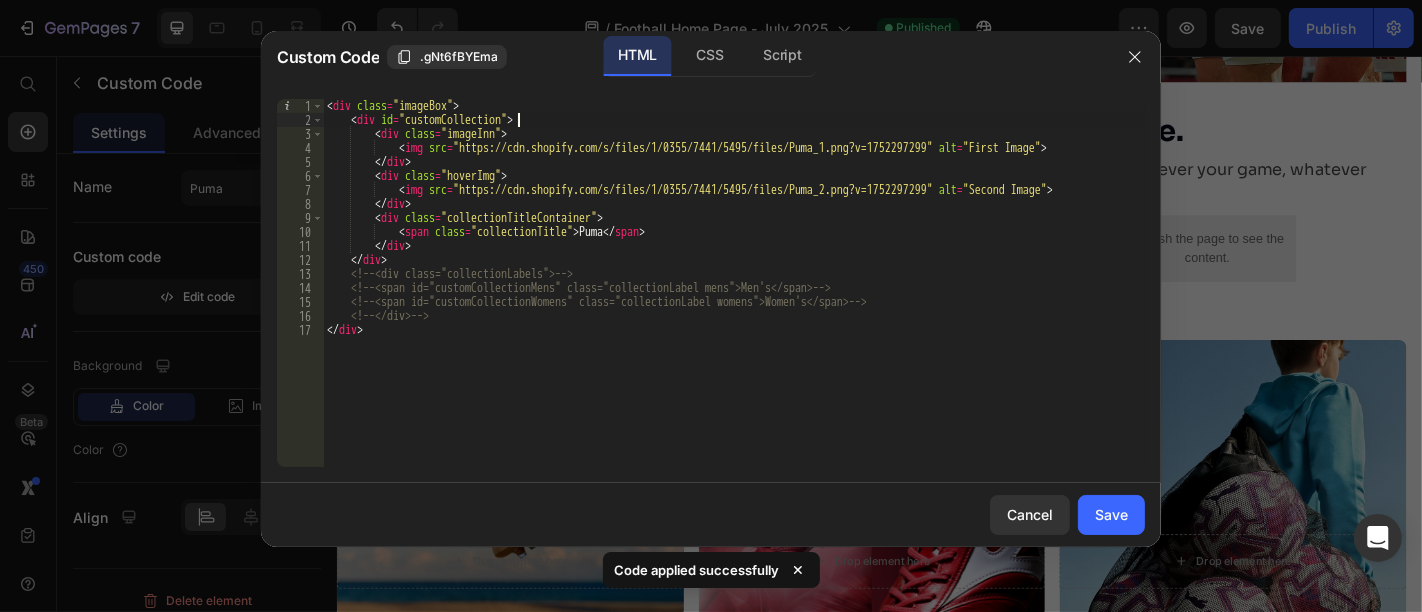 scroll, scrollTop: 0, scrollLeft: 15, axis: horizontal 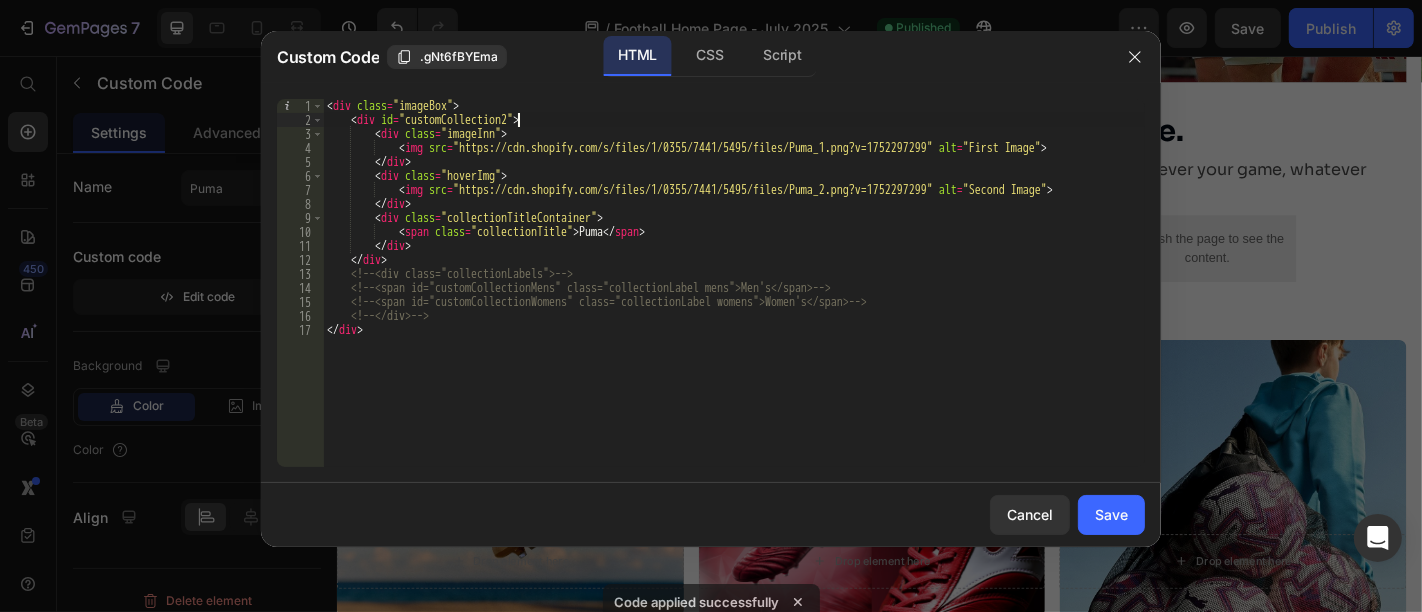 click on "< div   class = "imageBox" >      < div   id = "customCollection2" >           < div   class = "imageInn" >                < img   src = "https://cdn.shopify.com/s/files/1/0355/7441/5495/files/Puma_1.png?v=1752297299"   alt = "First Image" >           </div>           < div   class = "hoverImg" >                < img   src = "https://cdn.shopify.com/s/files/1/0355/7441/5495/files/Puma_2.png?v=1752297299"   alt = "Second Image" >           </div>           < div   class = "collectionTitleContainer" >                < span   class = "collectionTitle" > Puma </ span >           </div>      </div>      <!-- <div class="collectionLabels"> -->      <!--     <span id="customCollectionMens" class="collectionLabel mens">Men's</span> -->      <!--     <span id="customCollectionWomens" class="collectionLabel womens">Women's</span> -->      <!-- </div> --> </div>" at bounding box center [734, 297] 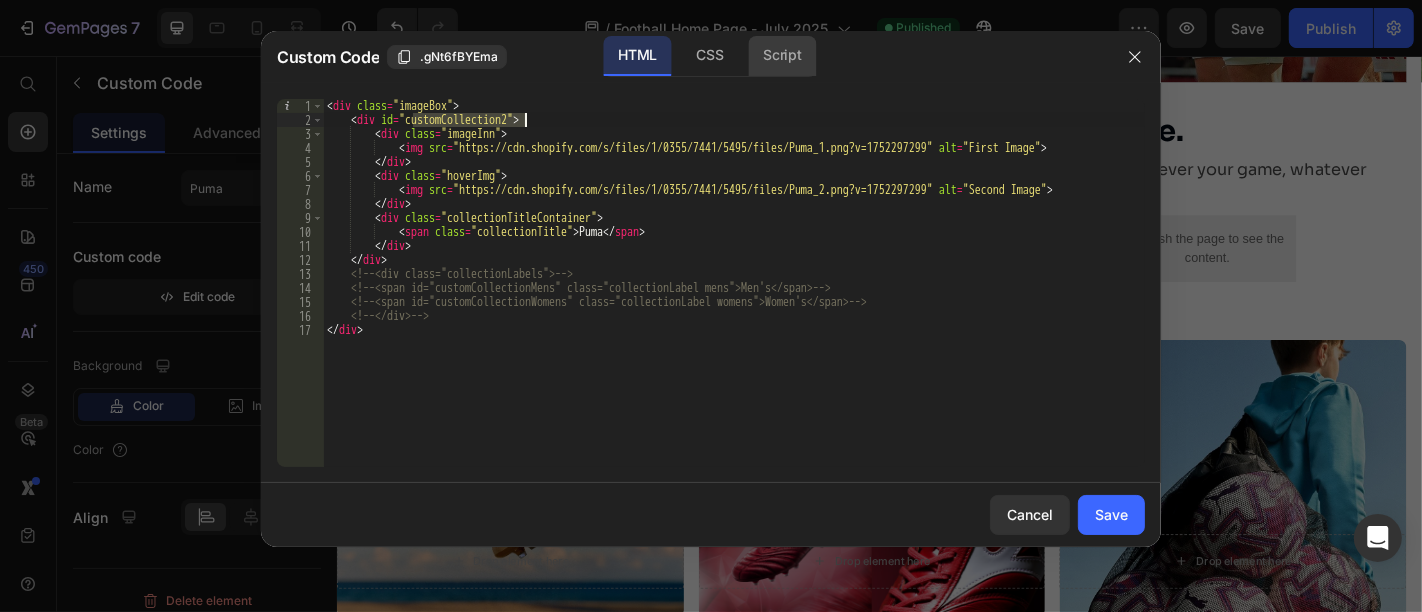 click on "Script" 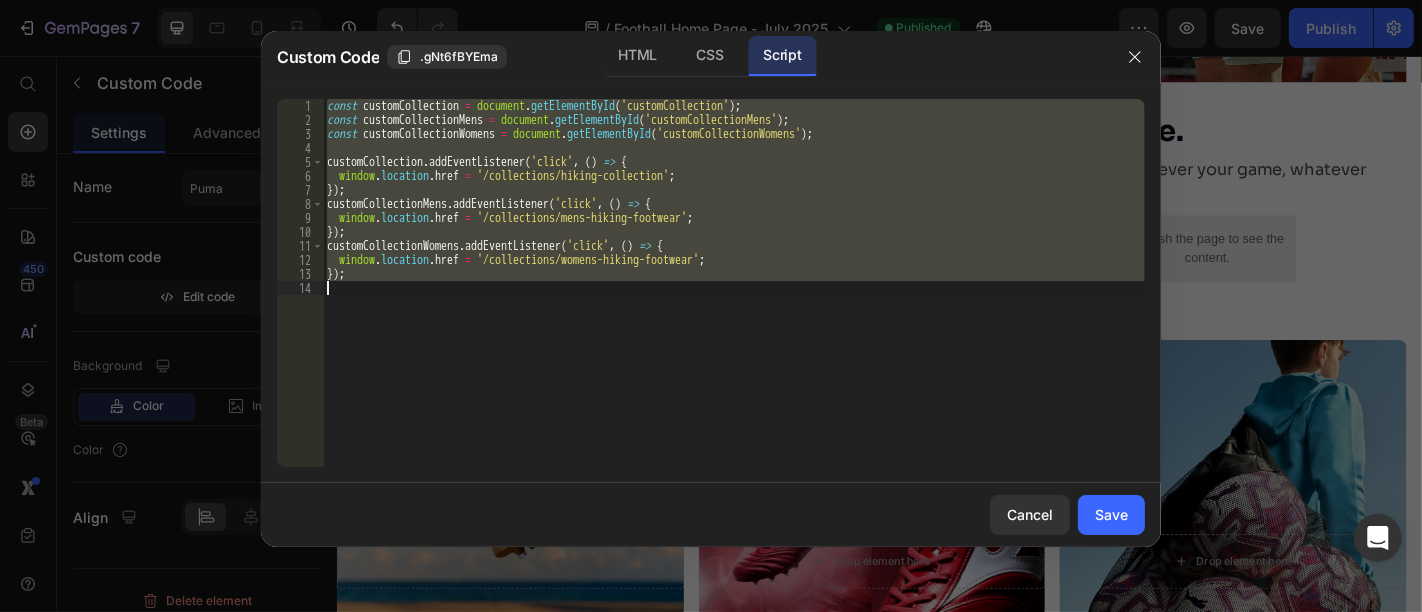 click on "const   customCollection   =   document . getElementById ( 'customCollection' ) ; const   customCollectionMens   =   document . getElementById ( 'customCollectionMens' ) ; const   customCollectionWomens   =   document . getElementById ( 'customCollectionWomens' ) ; customCollection . addEventListener ( 'click' ,   ( )   =>   {    window . location . href   =   '/collections/hiking-collection' ;}) ; customCollectionMens . addEventListener ( 'click' ,   ( )   =>   {    window . location . href   =   '/collections/mens-hiking-footwear' ;}) ; customCollectionWomens . addEventListener ( 'click' ,   ( )   =>   {    window . location . href   =   '/collections/womens-hiking-footwear' ;}) ;" at bounding box center [734, 283] 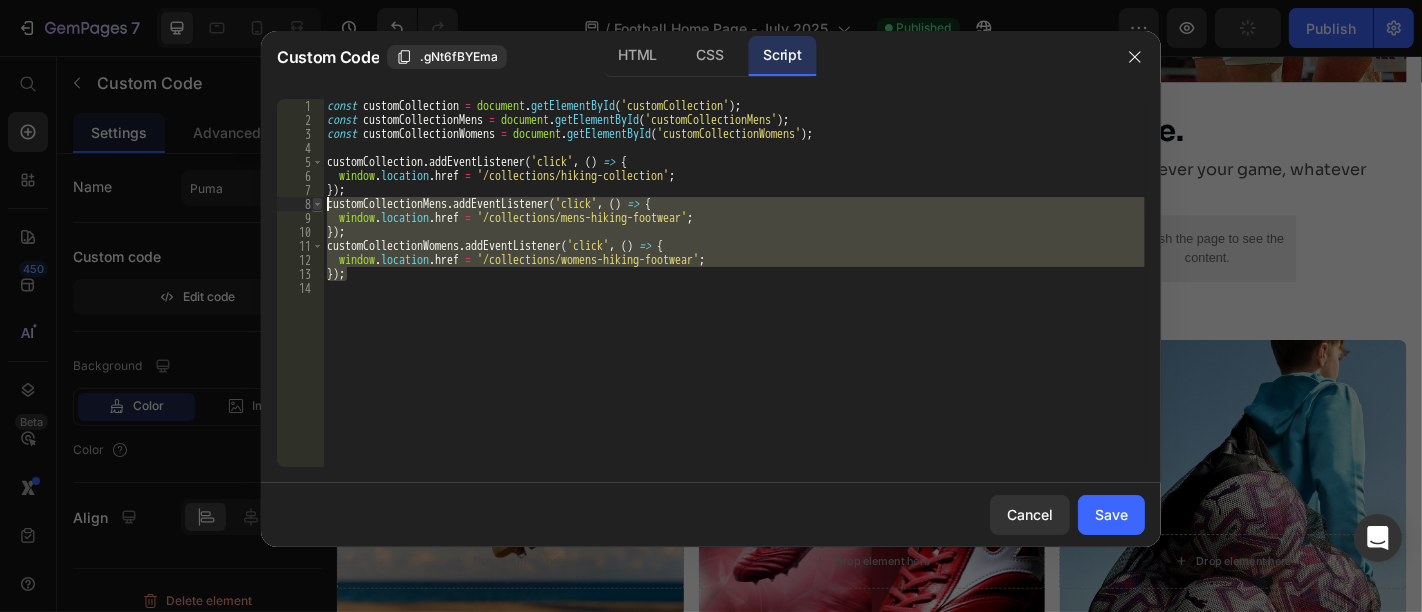 drag, startPoint x: 465, startPoint y: 271, endPoint x: 317, endPoint y: 198, distance: 165.02425 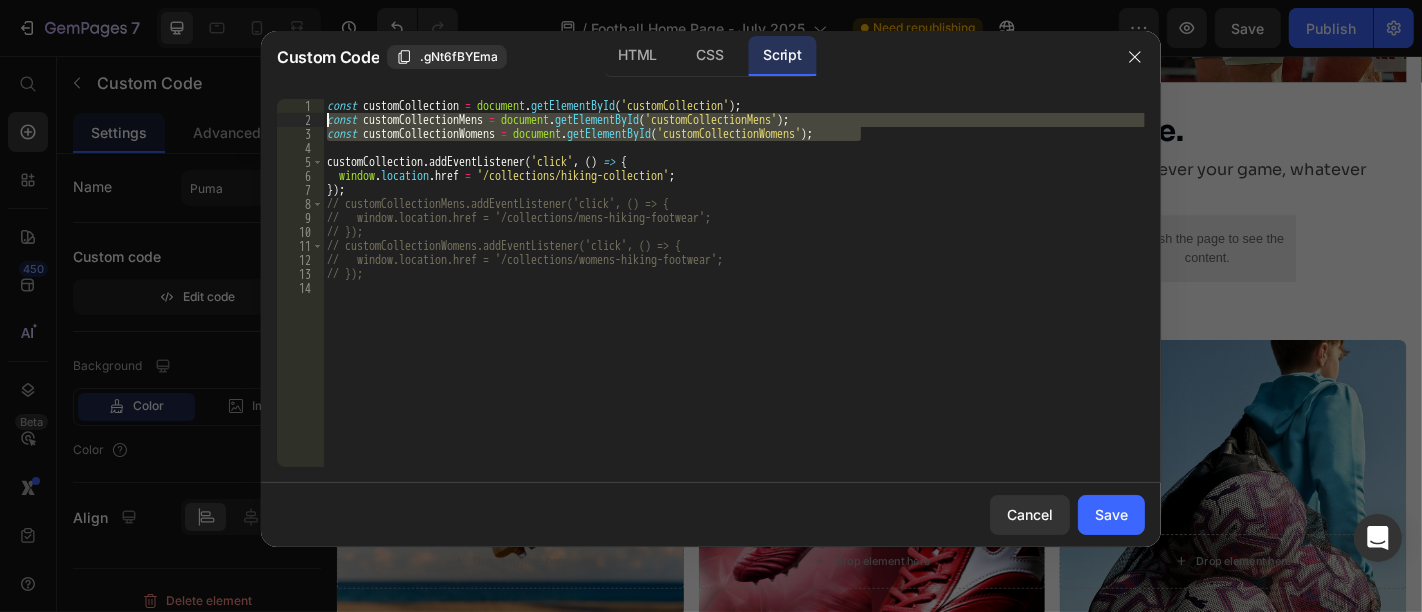 drag, startPoint x: 887, startPoint y: 130, endPoint x: 318, endPoint y: 122, distance: 569.0562 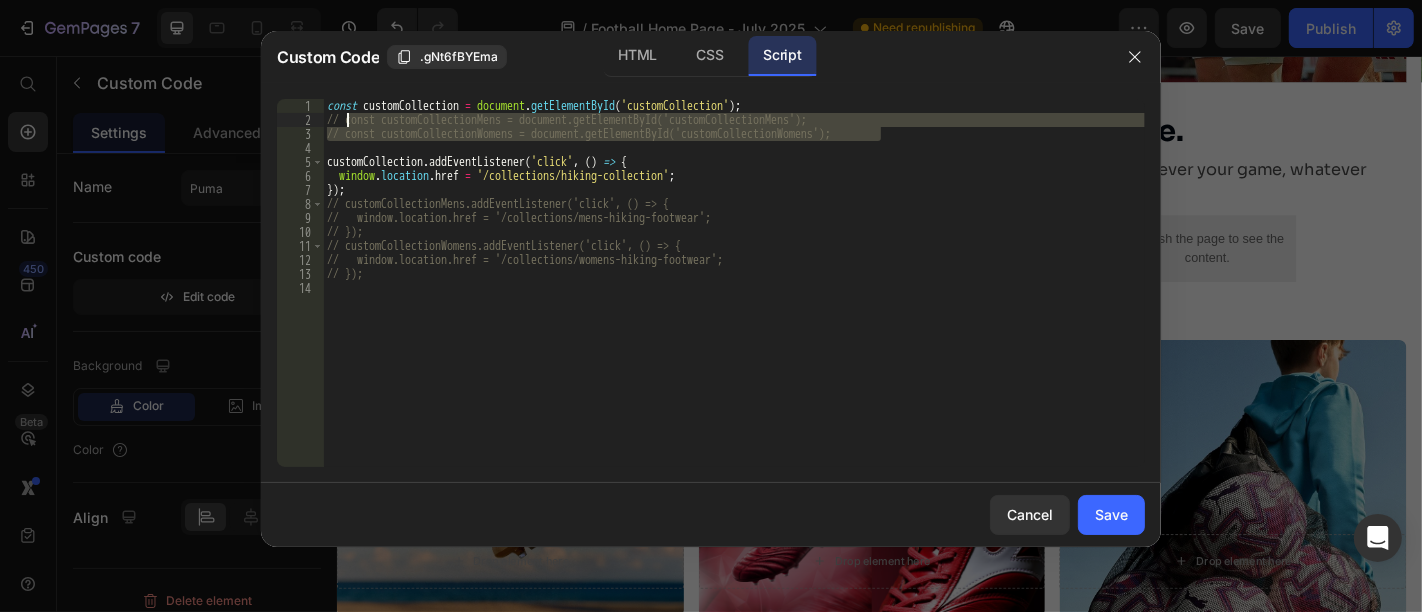 click on "const   customCollection   =   document . getElementById ( 'customCollection' ) ; // const customCollectionMens = document.getElementById('customCollectionMens'); // const customCollectionWomens = document.getElementById('customCollectionWomens'); customCollection . addEventListener ( 'click' ,   ( )   =>   {    window . location . href   =   '/collections/hiking-collection' ;}) ; // customCollectionMens.addEventListener('click', () => { //   window.location.href = '/collections/mens-hiking-footwear'; // }); // customCollectionWomens.addEventListener('click', () => { //   window.location.href = '/collections/womens-hiking-footwear'; // });" at bounding box center [734, 297] 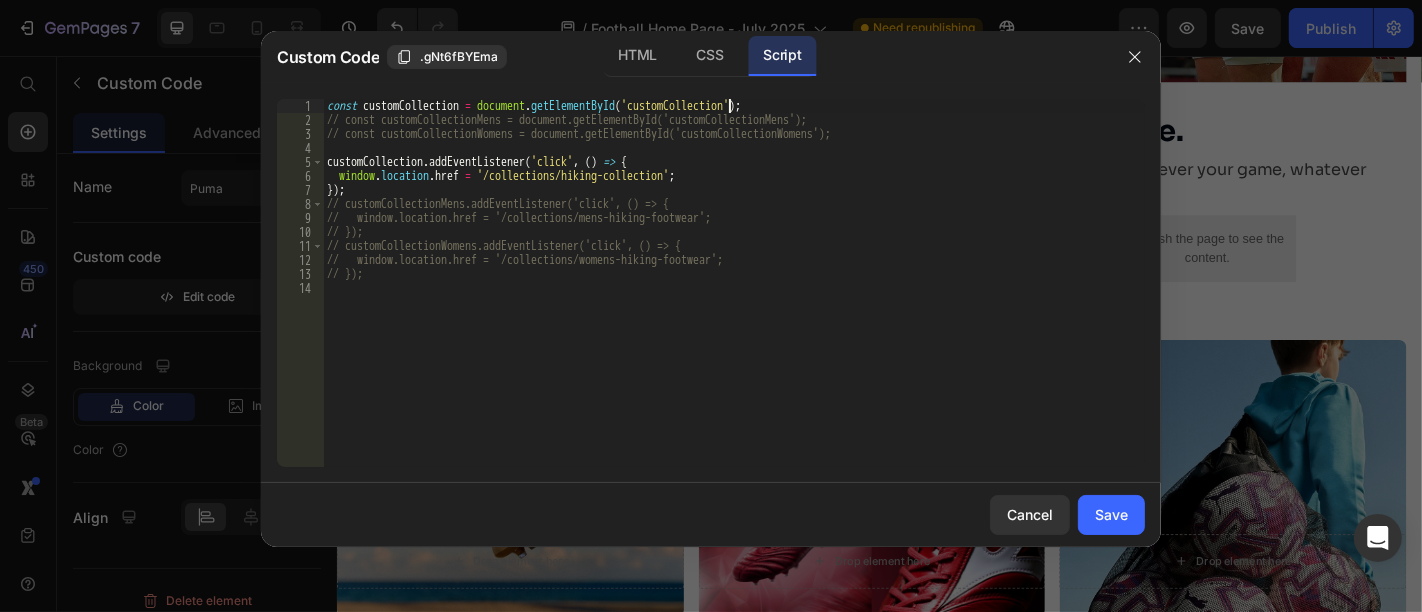 click on "const   customCollection   =   document . getElementById ( 'customCollection' ) ; // const customCollectionMens = document.getElementById('customCollectionMens'); // const customCollectionWomens = document.getElementById('customCollectionWomens'); customCollection . addEventListener ( 'click' ,   ( )   =>   {    window . location . href   =   '/collections/hiking-collection' ;}) ; // customCollectionMens.addEventListener('click', () => { //   window.location.href = '/collections/mens-hiking-footwear'; // }); // customCollectionWomens.addEventListener('click', () => { //   window.location.href = '/collections/womens-hiking-footwear'; // });" at bounding box center [734, 297] 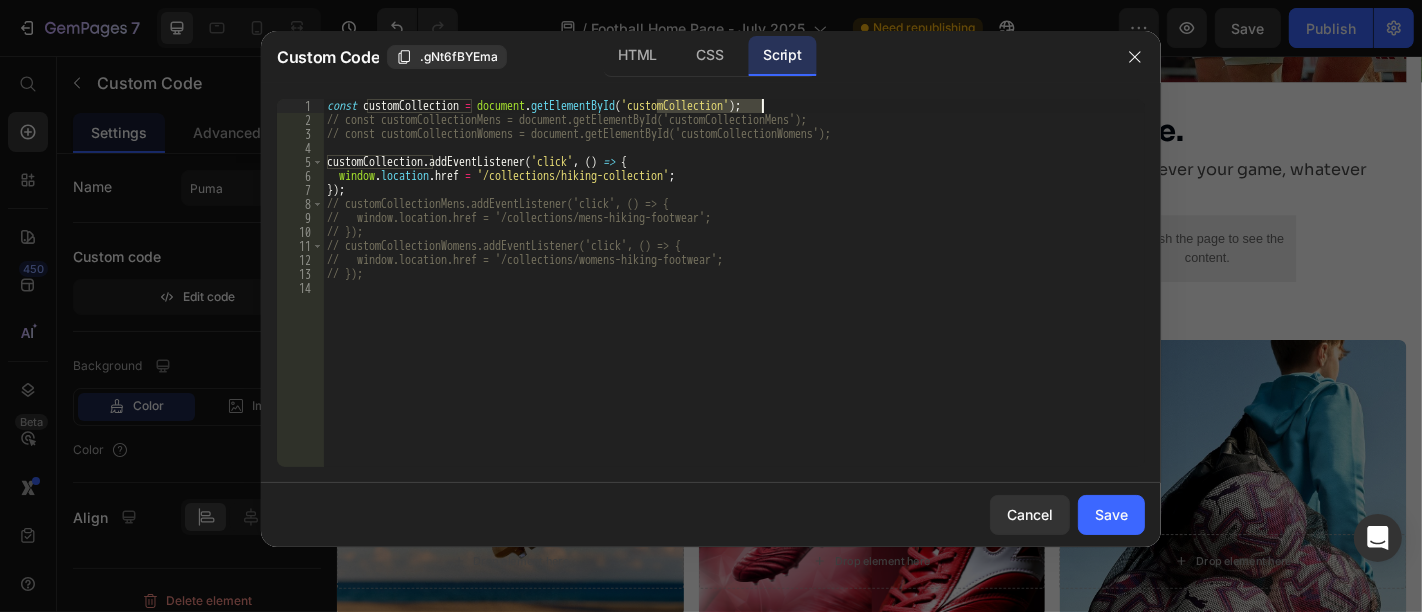 paste on "2" 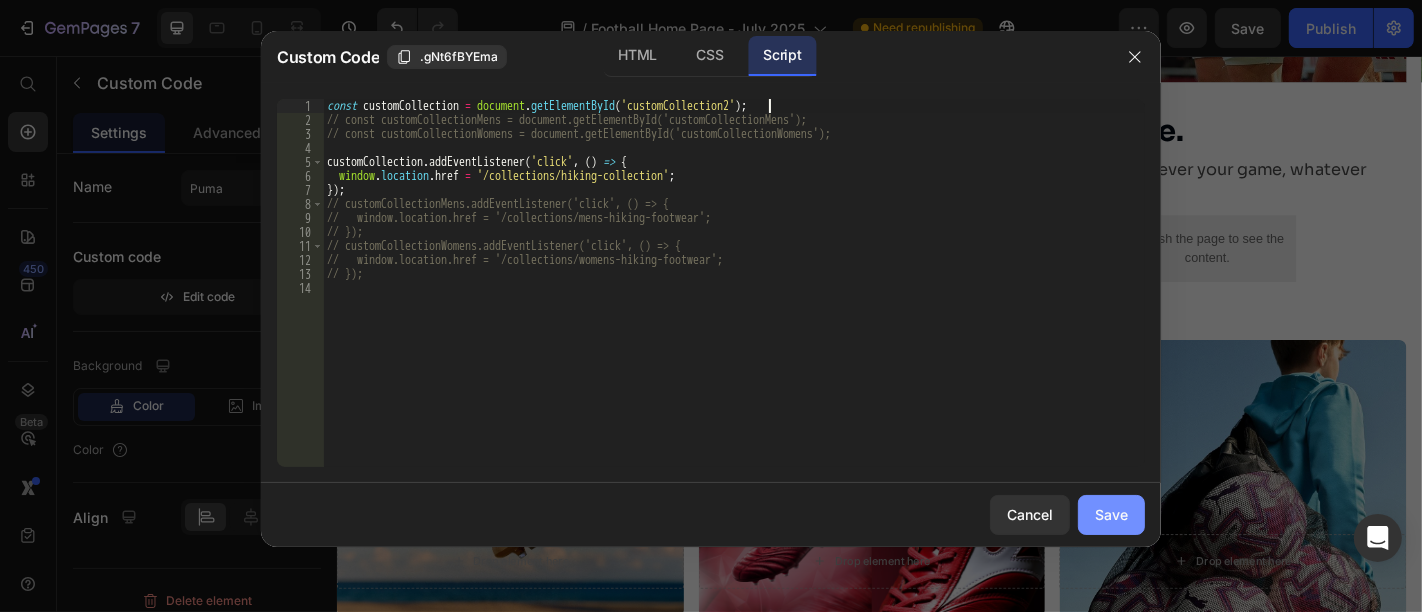 click on "Save" at bounding box center [1111, 514] 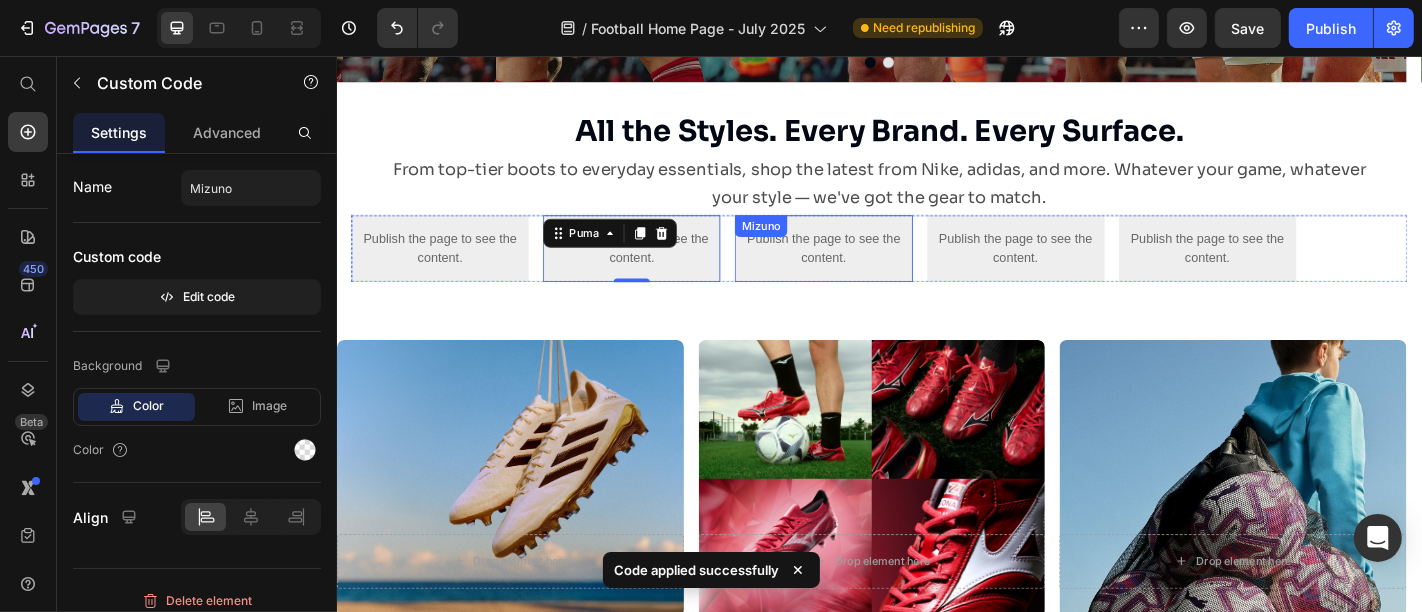 click on "Publish the page to see the content.
Mizuno" at bounding box center (874, 269) 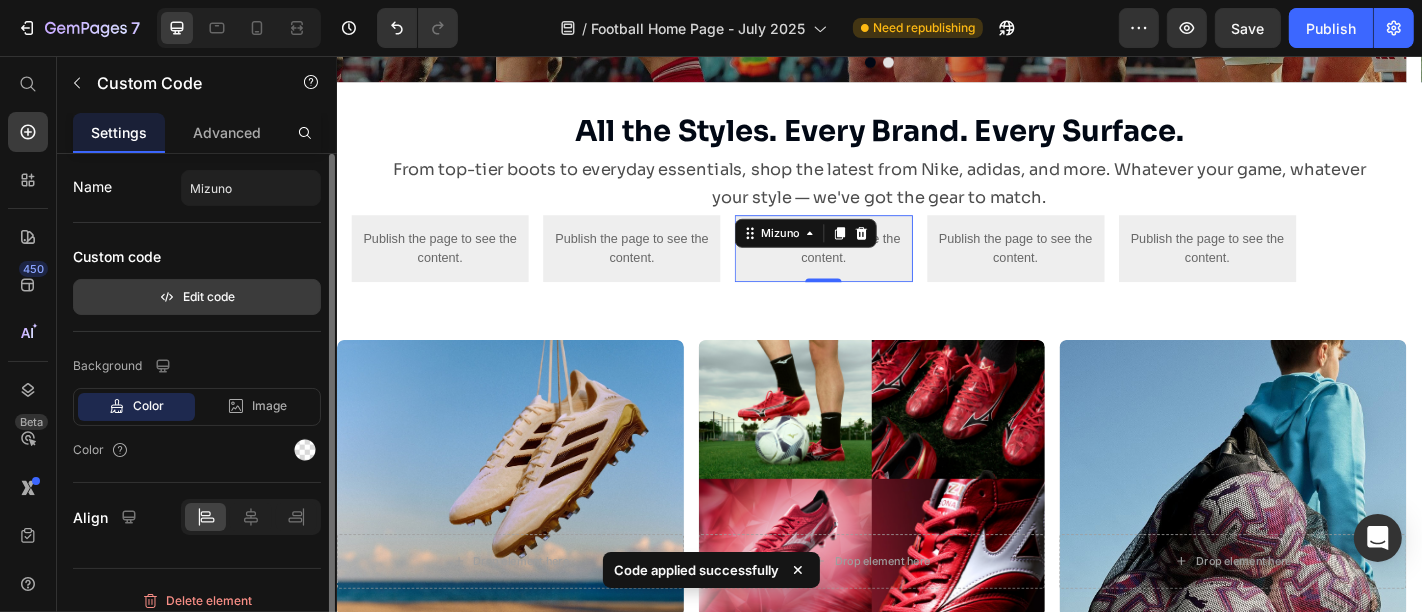 click on "Edit code" at bounding box center (197, 297) 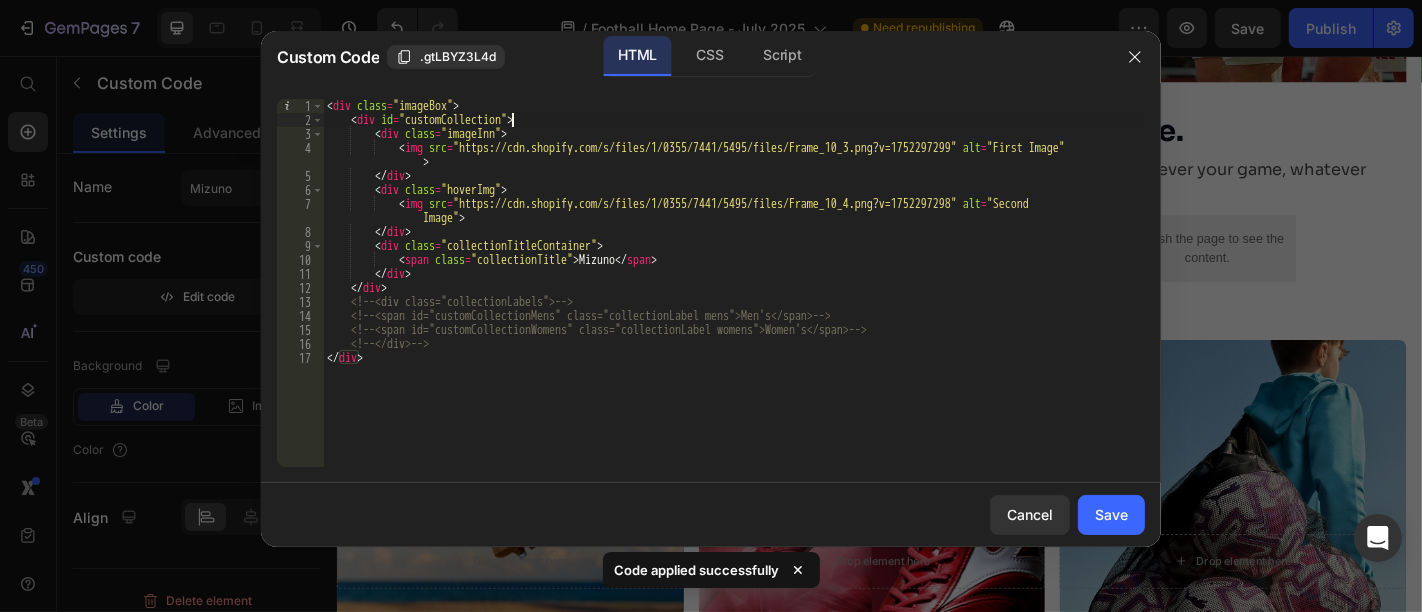 click on "< div   class = "imageBox" >      < div   id = "customCollection" >           < div   class = "imageInn" >                < img   src = "https://cdn.shopify.com/s/files/1/0355/7441/5495/files/Frame_10_3.png?v=1752297299"   alt = "First Image"                  >           </div>           < div   class = "hoverImg" >                < img   src = "https://cdn.shopify.com/s/files/1/0355/7441/5495/files/Frame_10_4.png?v=1752297298"   alt = "Second                   Image" >           </div>           < div   class = "collectionTitleContainer" >                < span   class = "collectionTitle" > Mizuno </ span >           </div>      </div>      <!-- <div class="collectionLabels"> -->      <!--     <span id="customCollectionMens" class="collectionLabel mens">Men's</span> -->      <!--     <span id="customCollectionWomens" class="collectionLabel womens">Women's</span> -->      <!-- </div> --> </div>" at bounding box center [734, 297] 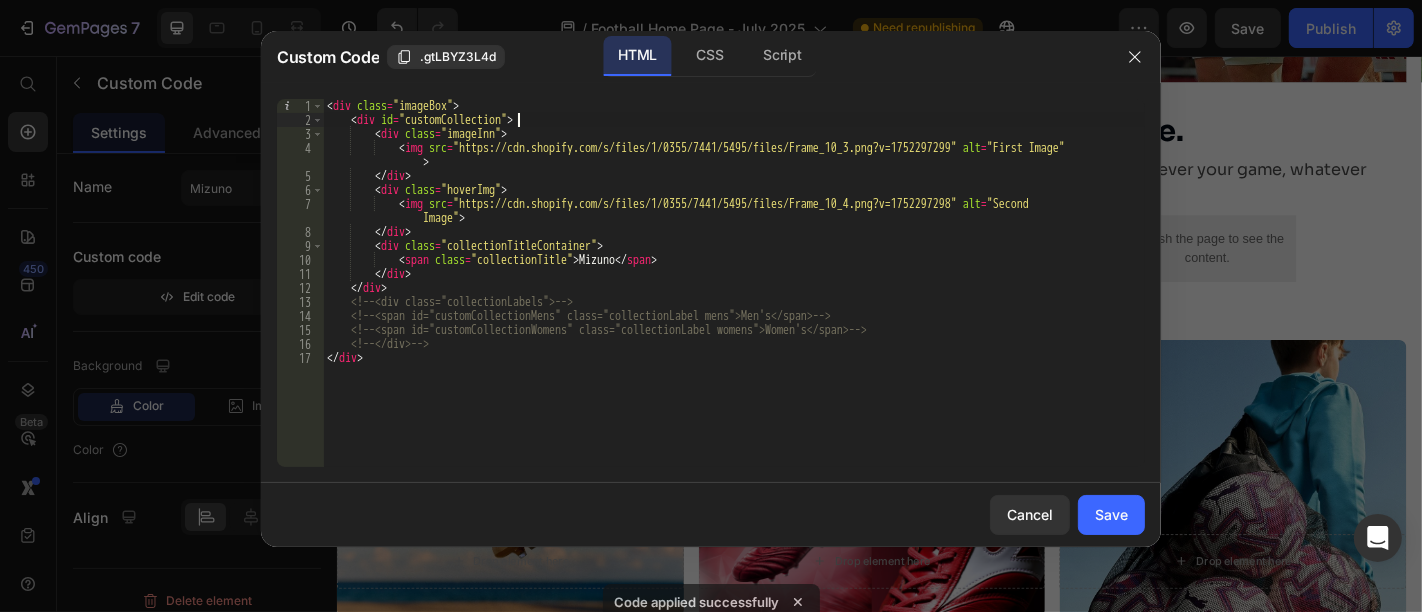 scroll, scrollTop: 0, scrollLeft: 15, axis: horizontal 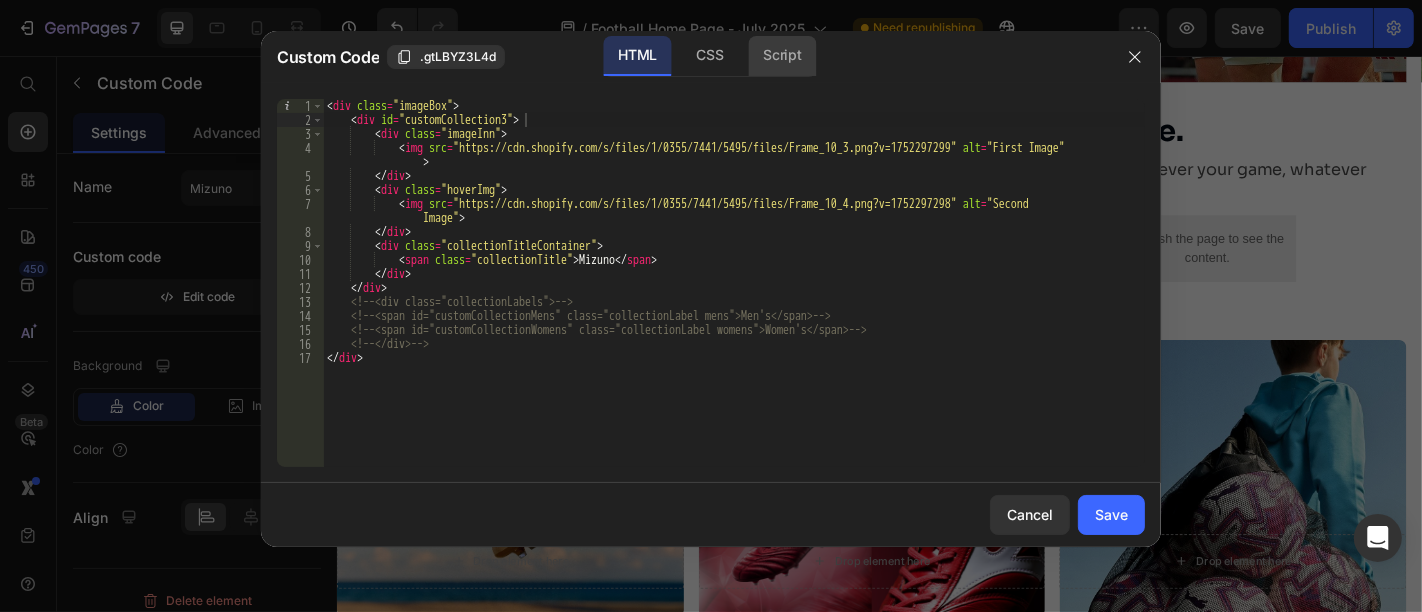 drag, startPoint x: 777, startPoint y: 68, endPoint x: 748, endPoint y: 58, distance: 30.675724 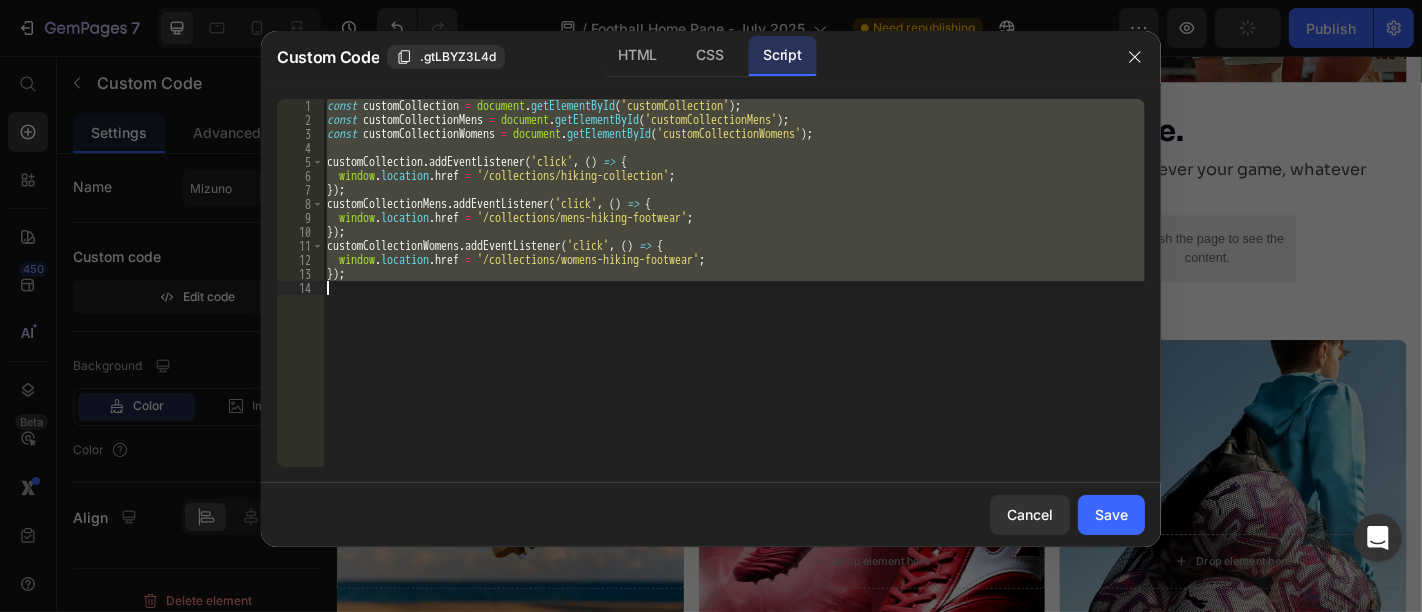 scroll, scrollTop: 0, scrollLeft: 0, axis: both 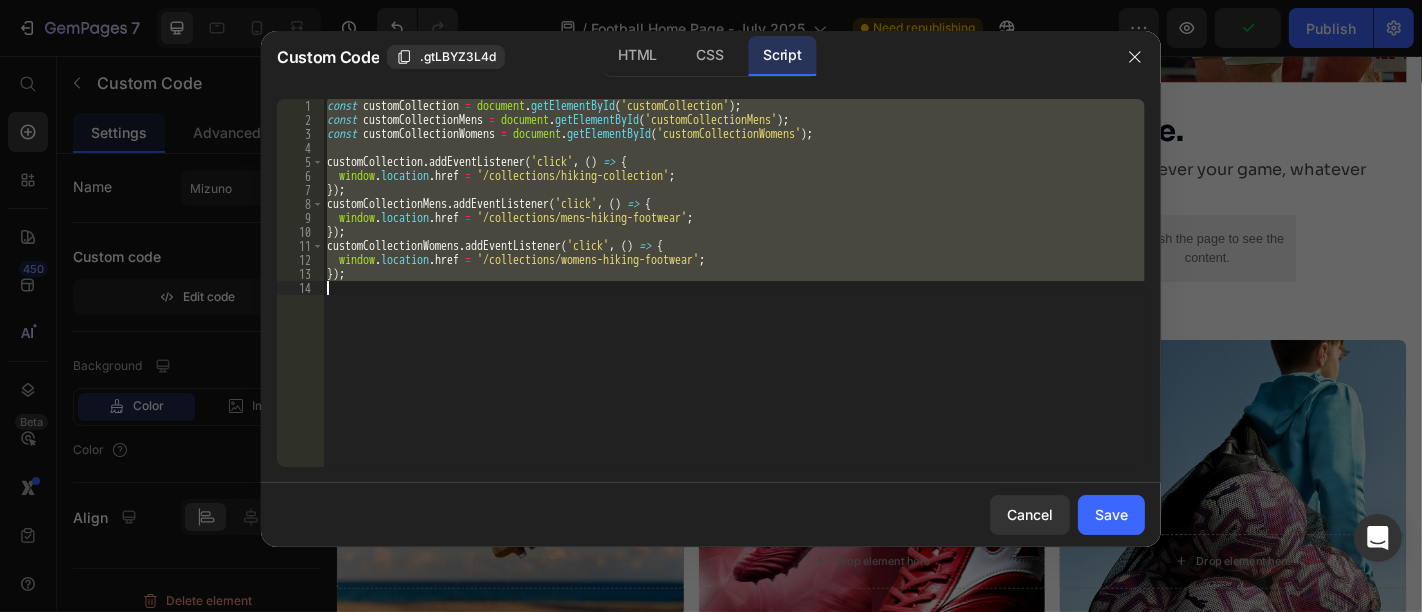 drag, startPoint x: 755, startPoint y: 100, endPoint x: 722, endPoint y: 114, distance: 35.846897 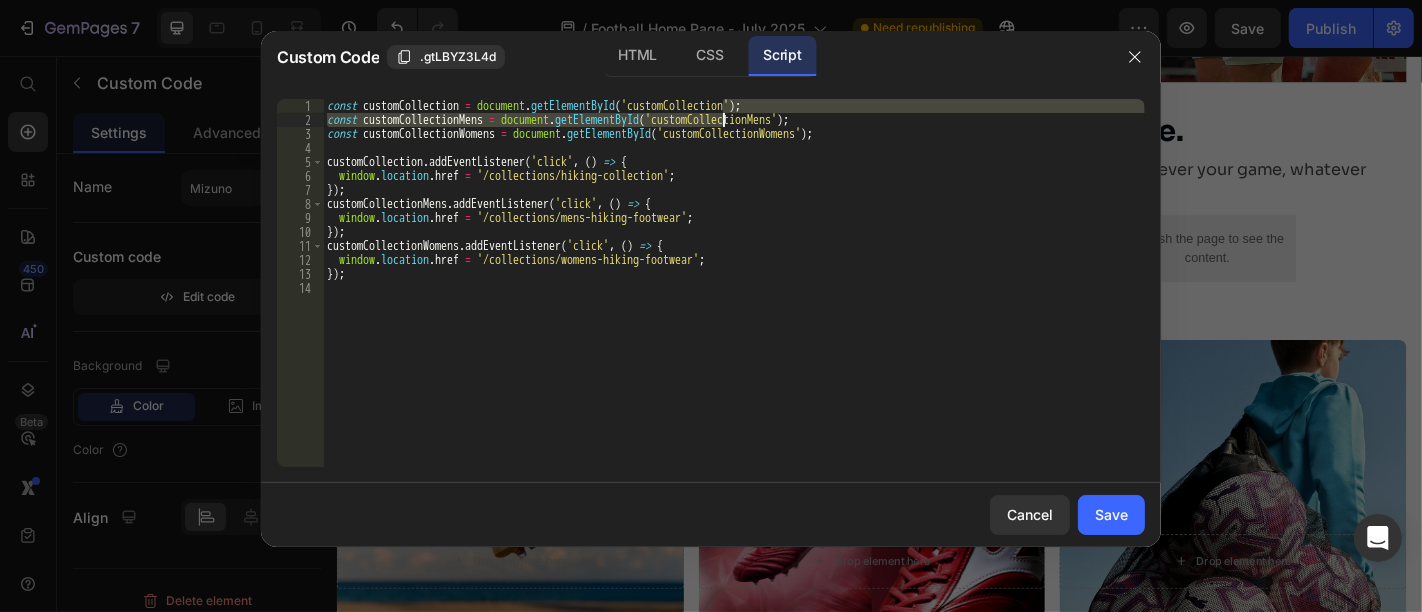 drag, startPoint x: 768, startPoint y: 103, endPoint x: 728, endPoint y: 103, distance: 40 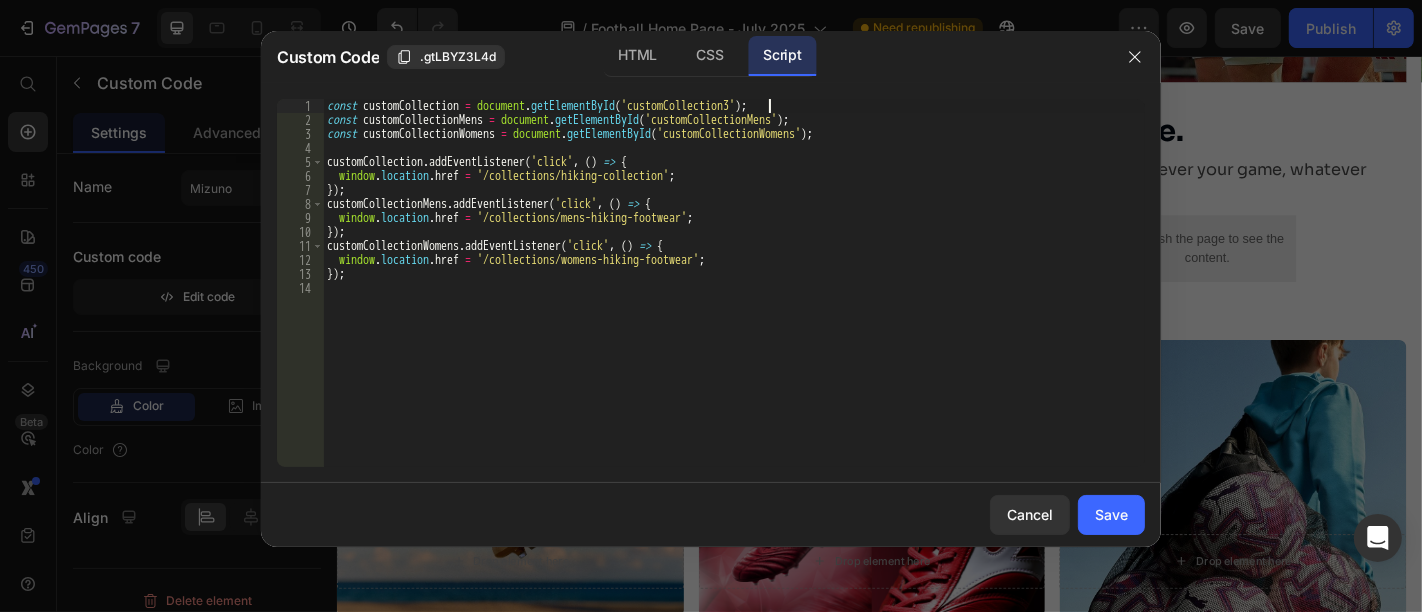 scroll, scrollTop: 0, scrollLeft: 37, axis: horizontal 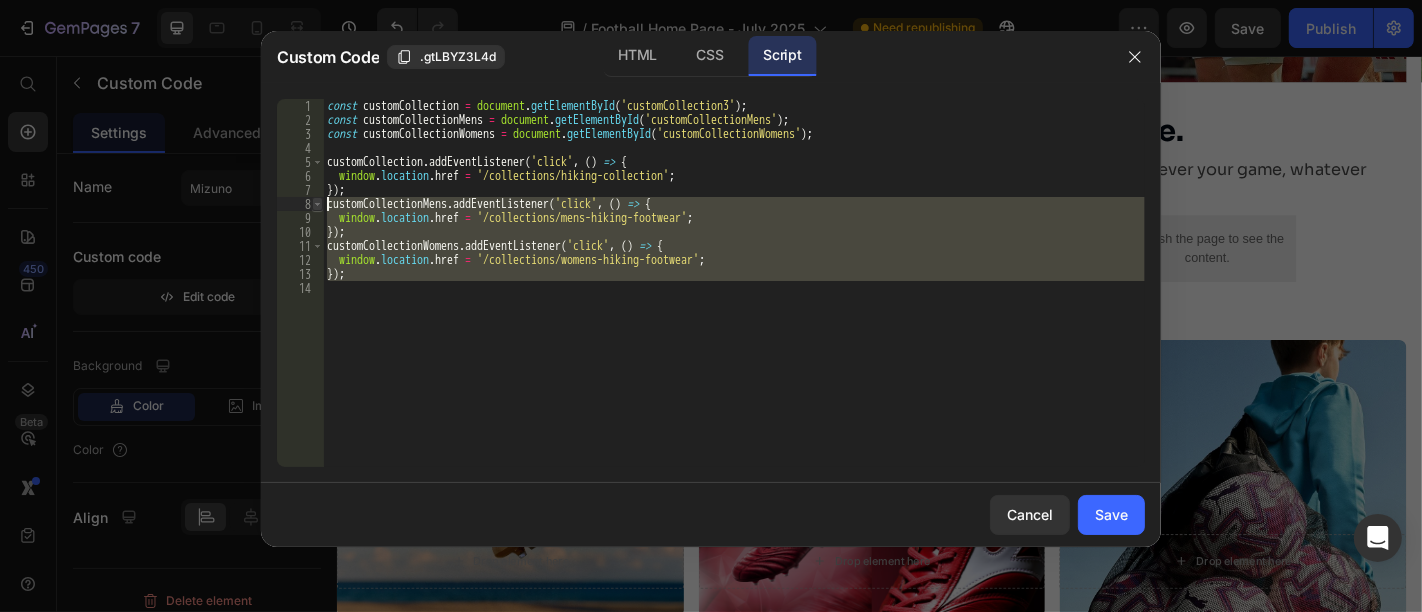 drag, startPoint x: 636, startPoint y: 284, endPoint x: 311, endPoint y: 207, distance: 333.997 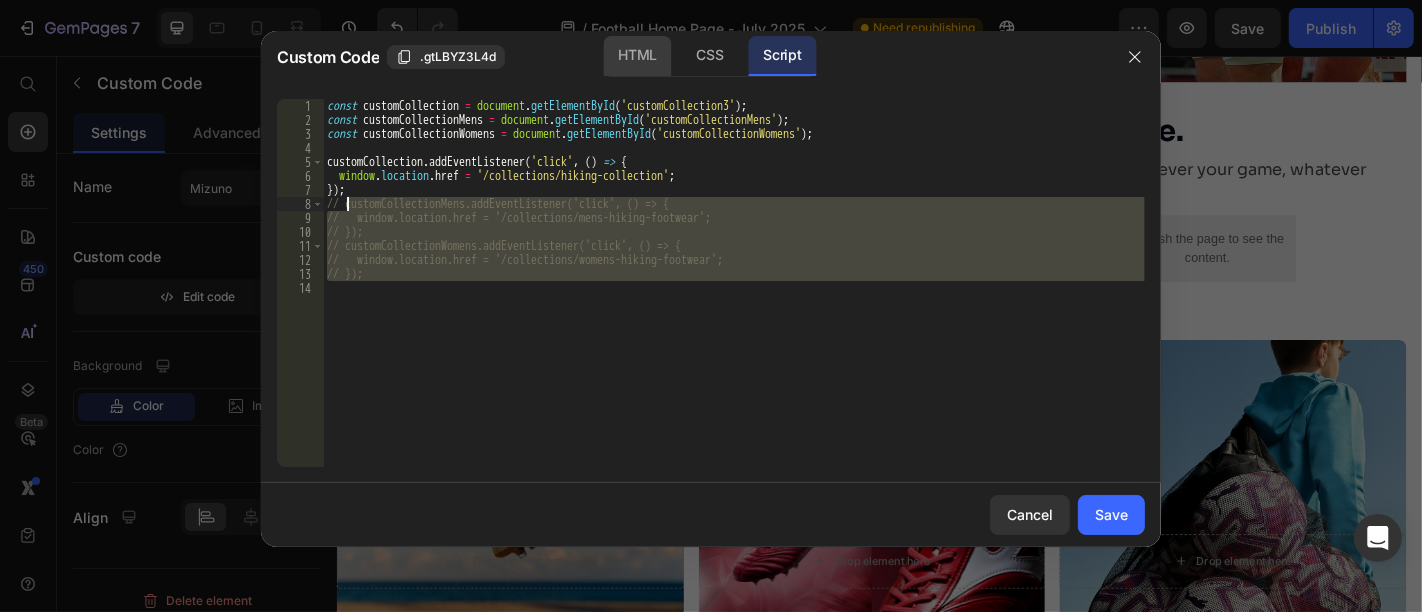 type on "// customCollectionMens.addEventListener('click', () => {
//   window.location.href = '/collections/mens-hiking-footwear';" 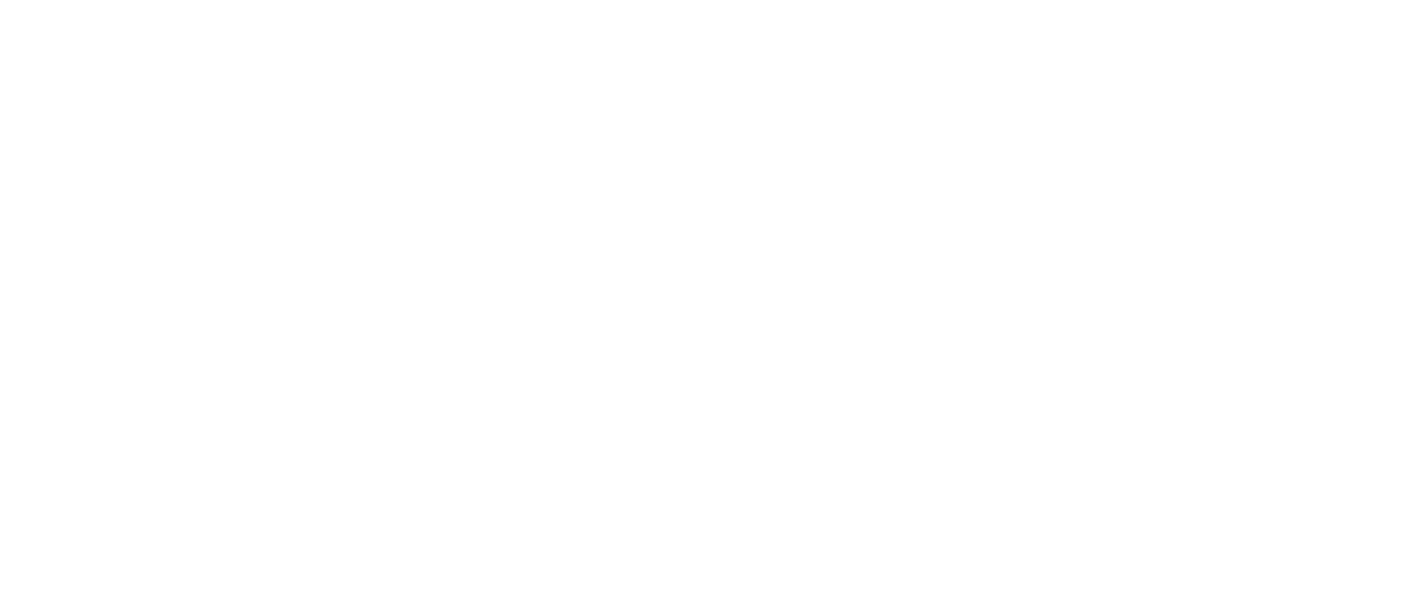 scroll, scrollTop: 0, scrollLeft: 0, axis: both 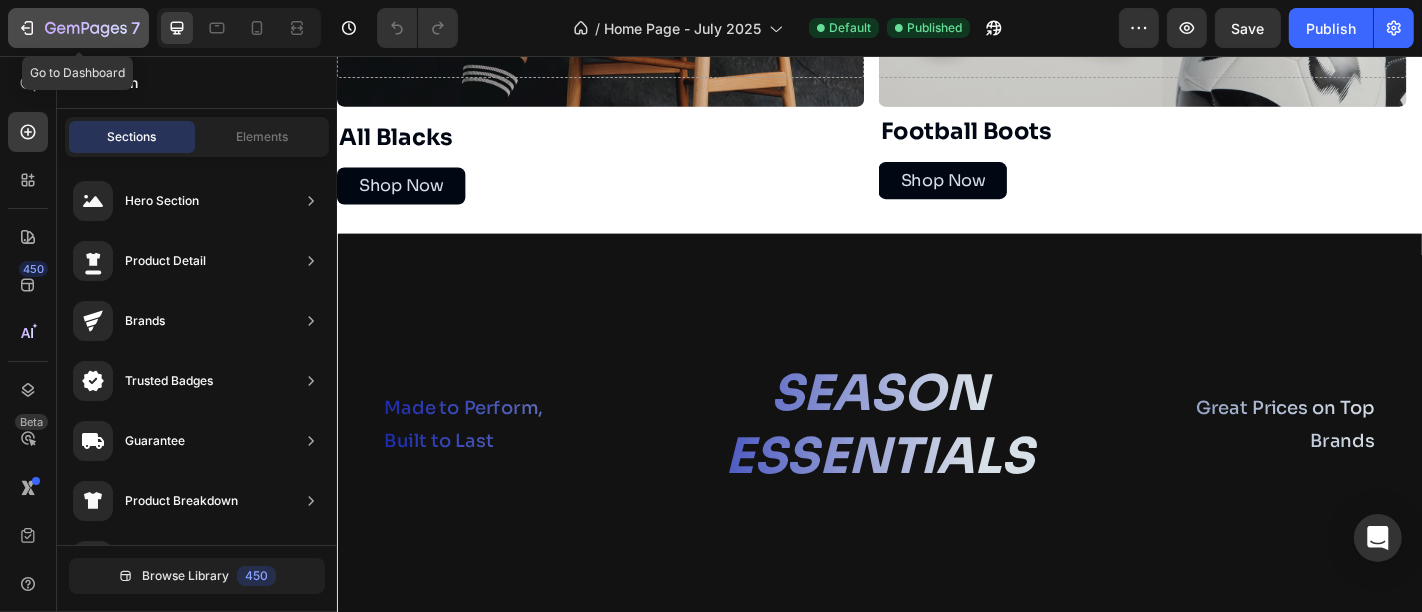 click 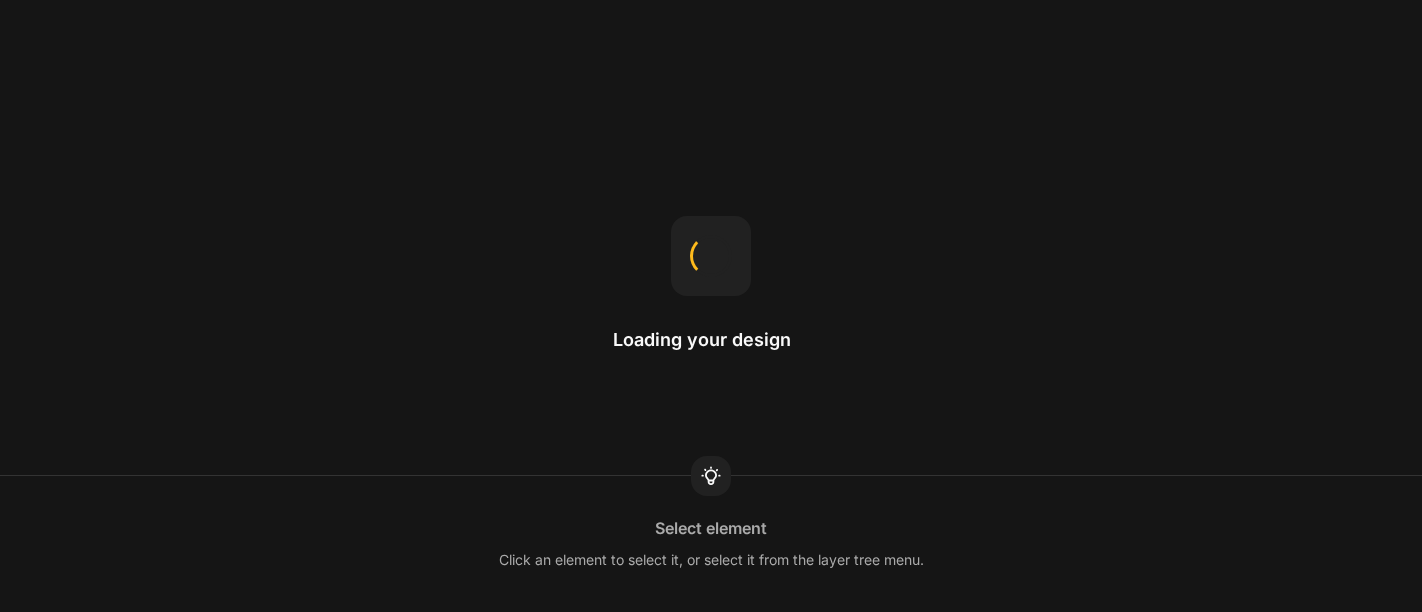 scroll, scrollTop: 0, scrollLeft: 0, axis: both 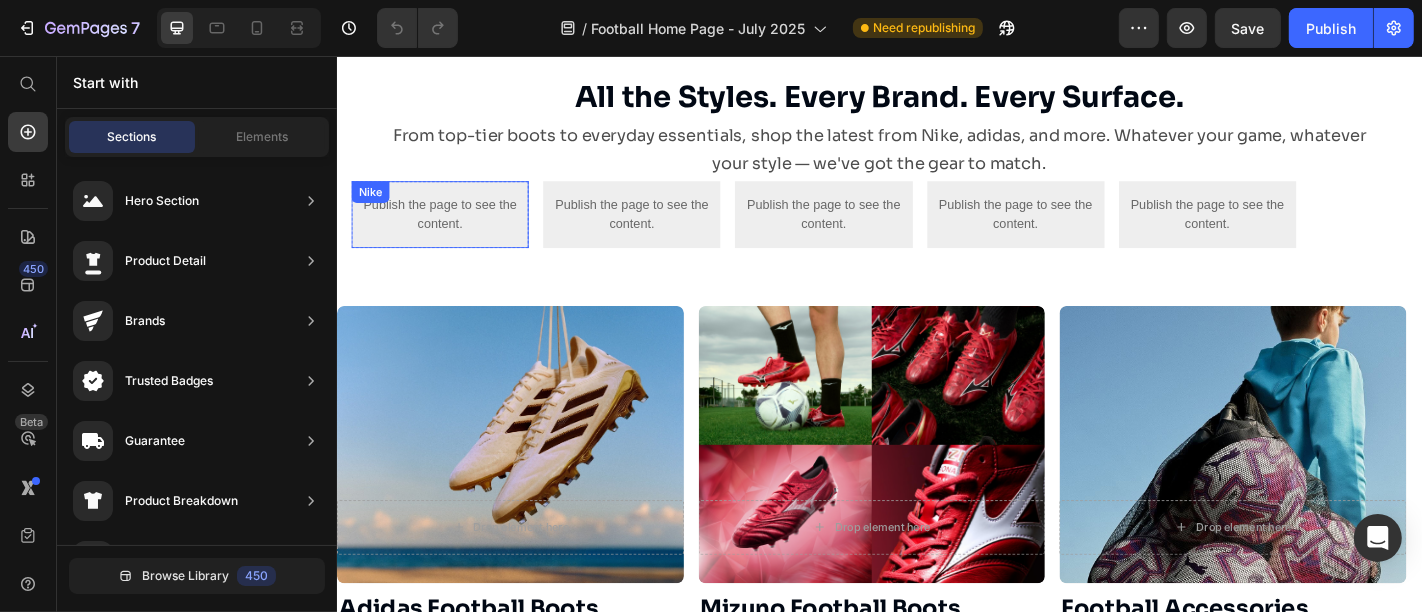 click on "Publish the page to see the content." at bounding box center (450, 231) 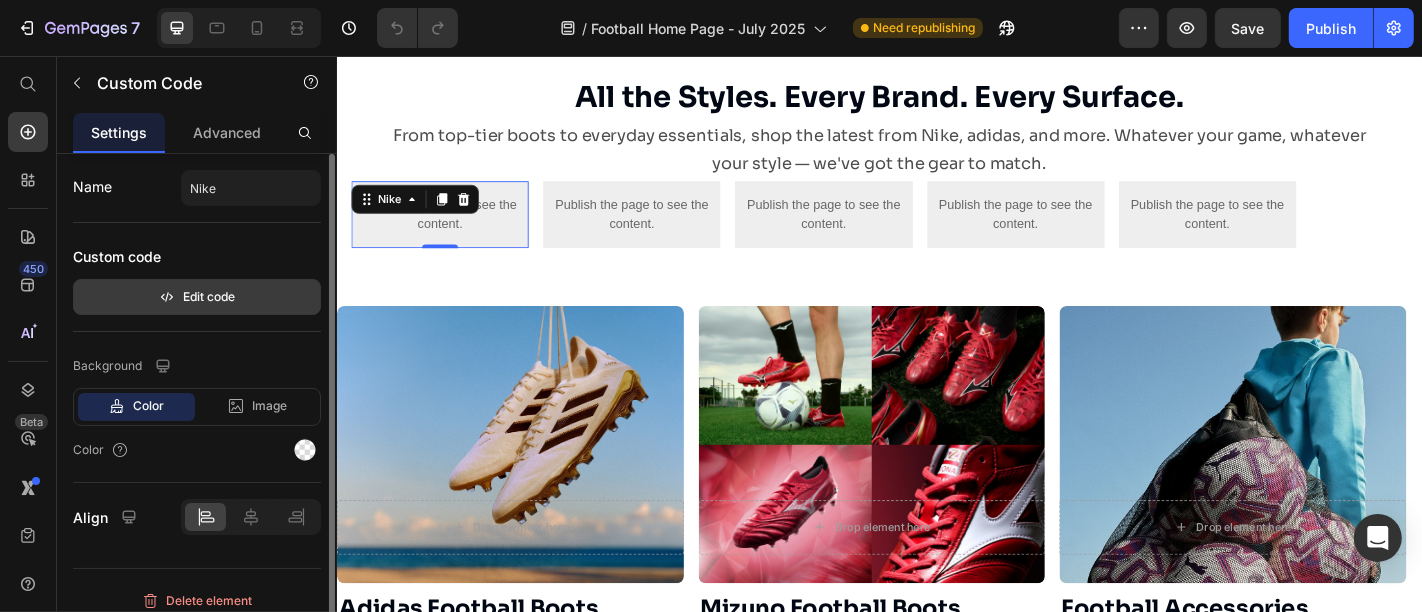 click on "Edit code" at bounding box center [197, 297] 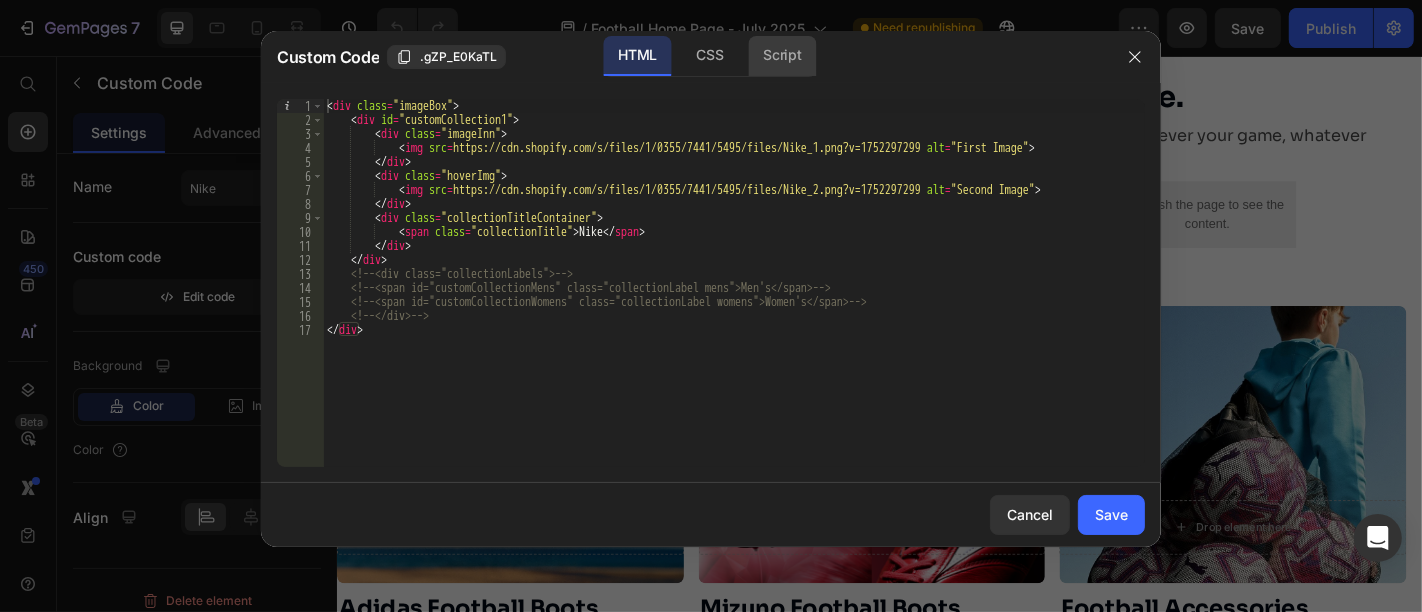 click on "Script" 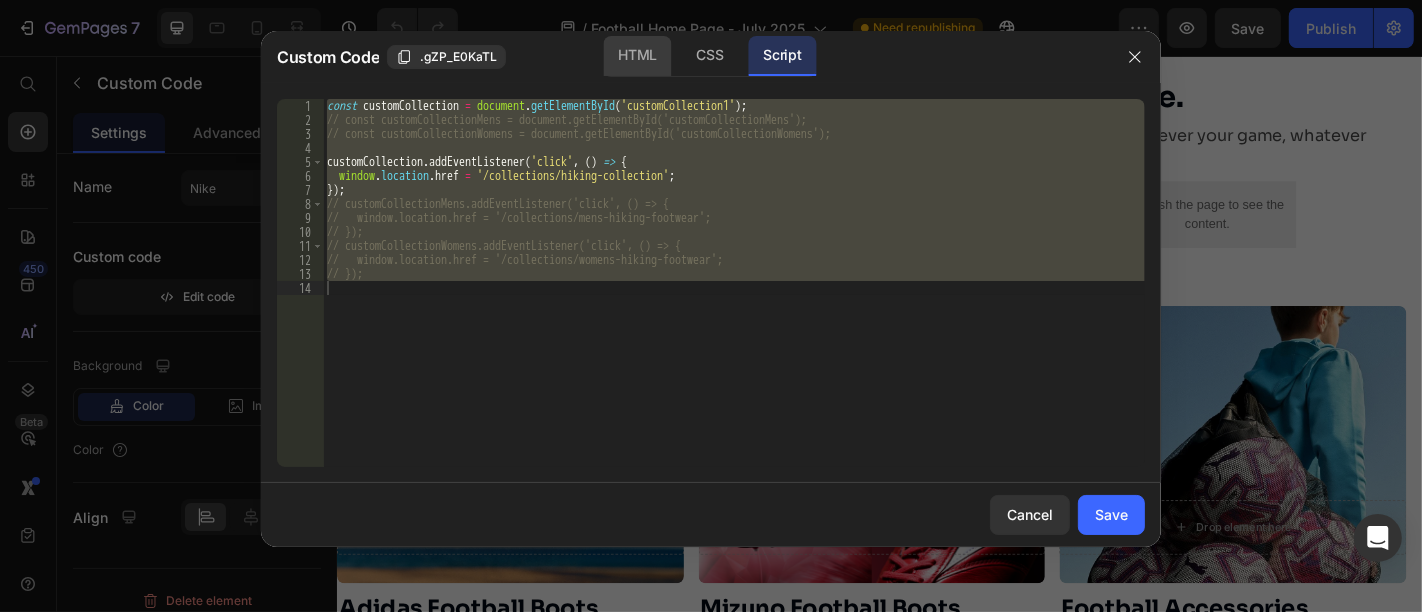 click on "HTML" 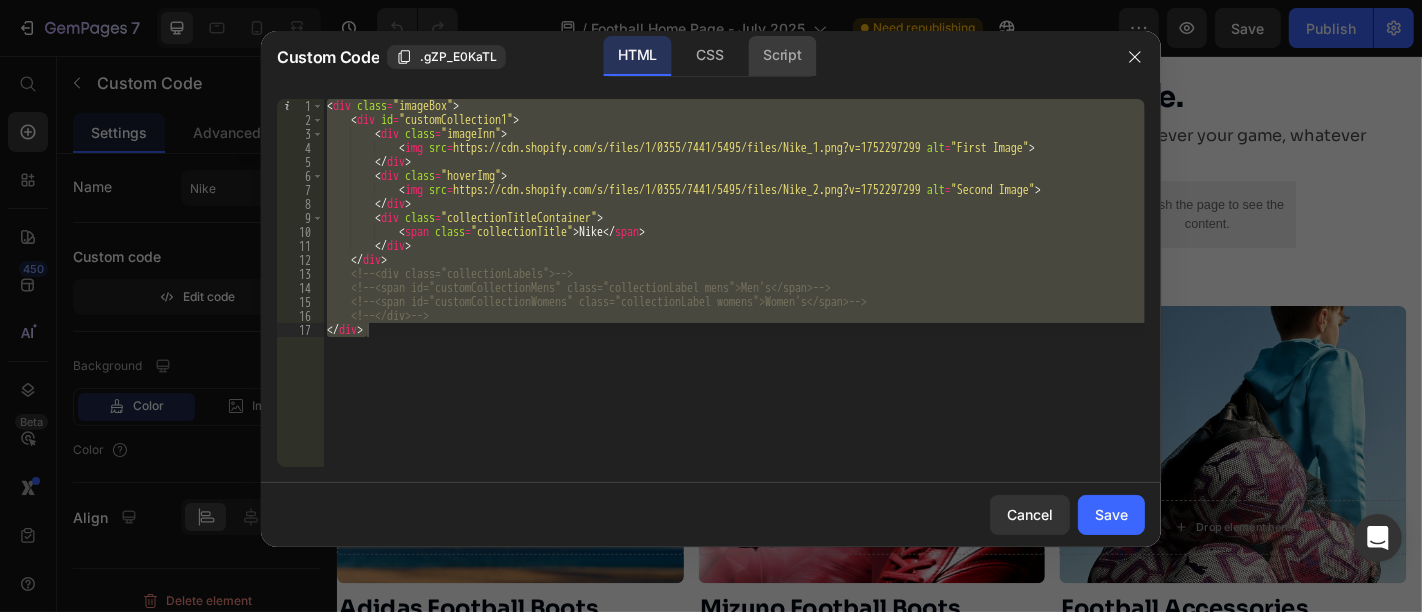 click on "Script" 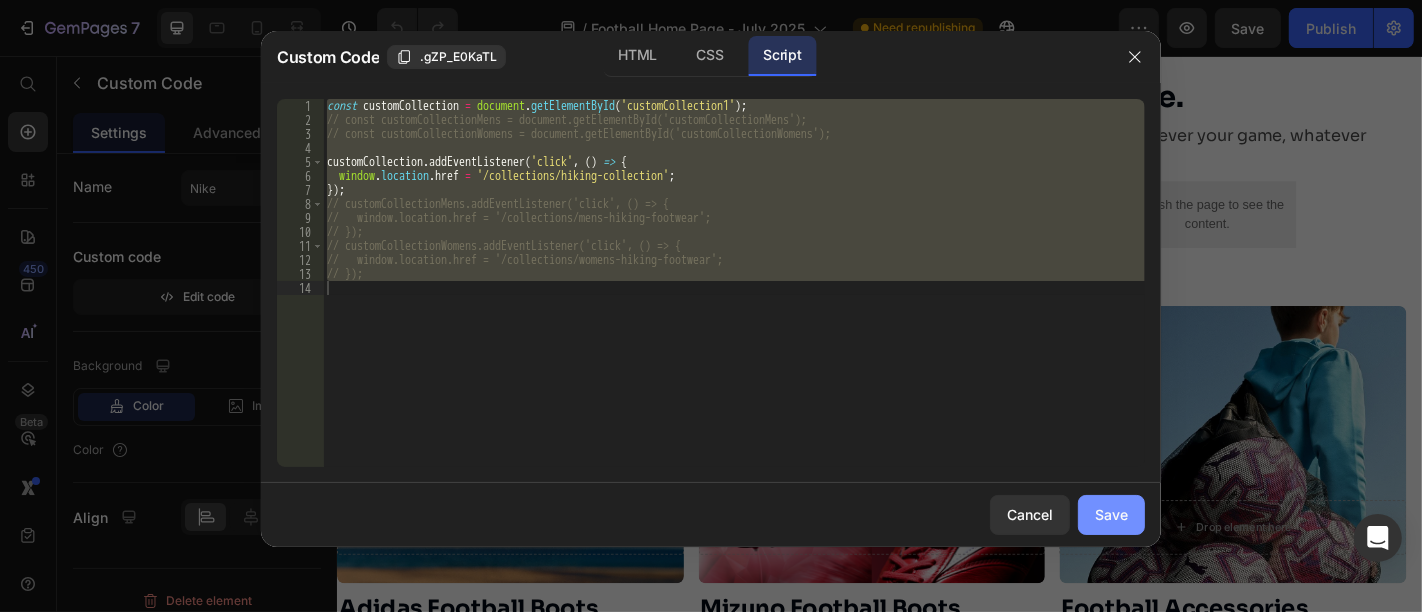 click on "Save" 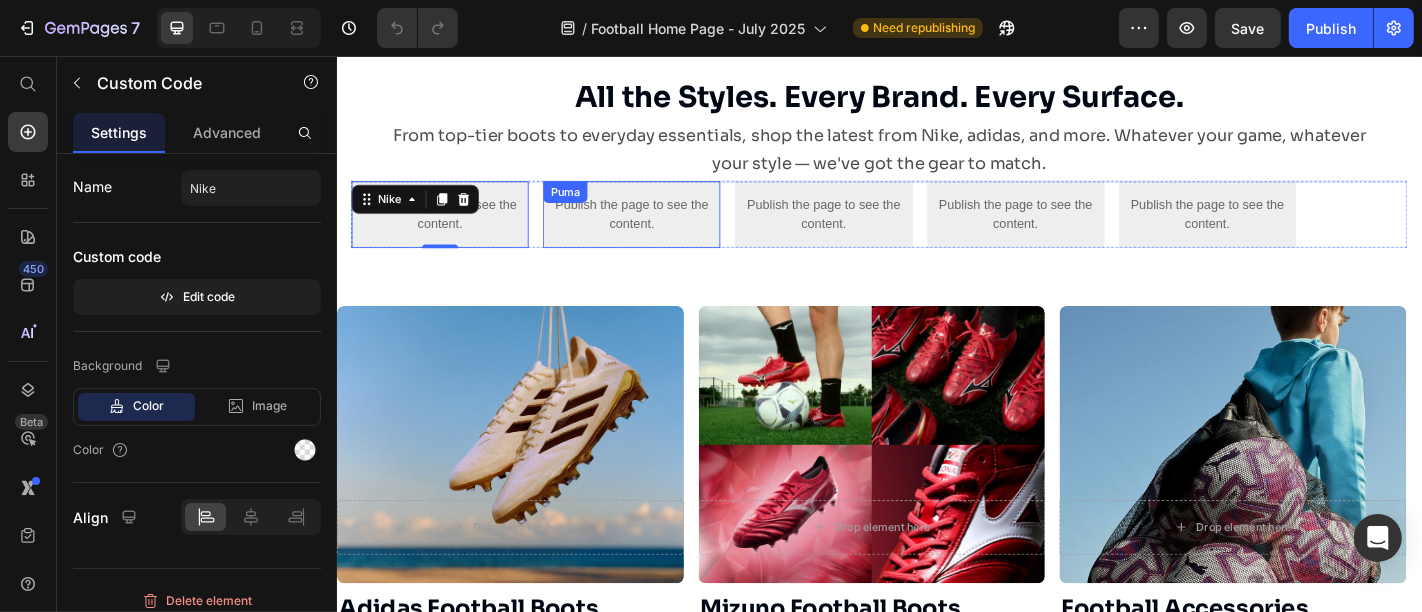 click on "Publish the page to see the content." at bounding box center [662, 231] 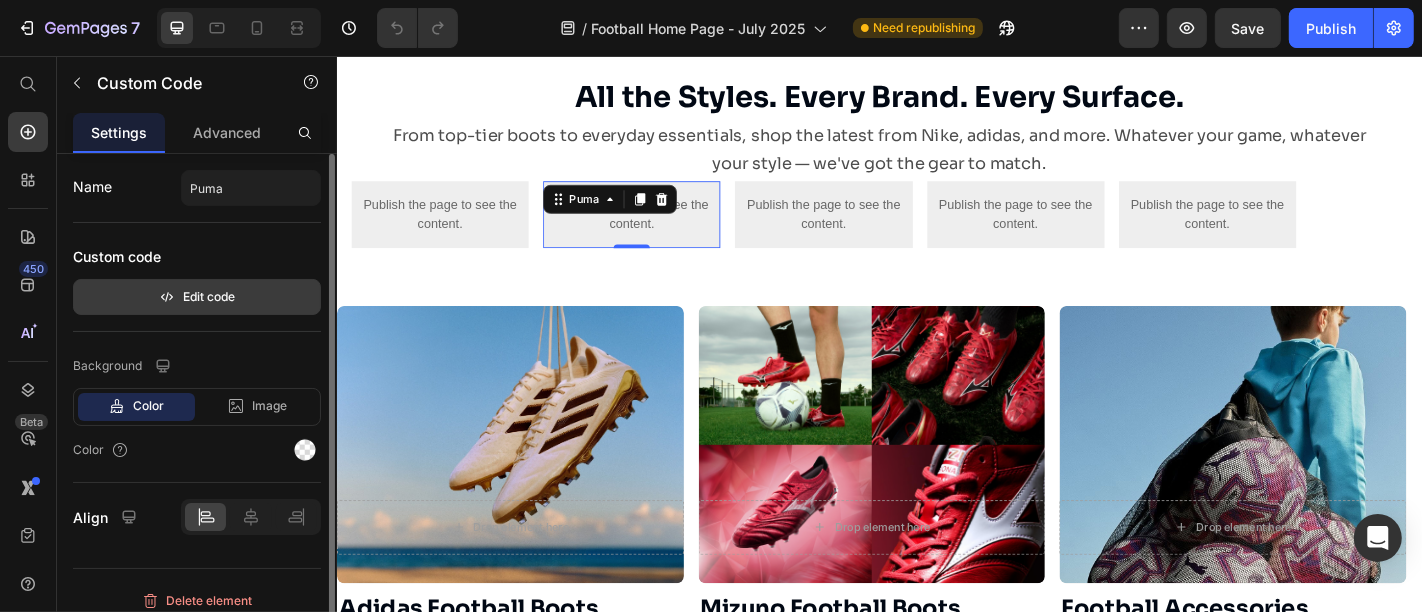click on "Edit code" at bounding box center [197, 297] 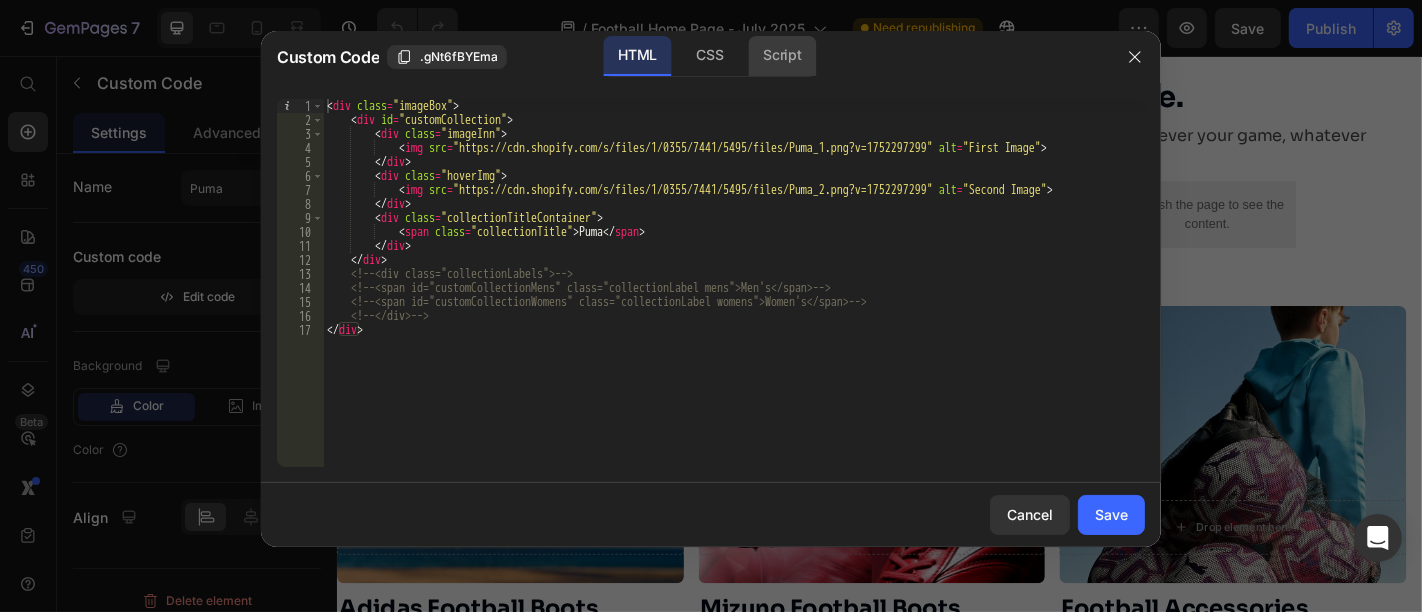 click on "Script" 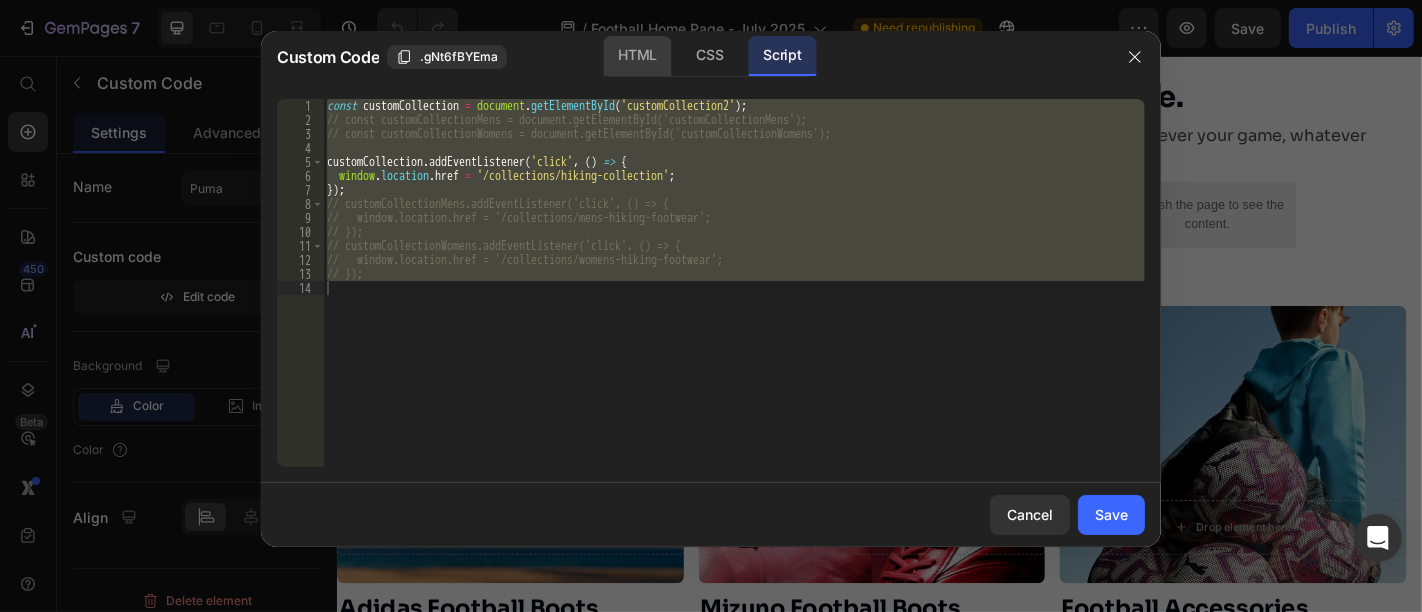 click on "HTML" 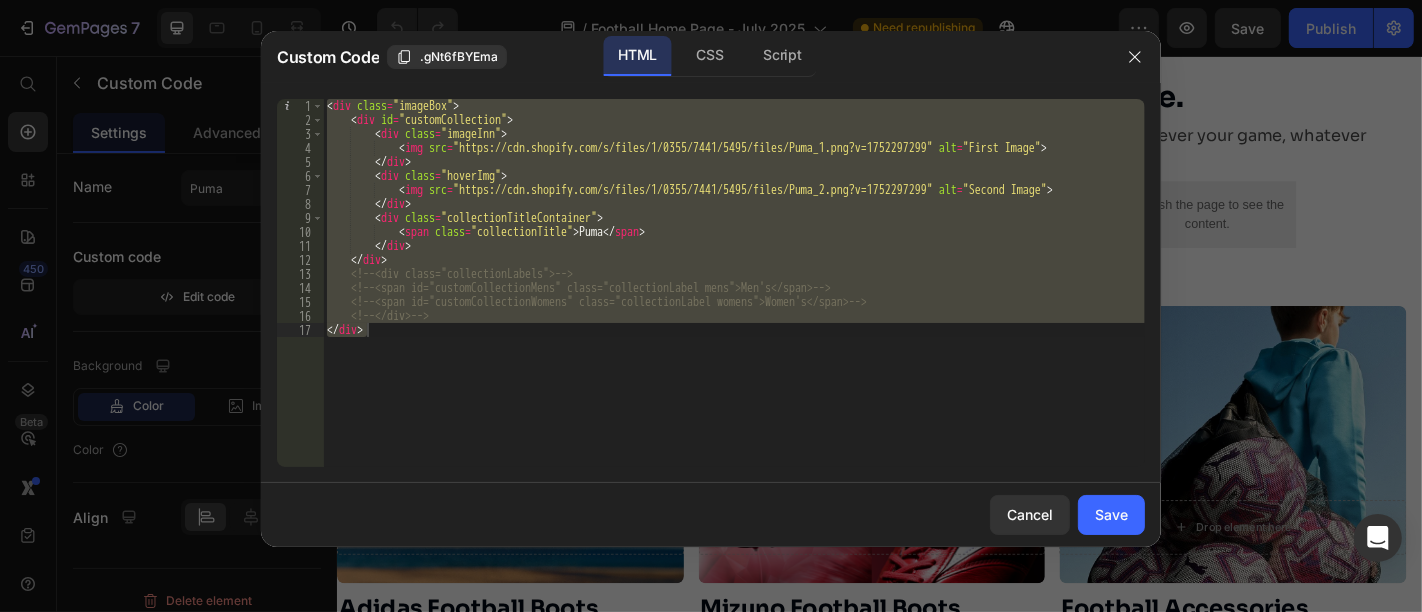 click on "< div   class = "imageBox" >      < div   id = "customCollection" >           < div   class = "imageInn" >                < img   src = "https://cdn.shopify.com/s/files/1/0355/7441/5495/files/Puma_1.png?v=1752297299"   alt = "First Image" >           </ div >           < div   class = "hoverImg" >                < img   src = "https://cdn.shopify.com/s/files/1/0355/7441/5495/files/Puma_2.png?v=1752297299"   alt = "Second Image" >           </ div >           < div   class = "collectionTitleContainer" >                < span   class = "collectionTitle" > Puma </ span >           </ div >      </ div >      <!-- <div class="collectionLabels"> -->      <!--     <span id="customCollectionMens" class="collectionLabel mens">Men's</span> -->      <!--     <span id="customCollectionWomens" class="collectionLabel womens">Women's</span> -->      <!-- </div> --> </ div >" at bounding box center (734, 283) 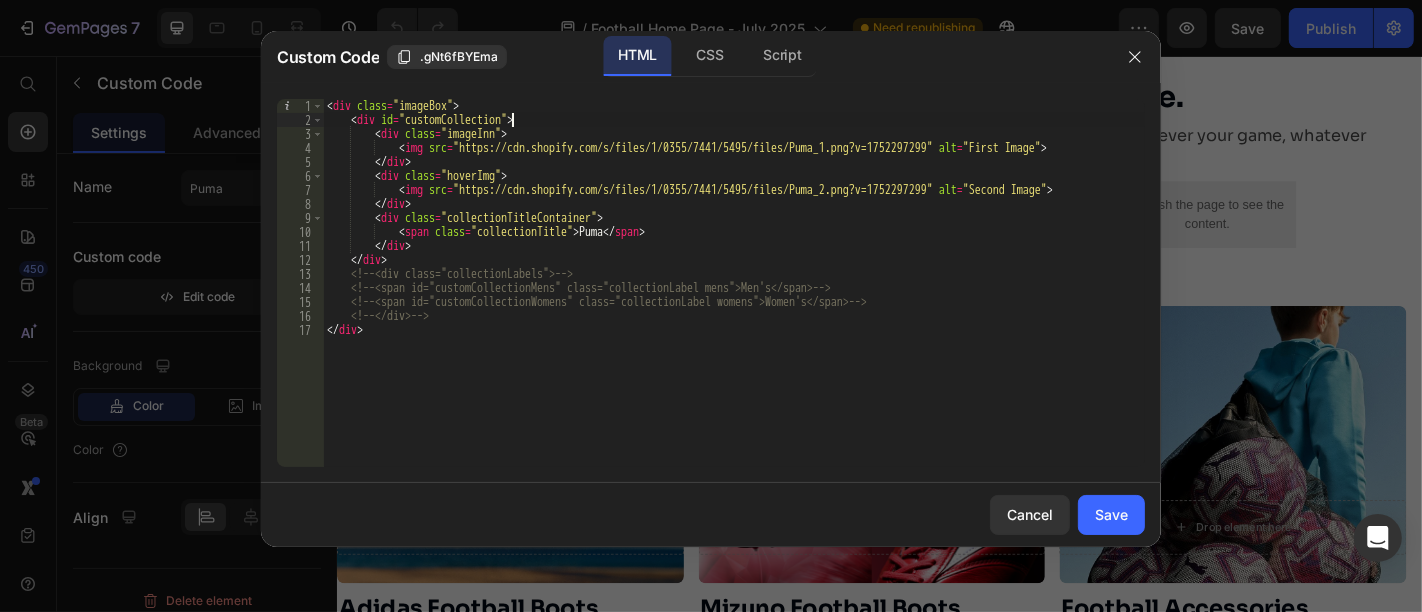 click on "< div   class = "imageBox" >      < div   id = "customCollection" >           < div   class = "imageInn" >                < img   src = "https://cdn.shopify.com/s/files/1/0355/7441/5495/files/Puma_1.png?v=1752297299"   alt = "First Image" >           </ div >           < div   class = "hoverImg" >                < img   src = "https://cdn.shopify.com/s/files/1/0355/7441/5495/files/Puma_2.png?v=1752297299"   alt = "Second Image" >           </ div >           < div   class = "collectionTitleContainer" >                < span   class = "collectionTitle" > Puma </ span >           </ div >      </ div >      <!-- <div class="collectionLabels"> -->      <!--     <span id="customCollectionMens" class="collectionLabel mens">Men's</span> -->      <!--     <span id="customCollectionWomens" class="collectionLabel womens">Women's</span> -->      <!-- </div> --> </ div >" at bounding box center (734, 297) 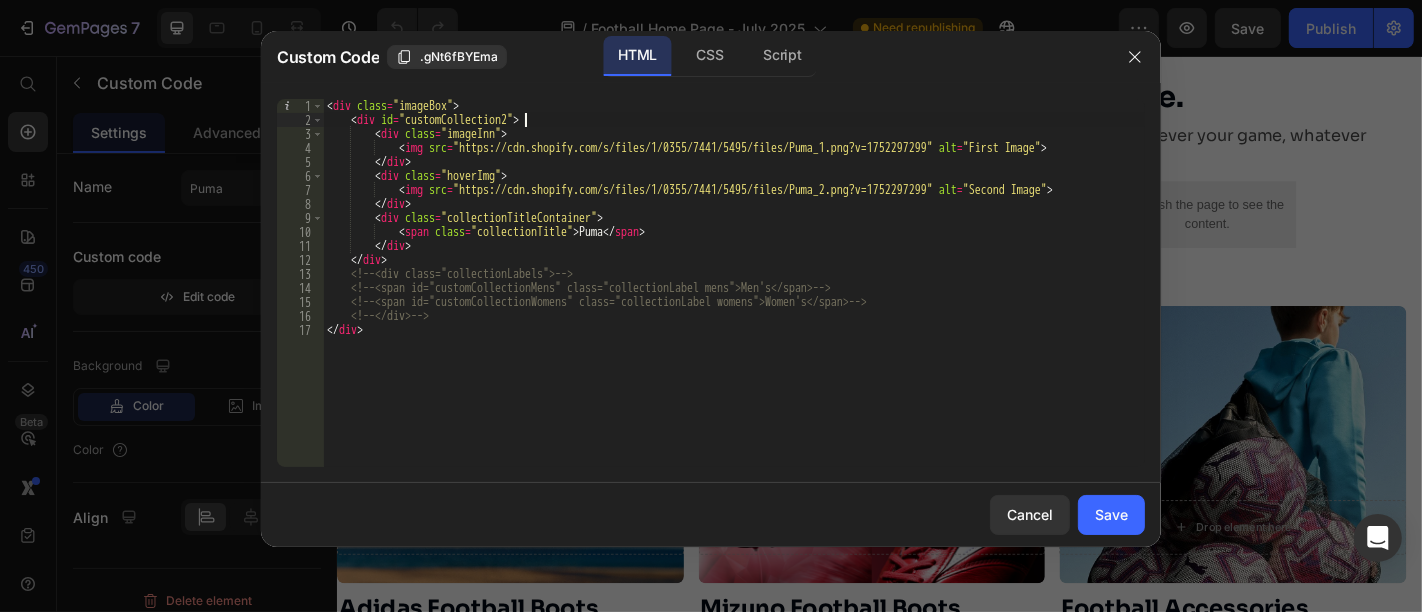 scroll, scrollTop: 0, scrollLeft: 15, axis: horizontal 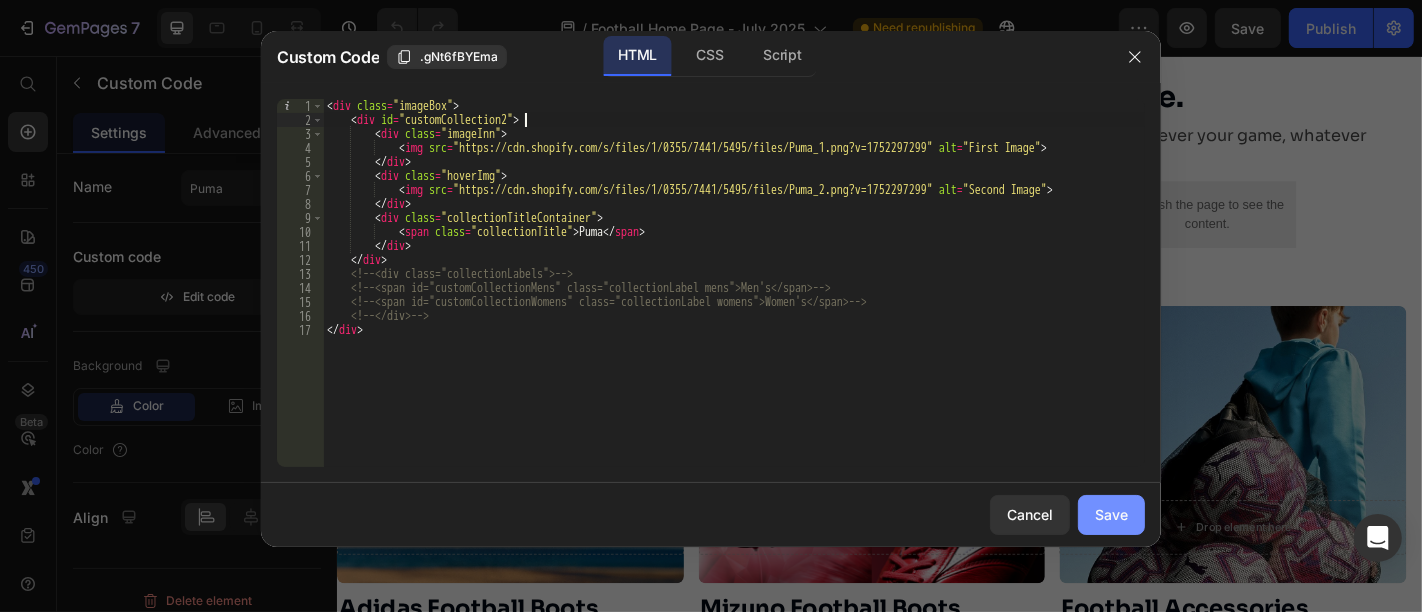 type on "<div id="customCollection2">" 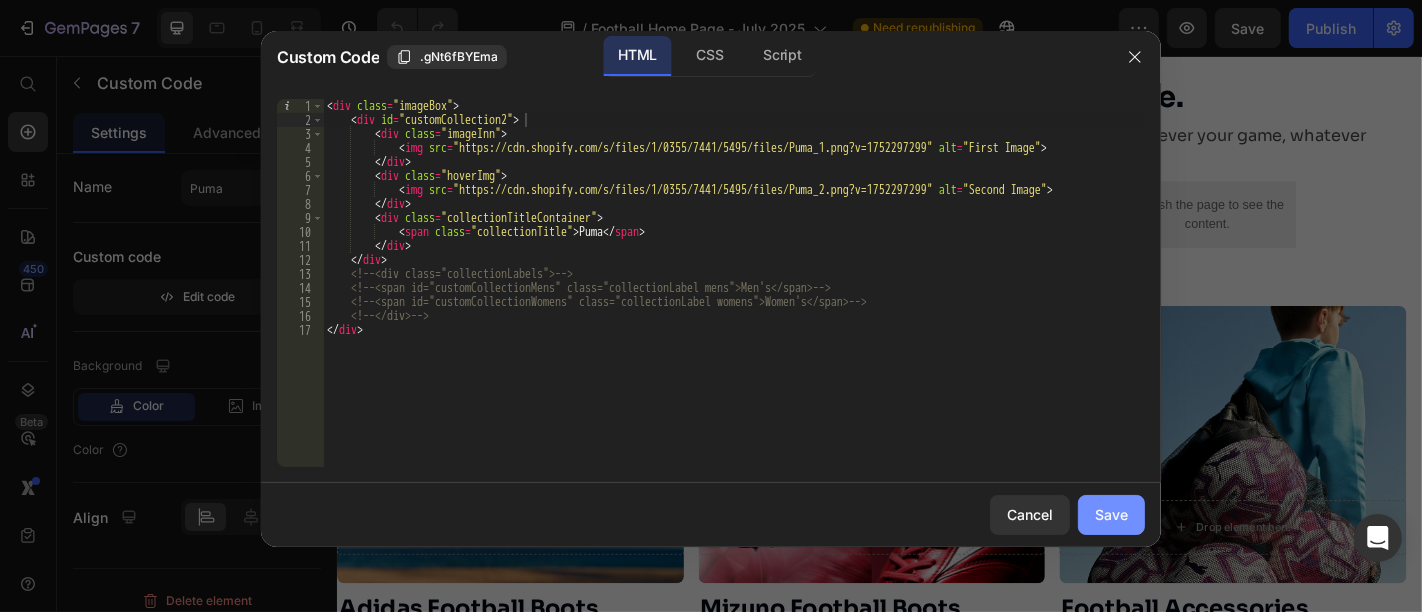 click on "Save" at bounding box center (1111, 514) 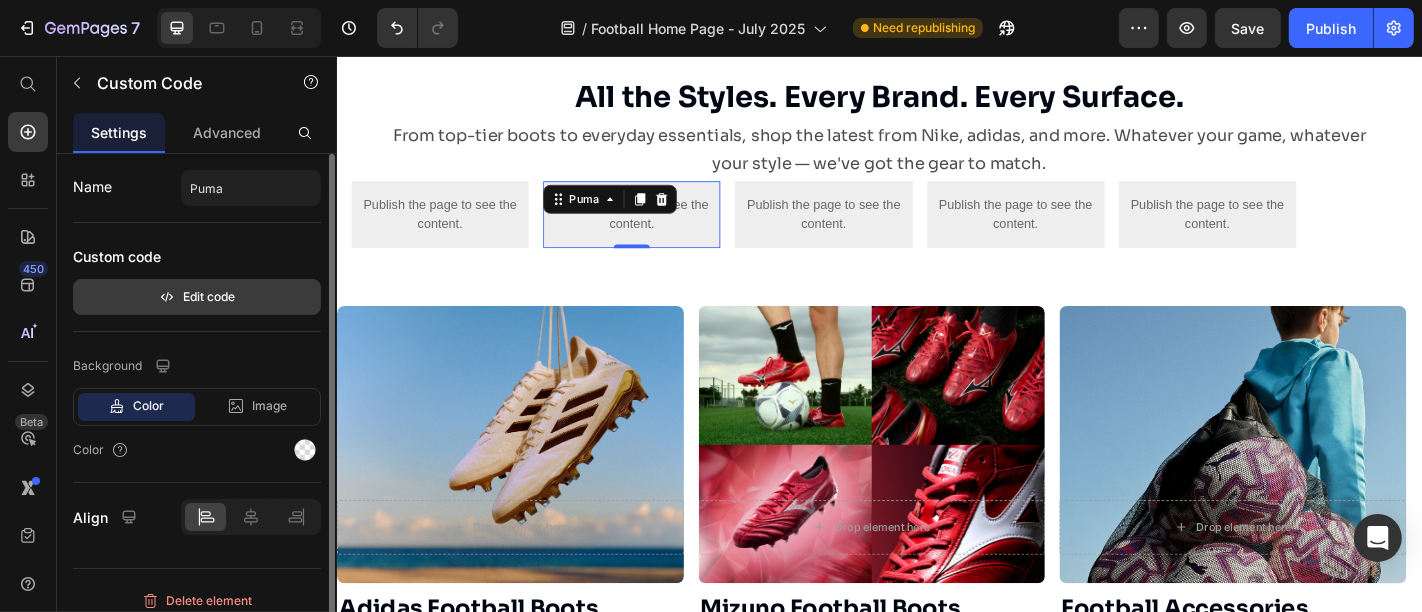 click on "Edit code" at bounding box center (197, 297) 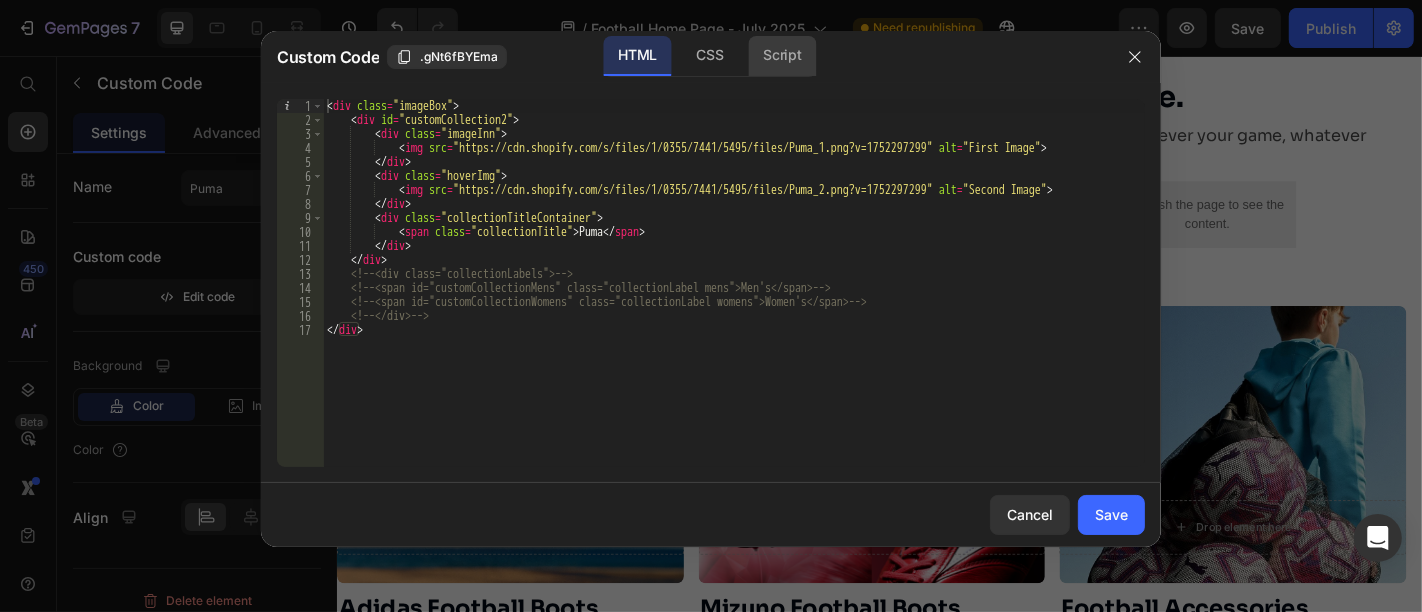 click on "Script" 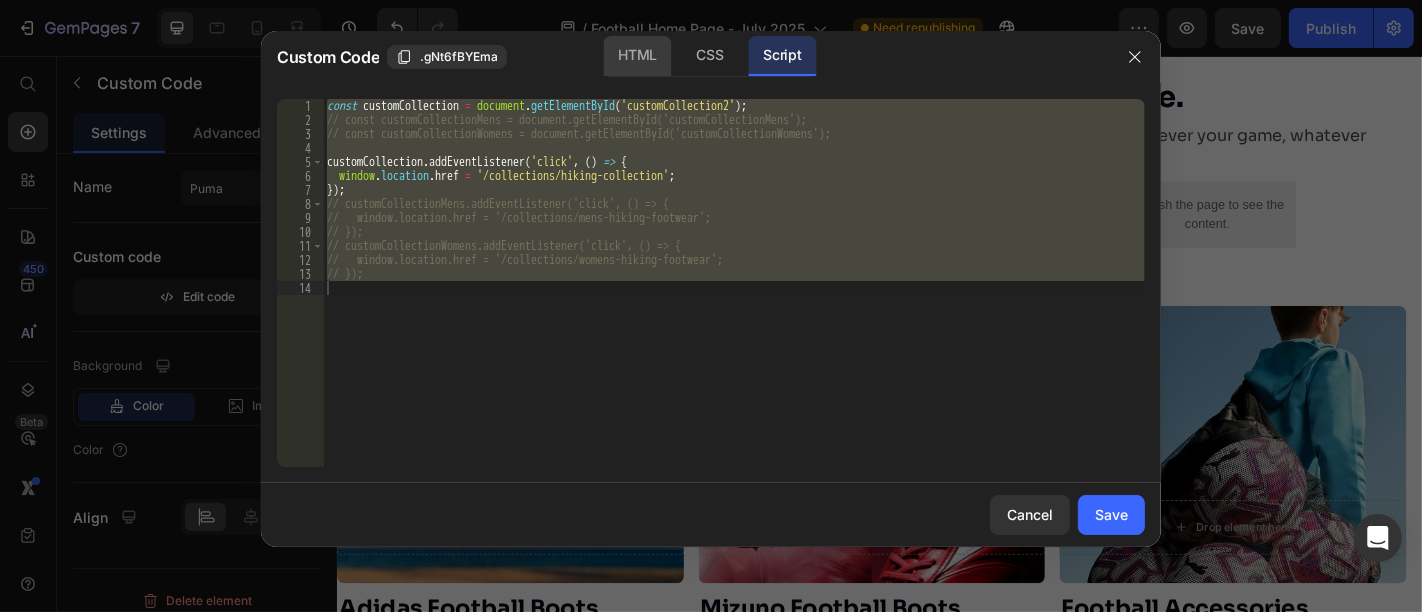 click on "HTML" 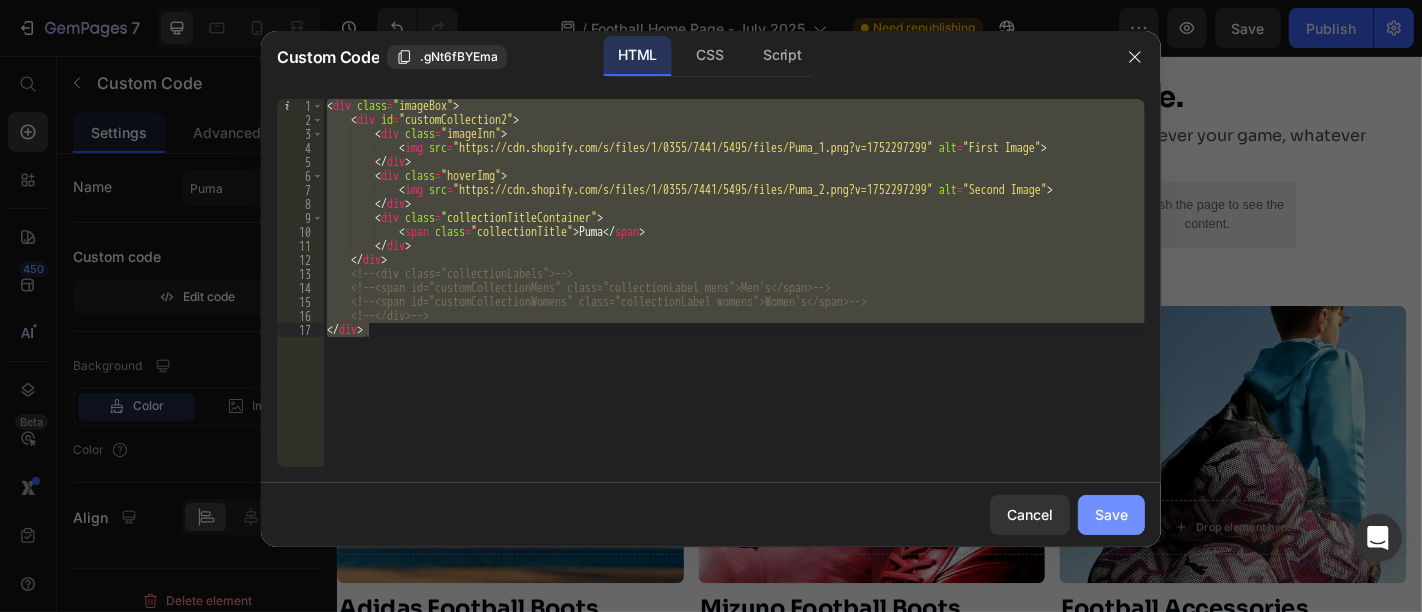 click on "Save" at bounding box center (1111, 514) 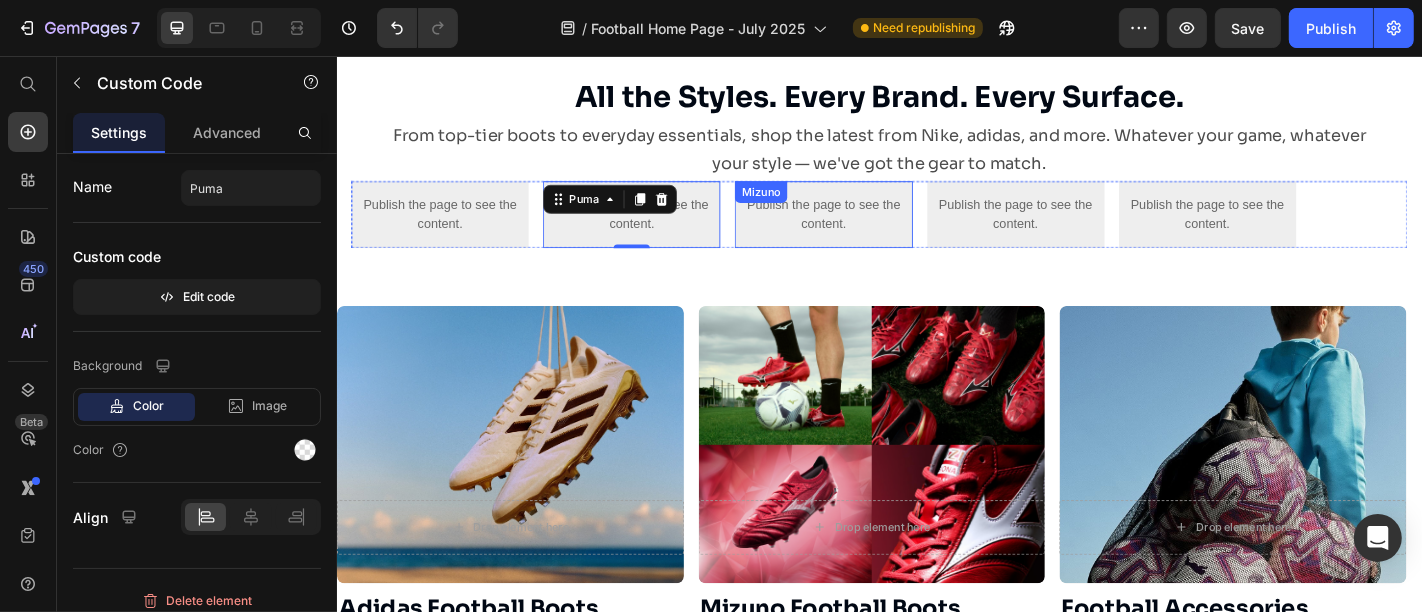 click on "Publish the page to see the content." at bounding box center (874, 231) 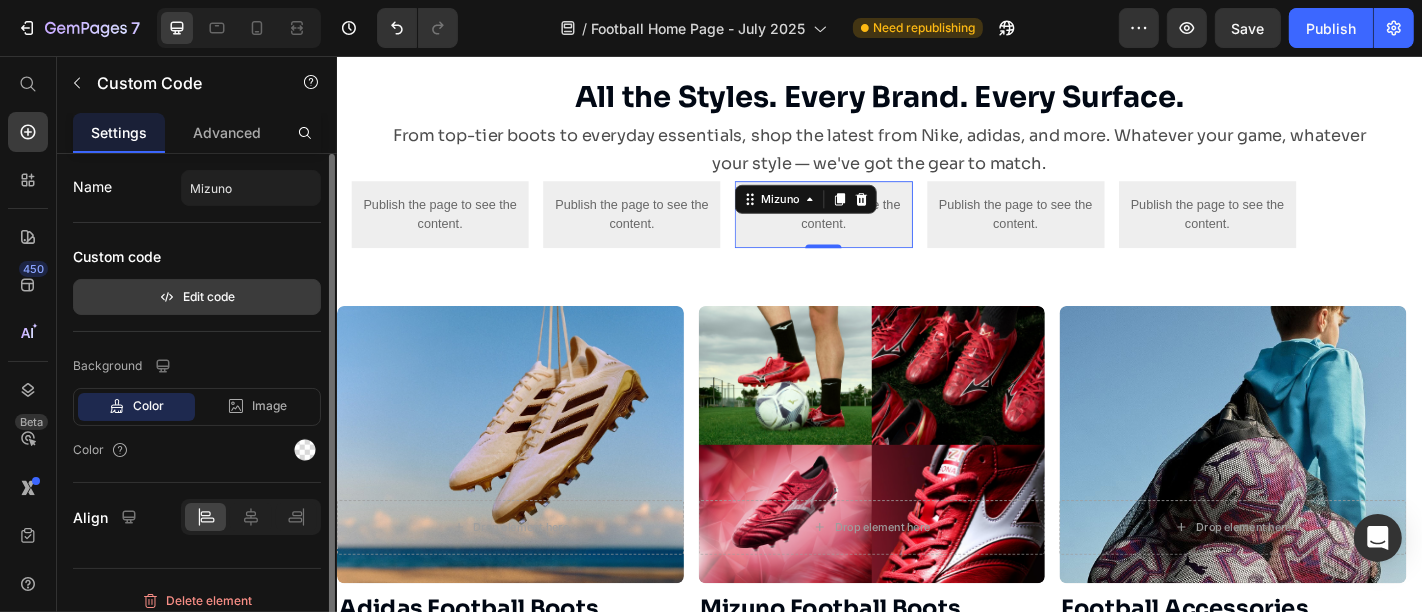 click on "Edit code" at bounding box center [197, 297] 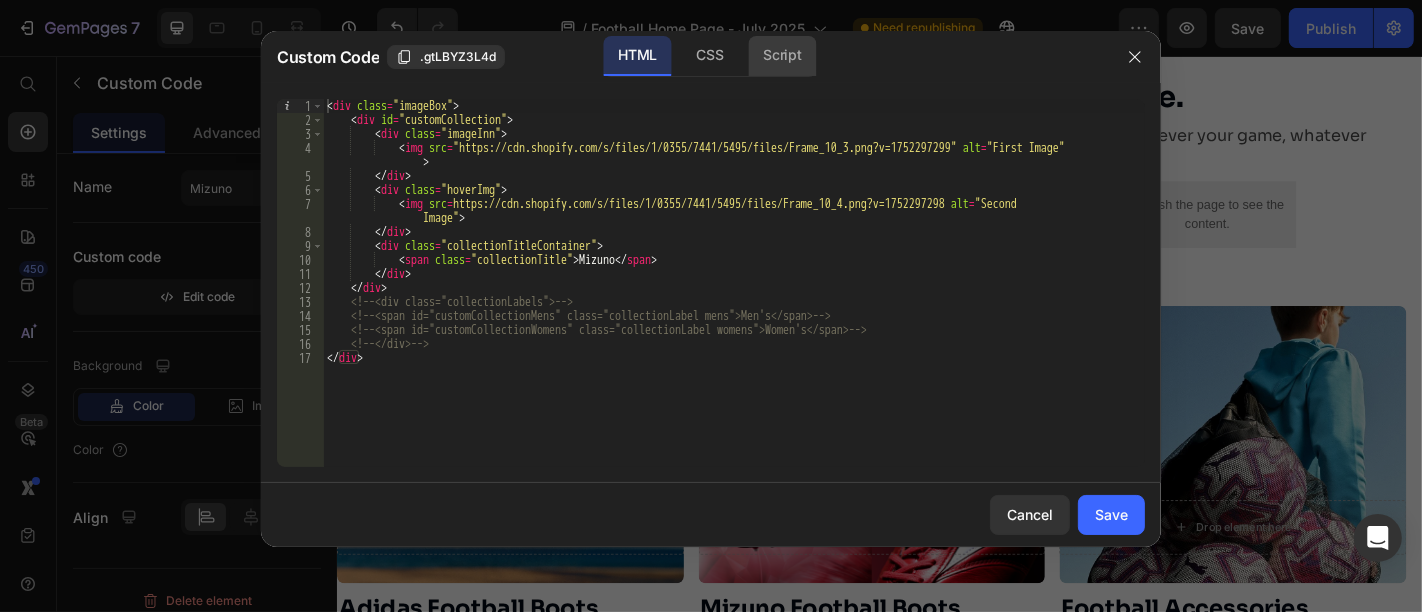click on "Script" 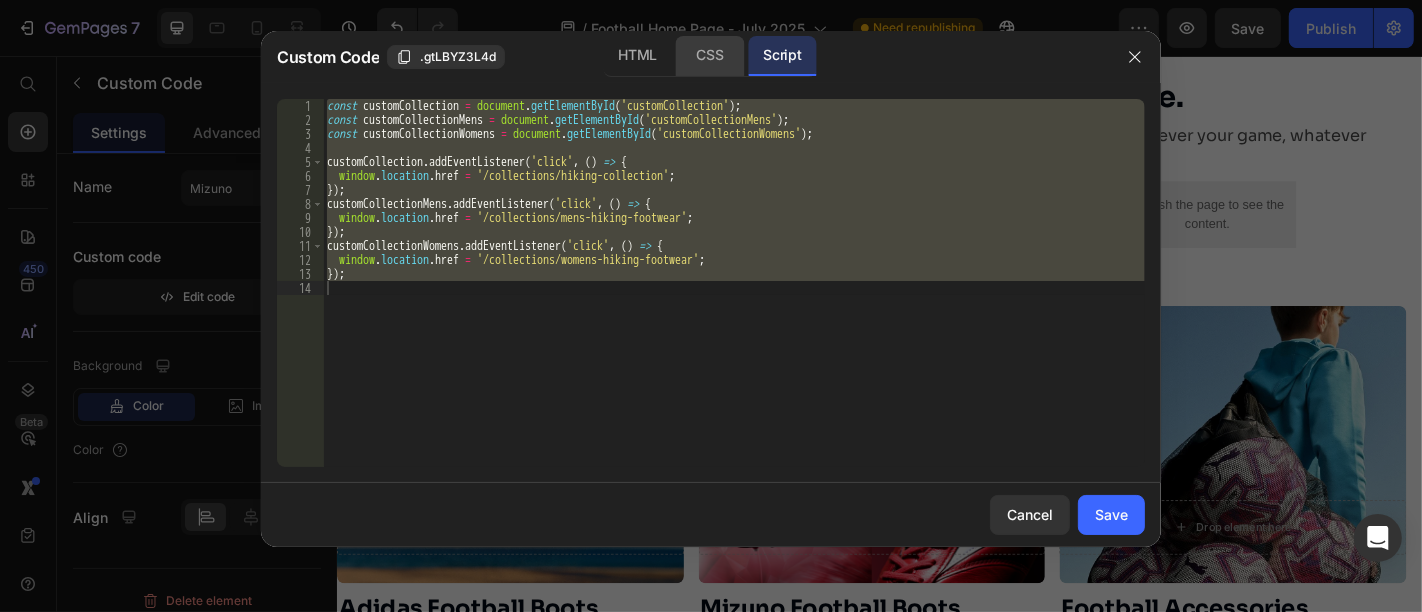 click on "CSS" 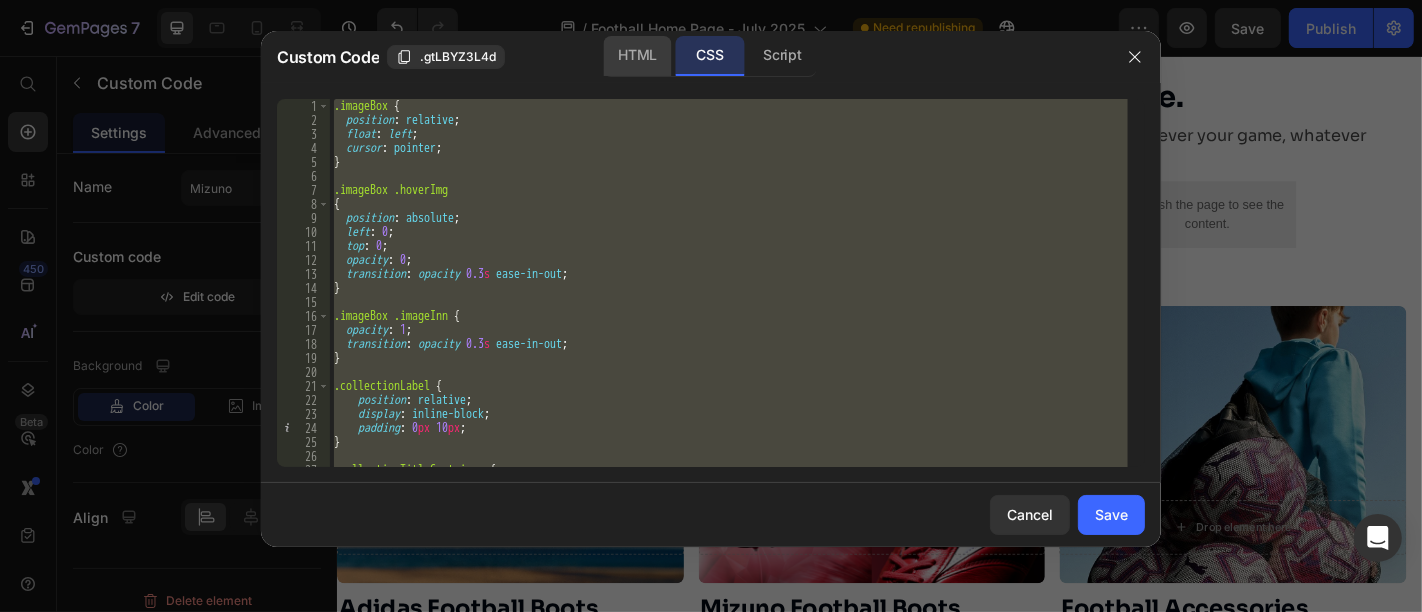 click on "HTML" 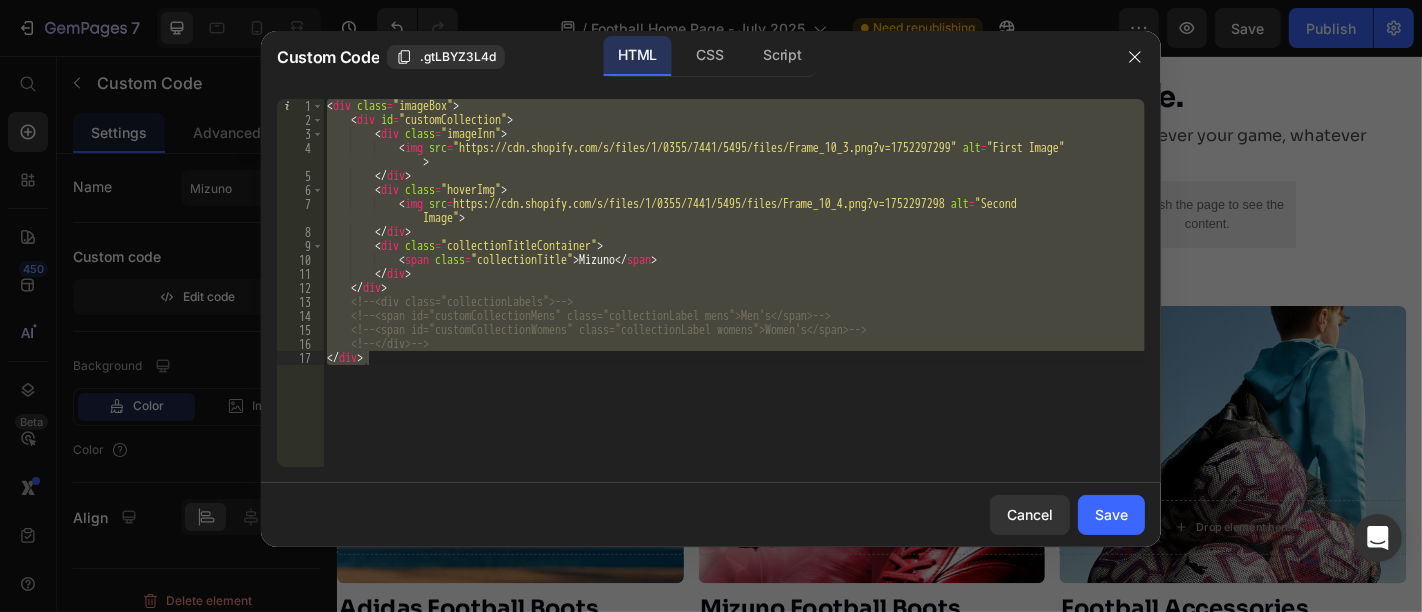 click on "< div   class = "imageBox" >      < div   id = "customCollection" >           < div   class = "imageInn" >                < img   src = "https://cdn.shopify.com/s/files/1/0355/7441/5495/files/Frame_10_3.png?v=1752297299"   alt = "First Image"                  >           </ div >           < div   class = "hoverImg" >                < img   src = "https://cdn.shopify.com/s/files/1/0355/7441/5495/files/Frame_10_4.png?v=1752297298"   alt = "Second                   Image" >           </ div >           < div   class = "collectionTitleContainer" >                < span   class = "collectionTitle" > Mizuno </ span >           </ div >      </ div >      <!-- <div class="collectionLabels"> -->      <!--     <span id="customCollectionMens" class="collectionLabel mens">Men's</span> -->      <!--     <span id="customCollectionWomens" class="collectionLabel womens">Women's</span> -->      <!-- </div> --> </ div >" at bounding box center [734, 283] 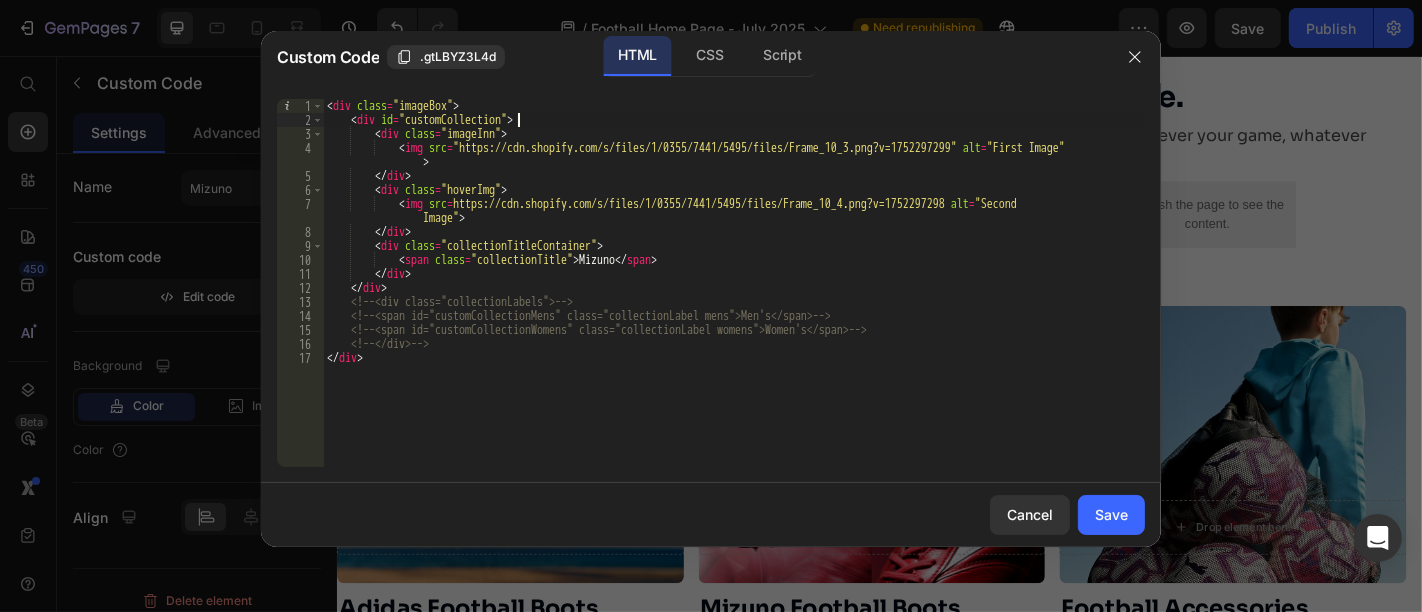 scroll, scrollTop: 0, scrollLeft: 15, axis: horizontal 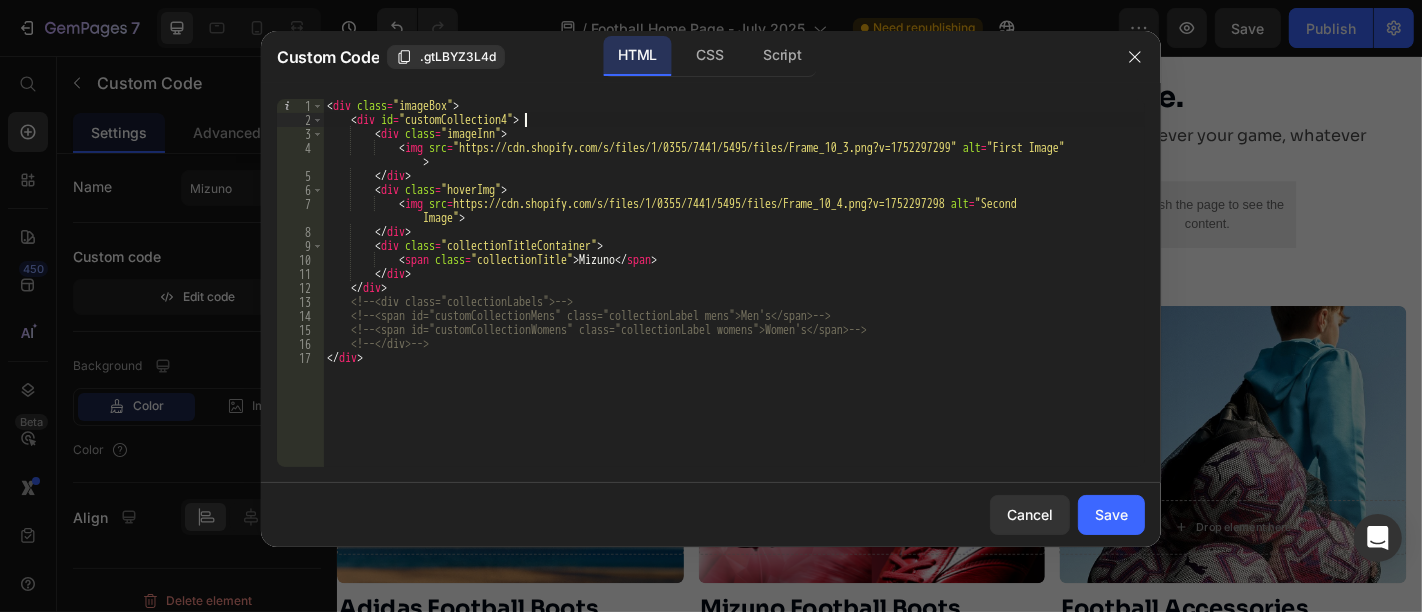 click on "< div   class = "imageBox" >      < div   id = "customCollection4" >           < div   class = "imageInn" >                < img   src = "https://cdn.shopify.com/s/files/1/0355/7441/5495/files/Frame_10_3.png?v=1752297299"   alt = "First Image"                  >           </ div >           < div   class = "hoverImg" >                < img   src = "https://cdn.shopify.com/s/files/1/0355/7441/5495/files/Frame_10_4.png?v=1752297298"   alt = "Second                   Image" >           </ div >           < div   class = "collectionTitleContainer" >                < span   class = "collectionTitle" > Mizuno </ span >           </ div >      </ div >      <!-- <div class="collectionLabels"> -->      <!--     <span id="customCollectionMens" class="collectionLabel mens">Men's</span> -->      <!--     <span id="customCollectionWomens" class="collectionLabel womens">Women's</span> -->      <!-- </div> --> </ div >" at bounding box center [734, 297] 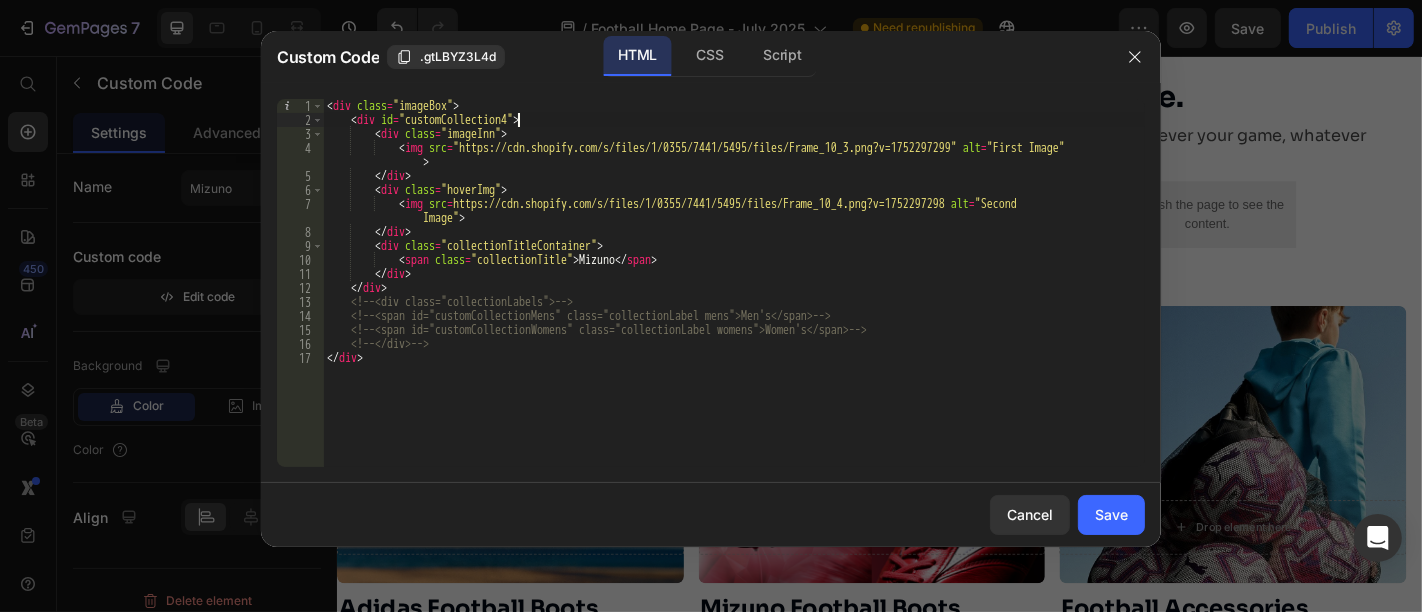 click on "< div   class = "imageBox" >      < div   id = "customCollection4" >           < div   class = "imageInn" >                < img   src = "https://cdn.shopify.com/s/files/1/0355/7441/5495/files/Frame_10_3.png?v=1752297299"   alt = "First Image"                  >           </ div >           < div   class = "hoverImg" >                < img   src = "https://cdn.shopify.com/s/files/1/0355/7441/5495/files/Frame_10_4.png?v=1752297298"   alt = "Second                   Image" >           </ div >           < div   class = "collectionTitleContainer" >                < span   class = "collectionTitle" > Mizuno </ span >           </ div >      </ div >      <!-- <div class="collectionLabels"> -->      <!--     <span id="customCollectionMens" class="collectionLabel mens">Men's</span> -->      <!--     <span id="customCollectionWomens" class="collectionLabel womens">Women's</span> -->      <!-- </div> --> </ div >" at bounding box center [734, 297] 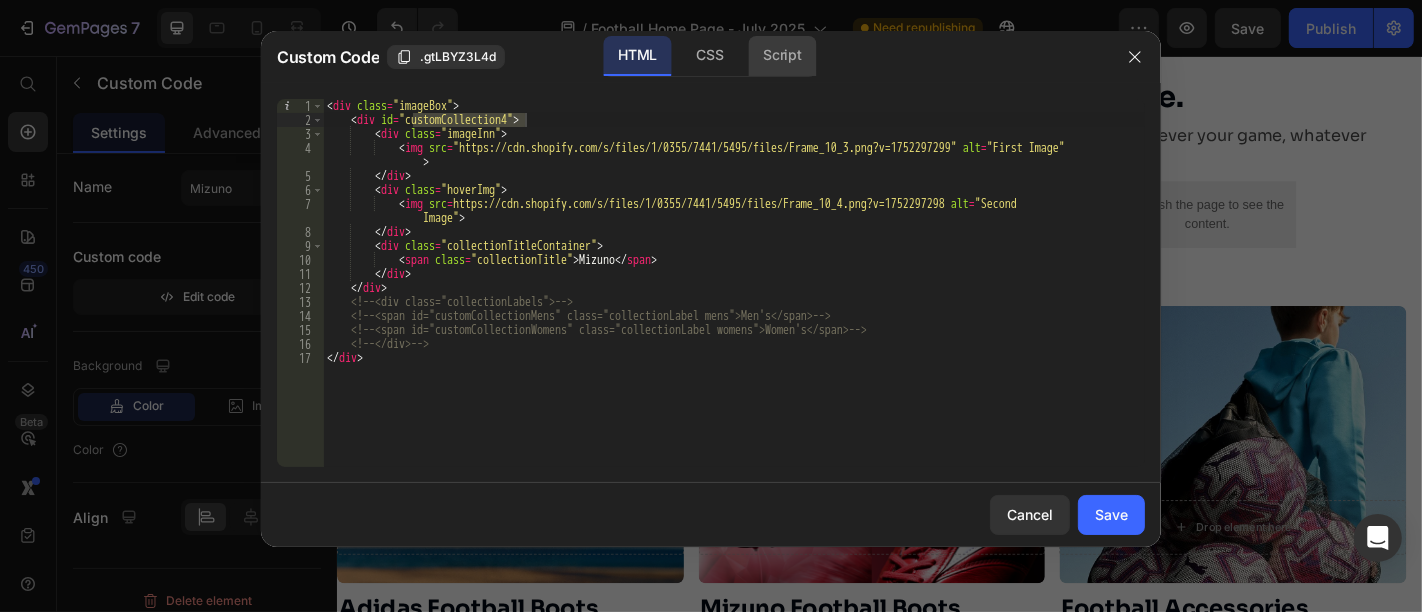 click on "Script" 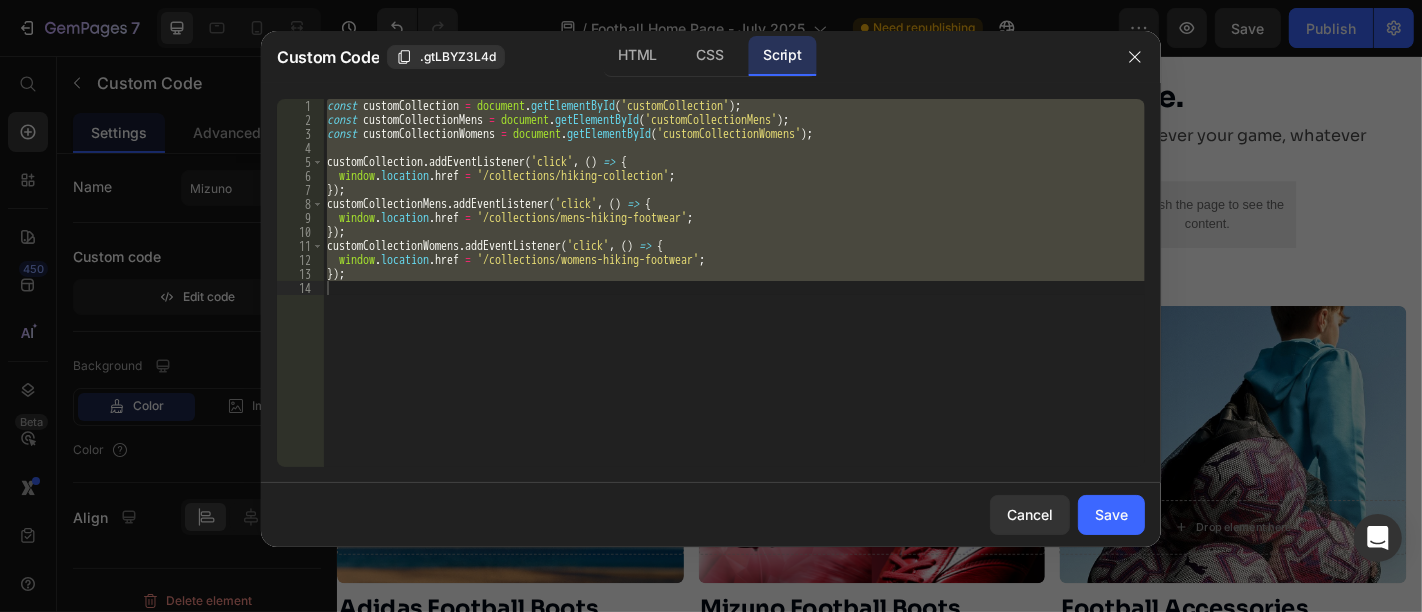 click on "const   customCollection   =   document . getElementById ( 'customCollection' ) ; const   customCollectionMens   =   document . getElementById ( 'customCollectionMens' ) ; const   customCollectionWomens   =   document . getElementById ( 'customCollectionWomens' ) ; customCollection . addEventListener ( 'click' ,   ( )   =>   {    window . location . href   =   '/collections/hiking-collection' ;}) ; customCollectionMens . addEventListener ( 'click' ,   ( )   =>   {    window . location . href   =   '/collections/mens-hiking-footwear' ;}) ; customCollectionWomens . addEventListener ( 'click' ,   ( )   =>   {    window . location . href   =   '/collections/womens-hiking-footwear' ;}) ;" at bounding box center (734, 283) 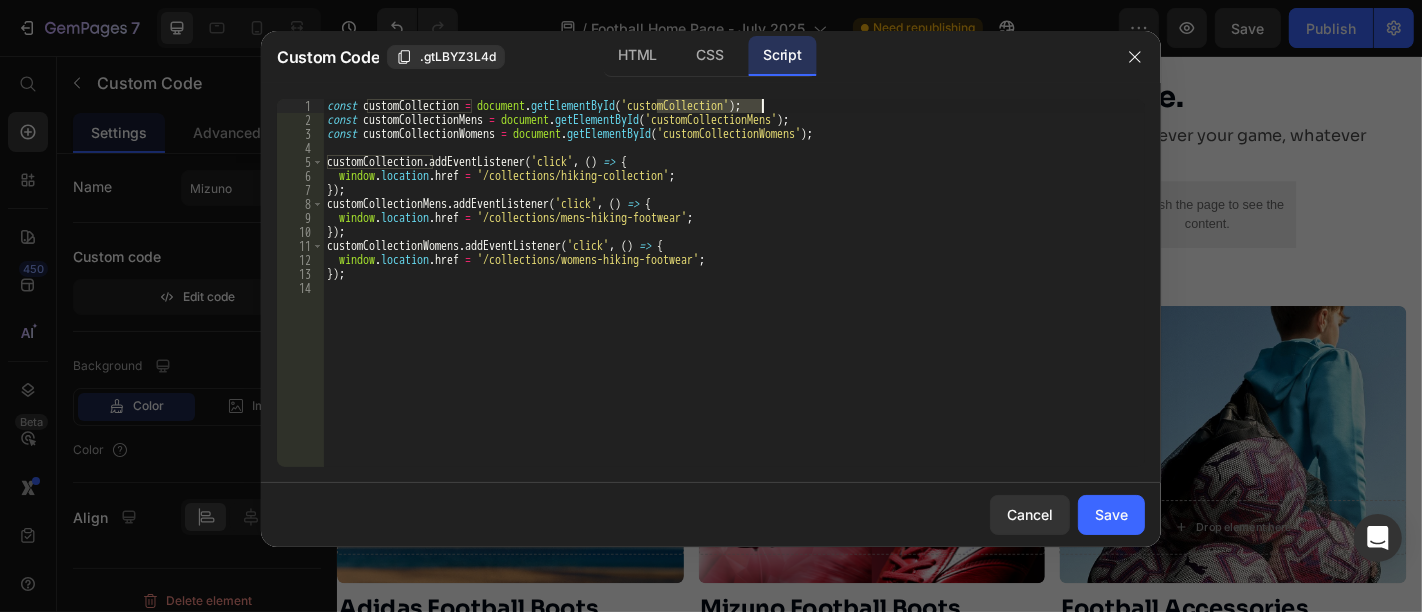 click on "const   customCollection   =   document . getElementById ( 'customCollection' ) ; const   customCollectionMens   =   document . getElementById ( 'customCollectionMens' ) ; const   customCollectionWomens   =   document . getElementById ( 'customCollectionWomens' ) ; customCollection . addEventListener ( 'click' ,   ( )   =>   {    window . location . href   =   '/collections/hiking-collection' ;}) ; customCollectionMens . addEventListener ( 'click' ,   ( )   =>   {    window . location . href   =   '/collections/mens-hiking-footwear' ;}) ; customCollectionWomens . addEventListener ( 'click' ,   ( )   =>   {    window . location . href   =   '/collections/womens-hiking-footwear' ;}) ;" at bounding box center (734, 297) 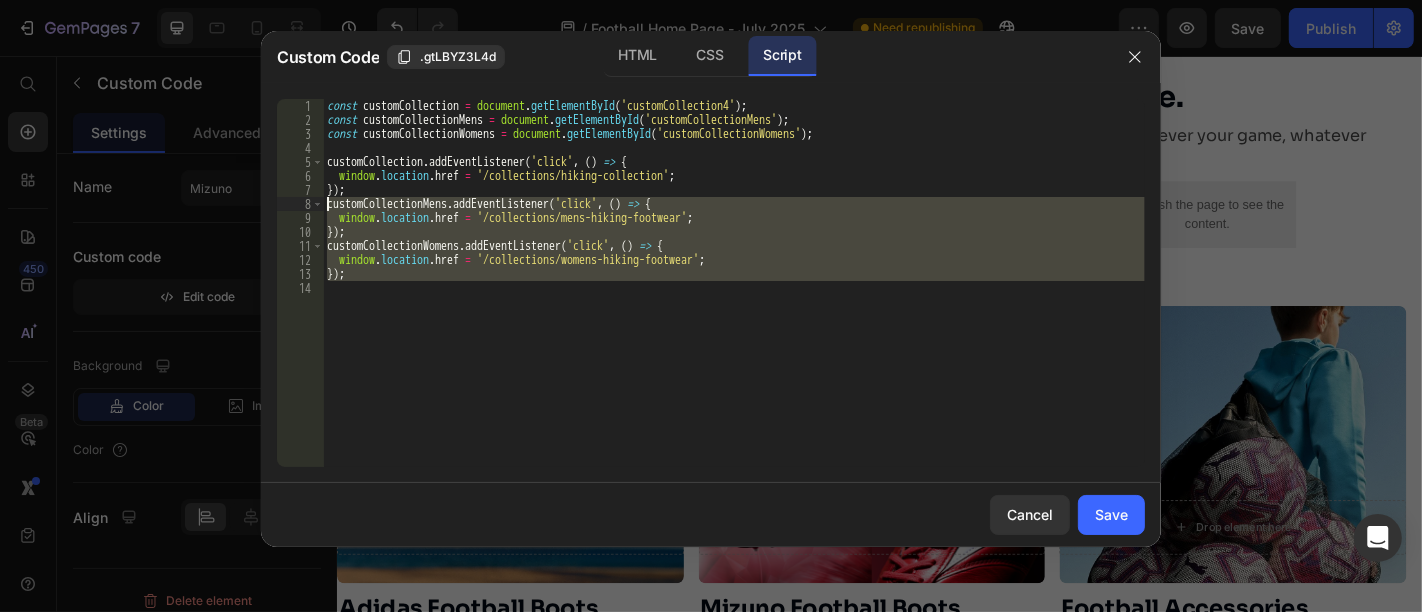 drag, startPoint x: 382, startPoint y: 285, endPoint x: 299, endPoint y: 210, distance: 111.86599 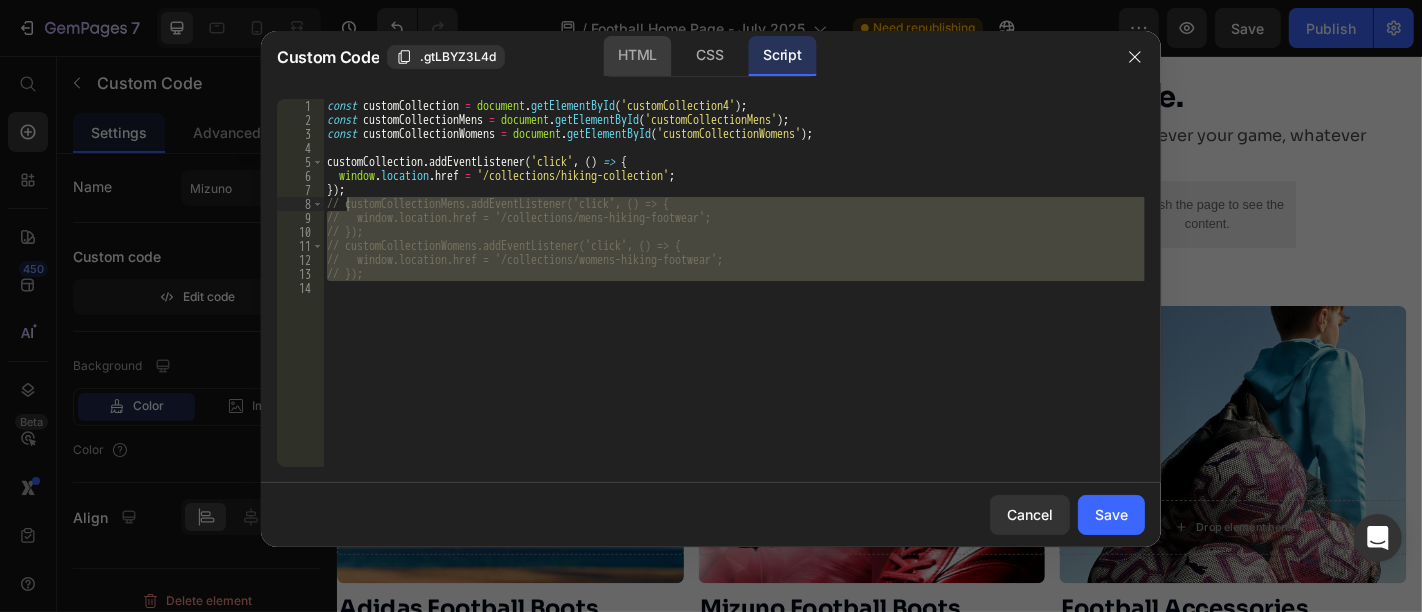 click on "HTML" 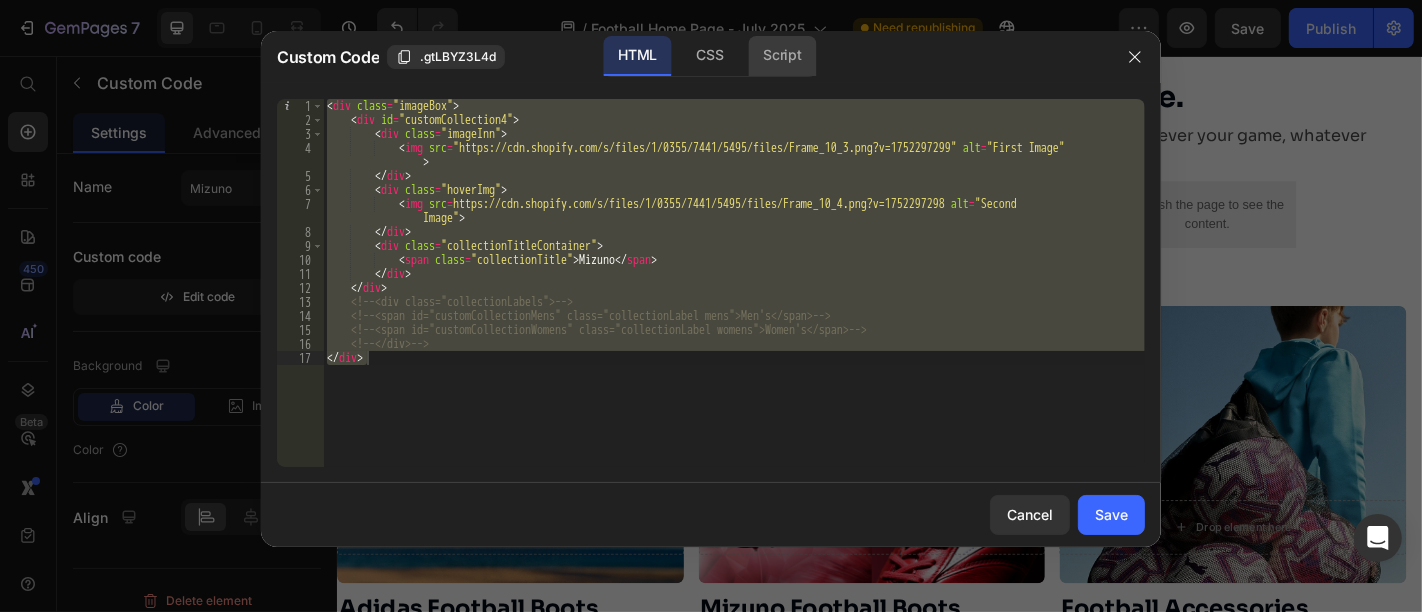click on "Script" 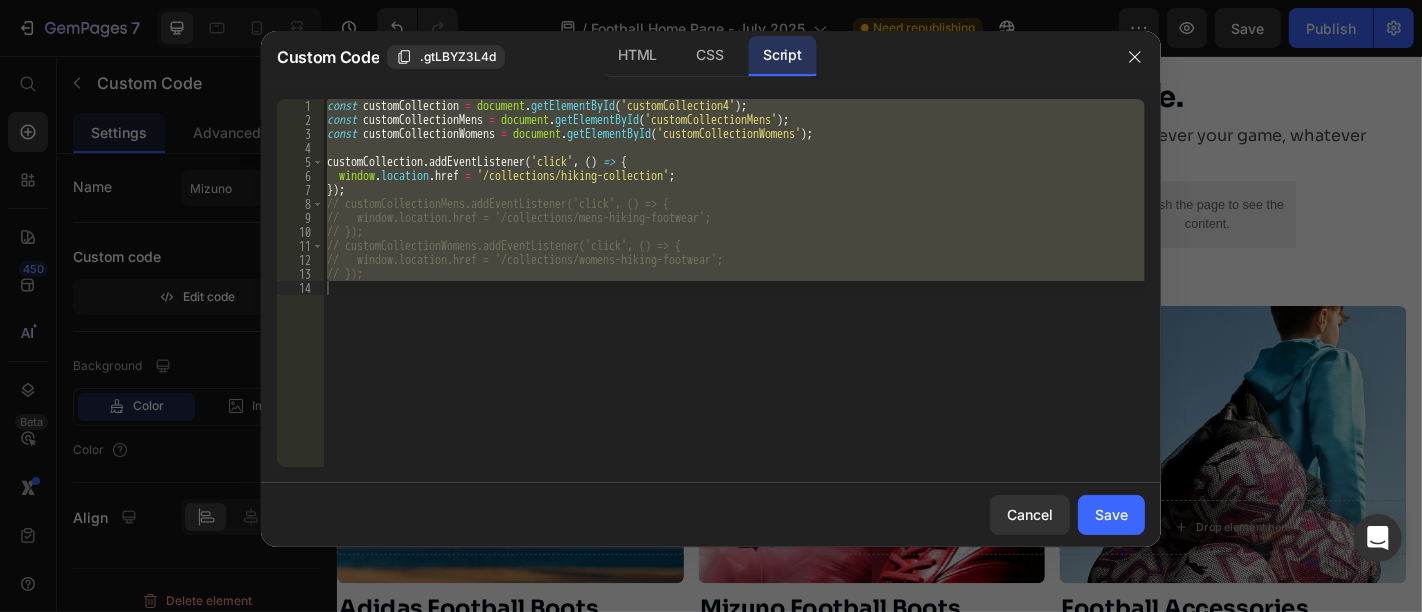 type on "// });" 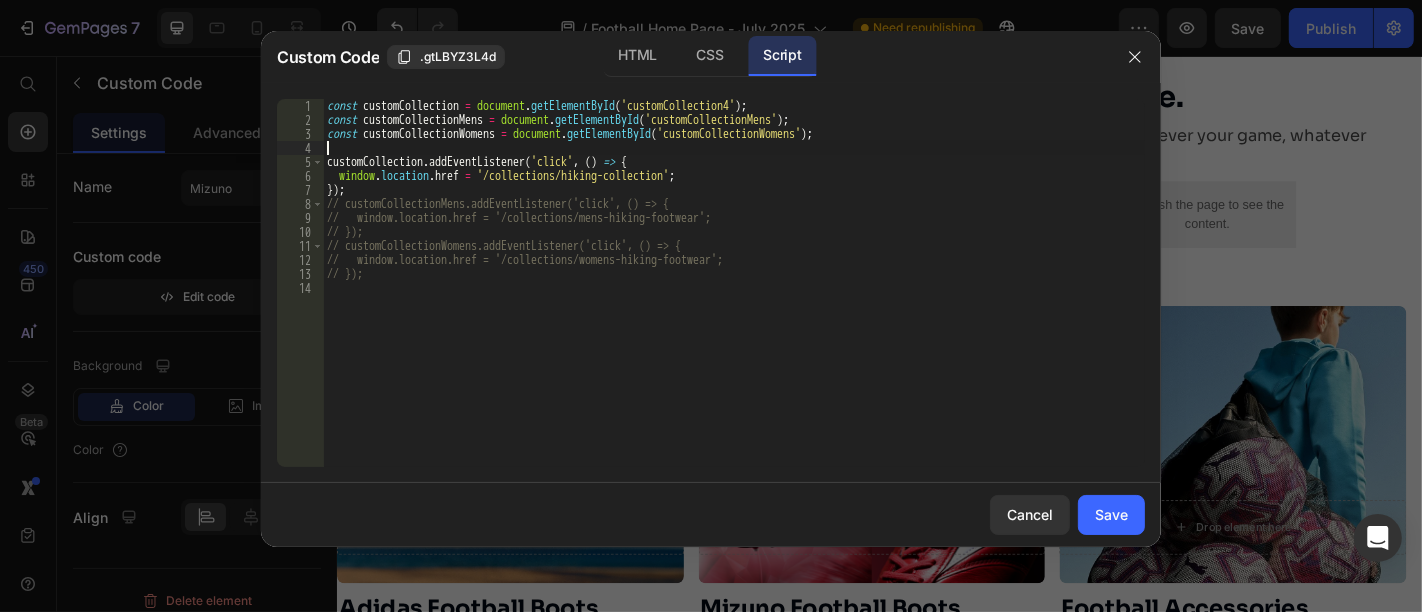 scroll, scrollTop: 0, scrollLeft: 0, axis: both 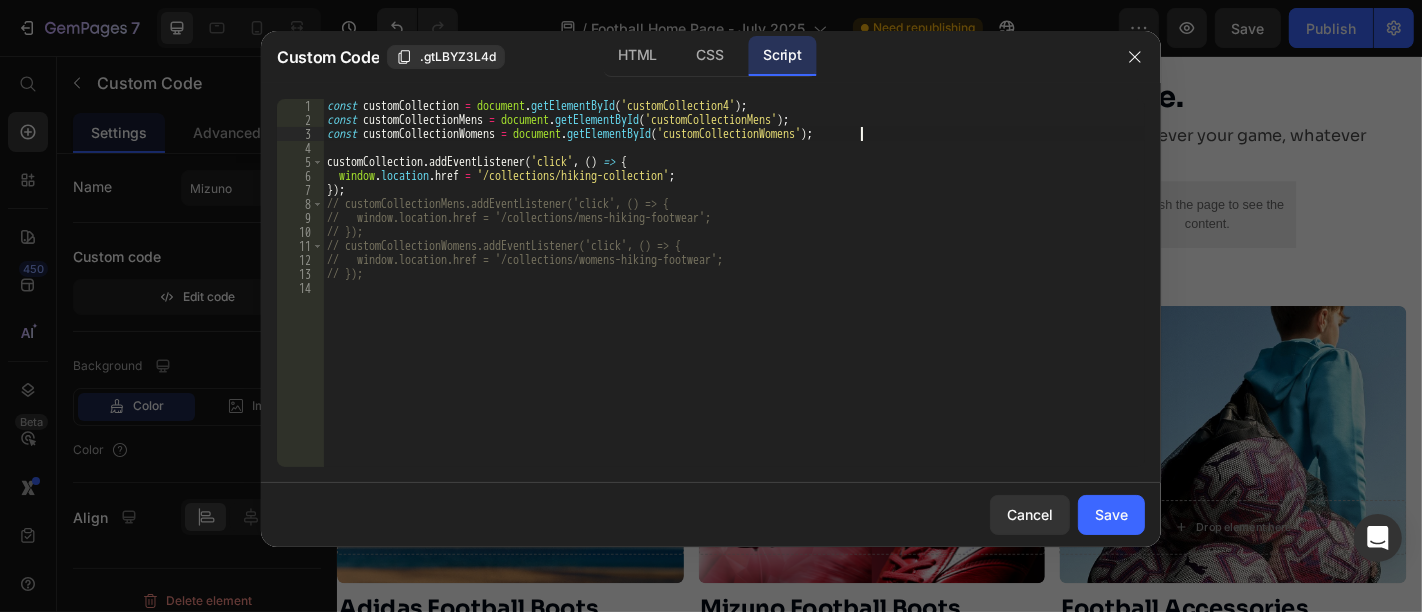 drag, startPoint x: 874, startPoint y: 130, endPoint x: 646, endPoint y: 130, distance: 228 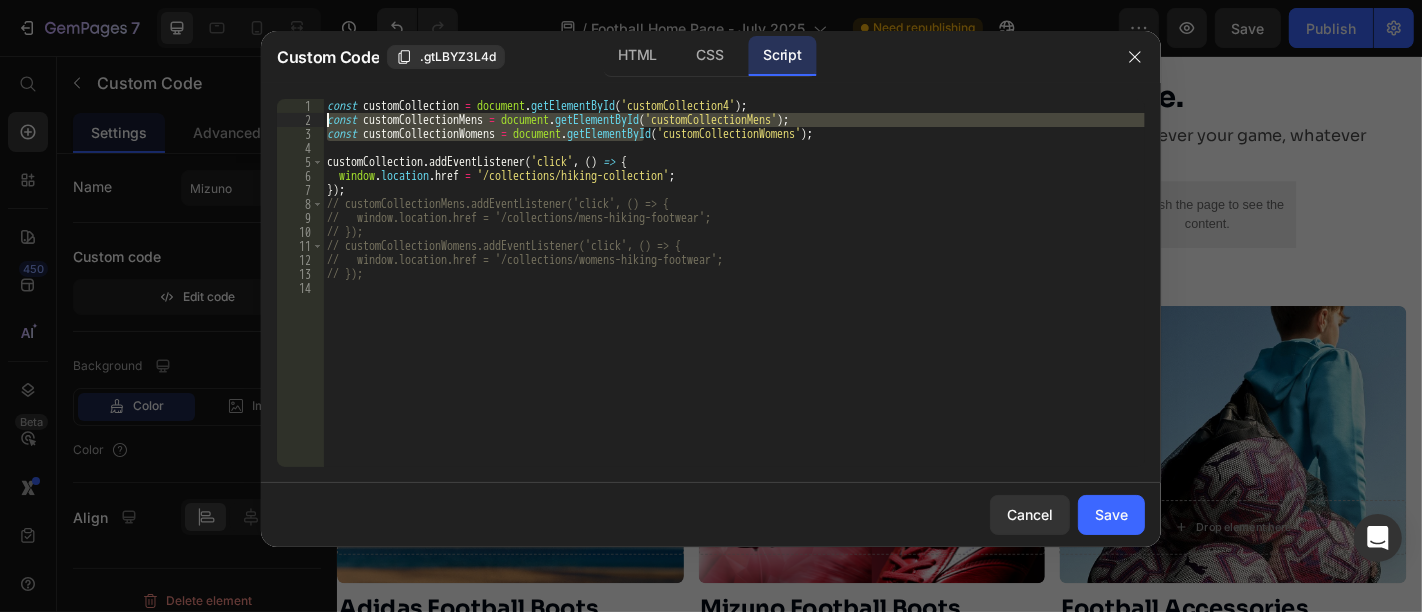 drag, startPoint x: 646, startPoint y: 130, endPoint x: 325, endPoint y: 121, distance: 321.12613 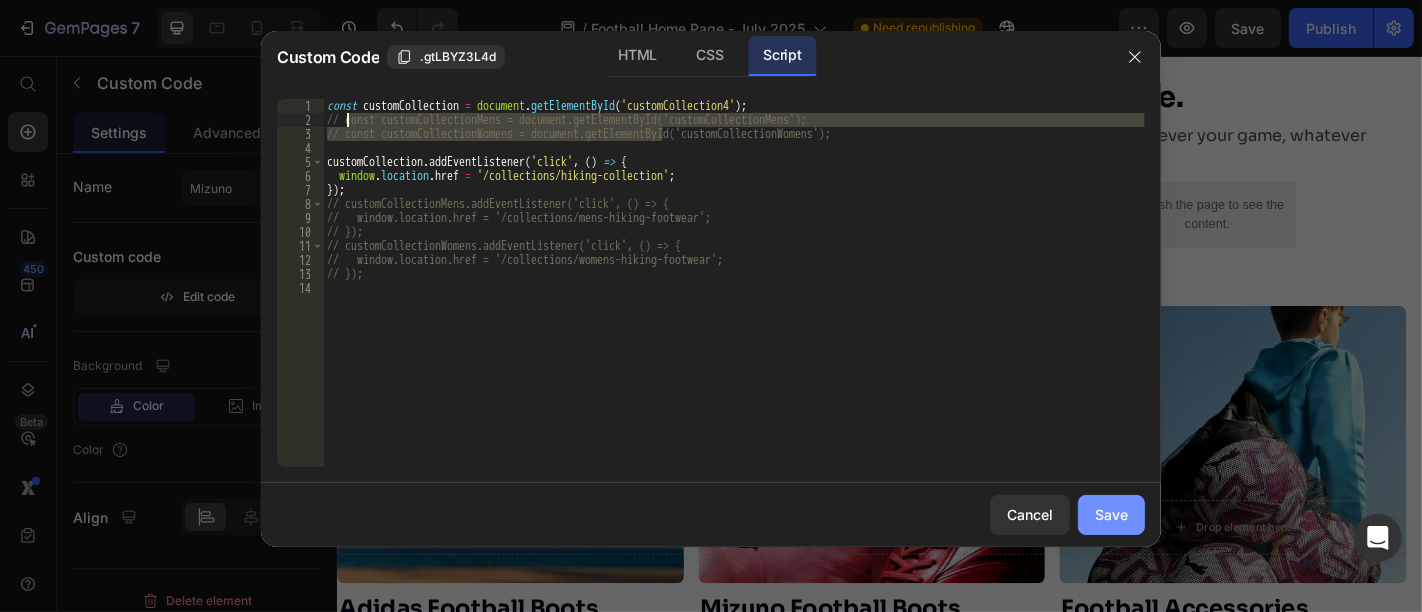 click on "Save" at bounding box center (1111, 514) 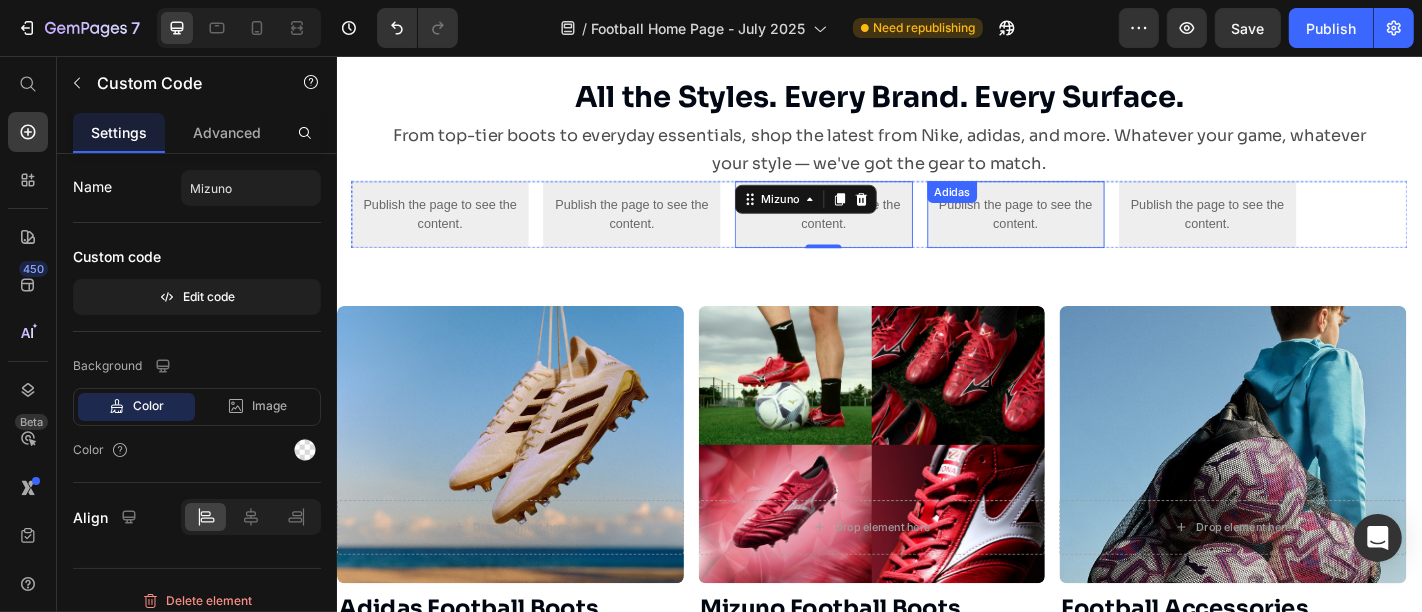 click on "Publish the page to see the content.
Adidas" at bounding box center [1087, 231] 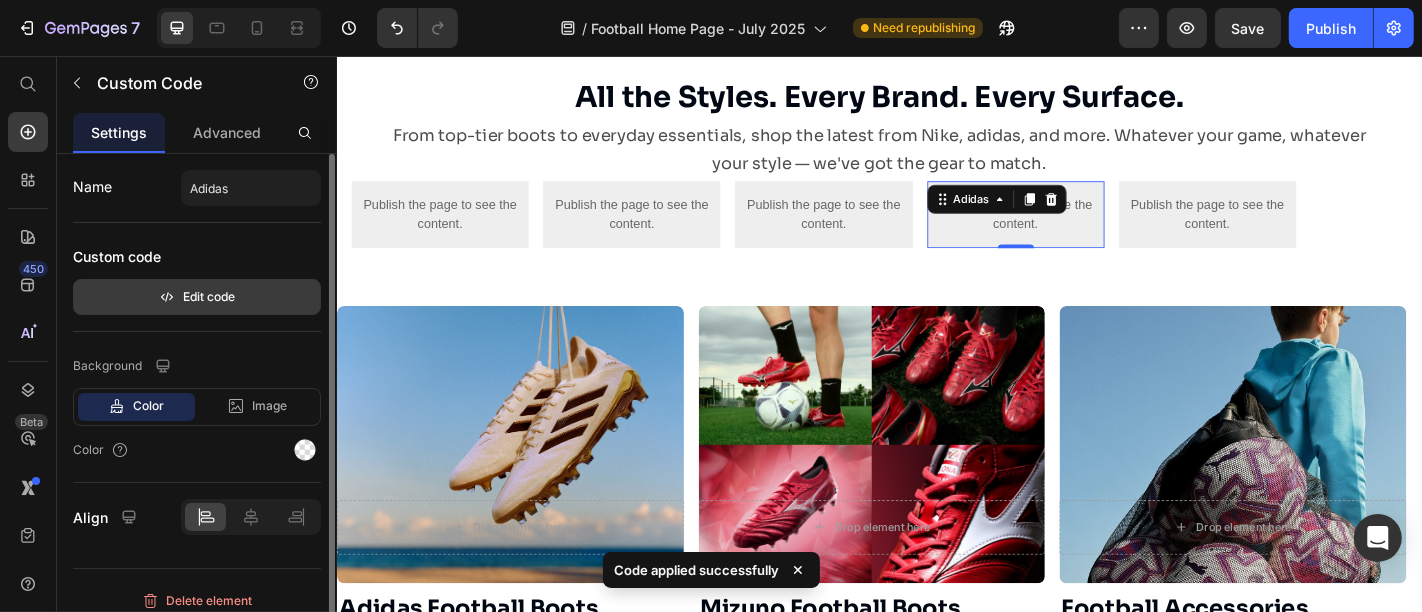 click on "Edit code" at bounding box center [197, 297] 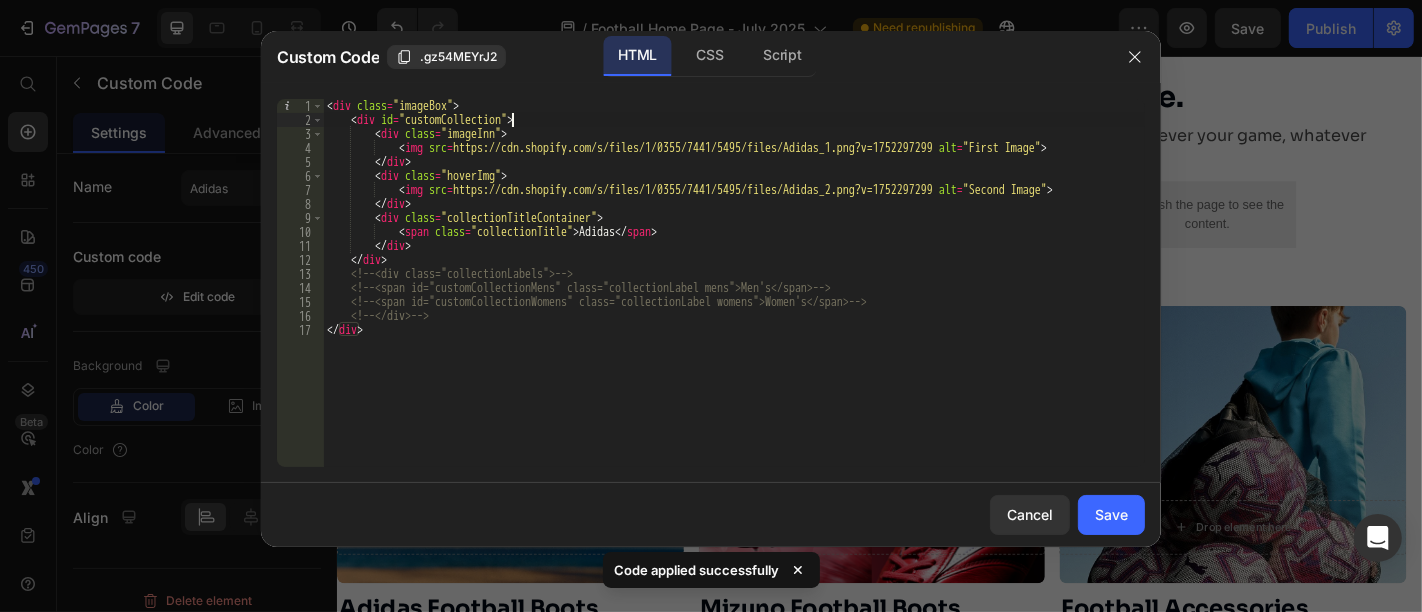 click on "< div   class = "imageBox" >      < div   id = "customCollection" >           < div   class = "imageInn" >                < img   src = "https://cdn.shopify.com/s/files/1/0355/7441/5495/files/Adidas_1.png?v=1752297299"   alt = "First Image" >           </ div >           < div   class = "hoverImg" >                < img   src = "https://cdn.shopify.com/s/files/1/0355/7441/5495/files/Adidas_2.png?v=1752297299"   alt = "Second Image" >           </ div >           < div   class = "collectionTitleContainer" >                < span   class = "collectionTitle" > Adidas </ span >           </ div >      </ div >      <!-- <div class="collectionLabels"> -->      <!--     <span id="customCollectionMens" class="collectionLabel mens">Men's</span> -->      <!--     <span id="customCollectionWomens" class="collectionLabel womens">Women's</span> -->      <!-- </div> --> </ div >" at bounding box center (734, 297) 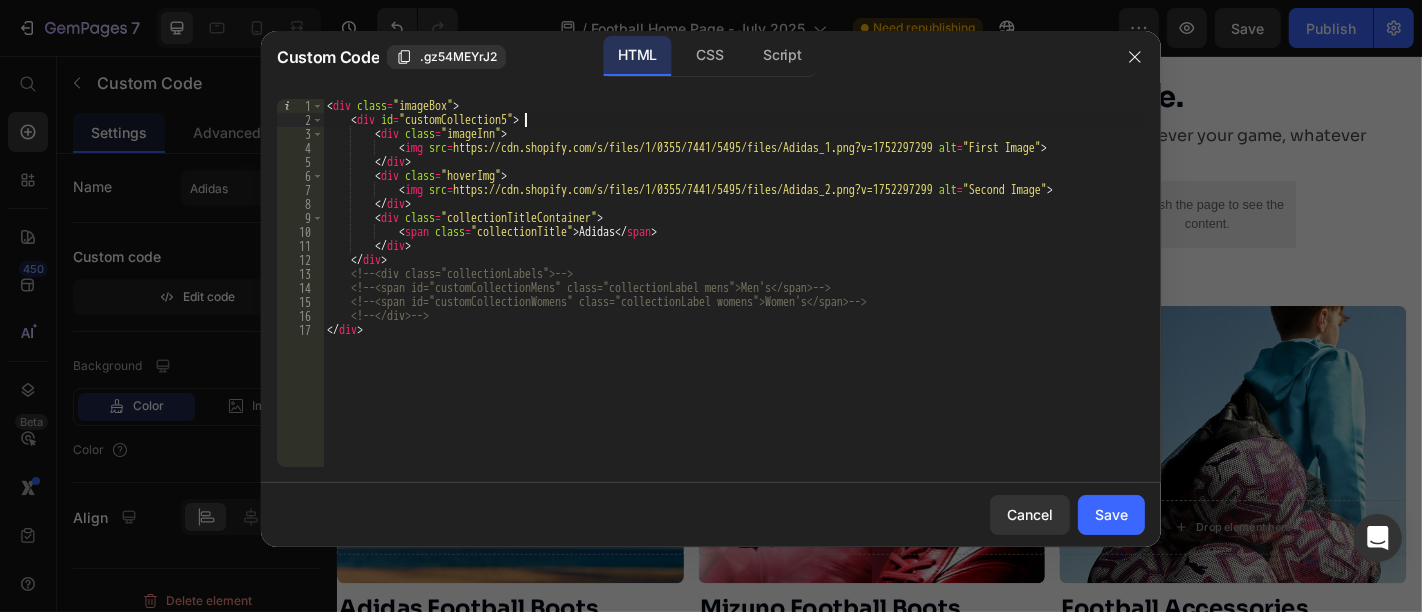 scroll, scrollTop: 0, scrollLeft: 15, axis: horizontal 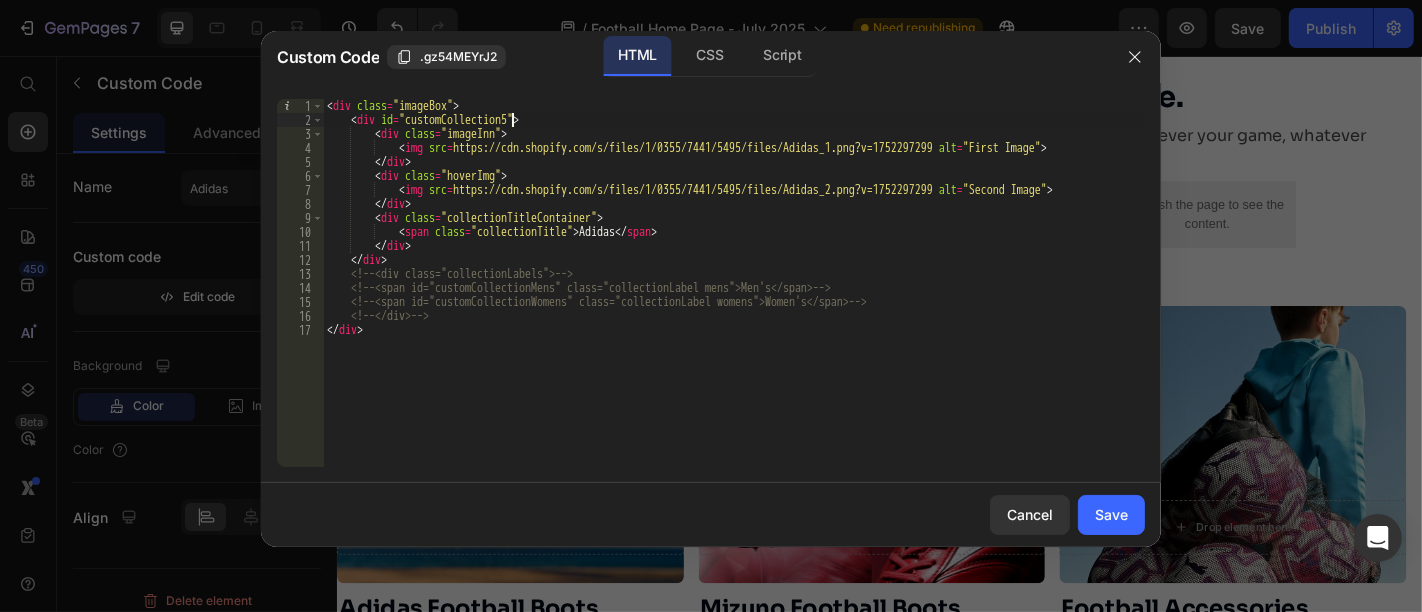 click on "< div   class = "imageBox" >      < div   id = "customCollection5" >           < div   class = "imageInn" >                < img   src = "https://cdn.shopify.com/s/files/1/0355/7441/5495/files/Adidas_1.png?v=1752297299"   alt = "First Image" >           </ div >           < div   class = "hoverImg" >                < img   src = "https://cdn.shopify.com/s/files/1/0355/7441/5495/files/Adidas_2.png?v=1752297299"   alt = "Second Image" >           </ div >           < div   class = "collectionTitleContainer" >                < span   class = "collectionTitle" > Adidas </ span >           </ div >      </ div >      <!-- <div class="collectionLabels"> -->      <!--     <span id="customCollectionMens" class="collectionLabel mens">Men's</span> -->      <!--     <span id="customCollectionWomens" class="collectionLabel womens">Women's</span> -->      <!-- </div> --> </ div >" at bounding box center [734, 297] 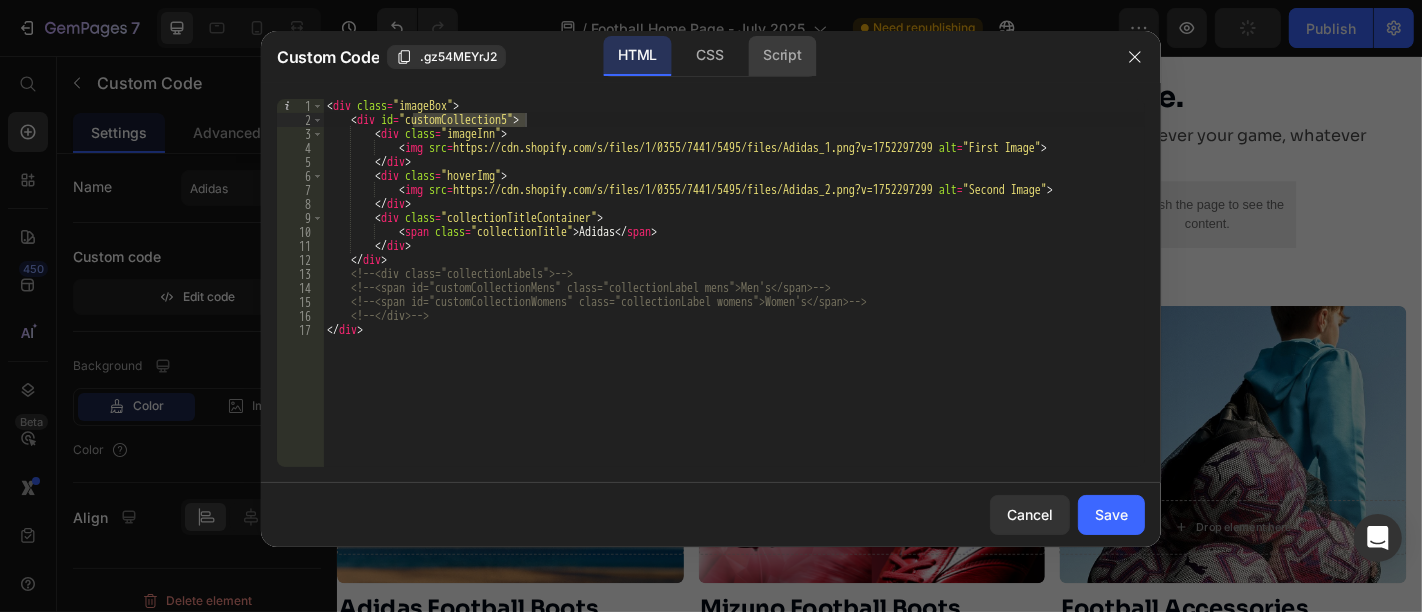drag, startPoint x: 783, startPoint y: 64, endPoint x: 768, endPoint y: 61, distance: 15.297058 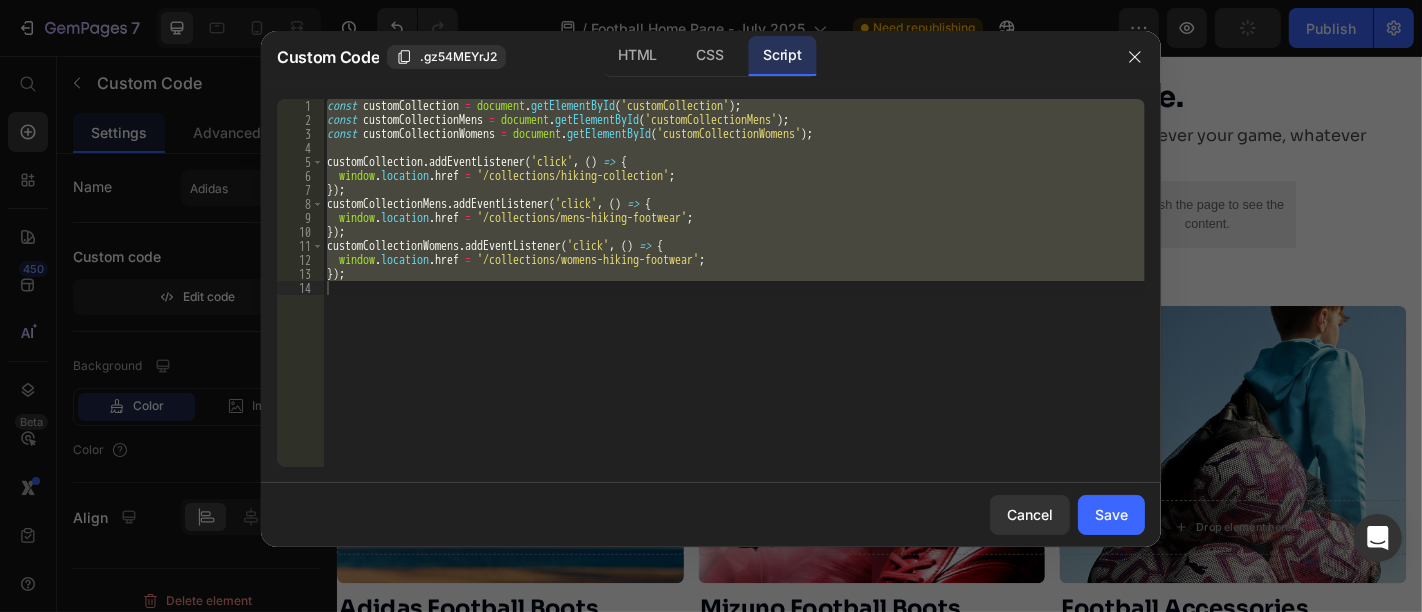 click on "const   customCollection   =   document . getElementById ( 'customCollection' ) ; const   customCollectionMens   =   document . getElementById ( 'customCollectionMens' ) ; const   customCollectionWomens   =   document . getElementById ( 'customCollectionWomens' ) ; customCollection . addEventListener ( 'click' ,   ( )   =>   {    window . location . href   =   '/collections/hiking-collection' ;}) ; customCollectionMens . addEventListener ( 'click' ,   ( )   =>   {    window . location . href   =   '/collections/mens-hiking-footwear' ;}) ; customCollectionWomens . addEventListener ( 'click' ,   ( )   =>   {    window . location . href   =   '/collections/womens-hiking-footwear' ;}) ;" at bounding box center [734, 283] 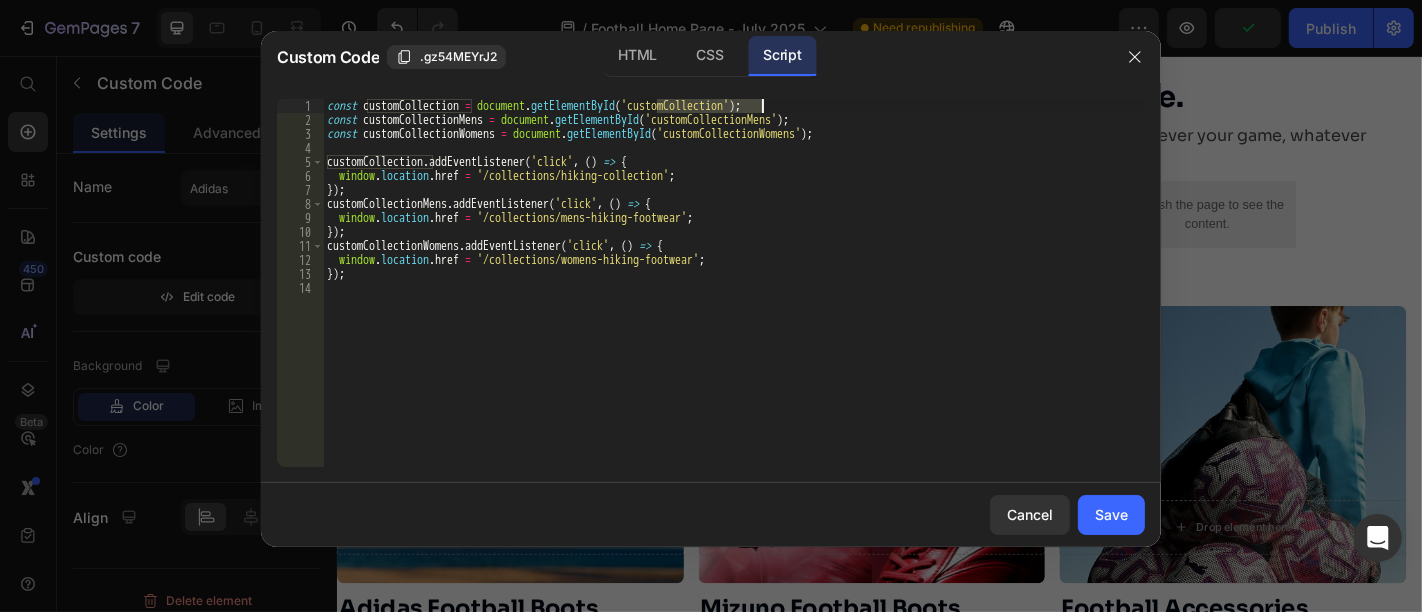 scroll, scrollTop: 0, scrollLeft: 0, axis: both 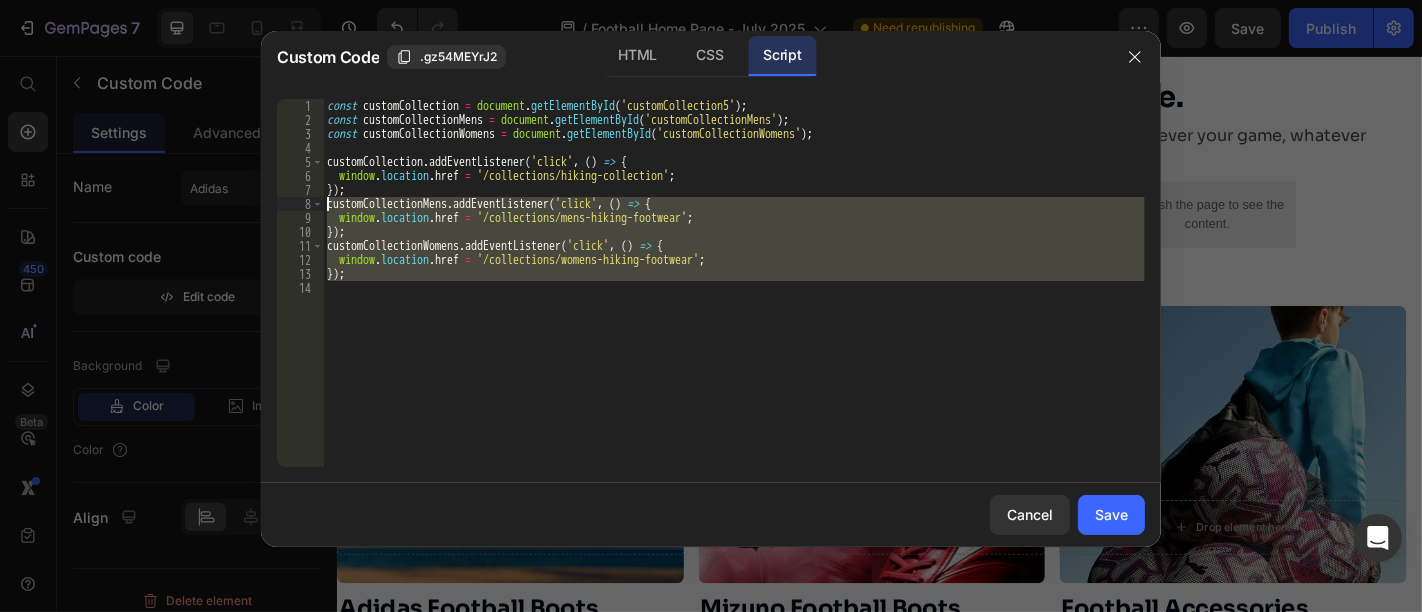 drag, startPoint x: 757, startPoint y: 290, endPoint x: 308, endPoint y: 208, distance: 456.42633 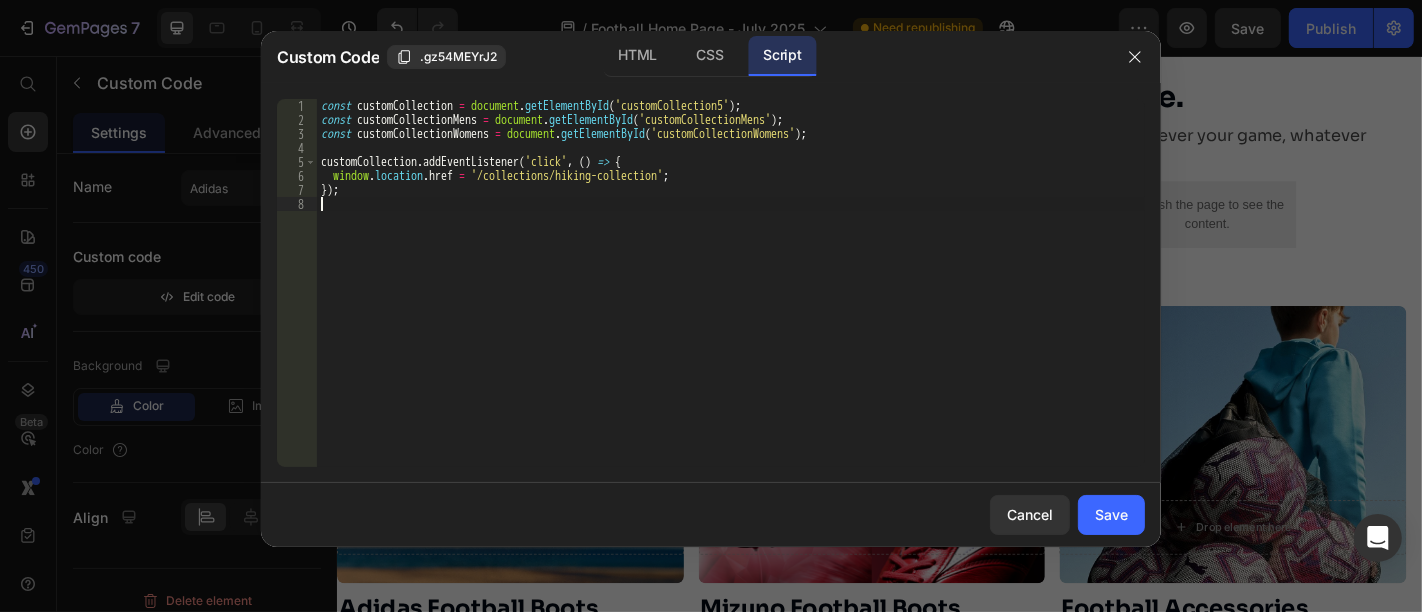 scroll, scrollTop: 0, scrollLeft: 0, axis: both 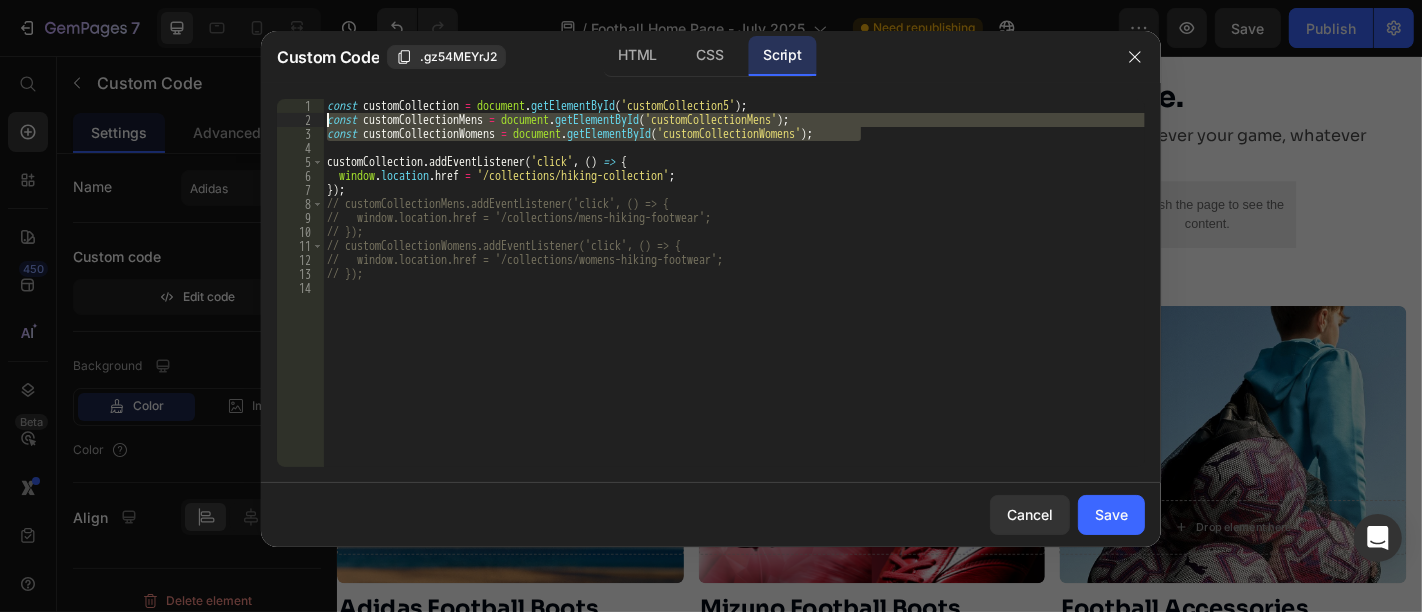 drag, startPoint x: 867, startPoint y: 132, endPoint x: 311, endPoint y: 123, distance: 556.0728 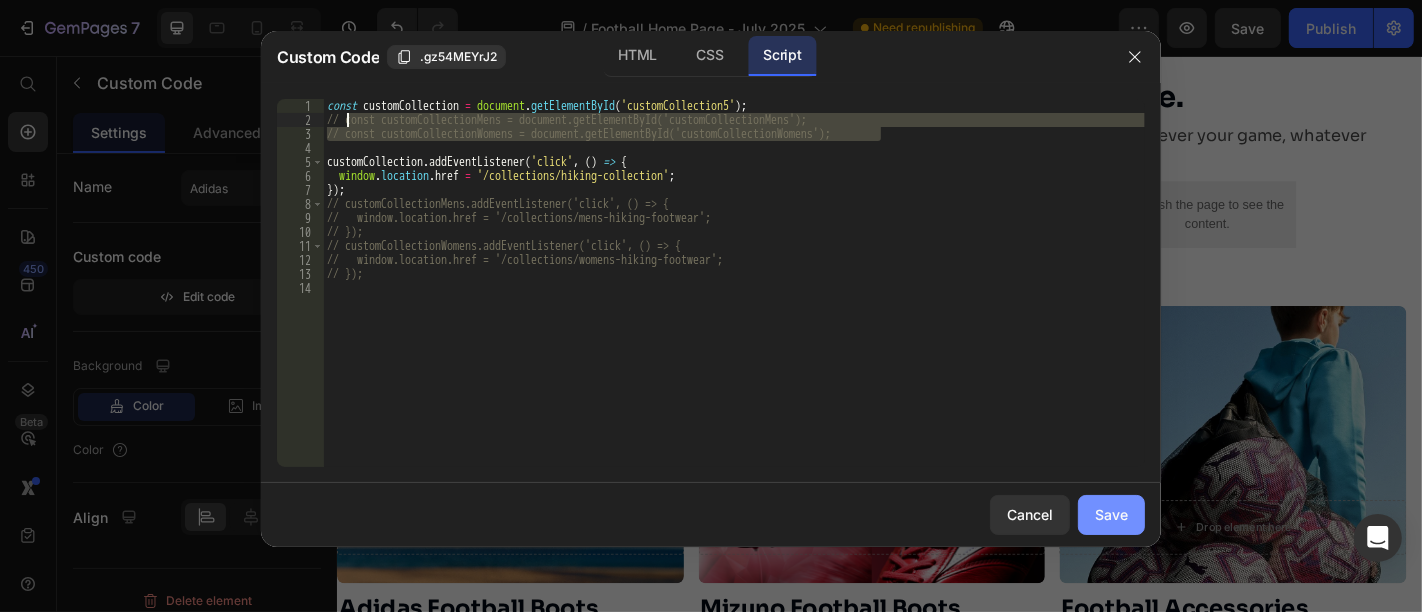 click on "Save" 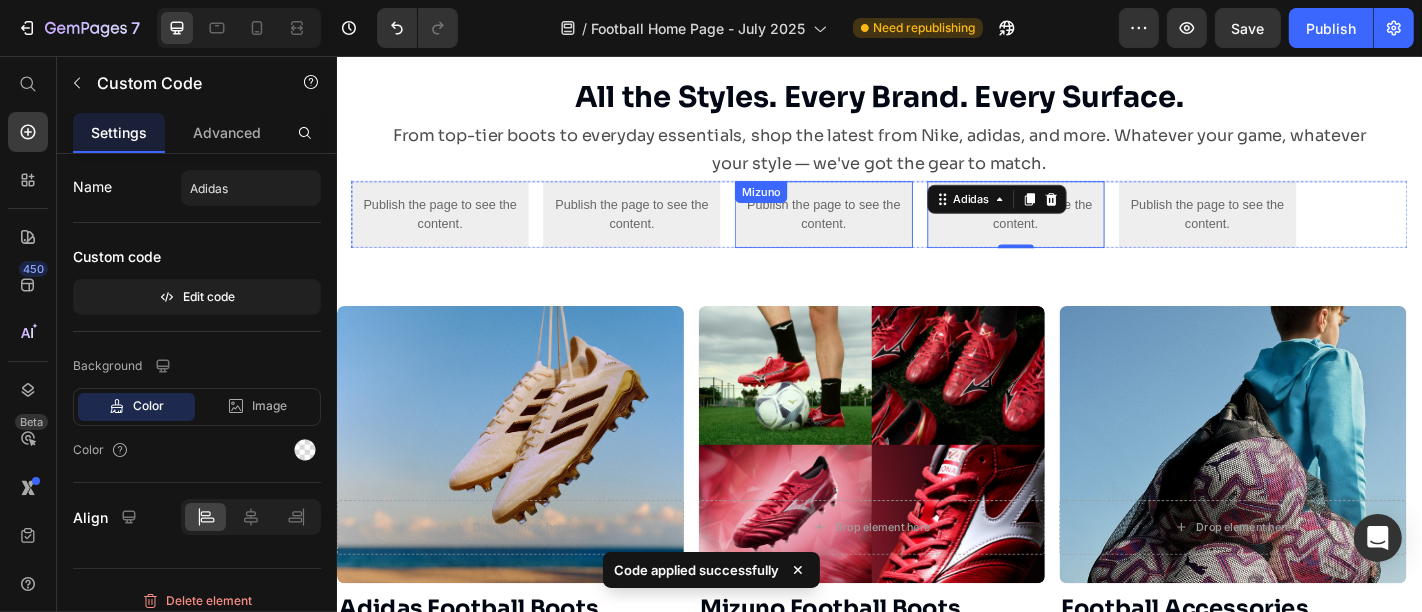 click on "Publish the page to see the content." at bounding box center (874, 231) 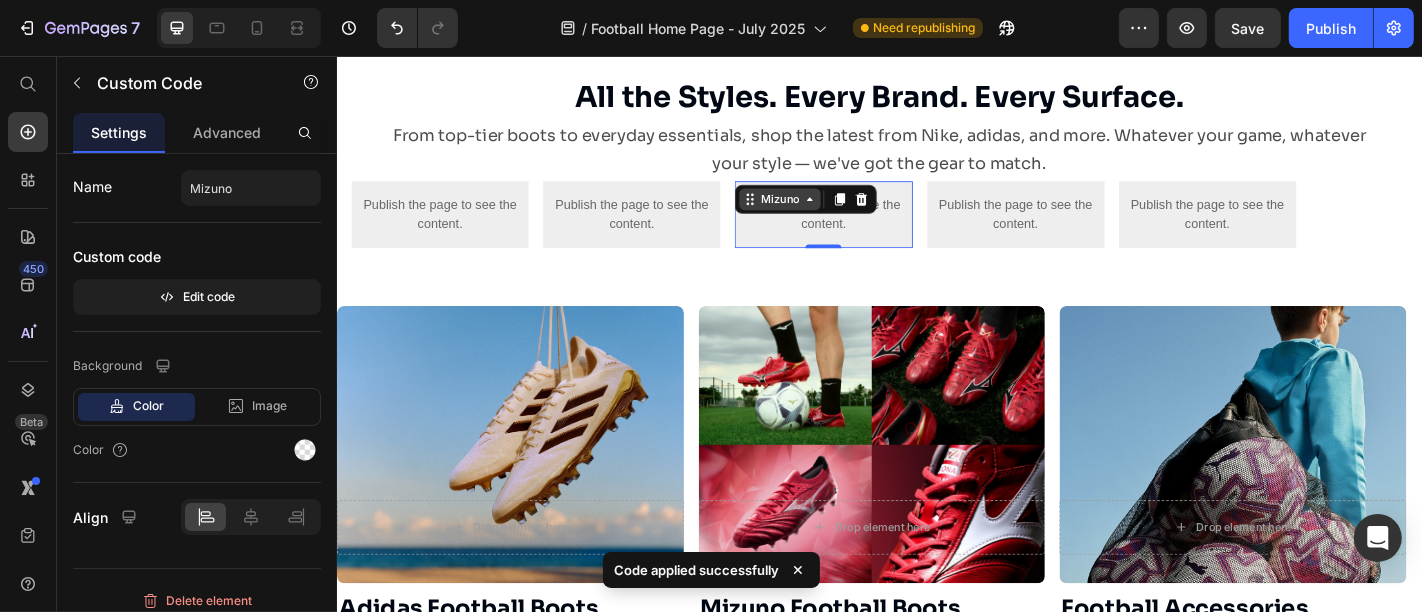 click on "Mizuno" at bounding box center [826, 214] 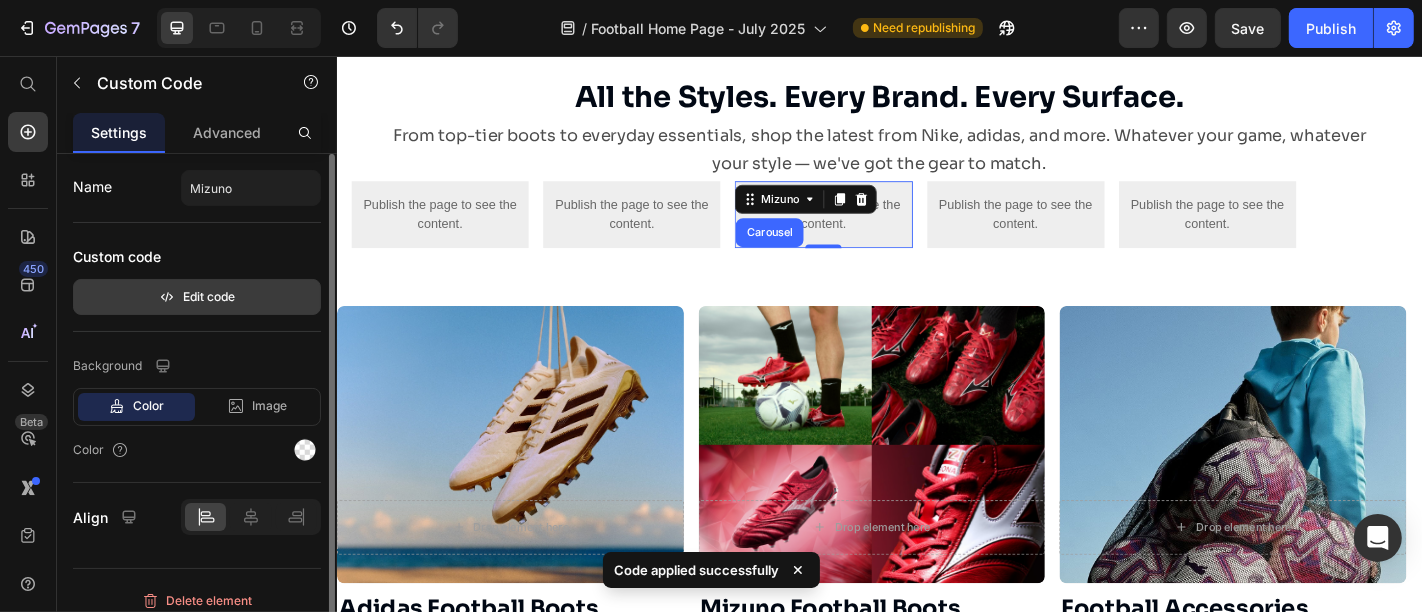 click on "Edit code" at bounding box center (197, 297) 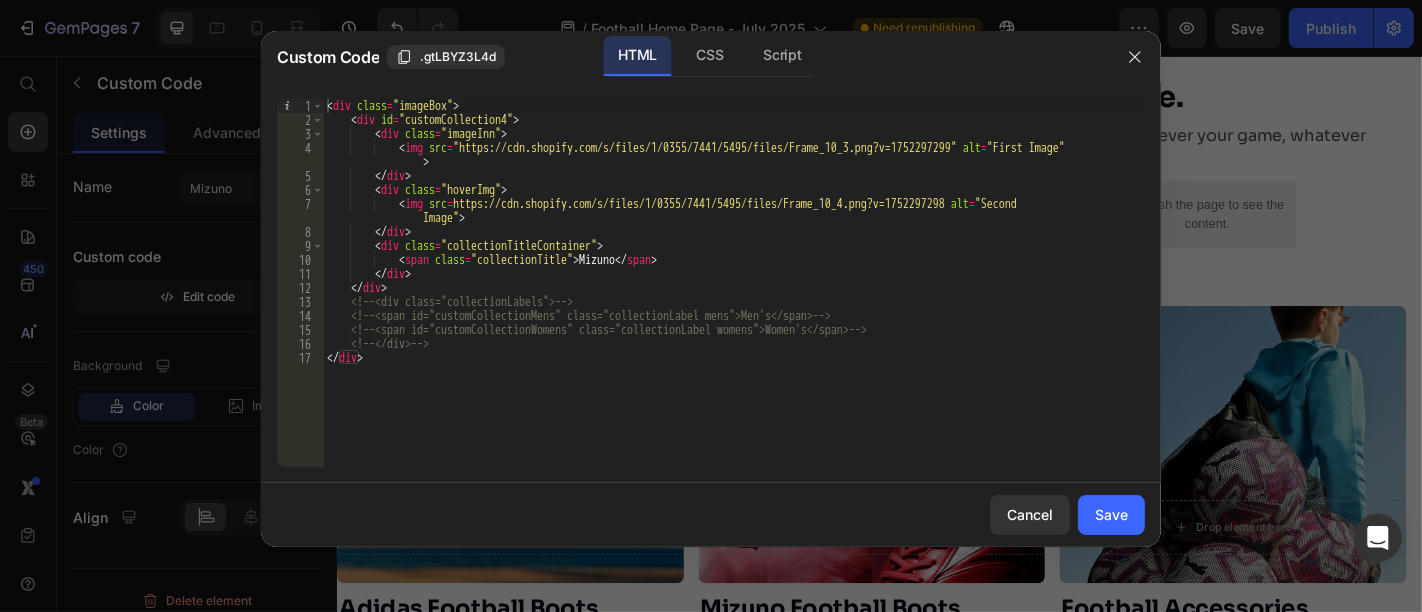 type on "<div id="customCollection4">" 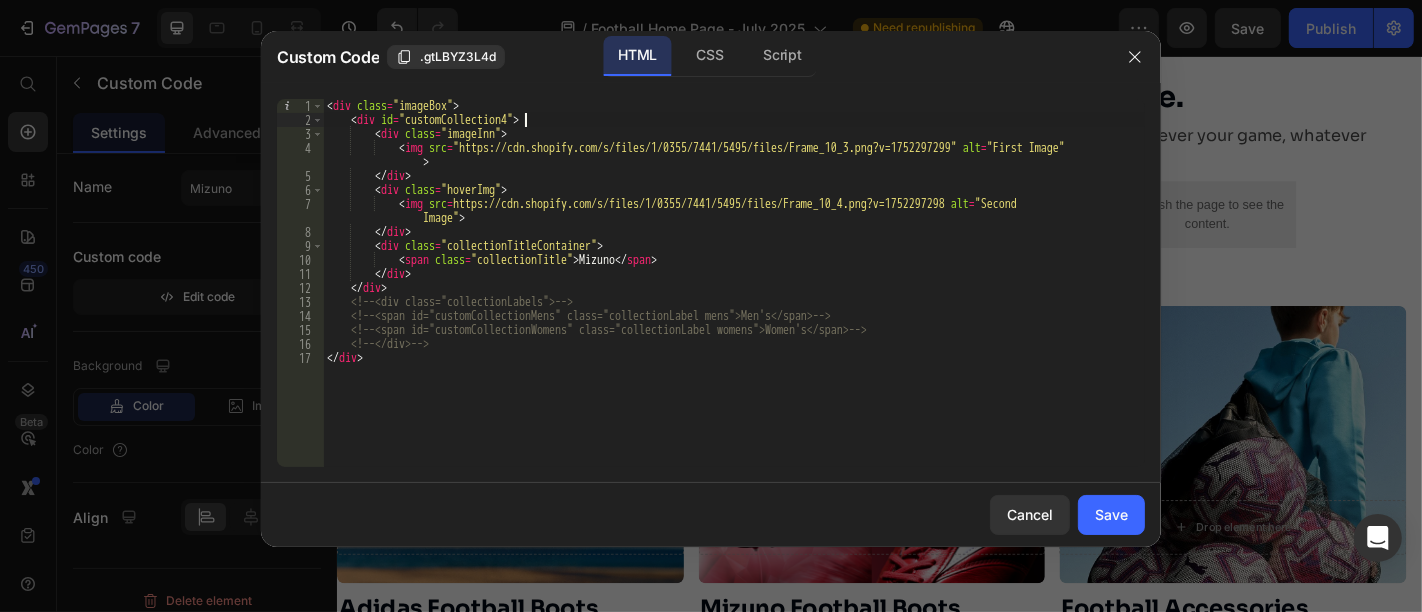 click 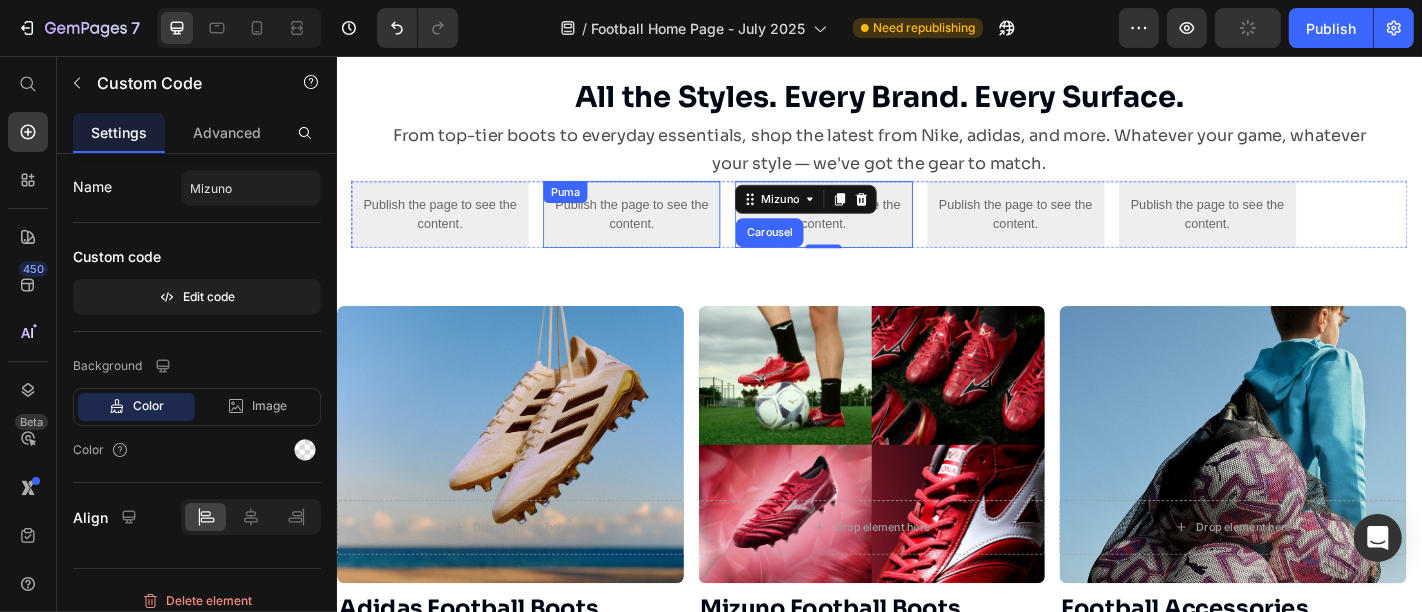 click on "Publish the page to see the content." at bounding box center [662, 231] 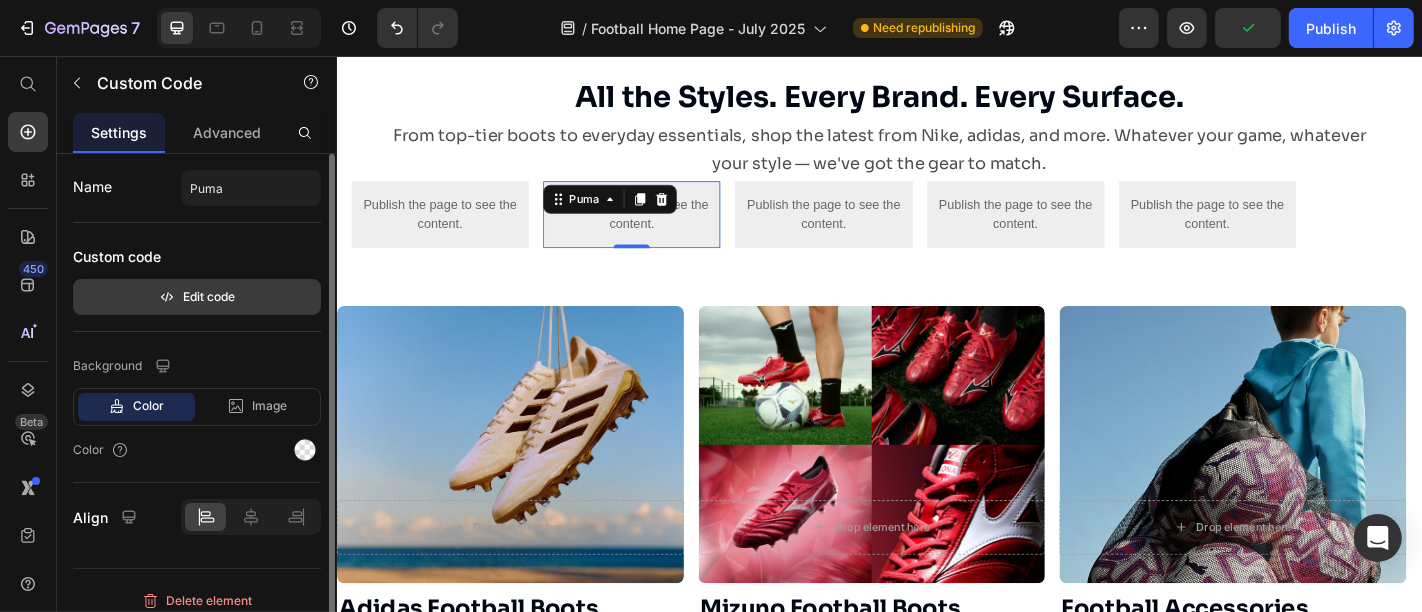 click on "Edit code" at bounding box center (197, 297) 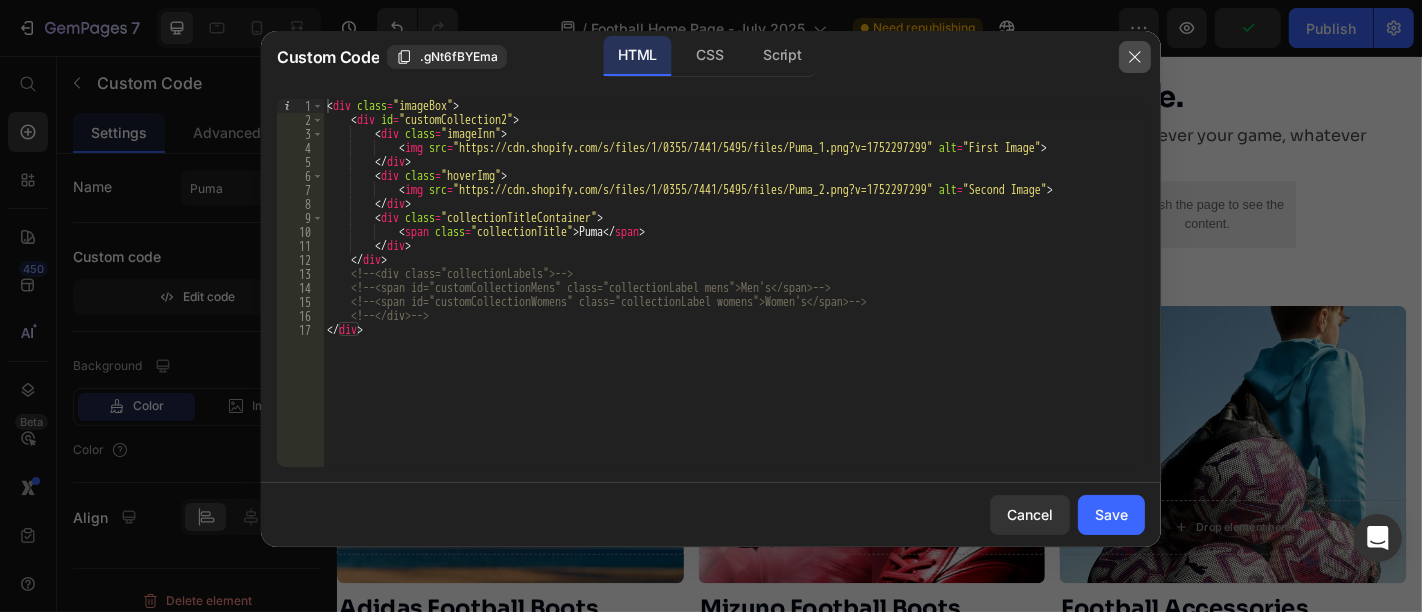 click 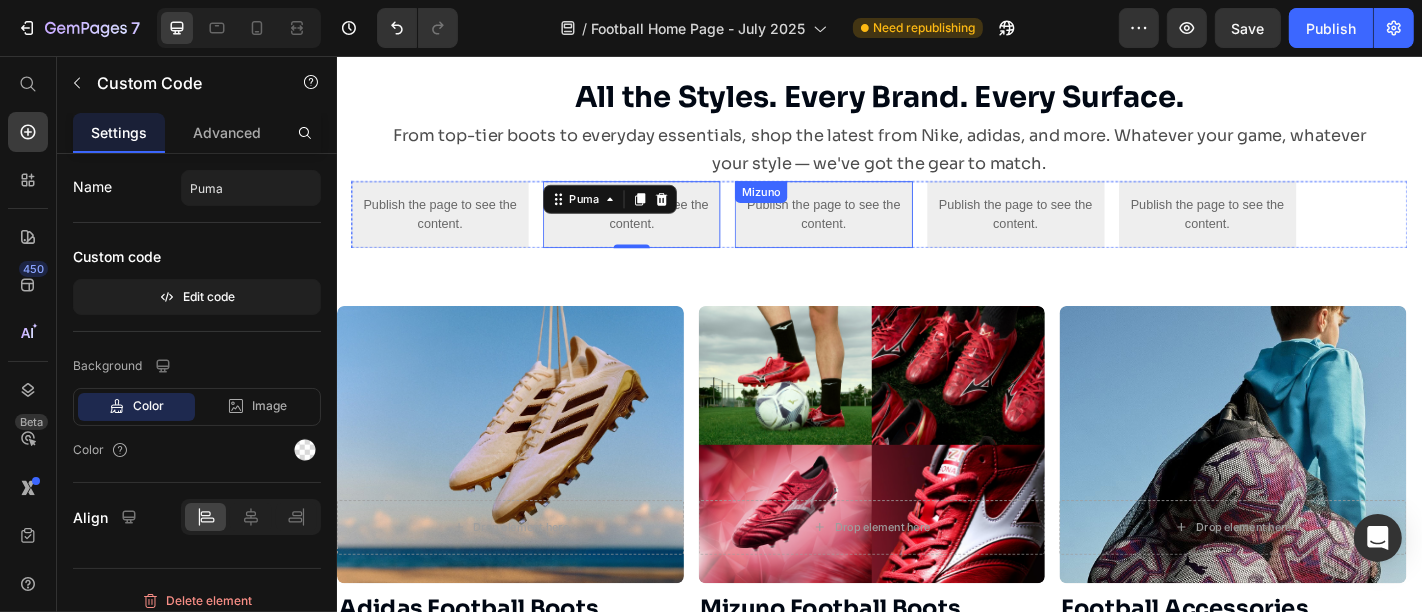 click on "Publish the page to see the content.
Mizuno" at bounding box center (874, 231) 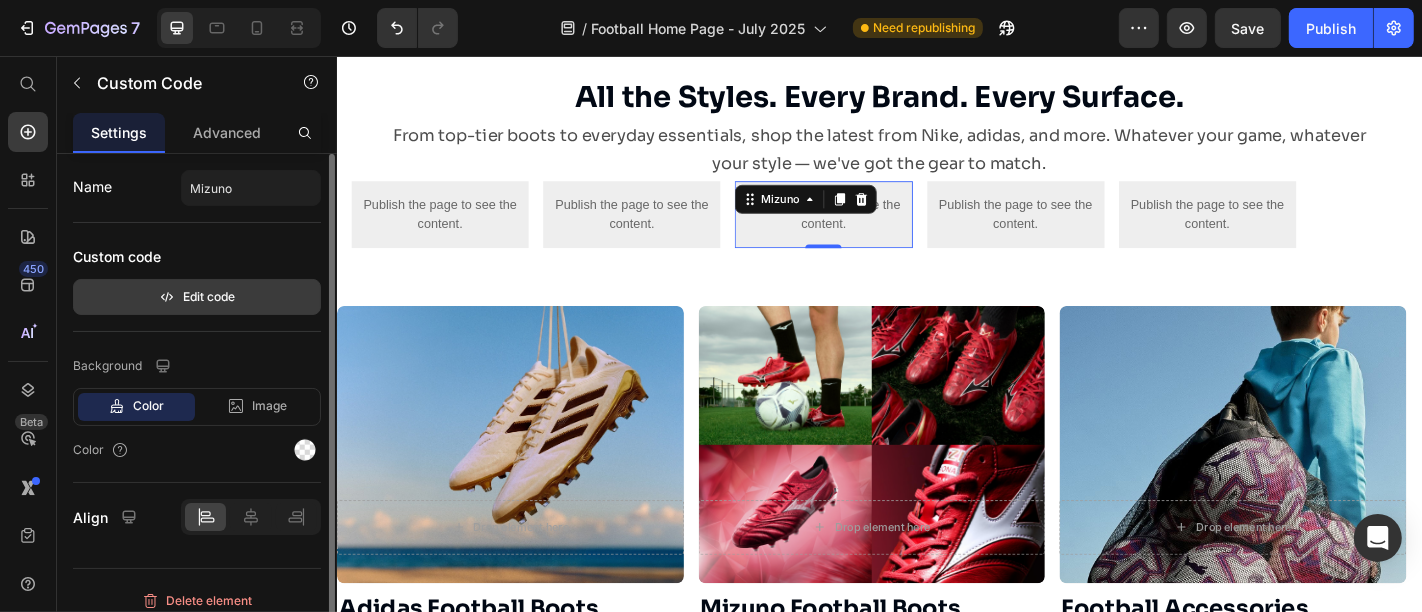 click on "Edit code" at bounding box center (197, 297) 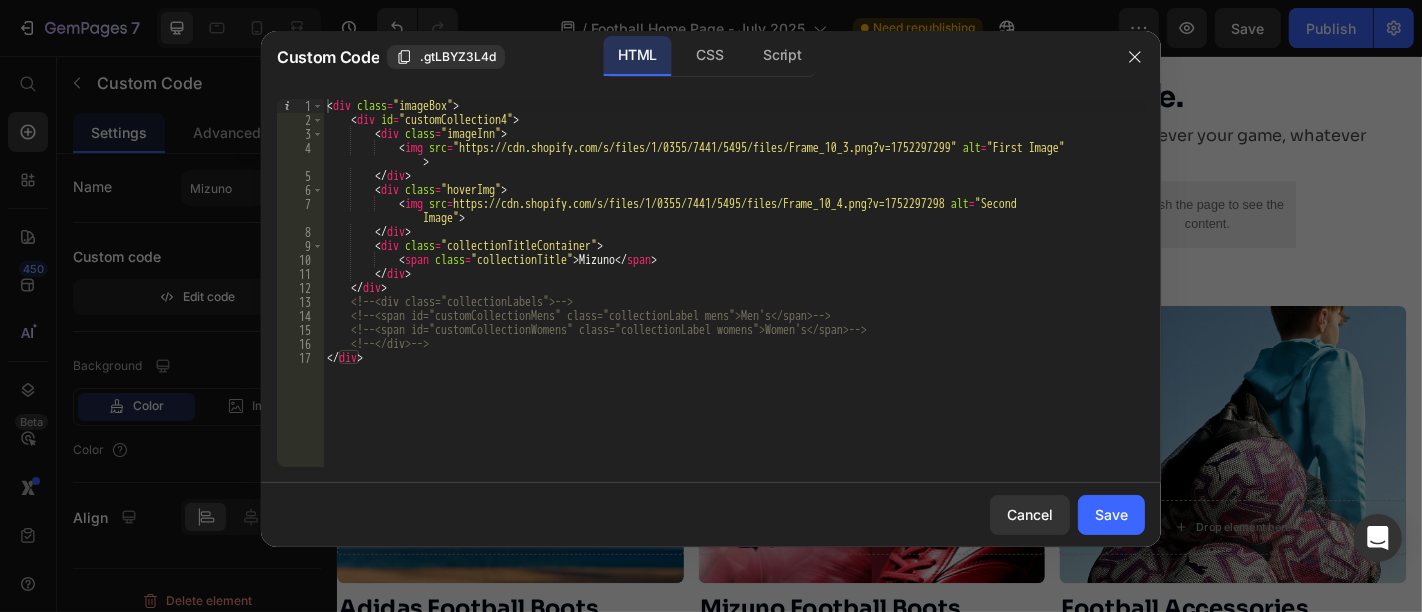 click on "< div   class = "imageBox" >      < div   id = "customCollection4" >           < div   class = "imageInn" >                < img   src = "https://cdn.shopify.com/s/files/1/0355/7441/5495/files/Frame_10_3.png?v=1752297299"   alt = "First Image"                  >           </ div >           < div   class = "hoverImg" >                < img   src = "https://cdn.shopify.com/s/files/1/0355/7441/5495/files/Frame_10_4.png?v=1752297298"   alt = "Second                   Image" >           </ div >           < div   class = "collectionTitleContainer" >                < span   class = "collectionTitle" > Mizuno </ span >           </ div >      </ div >      <!-- <div class="collectionLabels"> -->      <!--     <span id="customCollectionMens" class="collectionLabel mens">Men's</span> -->      <!--     <span id="customCollectionWomens" class="collectionLabel womens">Women's</span> -->      <!-- </div> --> </ div >" at bounding box center (734, 297) 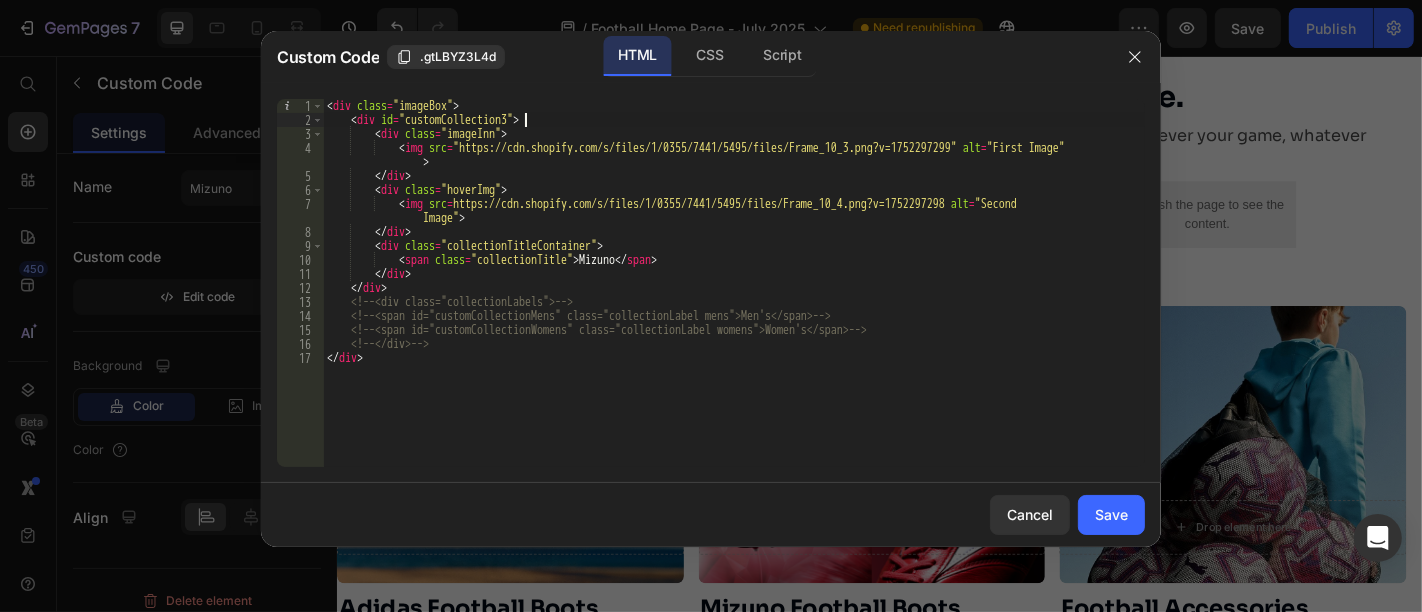 scroll, scrollTop: 0, scrollLeft: 15, axis: horizontal 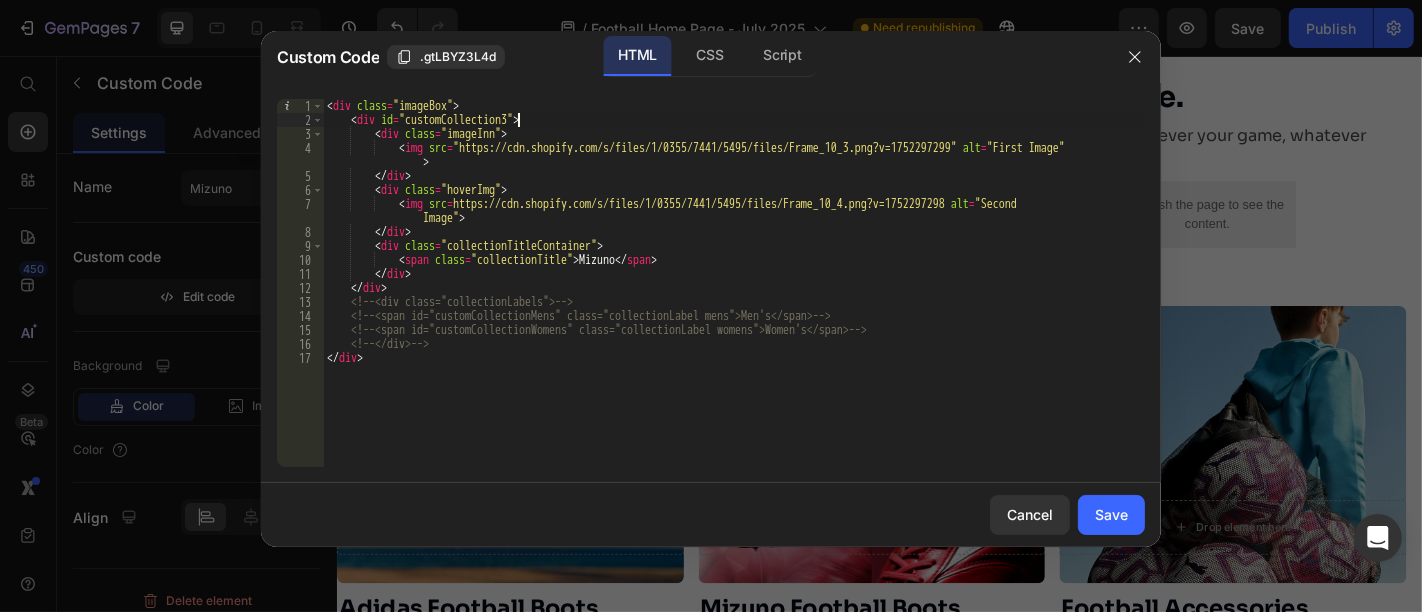 click on "< div   class = "imageBox" >      < div   id = "customCollection3" >           < div   class = "imageInn" >                < img   src = "https://cdn.shopify.com/s/files/1/0355/7441/5495/files/Frame_10_3.png?v=1752297299"   alt = "First Image"                  >           </ div >           < div   class = "hoverImg" >                < img   src = "https://cdn.shopify.com/s/files/1/0355/7441/5495/files/Frame_10_4.png?v=1752297298"   alt = "Second                   Image" >           </ div >           < div   class = "collectionTitleContainer" >                < span   class = "collectionTitle" > Mizuno </ span >           </ div >      </ div >      <!-- <div class="collectionLabels"> -->      <!--     <span id="customCollectionMens" class="collectionLabel mens">Men's</span> -->      <!--     <span id="customCollectionWomens" class="collectionLabel womens">Women's</span> -->      <!-- </div> --> </ div >" at bounding box center (734, 297) 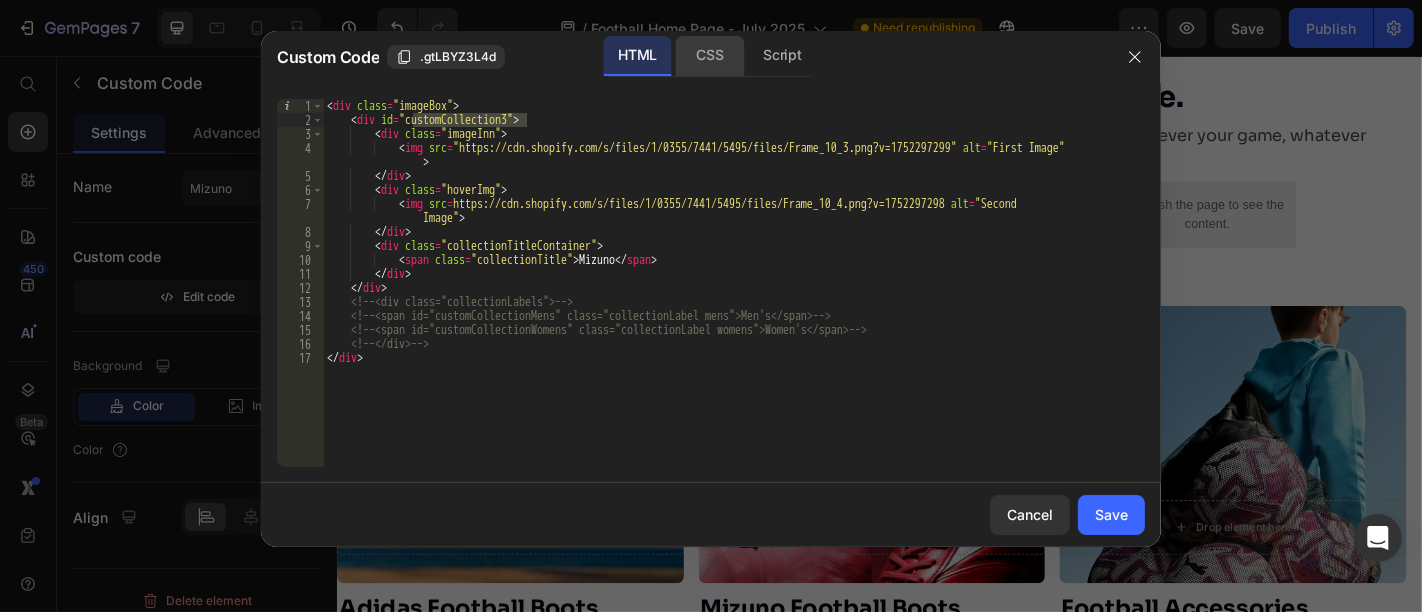drag, startPoint x: 780, startPoint y: 64, endPoint x: 739, endPoint y: 52, distance: 42.72002 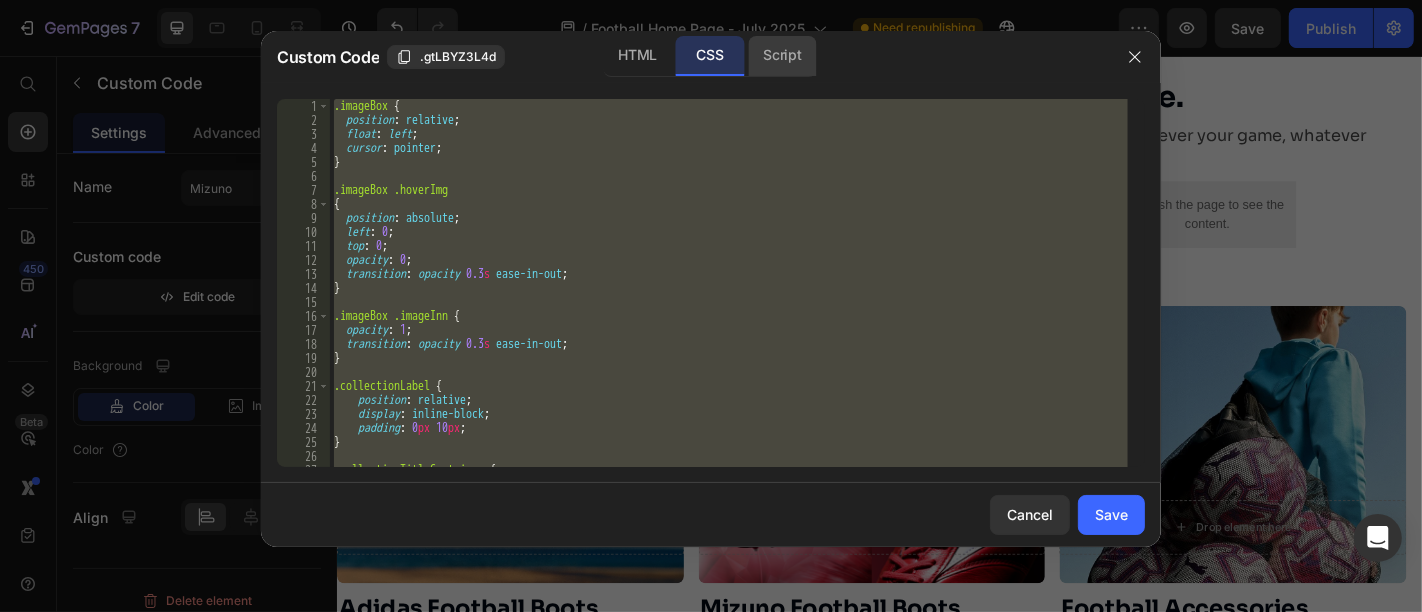 click on "Script" 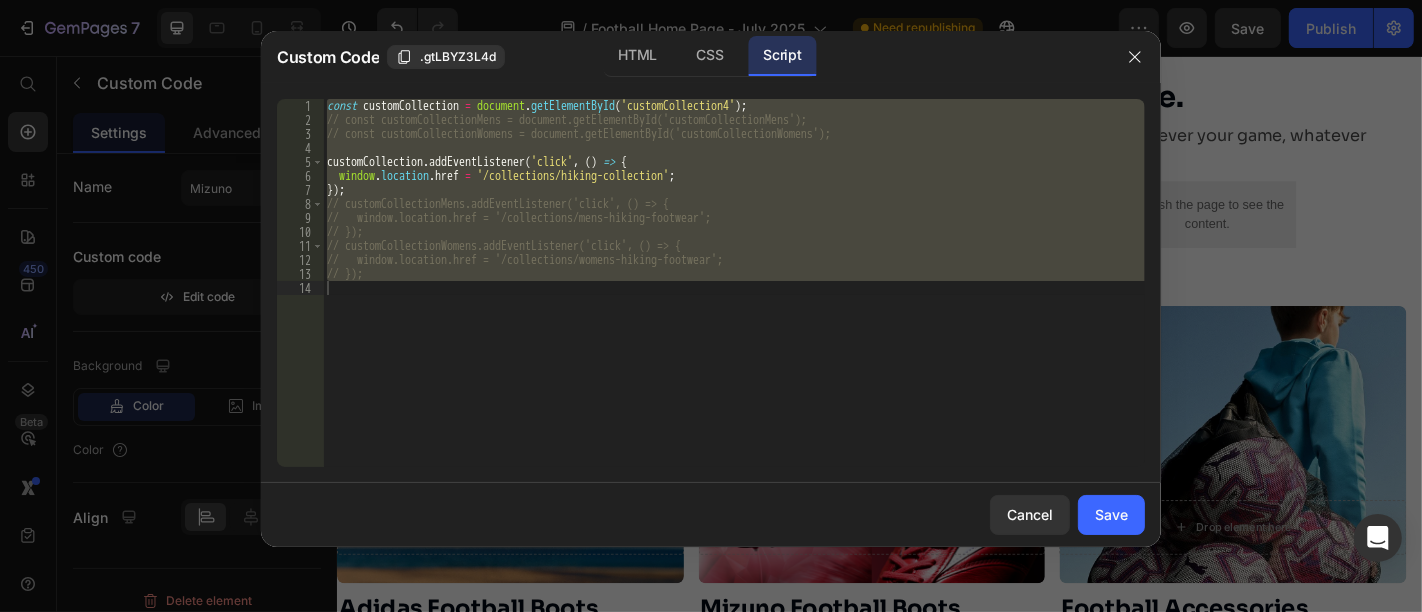 scroll, scrollTop: 0, scrollLeft: 2, axis: horizontal 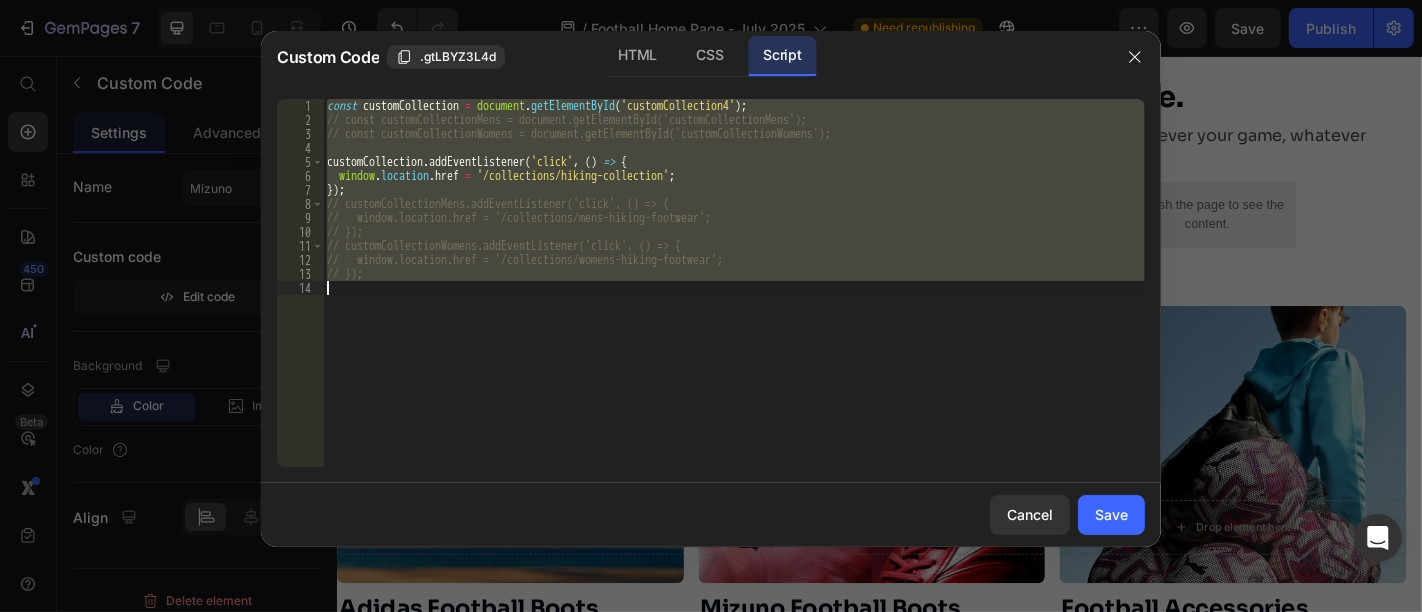 drag, startPoint x: 708, startPoint y: 111, endPoint x: 685, endPoint y: 106, distance: 23.537205 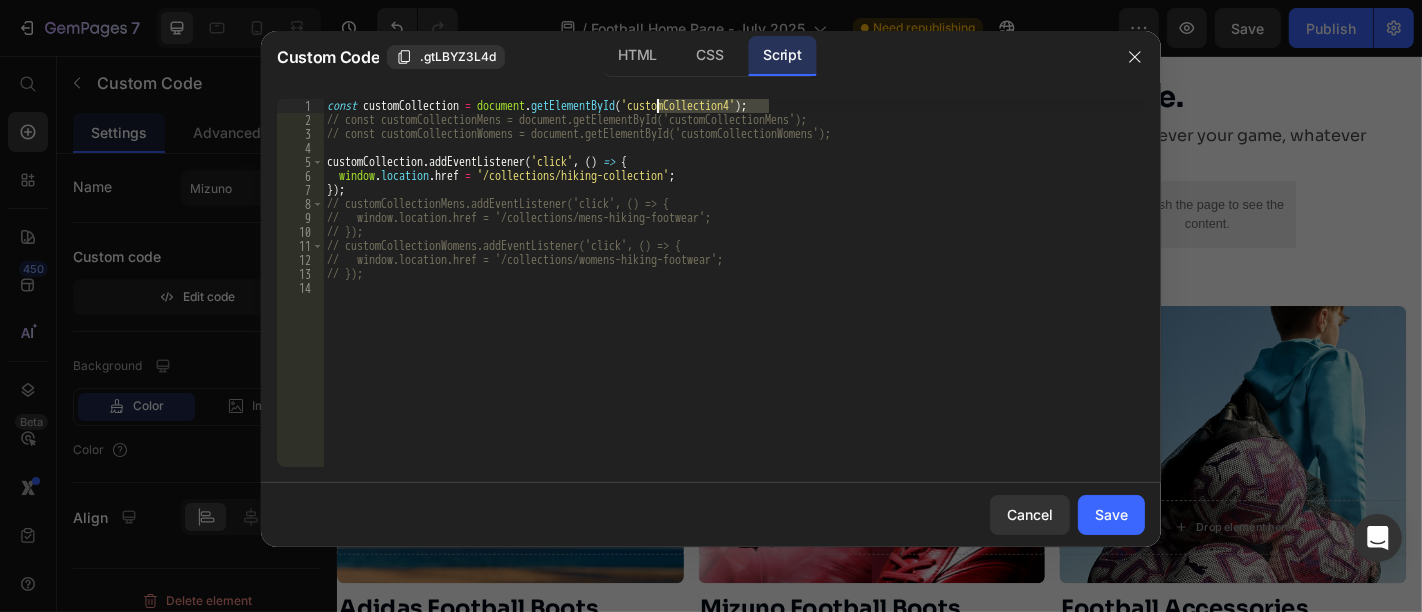 click on "const   customCollection   =   document . getElementById ( 'customCollection4' ) ; // const customCollectionMens = document.getElementById('customCollectionMens'); // const customCollectionWomens = document.getElementById('customCollectionWomens'); customCollection . addEventListener ( 'click' ,   ( )   =>   {    window . location . href   =   '/collections/hiking-collection' ; }) ; // customCollectionMens.addEventListener('click', () => { //   window.location.href = '/collections/mens-hiking-footwear'; // }); // customCollectionWomens.addEventListener('click', () => { //   window.location.href = '/collections/womens-hiking-footwear'; // });" at bounding box center [734, 297] 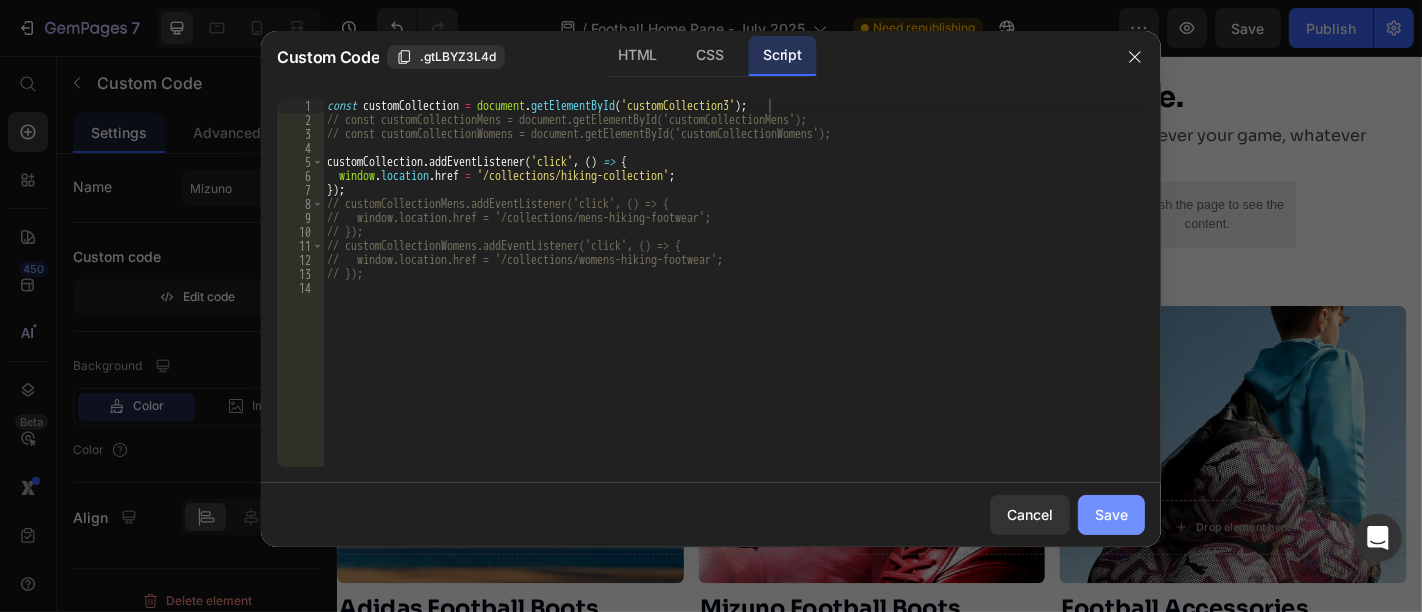 click on "Save" at bounding box center [1111, 514] 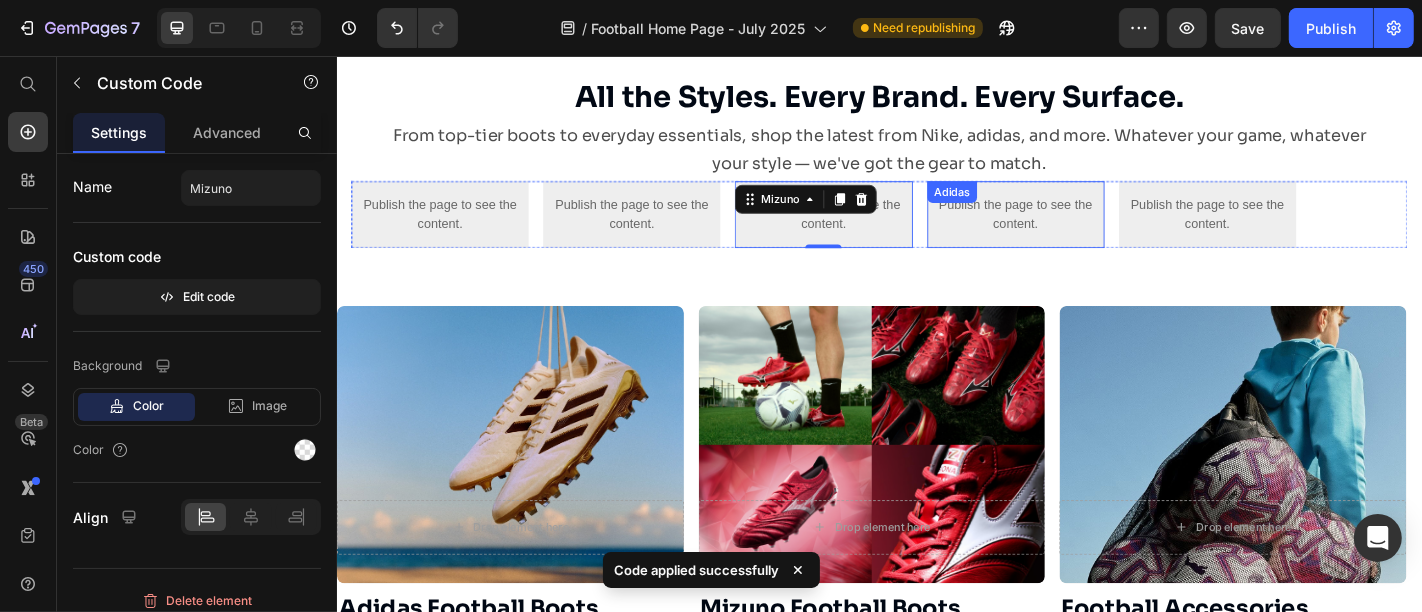 click on "Publish the page to see the content.
Adidas" at bounding box center (1087, 231) 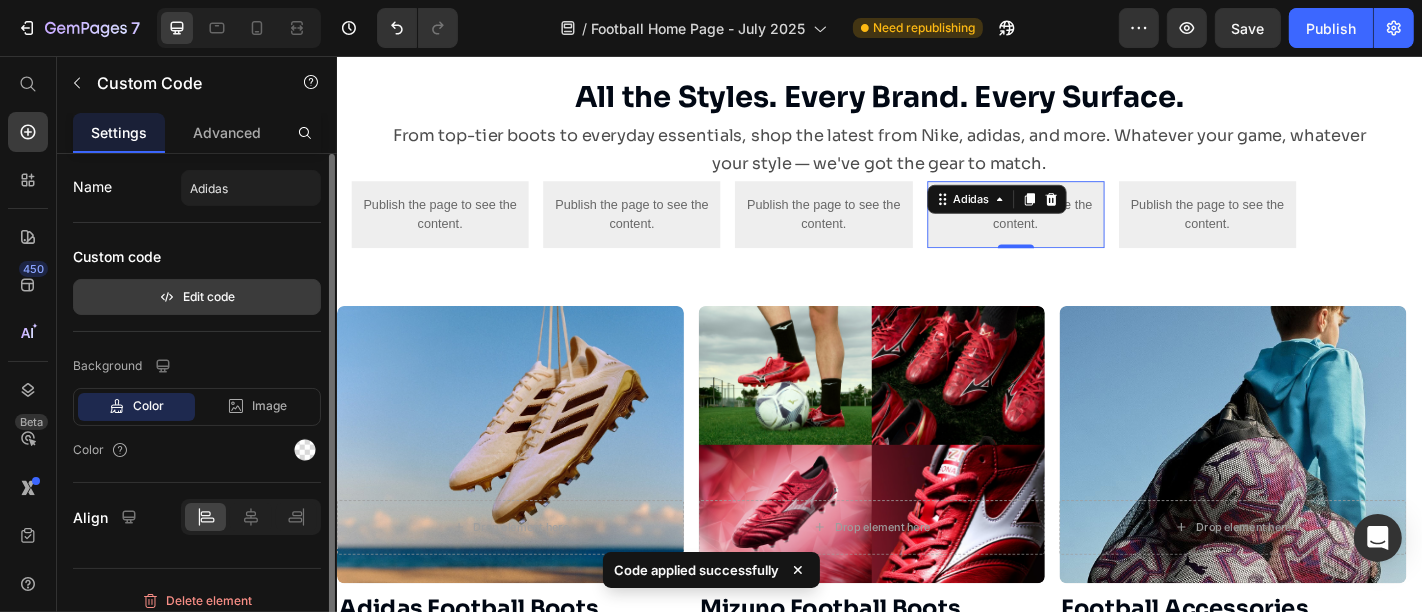 click on "Edit code" at bounding box center (197, 297) 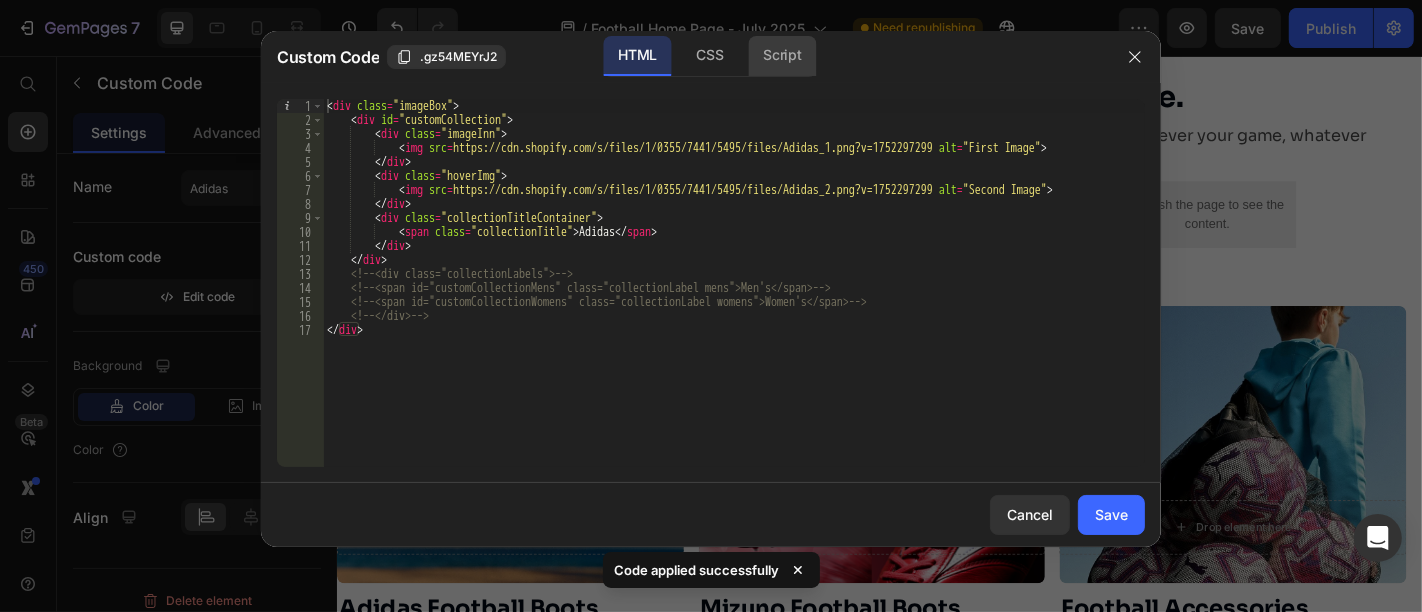 click on "Script" 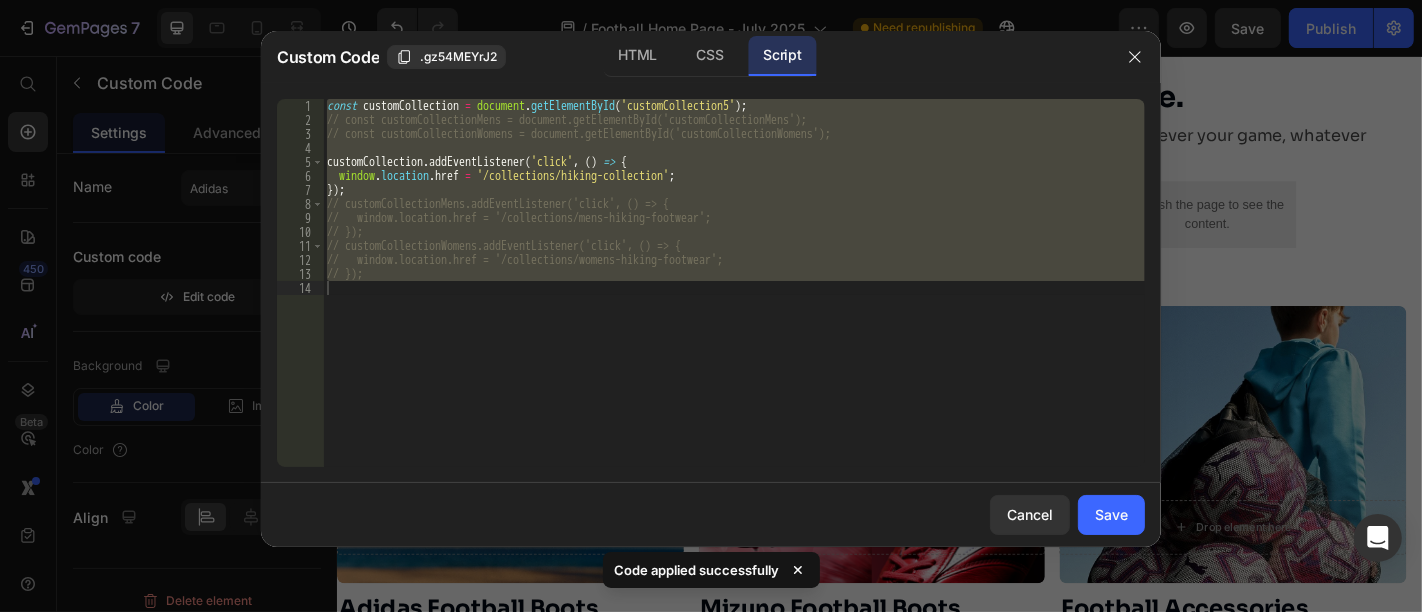 click on "const   customCollection   =   document . getElementById ( 'customCollection5' ) ; // const customCollectionMens = document.getElementById('customCollectionMens'); // const customCollectionWomens = document.getElementById('customCollectionWomens'); customCollection . addEventListener ( 'click' ,   ( )   =>   {    window . location . href   =   '/collections/hiking-collection' ; }) ; // customCollectionMens.addEventListener('click', () => { //   window.location.href = '/collections/mens-hiking-footwear'; // }); // customCollectionWomens.addEventListener('click', () => { //   window.location.href = '/collections/womens-hiking-footwear'; // });" at bounding box center [734, 283] 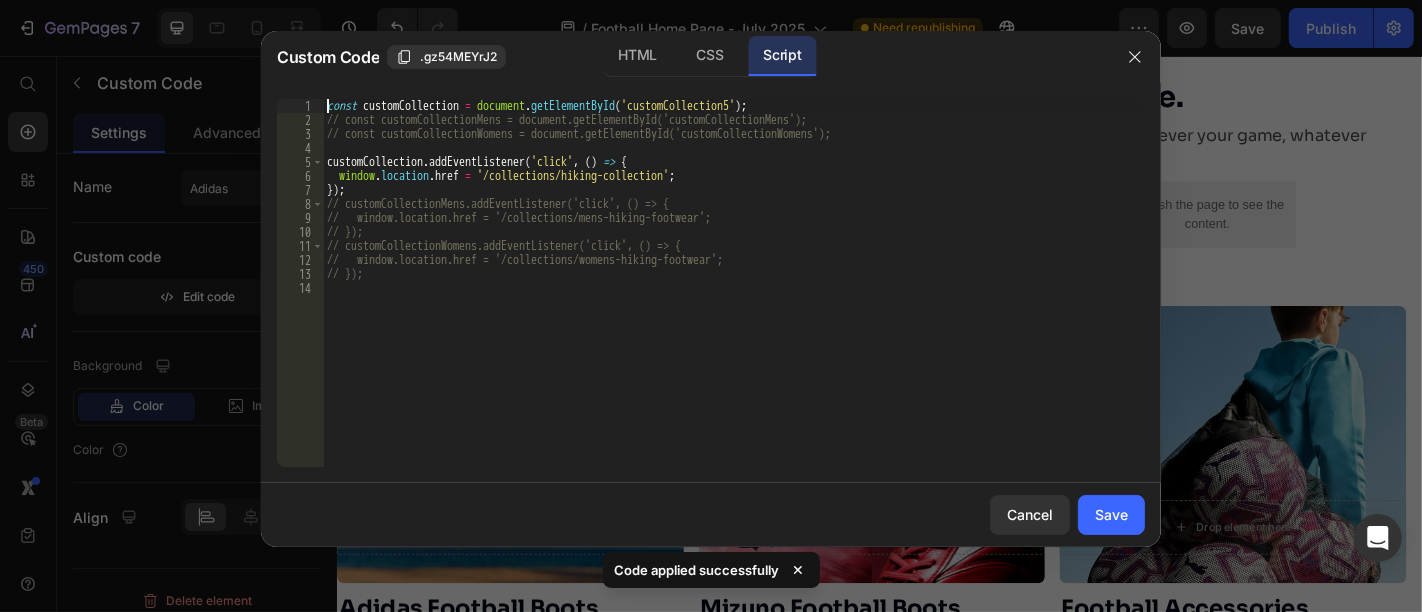 click on "const   customCollection   =   document . getElementById ( 'customCollection5' ) ; // const customCollectionMens = document.getElementById('customCollectionMens'); // const customCollectionWomens = document.getElementById('customCollectionWomens'); customCollection . addEventListener ( 'click' ,   ( )   =>   {    window . location . href   =   '/collections/hiking-collection' ; }) ; // customCollectionMens.addEventListener('click', () => { //   window.location.href = '/collections/mens-hiking-footwear'; // }); // customCollectionWomens.addEventListener('click', () => { //   window.location.href = '/collections/womens-hiking-footwear'; // });" at bounding box center (734, 297) 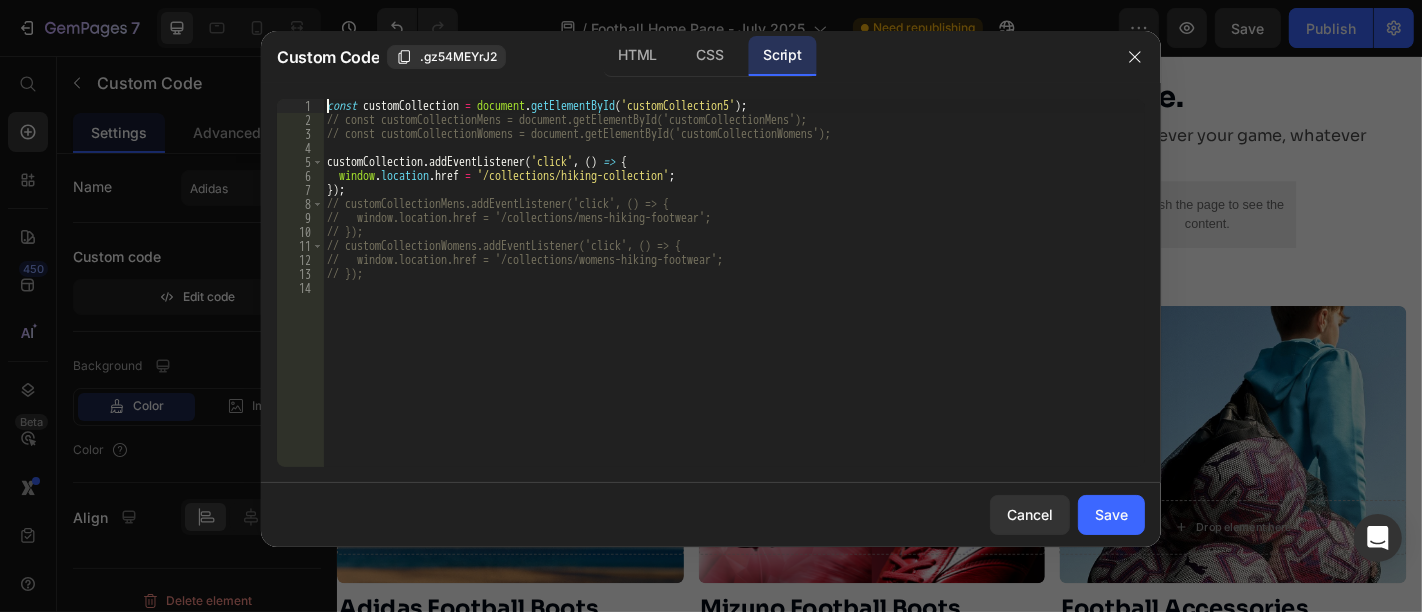 scroll, scrollTop: 0, scrollLeft: 0, axis: both 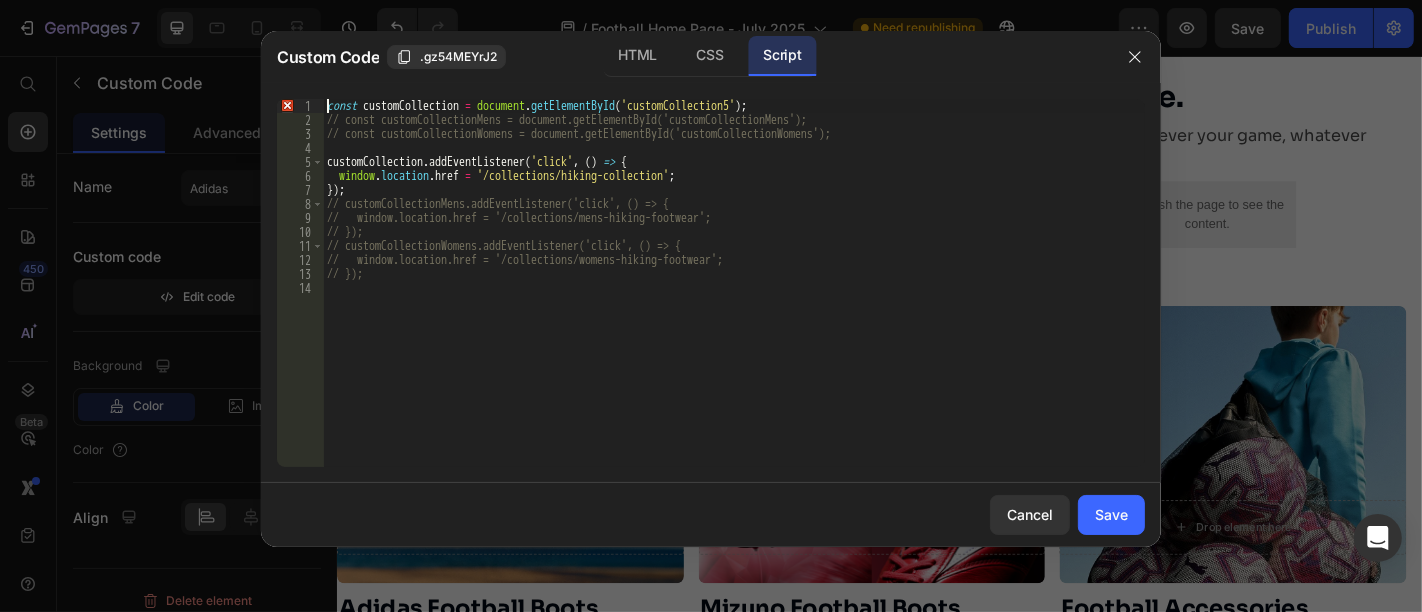 click on "const   customCollection   =   document . getElementById ( 'customCollection5' ) ; // const customCollectionMens = document.getElementById('customCollectionMens'); // const customCollectionWomens = document.getElementById('customCollectionWomens'); customCollection . addEventListener ( 'click' ,   ( )   =>   {    window . location . href   =   '/collections/hiking-collection' ; }) ; // customCollectionMens.addEventListener('click', () => { //   window.location.href = '/collections/mens-hiking-footwear'; // }); // customCollectionWomens.addEventListener('click', () => { //   window.location.href = '/collections/womens-hiking-footwear'; // });" at bounding box center (734, 297) 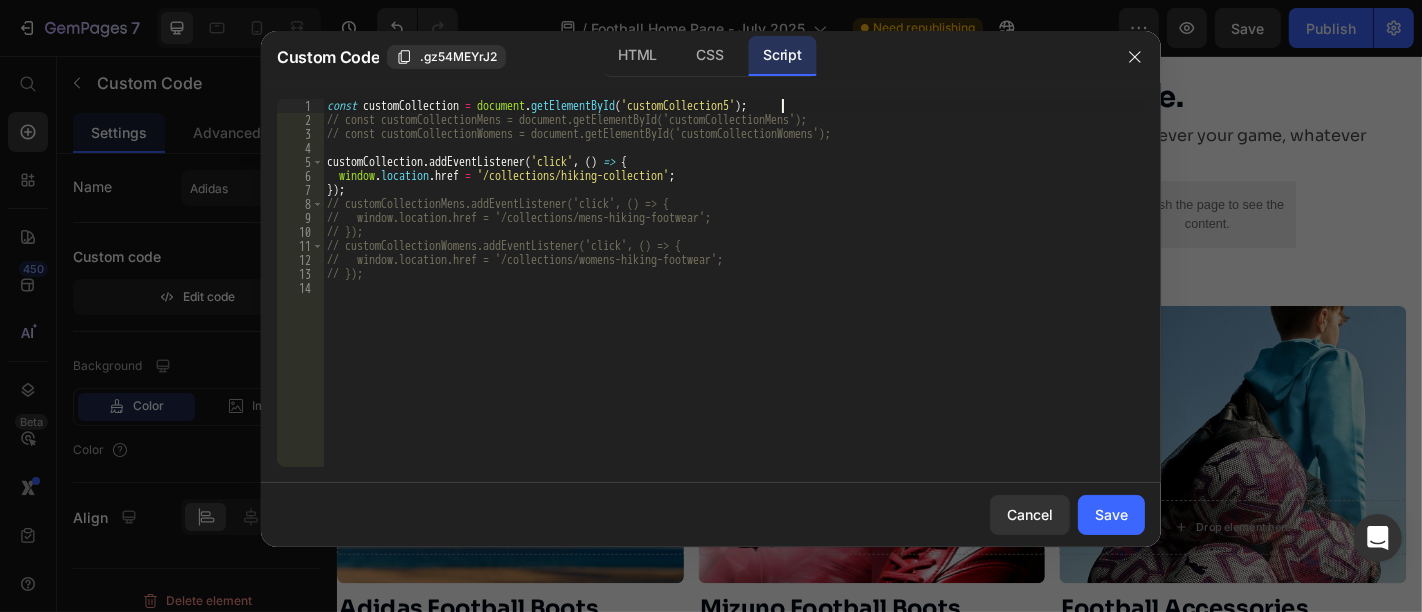 click on "const   customCollection   =   document . getElementById ( 'customCollection5' ) ; // const customCollectionMens = document.getElementById('customCollectionMens'); // const customCollectionWomens = document.getElementById('customCollectionWomens'); customCollection . addEventListener ( 'click' ,   ( )   =>   {    window . location . href   =   '/collections/hiking-collection' ; }) ; // customCollectionMens.addEventListener('click', () => { //   window.location.href = '/collections/mens-hiking-footwear'; // }); // customCollectionWomens.addEventListener('click', () => { //   window.location.href = '/collections/womens-hiking-footwear'; // });" at bounding box center [734, 297] 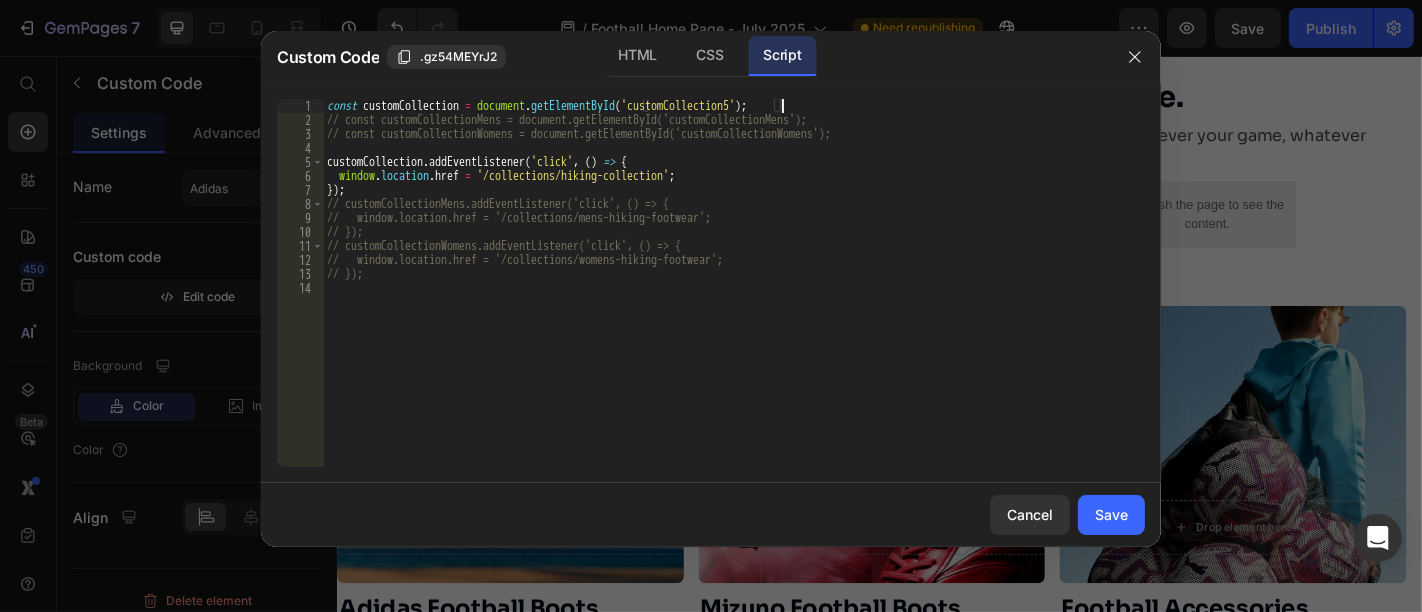 click on "const   customCollection   =   document . getElementById ( 'customCollection5' ) ; // const customCollectionMens = document.getElementById('customCollectionMens'); // const customCollectionWomens = document.getElementById('customCollectionWomens'); customCollection . addEventListener ( 'click' ,   ( )   =>   {    window . location . href   =   '/collections/hiking-collection' ; }) ; // customCollectionMens.addEventListener('click', () => { //   window.location.href = '/collections/mens-hiking-footwear'; // }); // customCollectionWomens.addEventListener('click', () => { //   window.location.href = '/collections/womens-hiking-footwear'; // });" at bounding box center [734, 297] 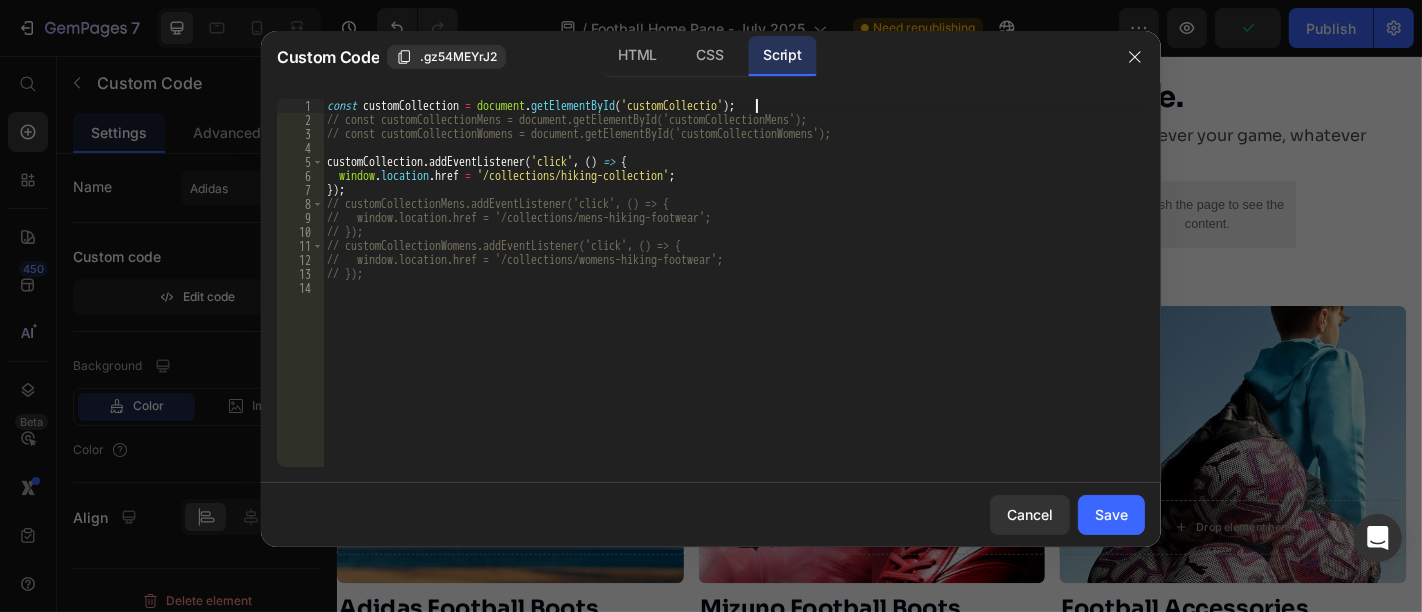 scroll, scrollTop: 0, scrollLeft: 36, axis: horizontal 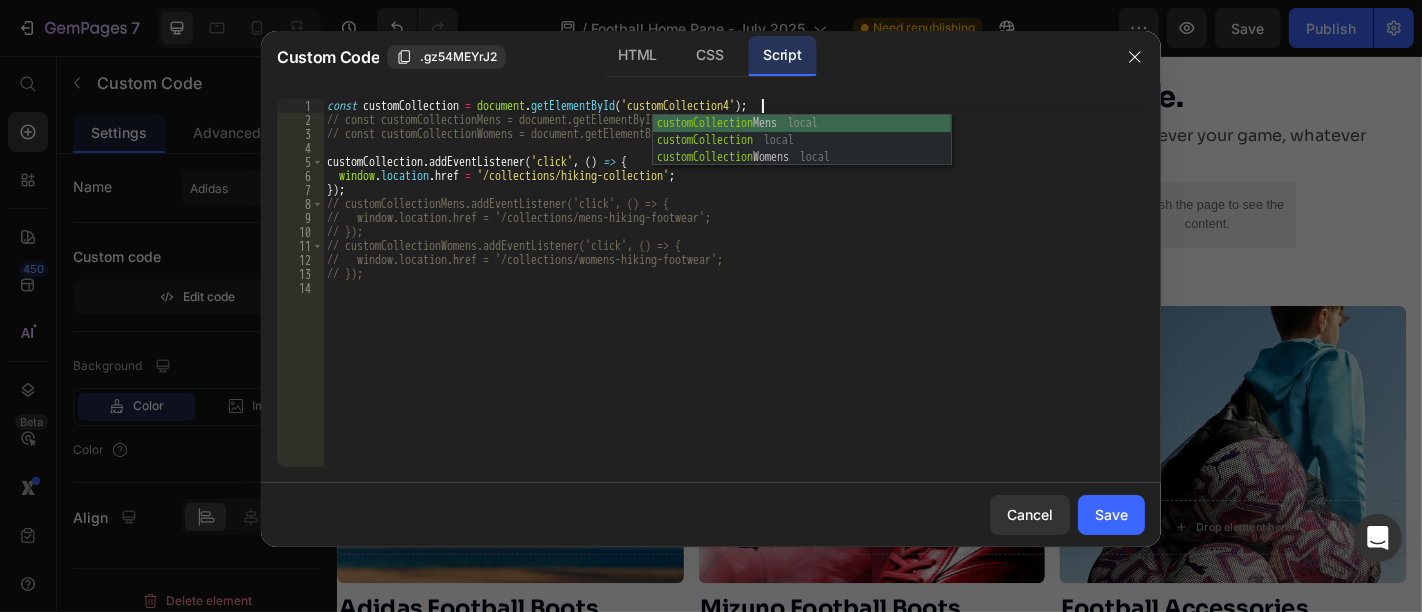 click on "const   customCollection   =   document . getElementById ( 'customCollection4' ) ; // const customCollectionMens = document.getElementById('customCollectionMens'); // const customCollectionWomens = document.getElementById('customCollectionWomens'); customCollection . addEventListener ( 'click' ,   ( )   =>   {    window . location . href   =   '/collections/hiking-collection' ; }) ; // customCollectionMens.addEventListener('click', () => { //   window.location.href = '/collections/mens-hiking-footwear'; // }); // customCollectionWomens.addEventListener('click', () => { //   window.location.href = '/collections/womens-hiking-footwear'; // });" at bounding box center (734, 297) 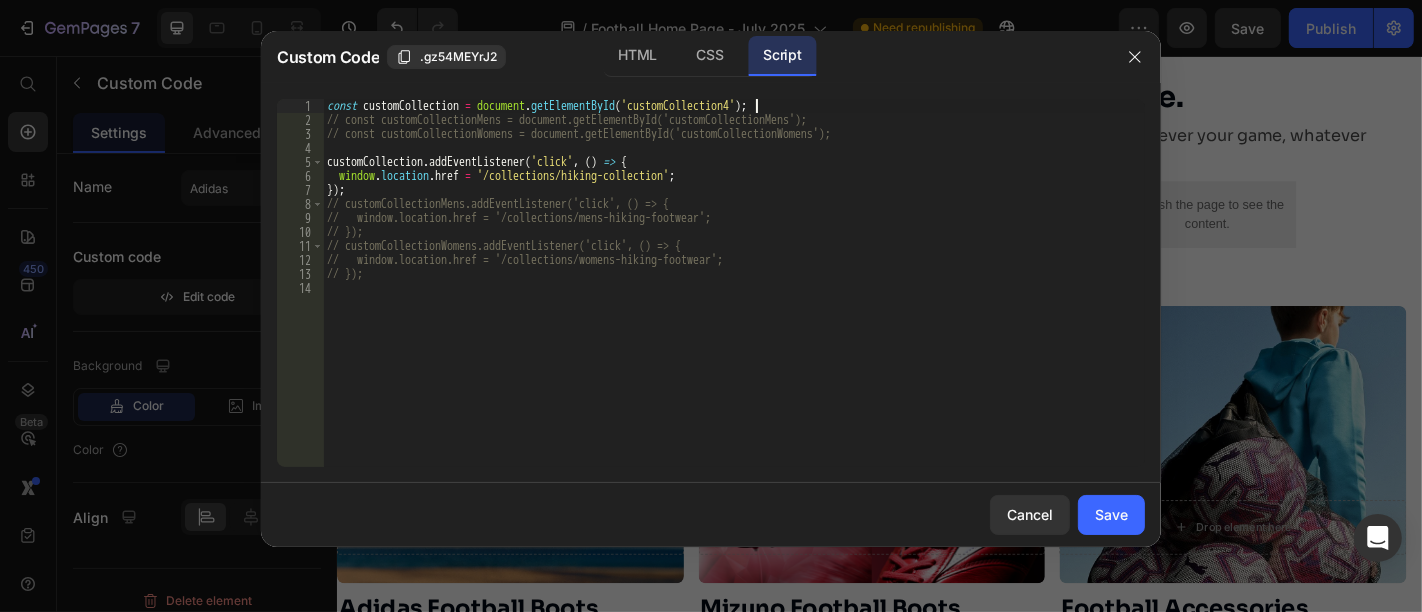 click on "const   customCollection   =   document . getElementById ( 'customCollection4' ) ; // const customCollectionMens = document.getElementById('customCollectionMens'); // const customCollectionWomens = document.getElementById('customCollectionWomens'); customCollection . addEventListener ( 'click' ,   ( )   =>   {    window . location . href   =   '/collections/hiking-collection' ; }) ; // customCollectionMens.addEventListener('click', () => { //   window.location.href = '/collections/mens-hiking-footwear'; // }); // customCollectionWomens.addEventListener('click', () => { //   window.location.href = '/collections/womens-hiking-footwear'; // });" at bounding box center (734, 297) 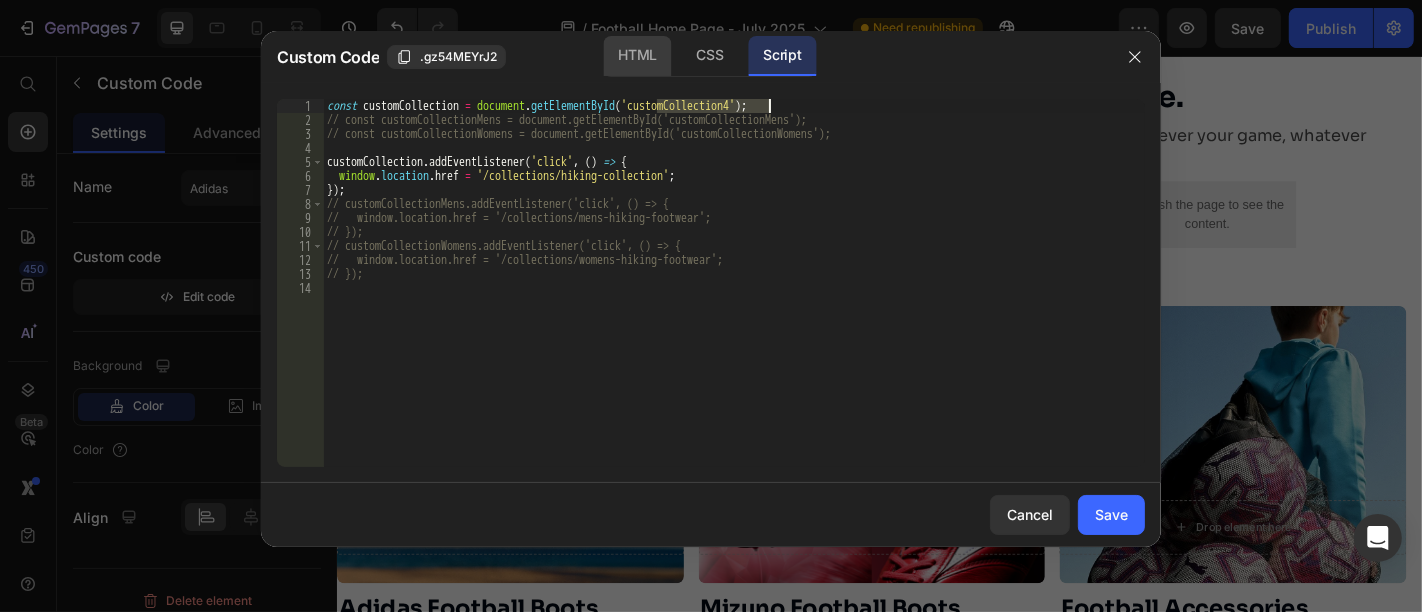 click on "HTML" 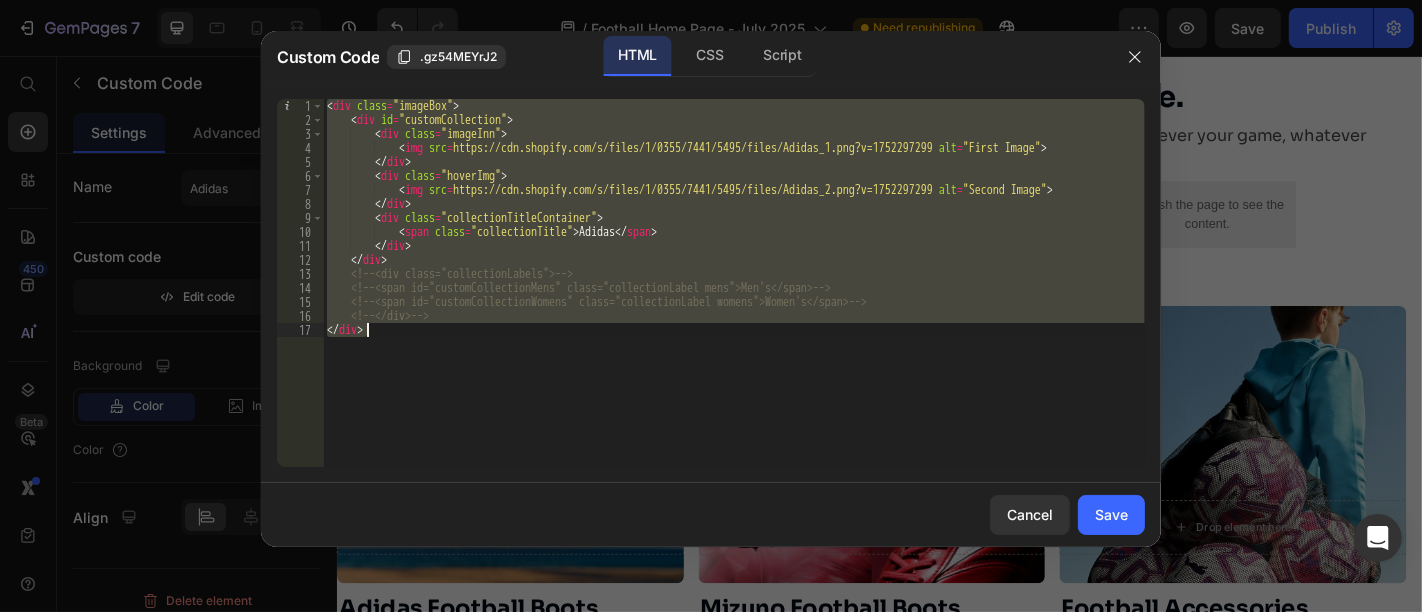 click on "< div   class = "imageBox" >      < div   id = "customCollection" >           < div   class = "imageInn" >                < img   src = "https://cdn.shopify.com/s/files/1/0355/7441/5495/files/Adidas_1.png?v=1752297299"   alt = "First Image" >           </ div >           < div   class = "hoverImg" >                < img   src = "https://cdn.shopify.com/s/files/1/0355/7441/5495/files/Adidas_2.png?v=1752297299"   alt = "Second Image" >           </ div >           < div   class = "collectionTitleContainer" >                < span   class = "collectionTitle" > Adidas </ span >           </ div >      </ div >      <!-- <div class="collectionLabels"> -->      <!--     <span id="customCollectionMens" class="collectionLabel mens">Men's</span> -->      <!--     <span id="customCollectionWomens" class="collectionLabel womens">Women's</span> -->      <!-- </div> --> </ div >" at bounding box center (734, 283) 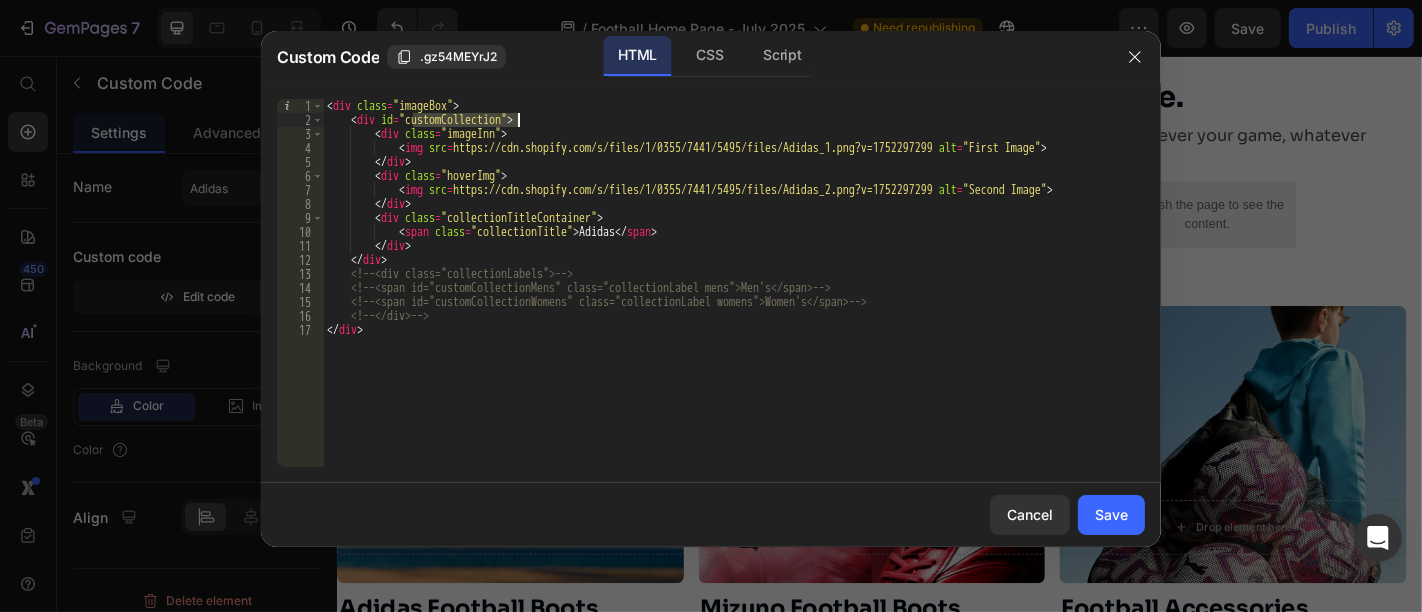 paste on "4" 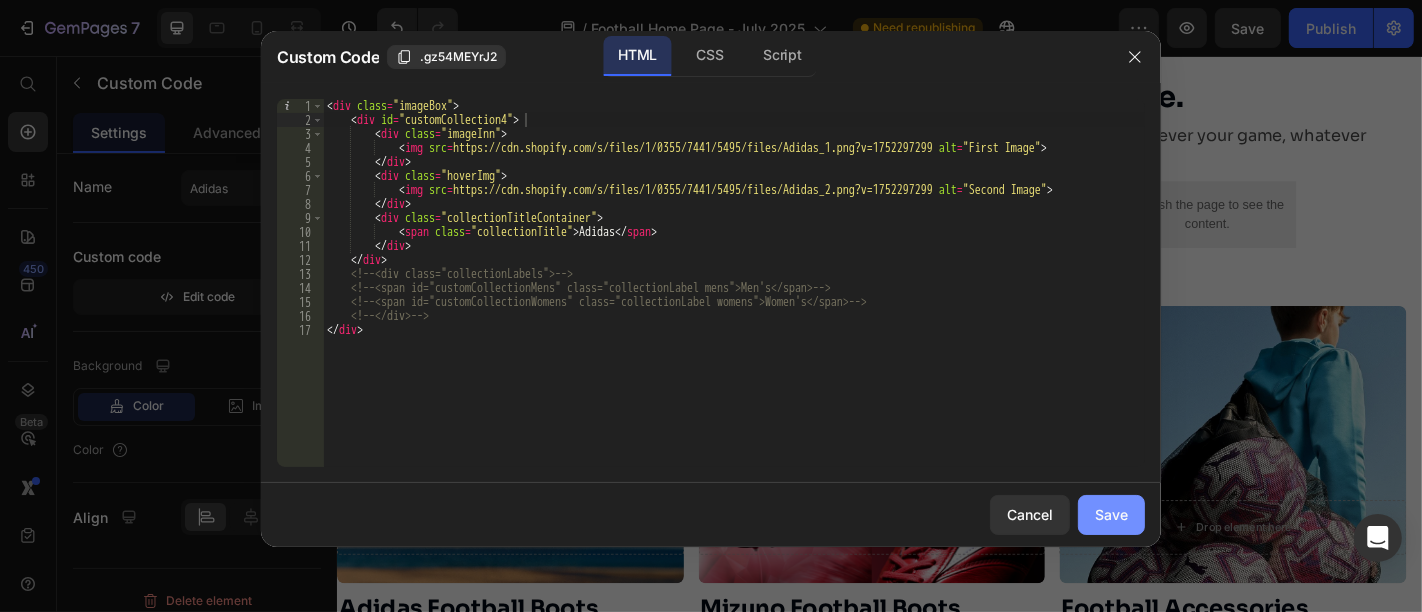 click on "Save" at bounding box center (1111, 514) 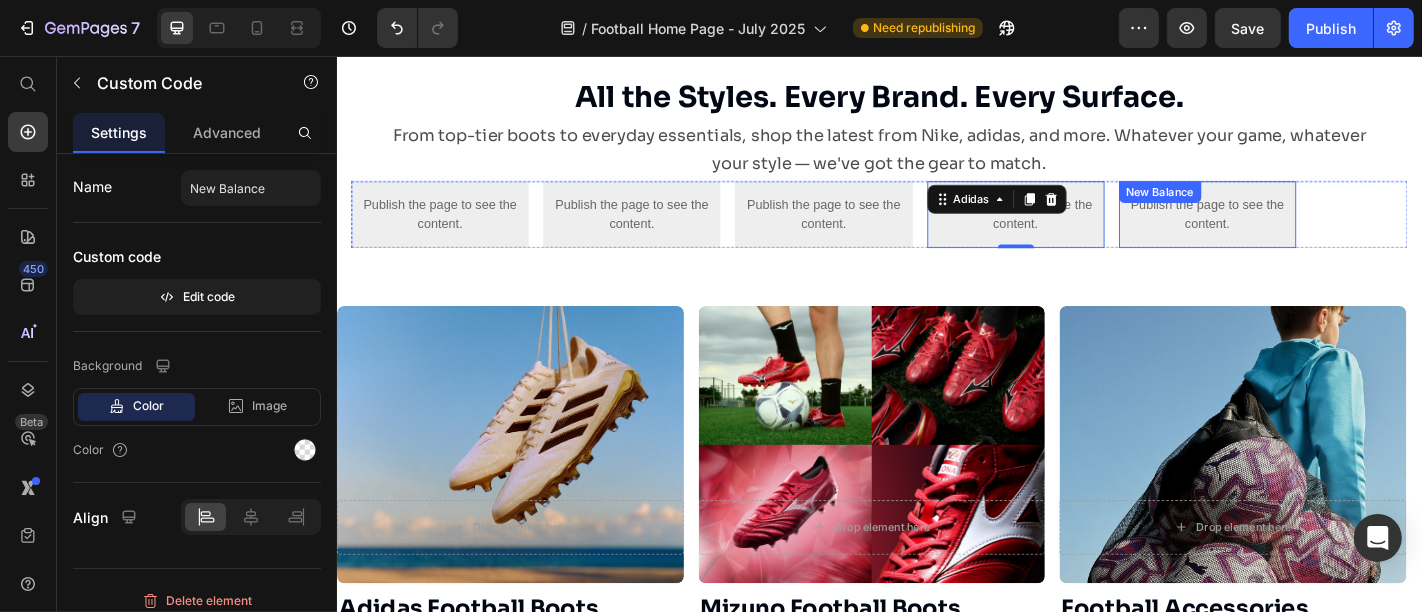click on "New Balance" at bounding box center (1246, 206) 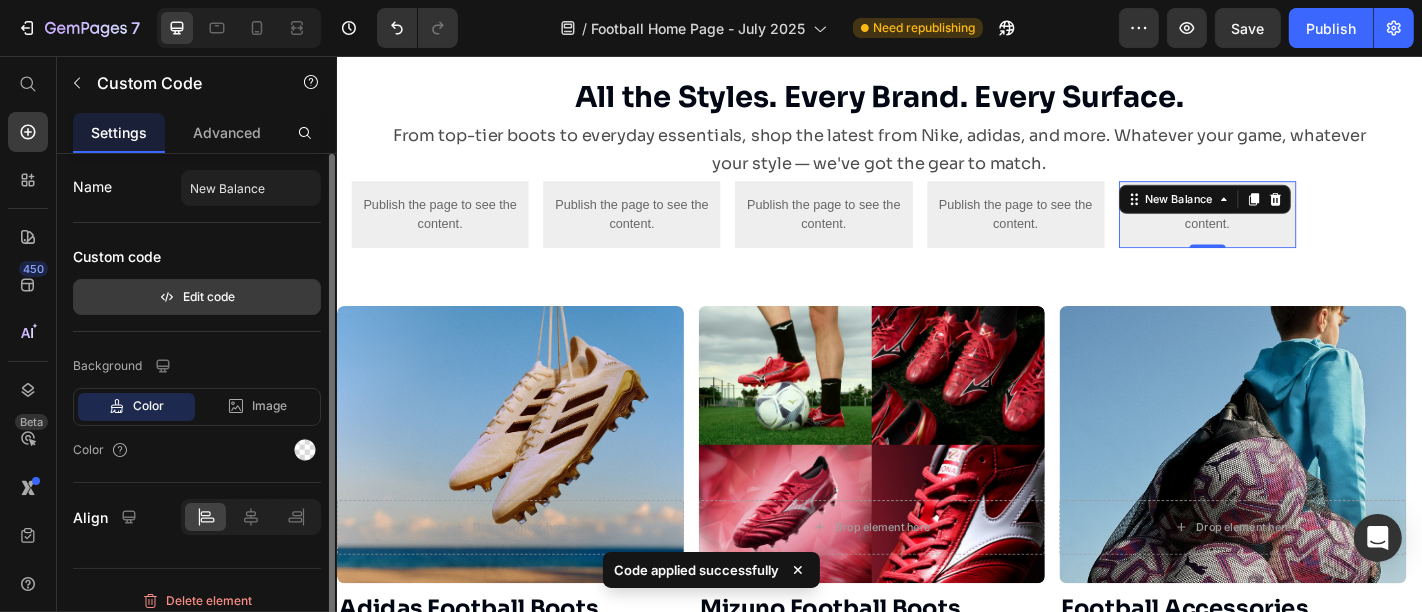 click on "Edit code" at bounding box center [197, 297] 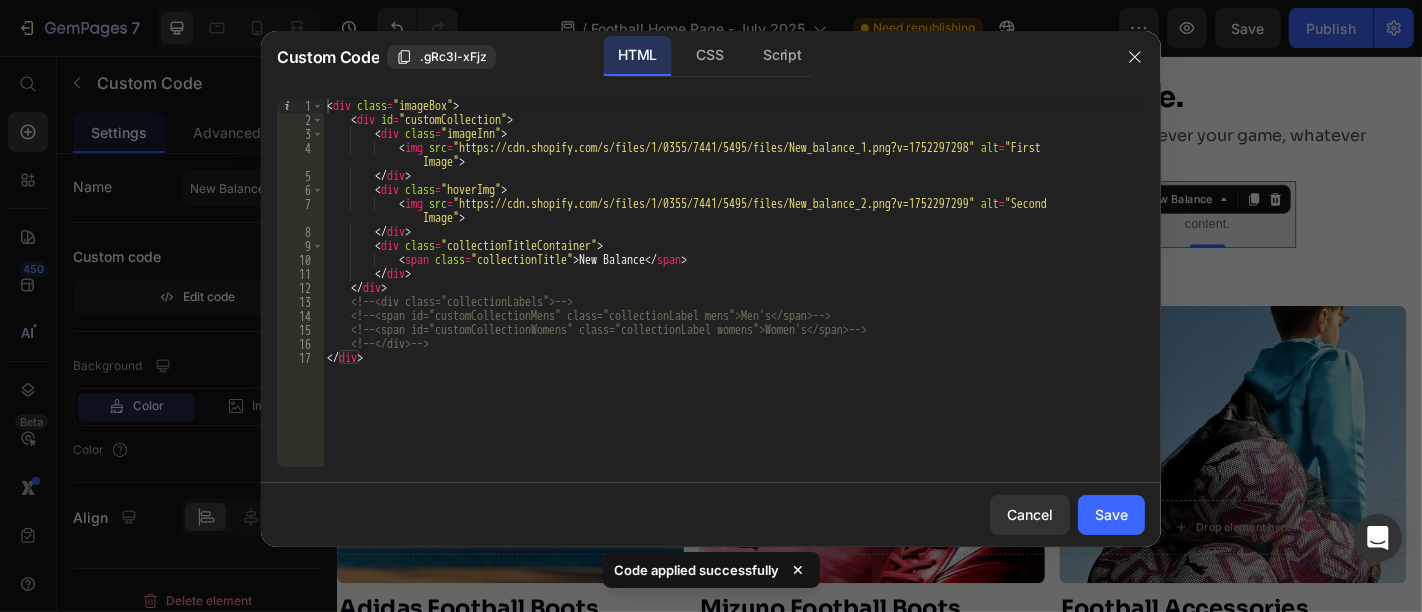 click on "< div   class = "imageBox" >      < div   id = "customCollection" >           < div   class = "imageInn" >                < img   src = "https://cdn.shopify.com/s/files/1/0355/7441/5495/files/New_balance_1.png?v=1752297298"   alt = "First                   Image" >           </ div >           < div   class = "hoverImg" >                < img   src = "https://cdn.shopify.com/s/files/1/0355/7441/5495/files/New_balance_2.png?v=1752297299"   alt = "Second                   Image" >           </ div >           < div   class = "collectionTitleContainer" >                < span   class = "collectionTitle" > New Balance </ span >           </ div >      </ div >      <!-- <div class="collectionLabels"> -->      <!--     <span id="customCollectionMens" class="collectionLabel mens">Men's</span> -->      <!--     <span id="customCollectionWomens" class="collectionLabel womens">Women's</span> -->      <!-- </div> --> </ div >" at bounding box center (734, 297) 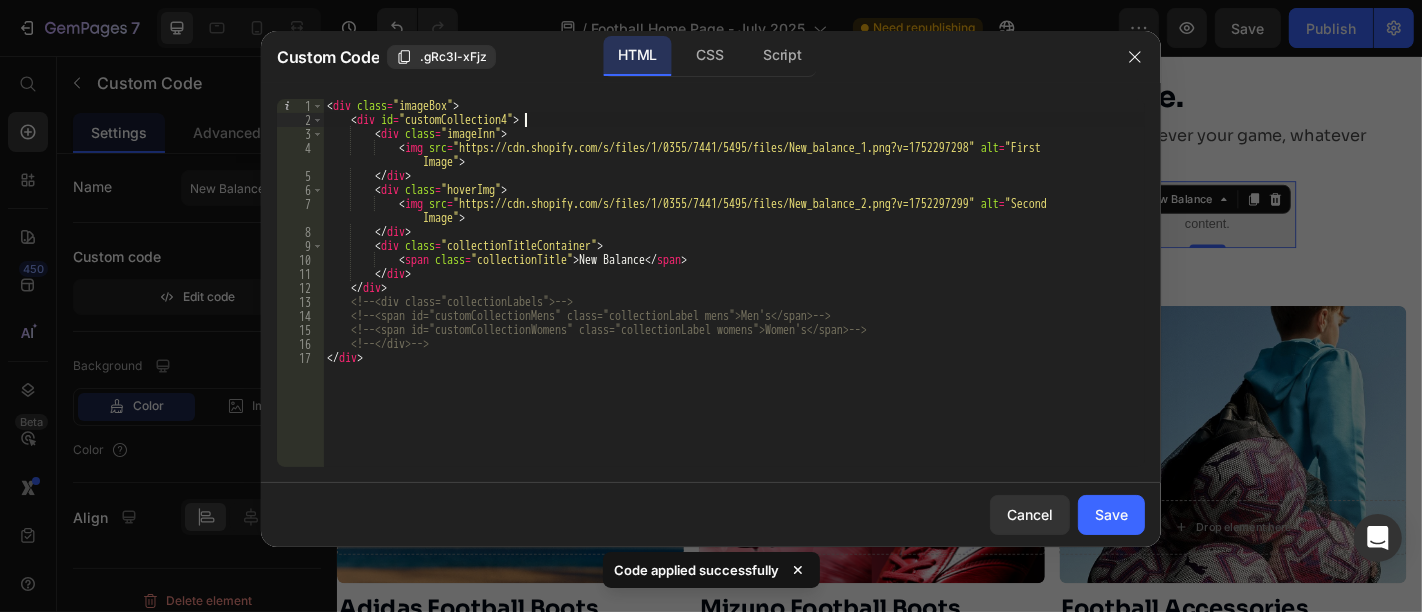 scroll, scrollTop: 0, scrollLeft: 15, axis: horizontal 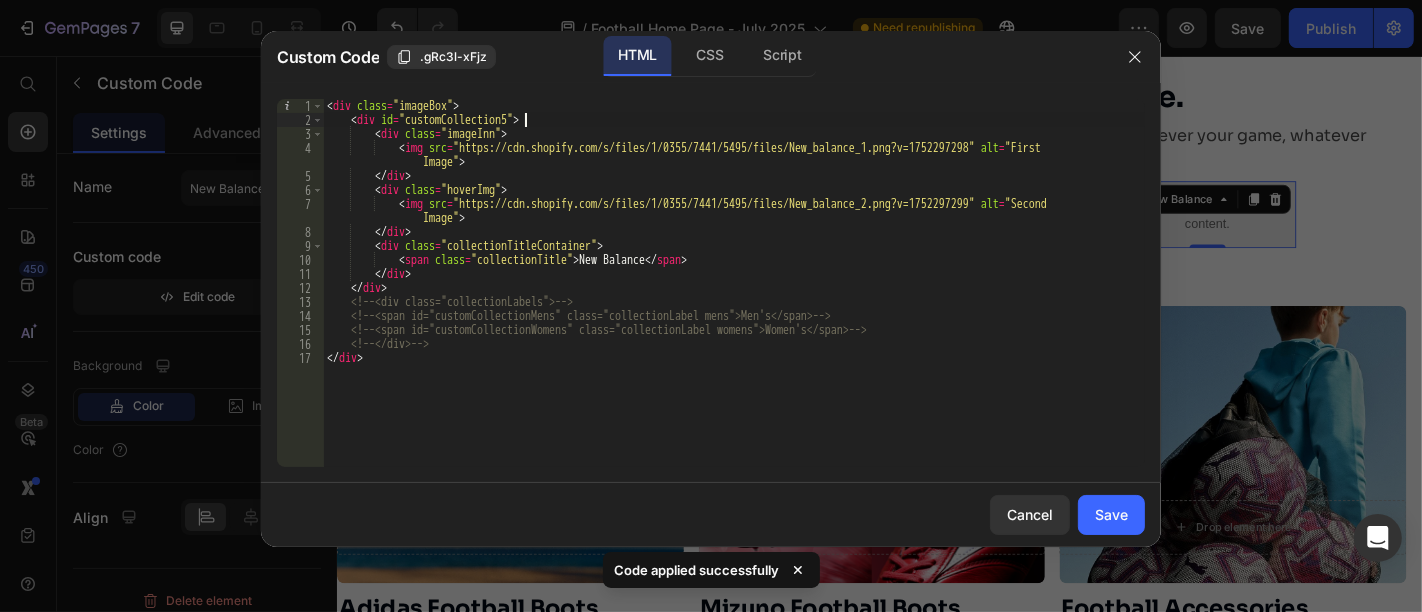 click on "< div   class = "imageBox" >      < div   id = "customCollection5" >           < div   class = "imageInn" >                < img   src = "https://cdn.shopify.com/s/files/1/0355/7441/5495/files/New_balance_1.png?v=1752297298"   alt = "First                   Image" >           </ div >           < div   class = "hoverImg" >                < img   src = "https://cdn.shopify.com/s/files/1/0355/7441/5495/files/New_balance_2.png?v=1752297299"   alt = "Second                   Image" >           </ div >           < div   class = "collectionTitleContainer" >                < span   class = "collectionTitle" > New Balance </ span >           </ div >      </ div >      <!-- <div class="collectionLabels"> -->      <!--     <span id="customCollectionMens" class="collectionLabel mens">Men's</span> -->      <!--     <span id="customCollectionWomens" class="collectionLabel womens">Women's</span> -->      <!-- </div> --> </ div >" at bounding box center [734, 297] 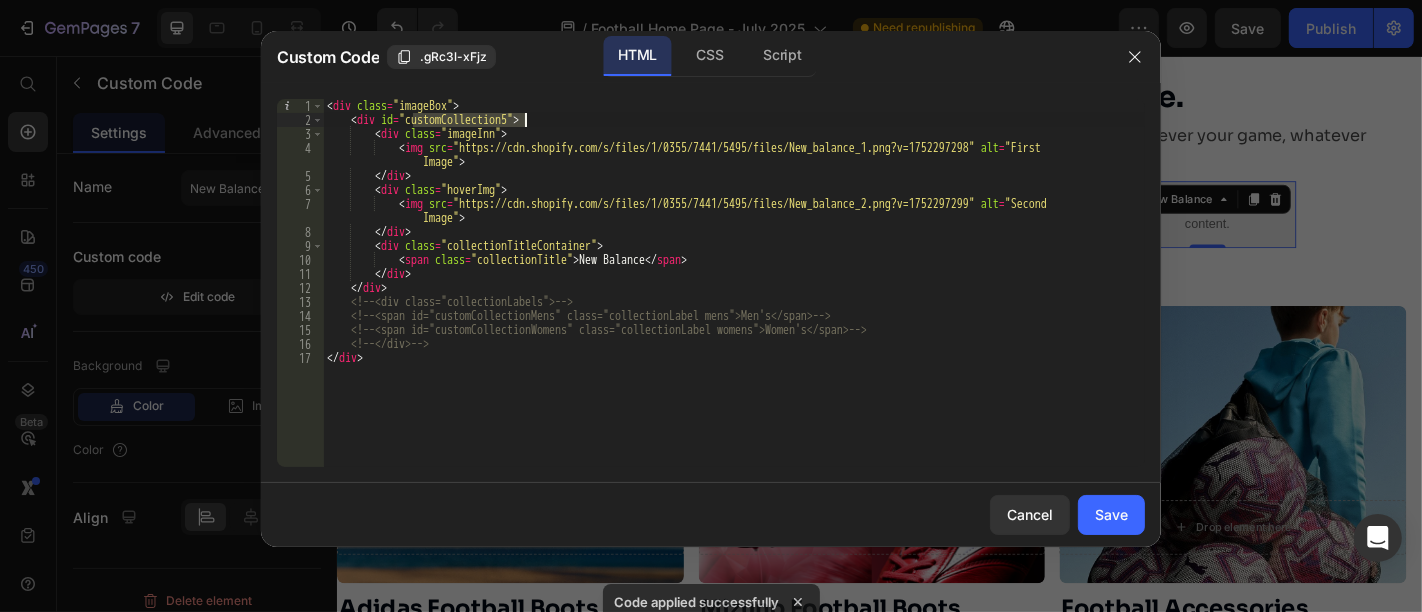 click on "< div   class = "imageBox" >      < div   id = "customCollection5" >           < div   class = "imageInn" >                < img   src = "https://cdn.shopify.com/s/files/1/0355/7441/5495/files/New_balance_1.png?v=1752297298"   alt = "First                   Image" >           </ div >           < div   class = "hoverImg" >                < img   src = "https://cdn.shopify.com/s/files/1/0355/7441/5495/files/New_balance_2.png?v=1752297299"   alt = "Second                   Image" >           </ div >           < div   class = "collectionTitleContainer" >                < span   class = "collectionTitle" > New Balance </ span >           </ div >      </ div >      <!-- <div class="collectionLabels"> -->      <!--     <span id="customCollectionMens" class="collectionLabel mens">Men's</span> -->      <!--     <span id="customCollectionWomens" class="collectionLabel womens">Women's</span> -->      <!-- </div> --> </ div >" at bounding box center [734, 297] 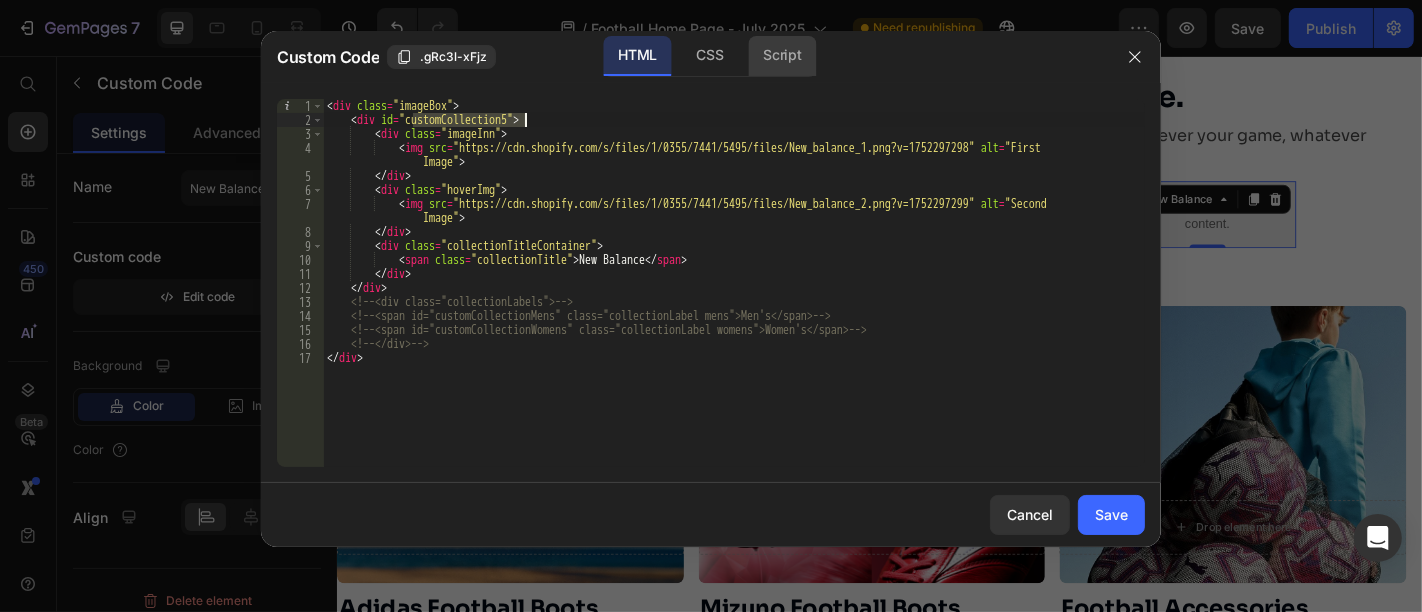 click on "Script" 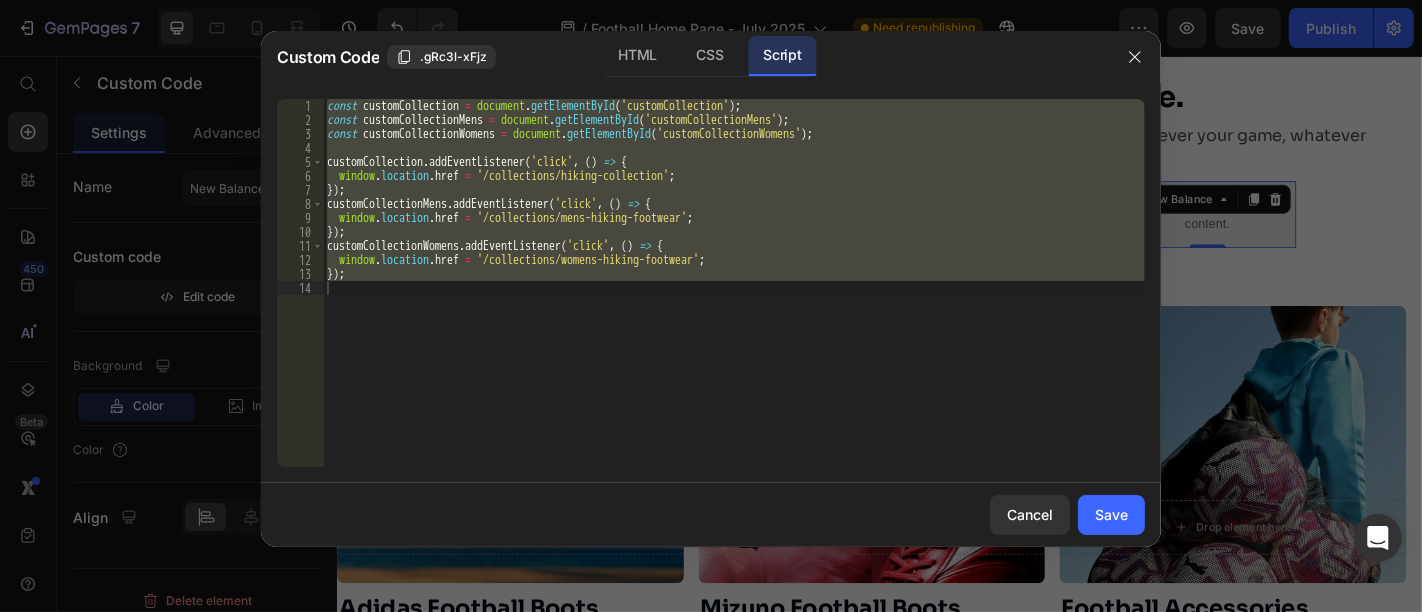 click on "<div id="customCollection5"> 1 2 3 4 5 6 7 8 9 10 11 12 13 14 const   customCollection   =   document . getElementById ( 'customCollection' ) ; const   customCollectionMens   =   document . getElementById ( 'customCollectionMens' ) ; const   customCollectionWomens   =   document . getElementById ( 'customCollectionWomens' ) ; customCollection . addEventListener ( 'click' ,   ( )   =>   {    window . location . href   =   '/collections/hiking-collection' ; }) ; customCollectionMens . addEventListener ( 'click' ,   ( )   =>   {    window . location . href   =   '/collections/mens-hiking-footwear' ; }) ; customCollectionWomens . addEventListener ( 'click' ,   ( )   =>   {    window . location . href   =   '/collections/womens-hiking-footwear' ; }) ;     XXXXXXXXXXXXXXXXXXXXXXXXXXXXXXXXXXXXXXXXXXXXXXXXXXXXXXXXXXXXXXXXXXXXXXXXXXXXXXXXXXXXXXXXXXXXXXXXXXXXXXXXXXXXXXXXXXXXXXXXXXXXXXXXXXXXXXXXXXXXXXXXXXXXXXXXXXXXXXXXXXXXXXXXXXXXXXXXXXXXXXXXXXXXXXXXXXXXXXXXXXXXXXXXXXXXXXXXXXXXXXXXXXXXXXXXXXXXXXXXXXXXXXXXXXXXXXXX" 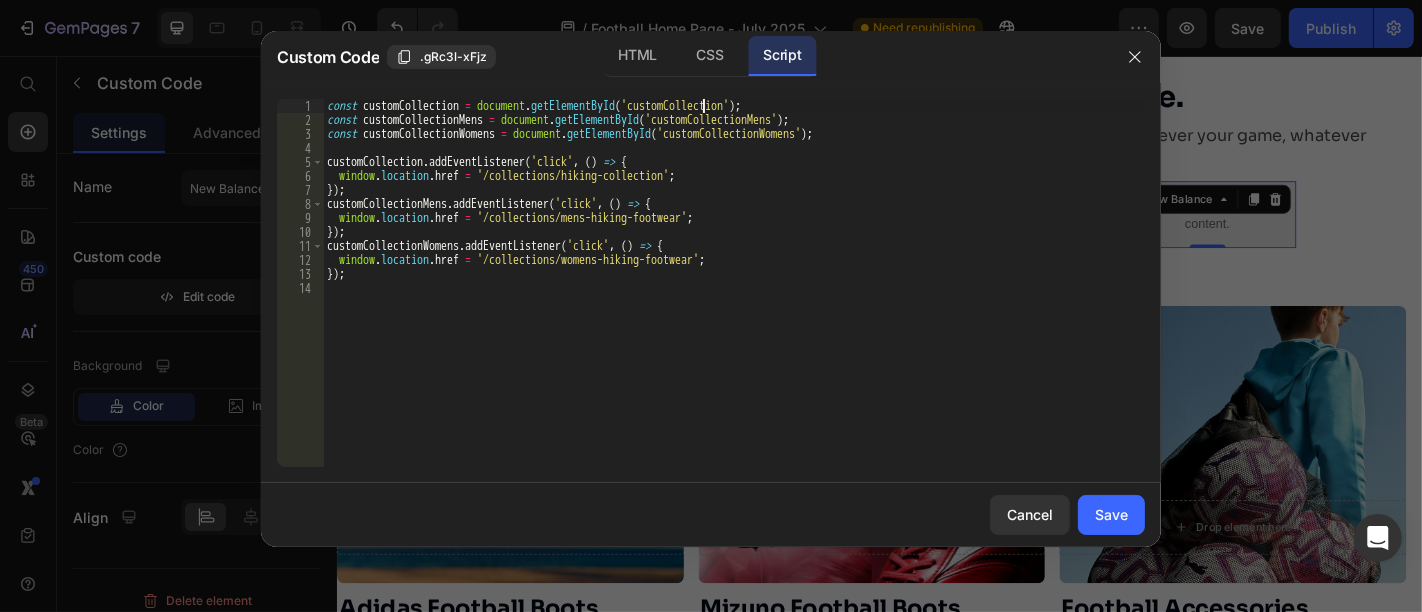 scroll, scrollTop: 0, scrollLeft: 0, axis: both 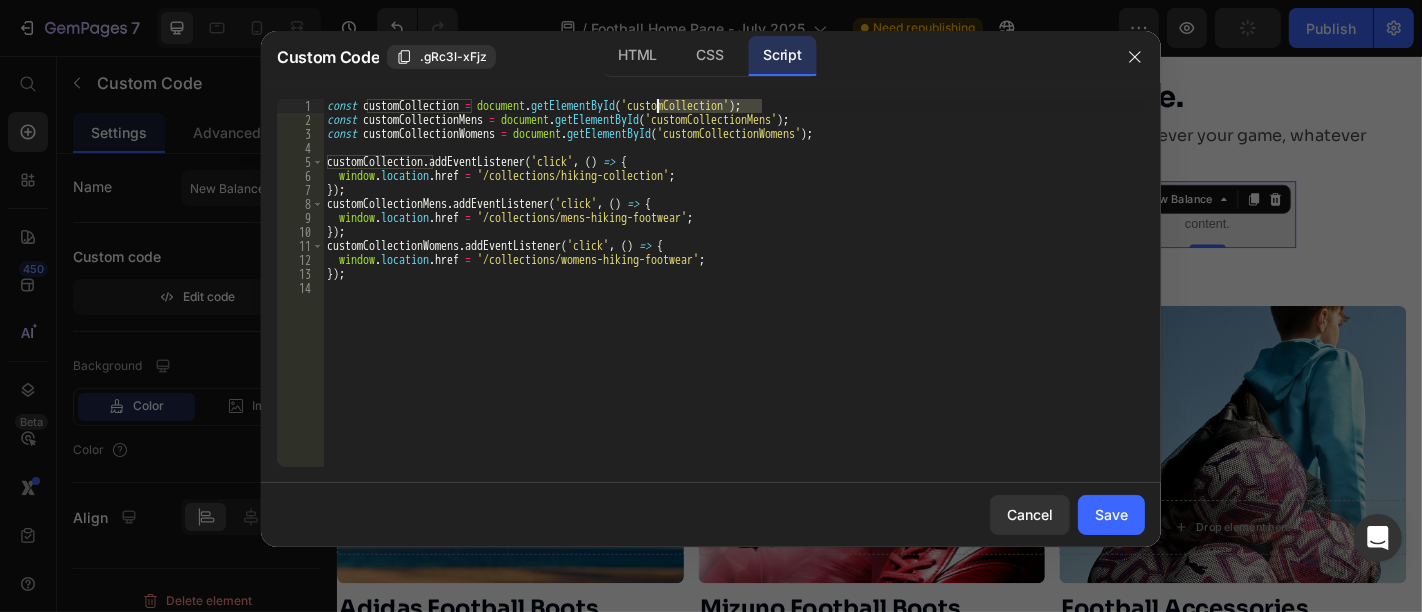 paste on "5" 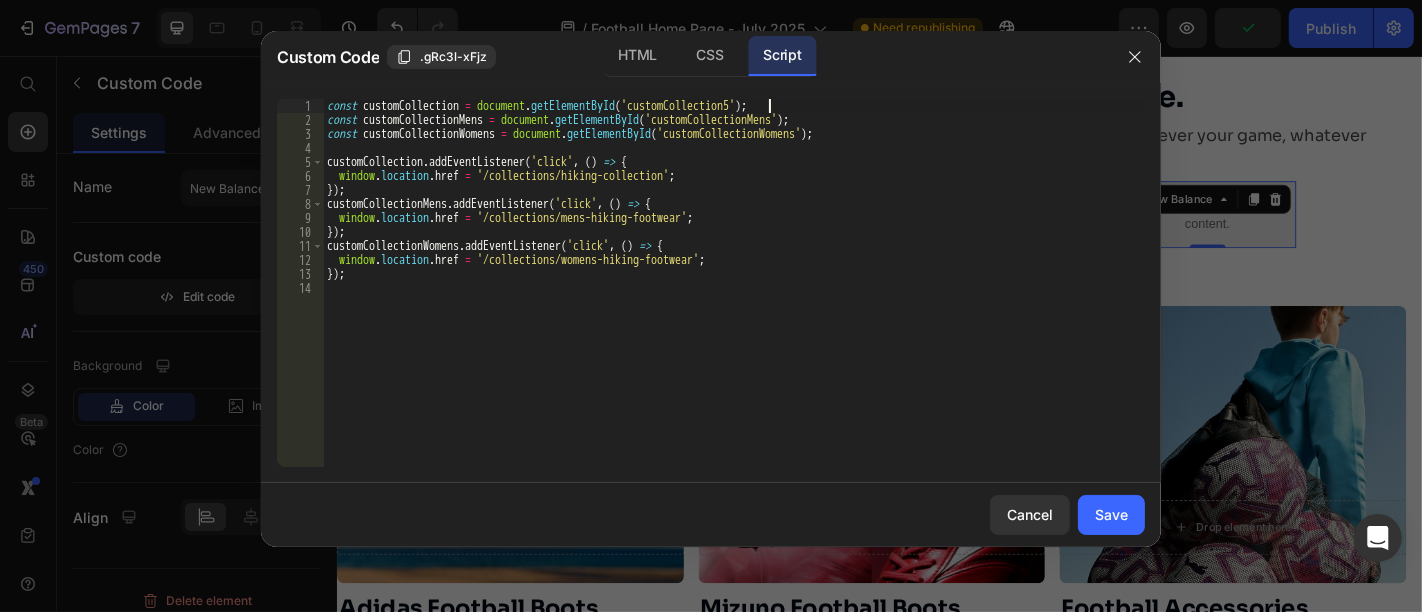 scroll, scrollTop: 0, scrollLeft: 0, axis: both 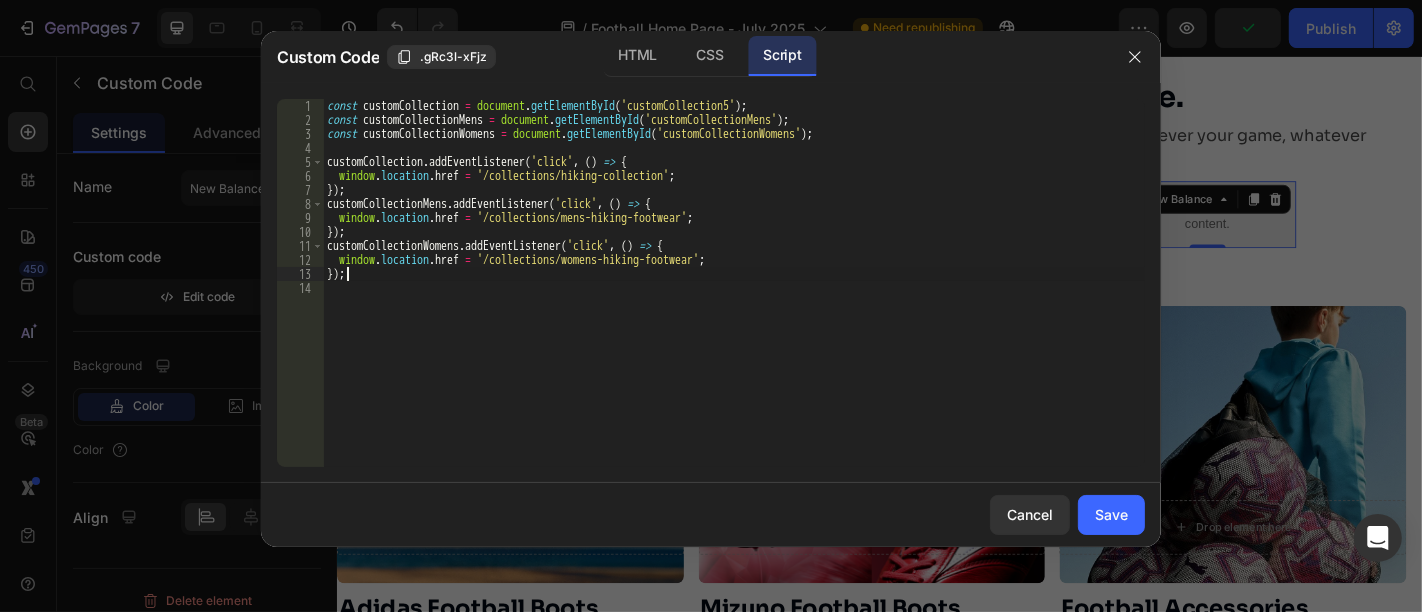 drag, startPoint x: 654, startPoint y: 278, endPoint x: 313, endPoint y: 199, distance: 350.03143 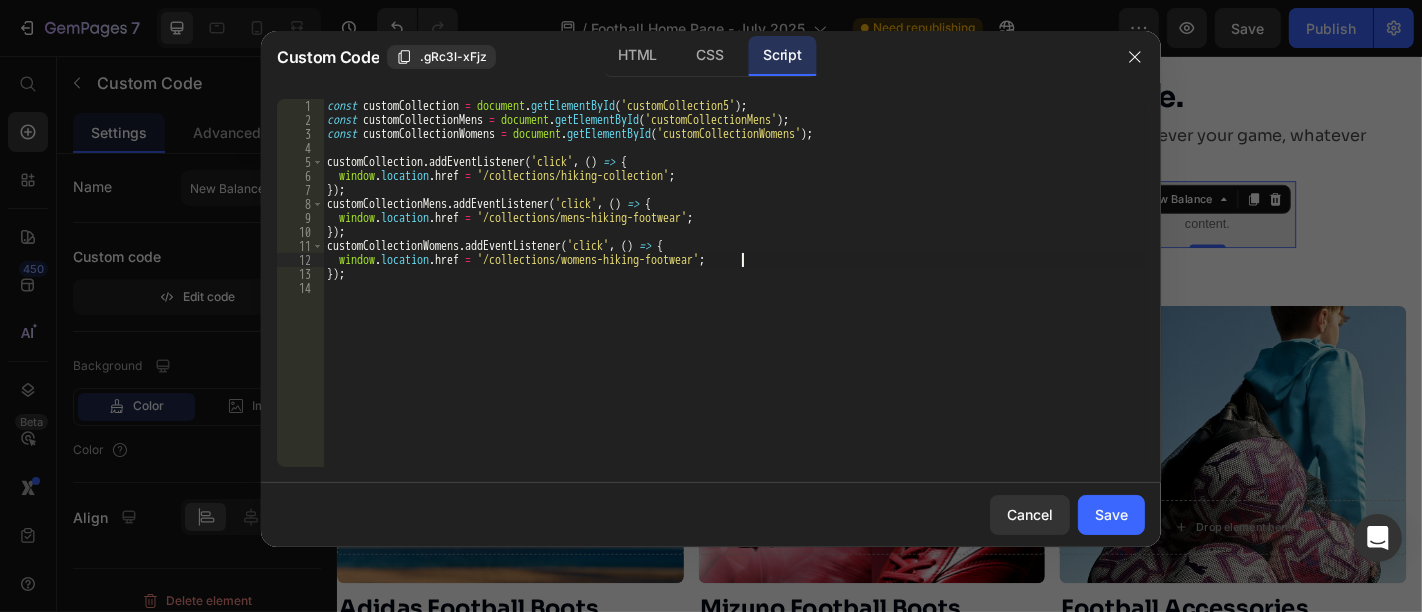 drag, startPoint x: 313, startPoint y: 199, endPoint x: 769, endPoint y: 258, distance: 459.80106 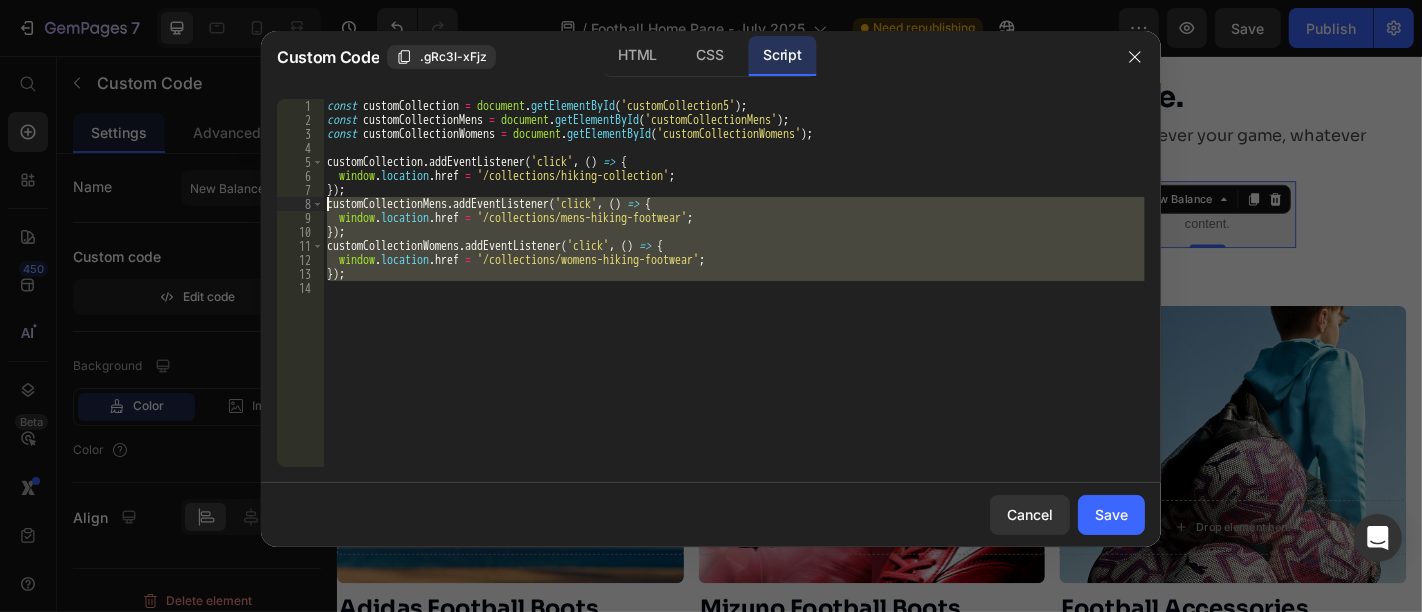 drag, startPoint x: 411, startPoint y: 287, endPoint x: 302, endPoint y: 204, distance: 137.00365 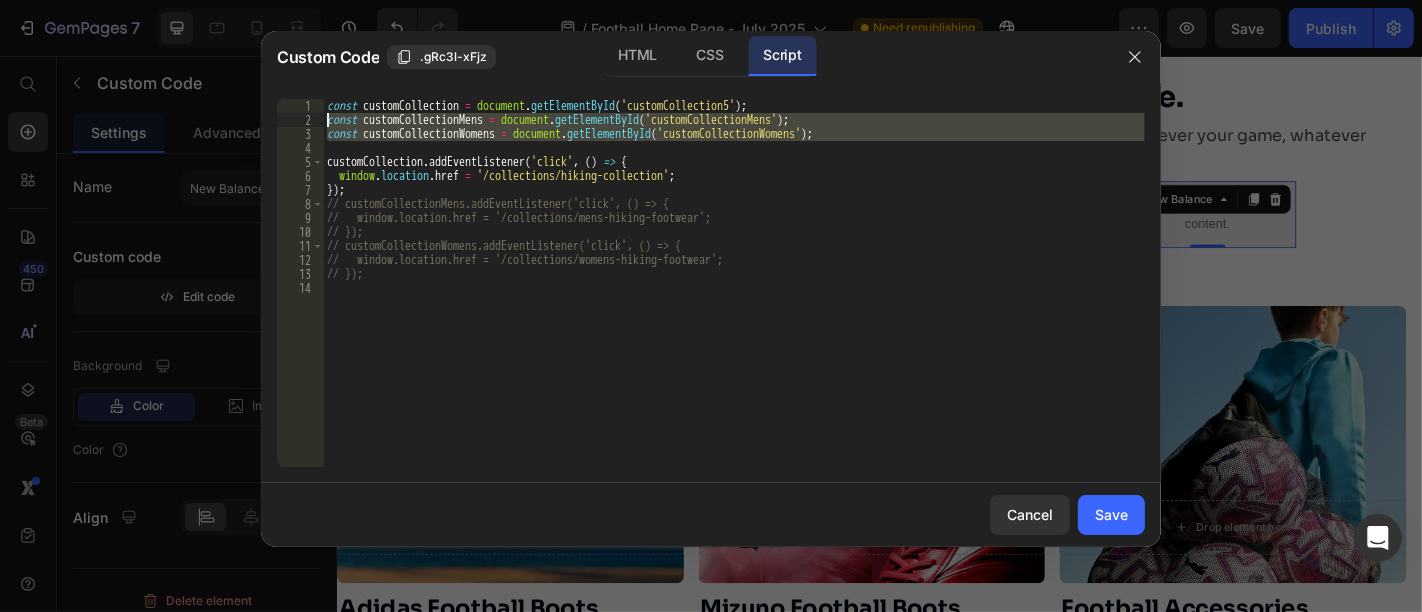 drag, startPoint x: 885, startPoint y: 142, endPoint x: 323, endPoint y: 121, distance: 562.3922 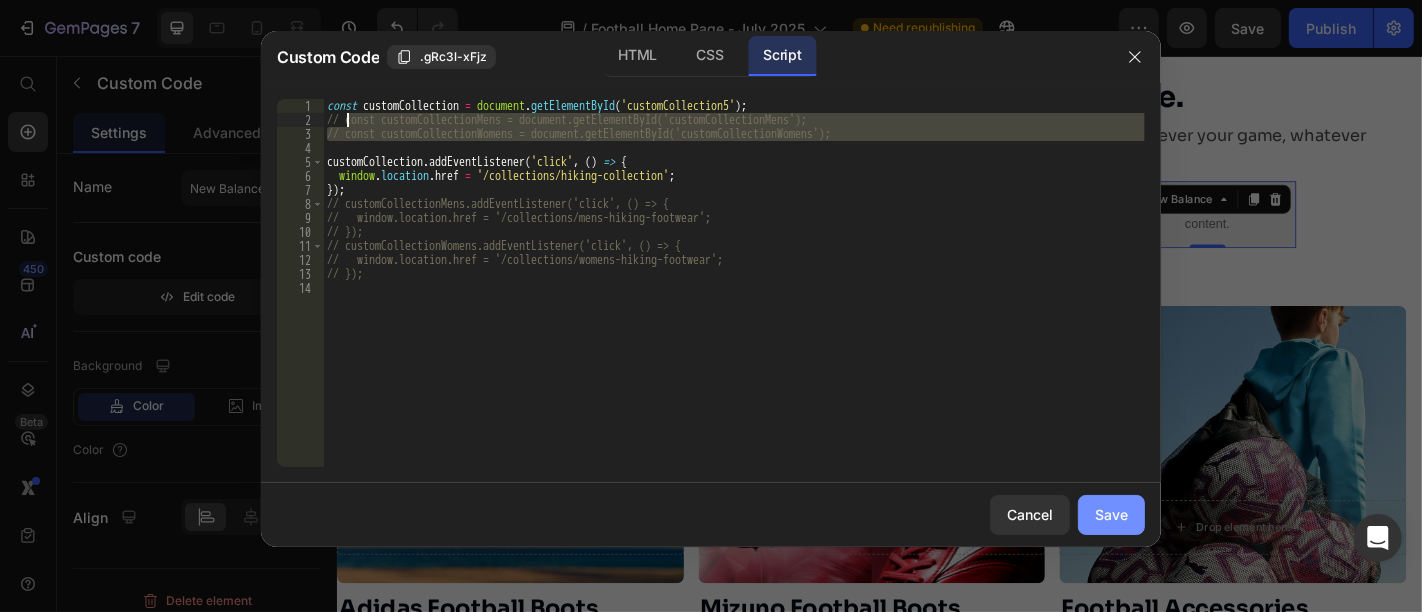 click on "Save" at bounding box center (1111, 514) 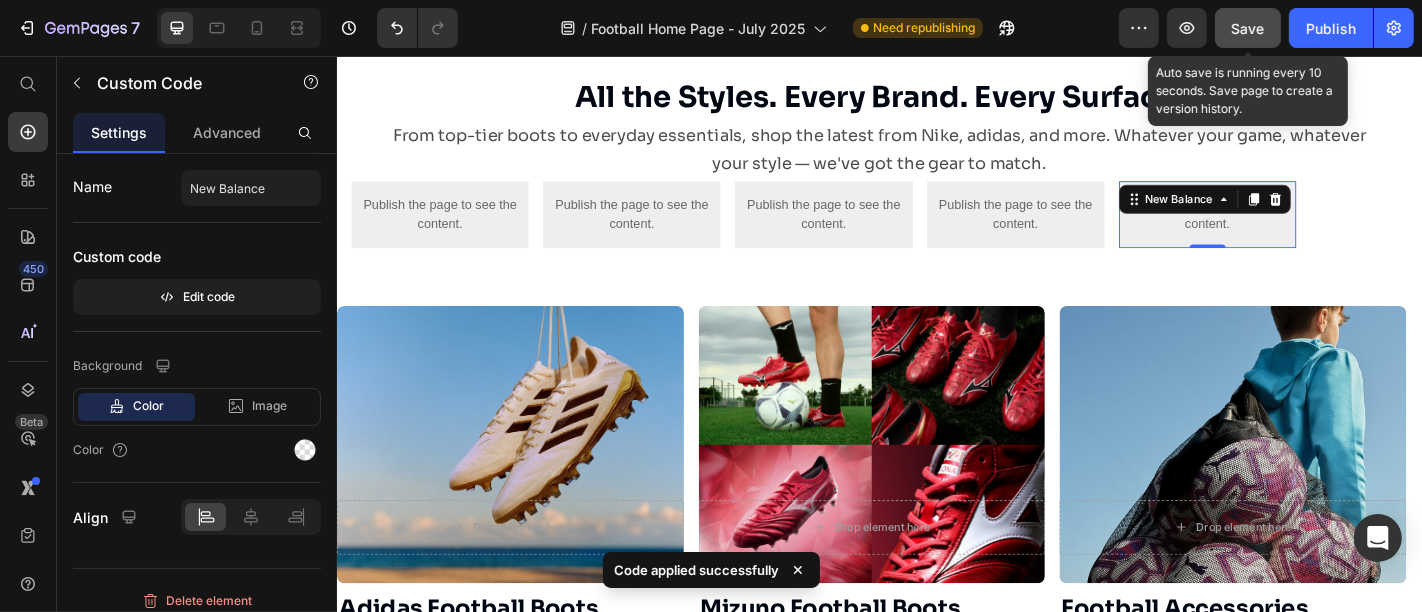 click on "Save" 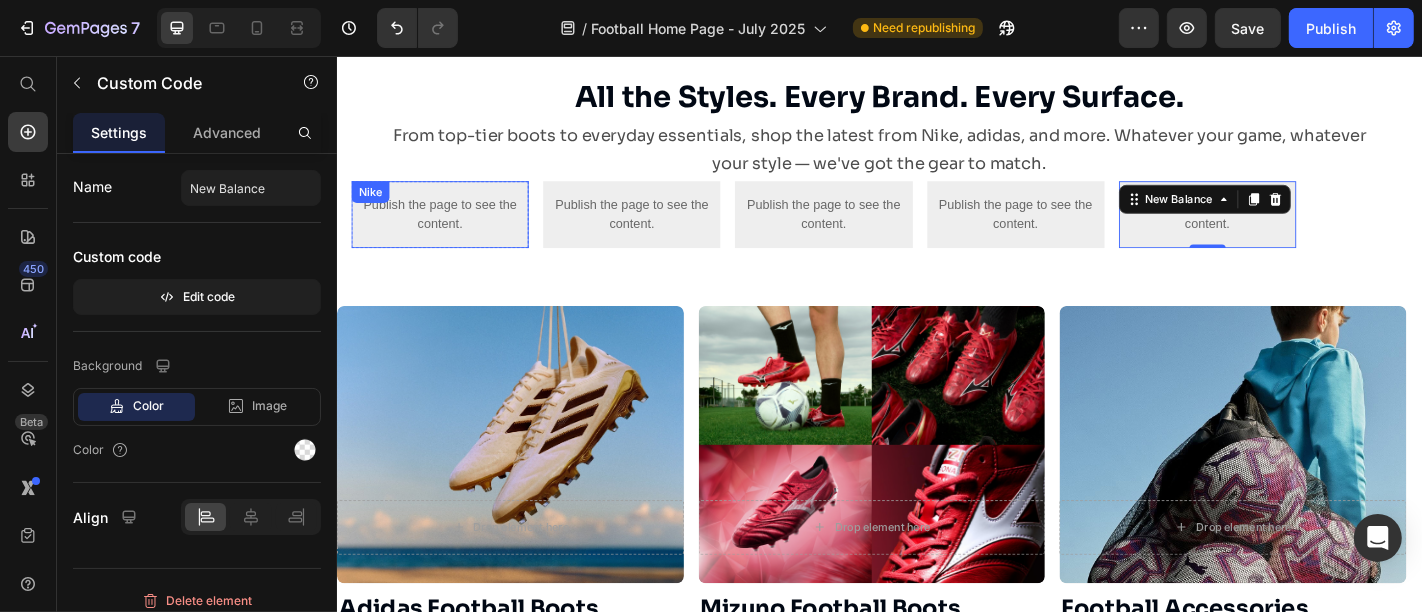 click on "Publish the page to see the content.
Nike" at bounding box center [450, 231] 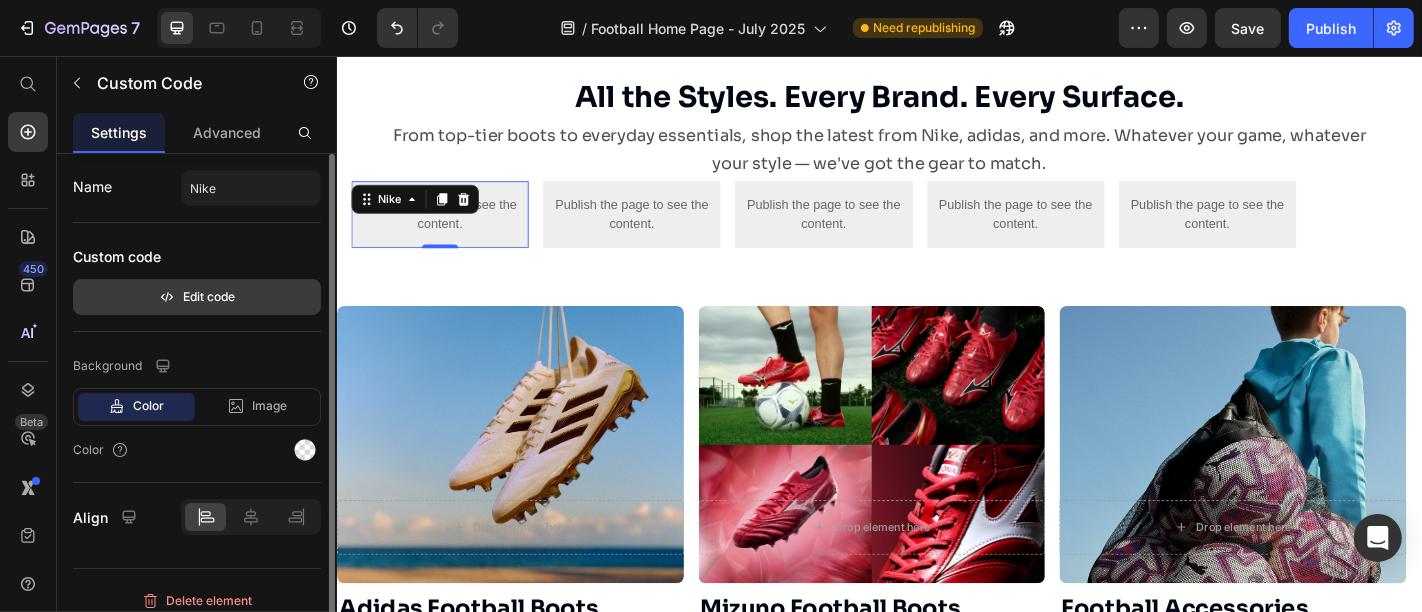 click on "Edit code" at bounding box center [197, 297] 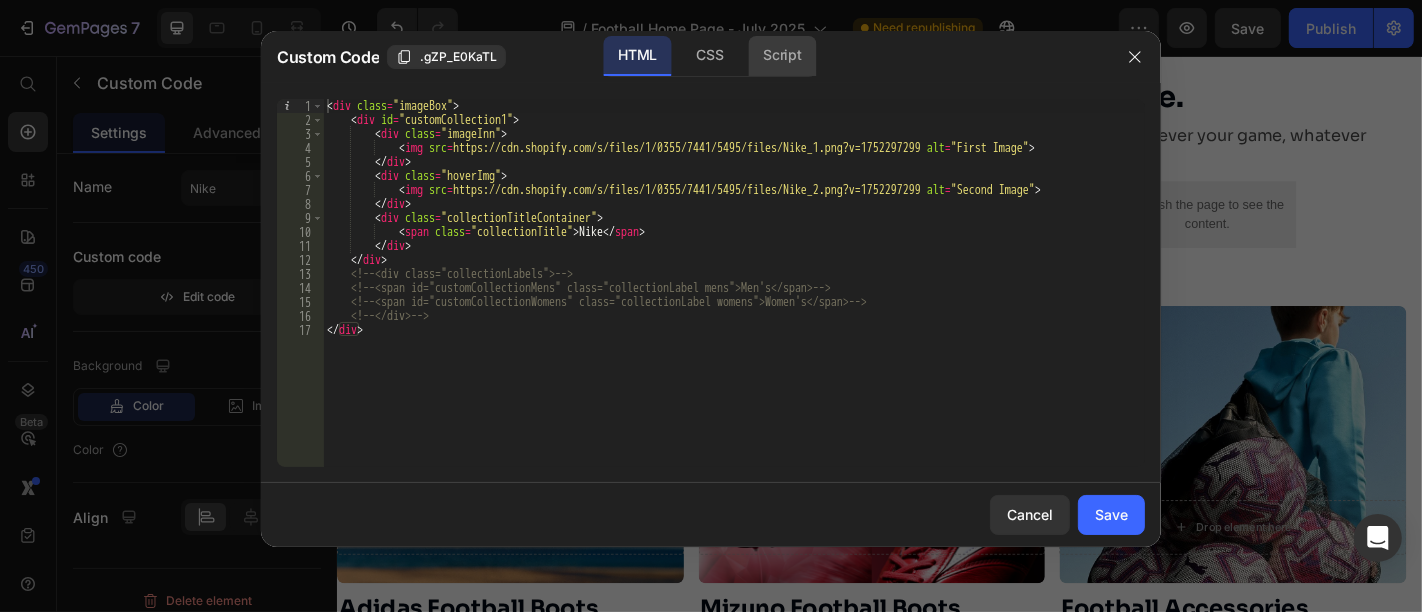 click on "Script" 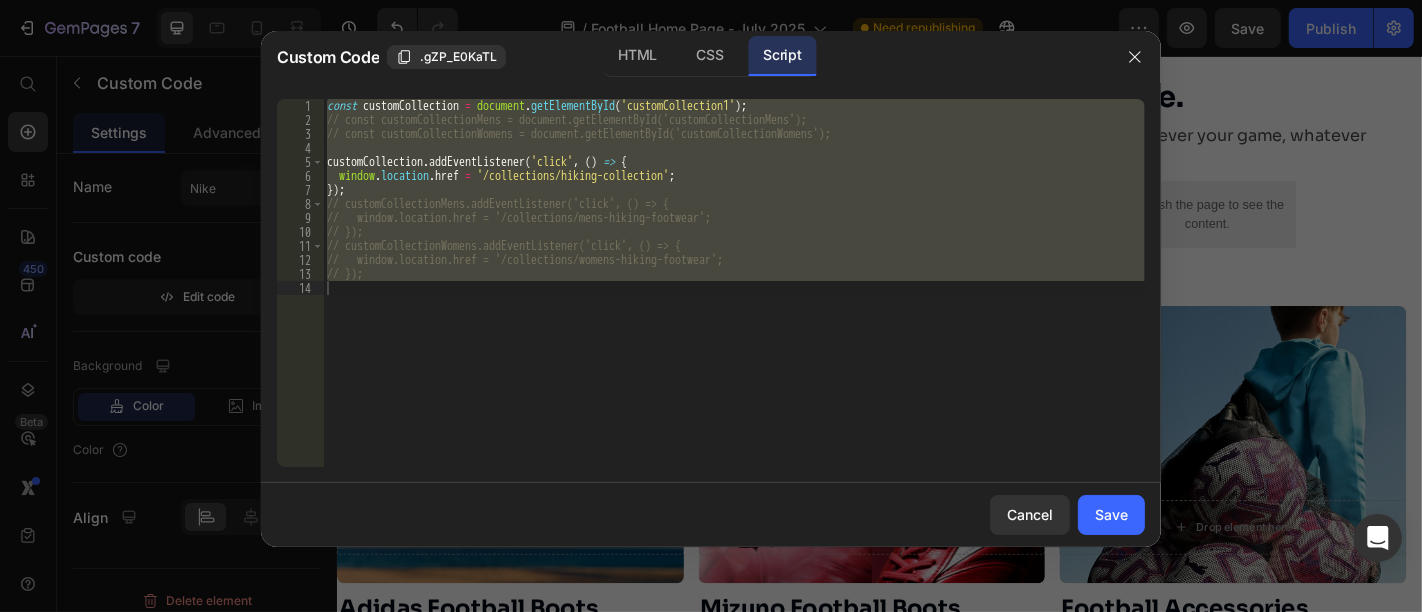 click on "const   customCollection   =   document . getElementById ( 'customCollection1' ) ; // const customCollectionMens = document.getElementById('customCollectionMens'); // const customCollectionWomens = document.getElementById('customCollectionWomens'); customCollection . addEventListener ( 'click' ,   ( )   =>   {    window . location . href   =   '/collections/hiking-collection' ; }) ; // customCollectionMens.addEventListener('click', () => { //   window.location.href = '/collections/mens-hiking-footwear'; // }); // customCollectionWomens.addEventListener('click', () => { //   window.location.href = '/collections/womens-hiking-footwear'; // });" at bounding box center [734, 283] 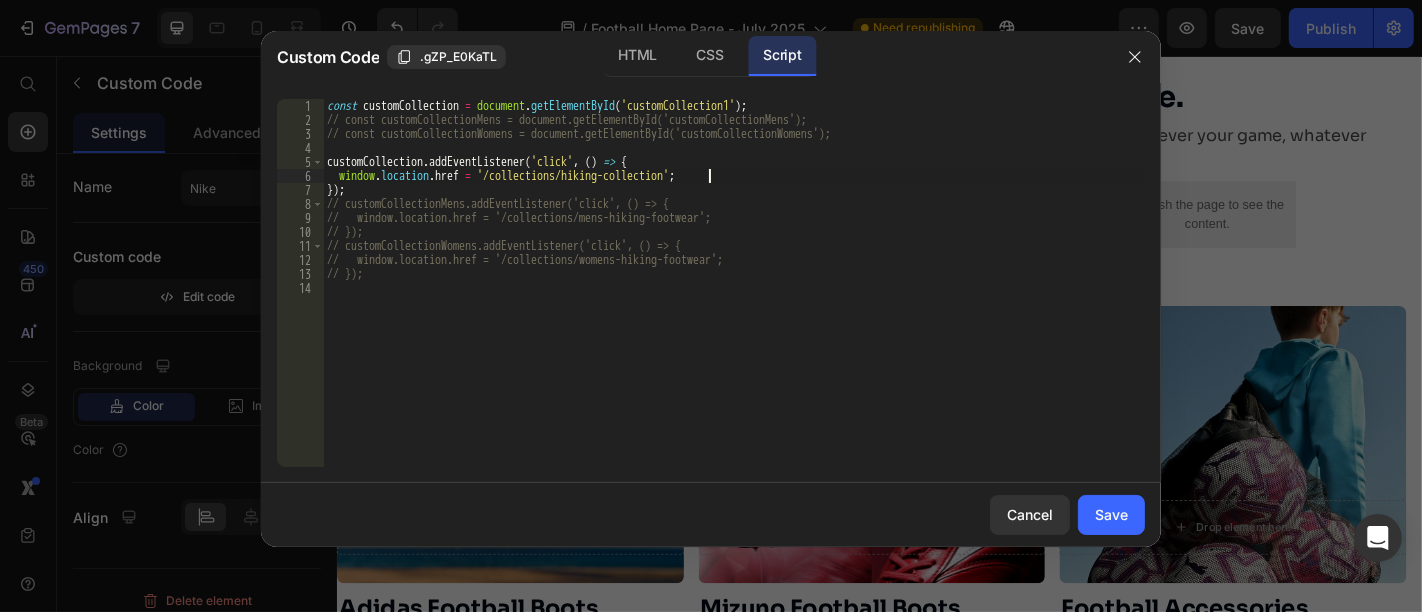 click on "const   customCollection   =   document . getElementById ( 'customCollection1' ) ; // const customCollectionMens = document.getElementById('customCollectionMens'); // const customCollectionWomens = document.getElementById('customCollectionWomens'); customCollection . addEventListener ( 'click' ,   ( )   =>   {    window . location . href   =   '/collections/hiking-collection' ; }) ; // customCollectionMens.addEventListener('click', () => { //   window.location.href = '/collections/mens-hiking-footwear'; // }); // customCollectionWomens.addEventListener('click', () => { //   window.location.href = '/collections/womens-hiking-footwear'; // });" at bounding box center (734, 297) 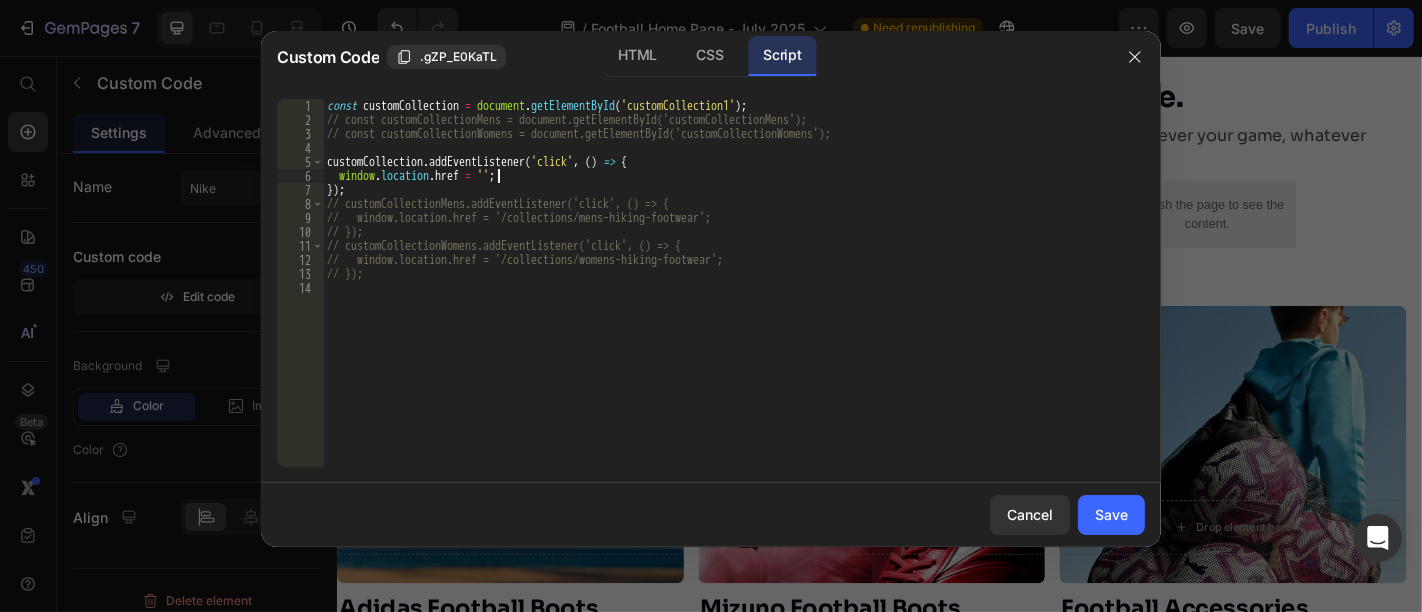 paste on "/collections/nike-football-boots" 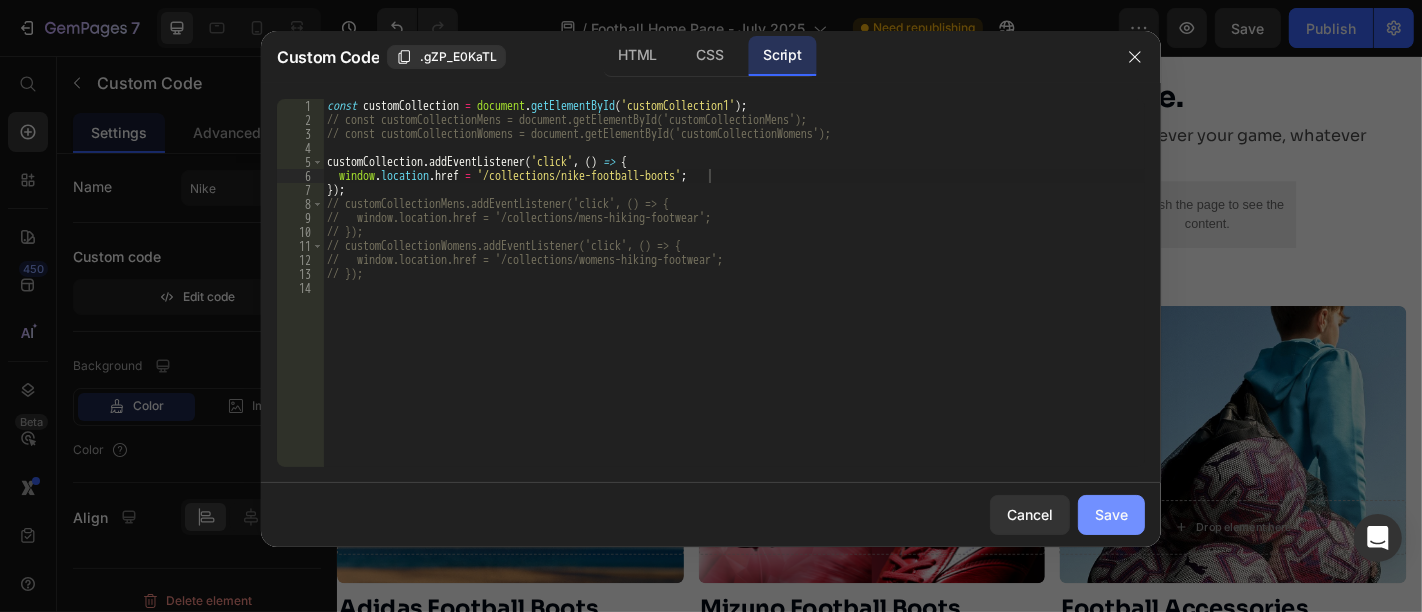 click on "Save" at bounding box center (1111, 514) 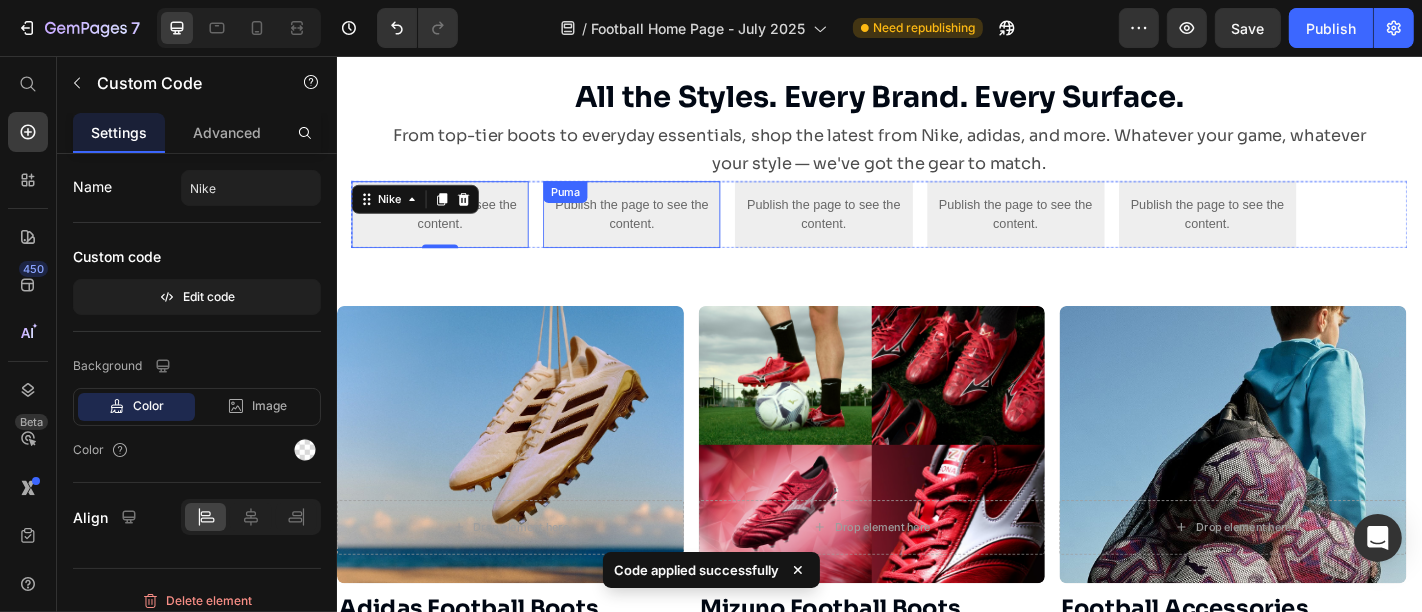 click on "Publish the page to see the content.
Puma" at bounding box center (662, 231) 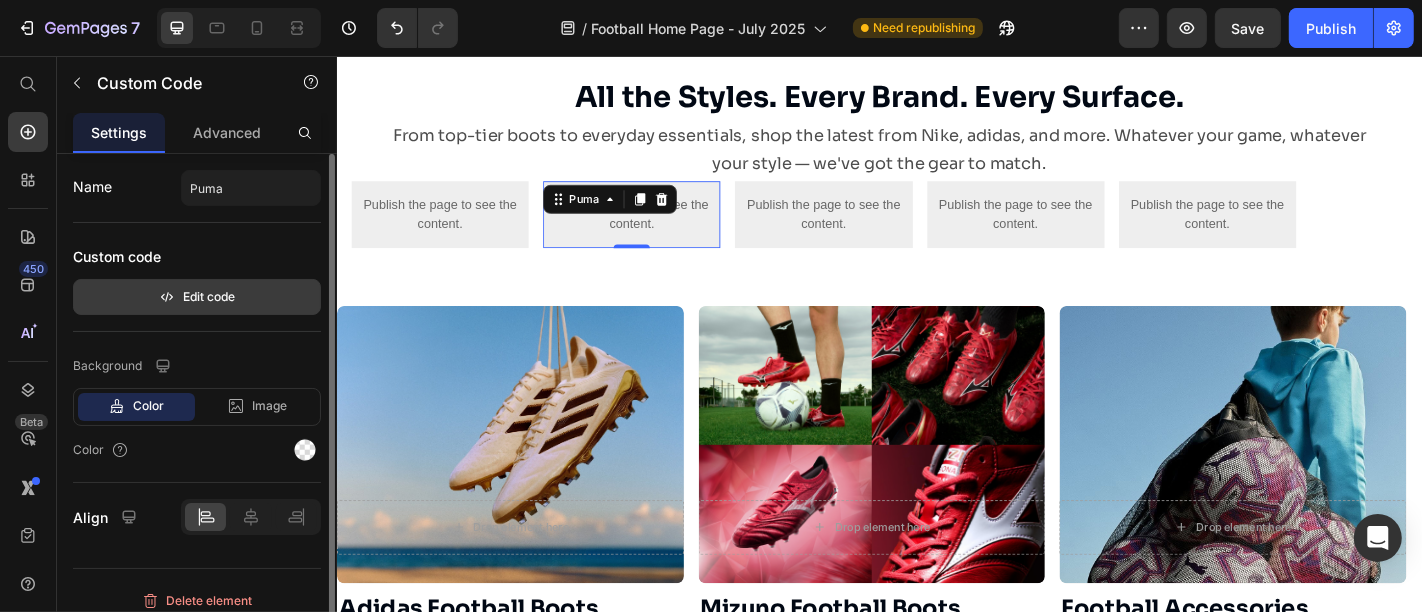 click on "Edit code" at bounding box center [197, 297] 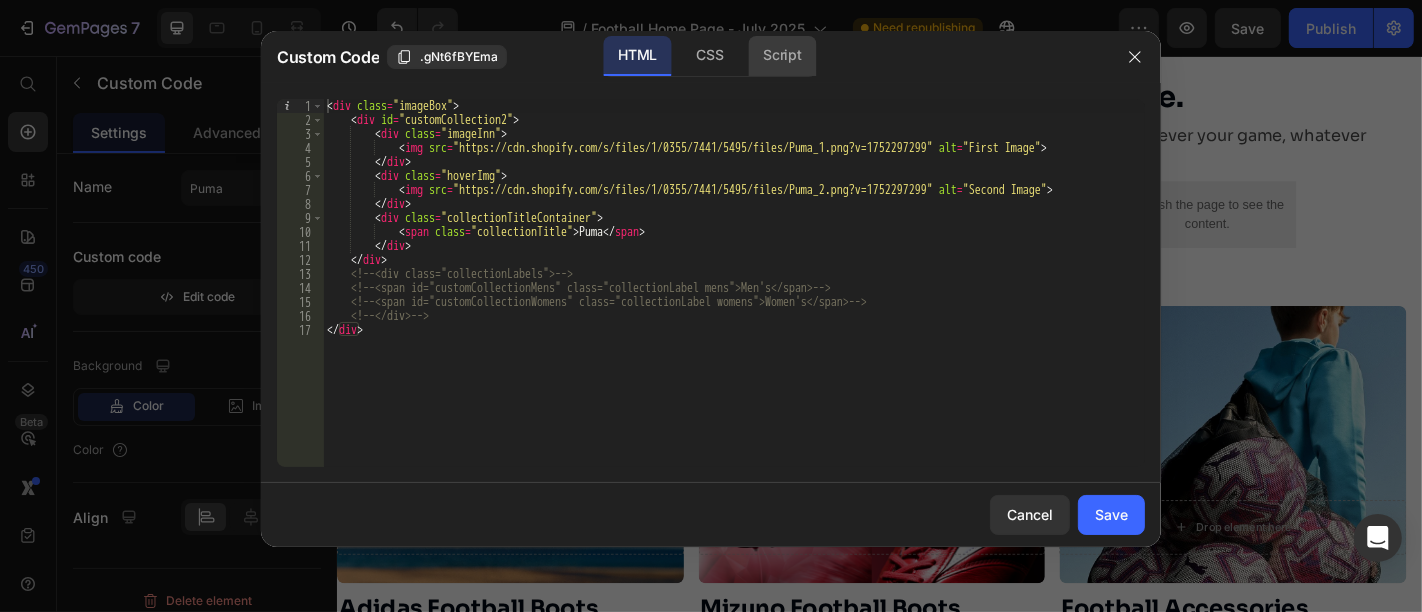 click on "Script" 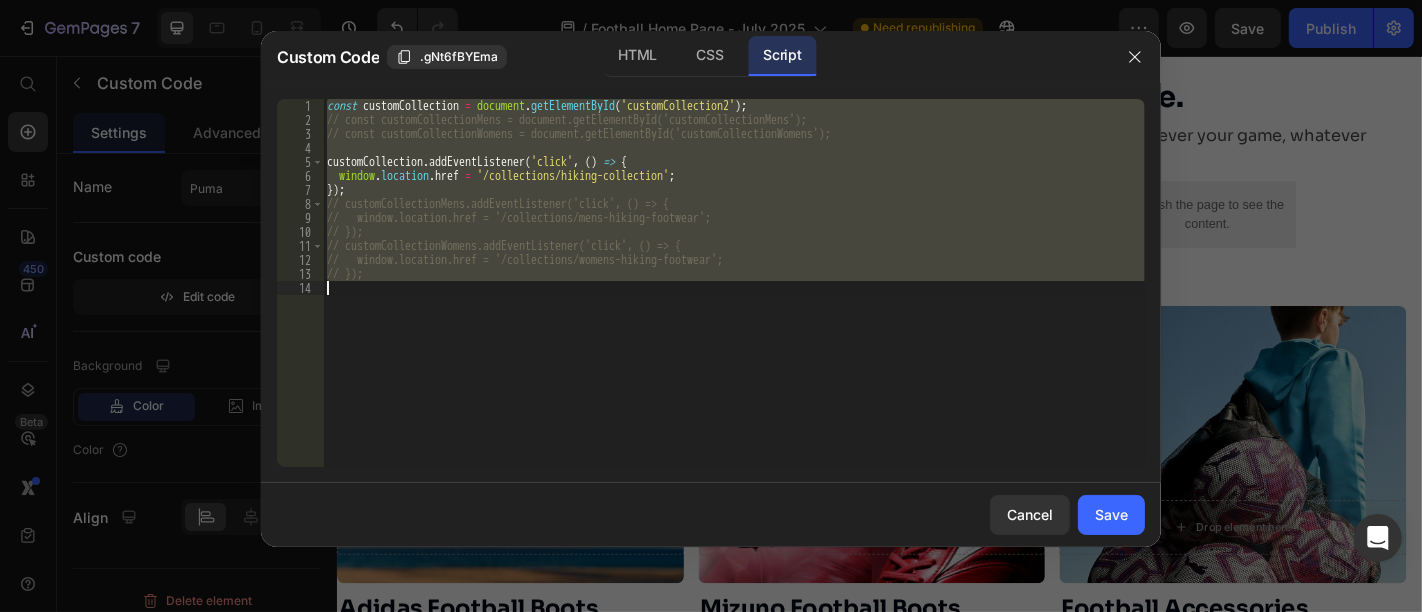 click on "const   customCollection   =   document . getElementById ( 'customCollection2' ) ; // const customCollectionMens = document.getElementById('customCollectionMens'); // const customCollectionWomens = document.getElementById('customCollectionWomens'); customCollection . addEventListener ( 'click' ,   ( )   =>   {    window . location . href   =   '/collections/hiking-collection' ; }) ; // customCollectionMens.addEventListener('click', () => { //   window.location.href = '/collections/mens-hiking-footwear'; // }); // customCollectionWomens.addEventListener('click', () => { //   window.location.href = '/collections/womens-hiking-footwear'; // });" at bounding box center (734, 283) 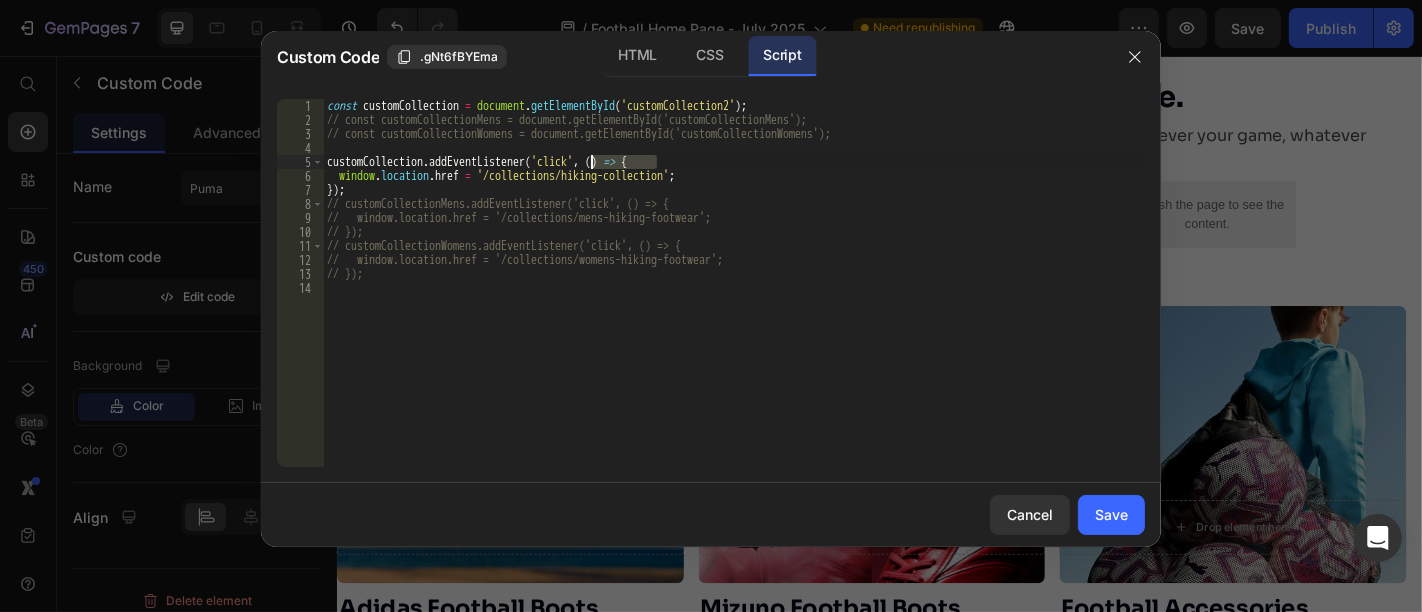 click on "const   customCollection   =   document . getElementById ( 'customCollection2' ) ; // const customCollectionMens = document.getElementById('customCollectionMens'); // const customCollectionWomens = document.getElementById('customCollectionWomens'); customCollection . addEventListener ( 'click' ,   ( )   =>   {    window . location . href   =   '/collections/hiking-collection' ; }) ; // customCollectionMens.addEventListener('click', () => { //   window.location.href = '/collections/mens-hiking-footwear'; // }); // customCollectionWomens.addEventListener('click', () => { //   window.location.href = '/collections/womens-hiking-footwear'; // });" at bounding box center (734, 297) 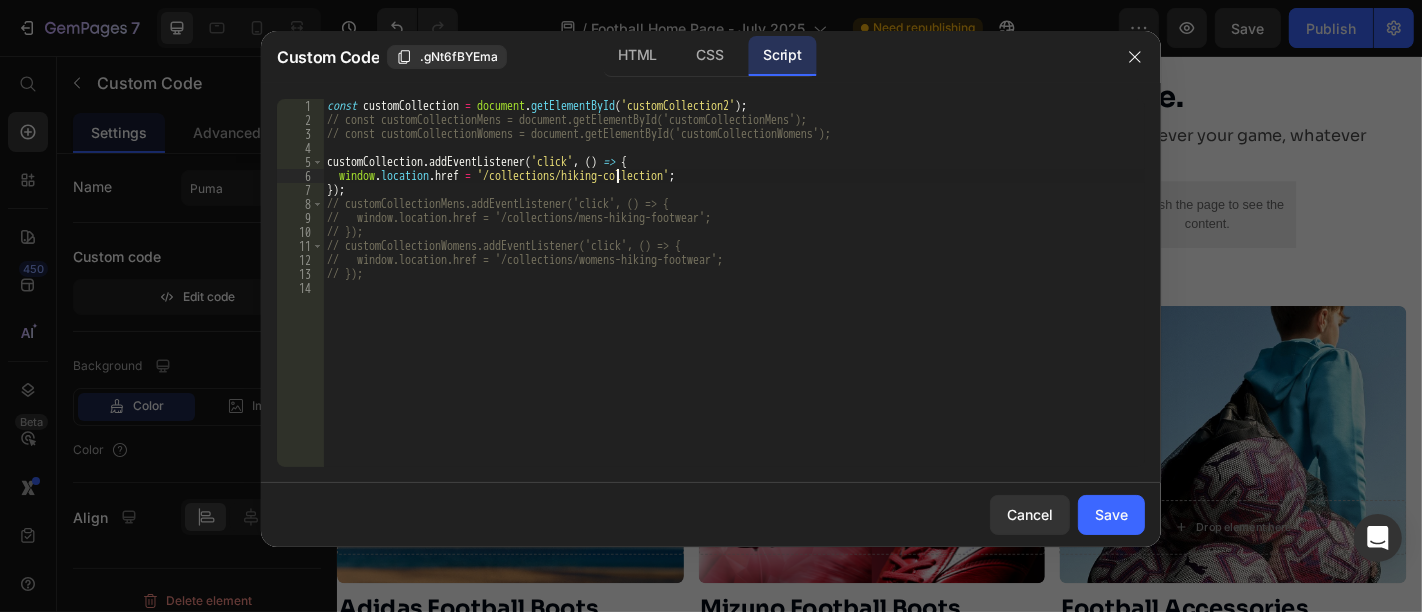 click on "const   customCollection   =   document . getElementById ( 'customCollection2' ) ; // const customCollectionMens = document.getElementById('customCollectionMens'); // const customCollectionWomens = document.getElementById('customCollectionWomens'); customCollection . addEventListener ( 'click' ,   ( )   =>   {    window . location . href   =   '/collections/hiking-collection' ; }) ; // customCollectionMens.addEventListener('click', () => { //   window.location.href = '/collections/mens-hiking-footwear'; // }); // customCollectionWomens.addEventListener('click', () => { //   window.location.href = '/collections/womens-hiking-footwear'; // });" at bounding box center (734, 297) 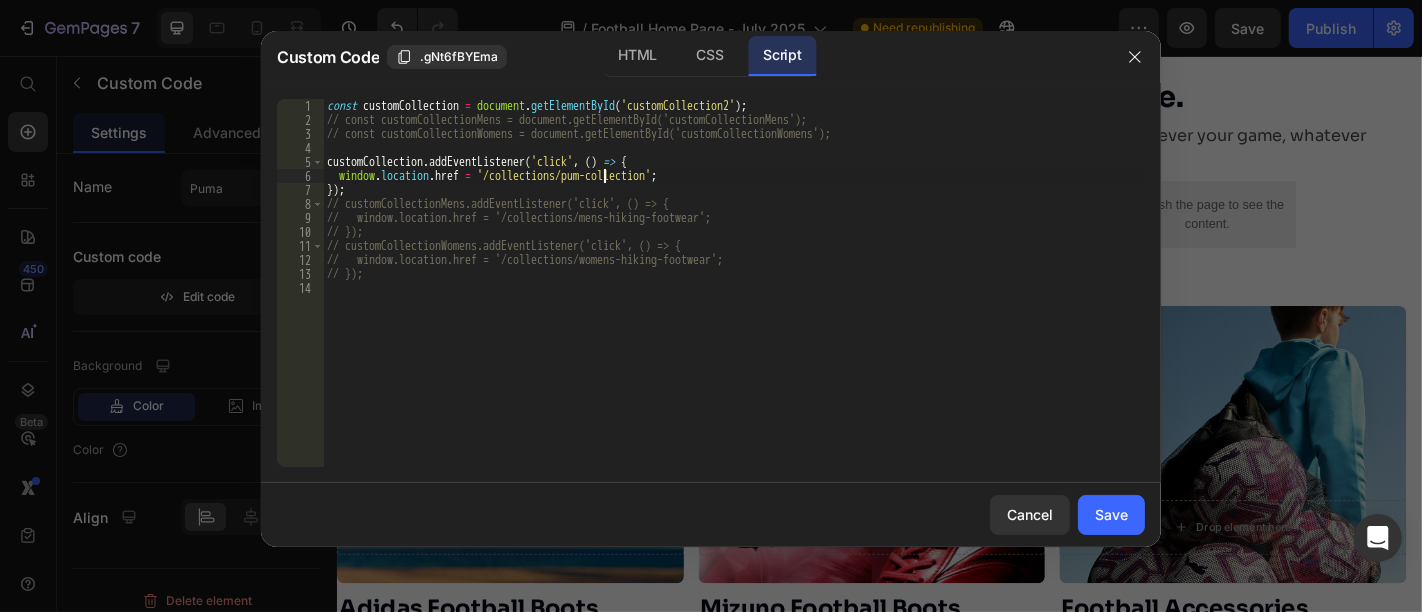 scroll, scrollTop: 0, scrollLeft: 23, axis: horizontal 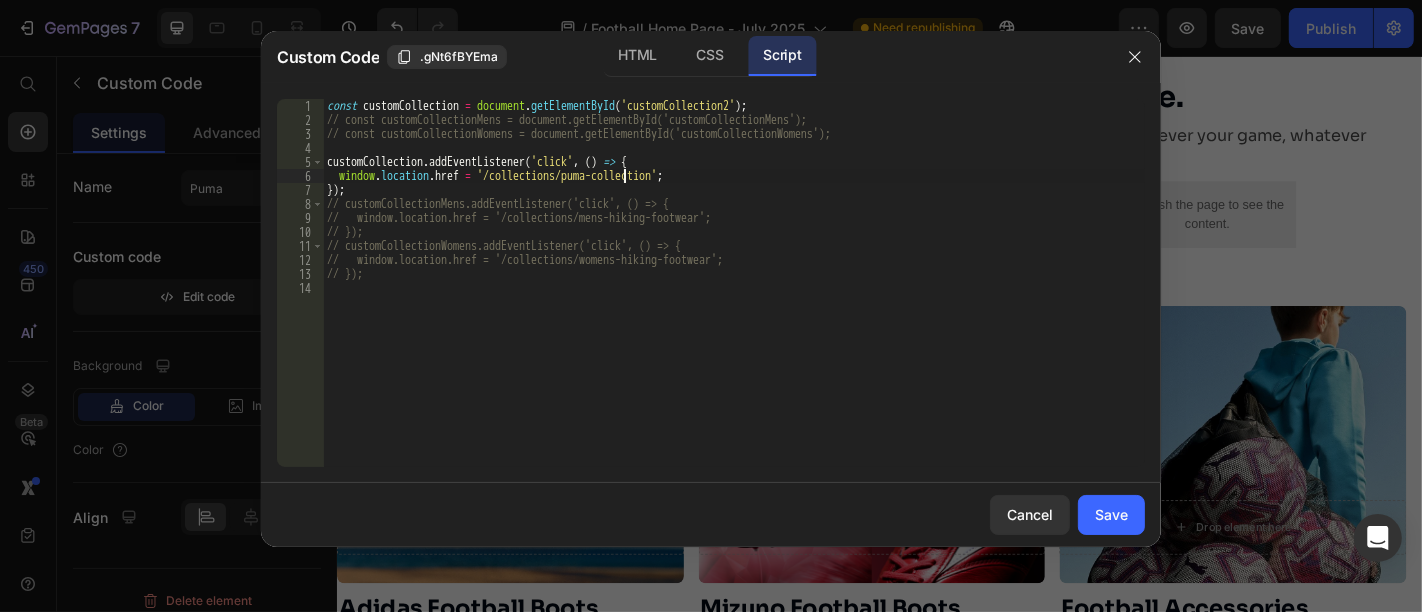 click on "const   customCollection   =   document . getElementById ( 'customCollection2' ) ; // const customCollectionMens = document.getElementById('customCollectionMens'); // const customCollectionWomens = document.getElementById('customCollectionWomens'); customCollection . addEventListener ( 'click' ,   ( )   =>   {    window . location . href   =   '/collections/puma-collection' ; }) ; // customCollectionMens.addEventListener('click', () => { //   window.location.href = '/collections/mens-hiking-footwear'; // }); // customCollectionWomens.addEventListener('click', () => { //   window.location.href = '/collections/womens-hiking-footwear'; // });" at bounding box center [734, 297] 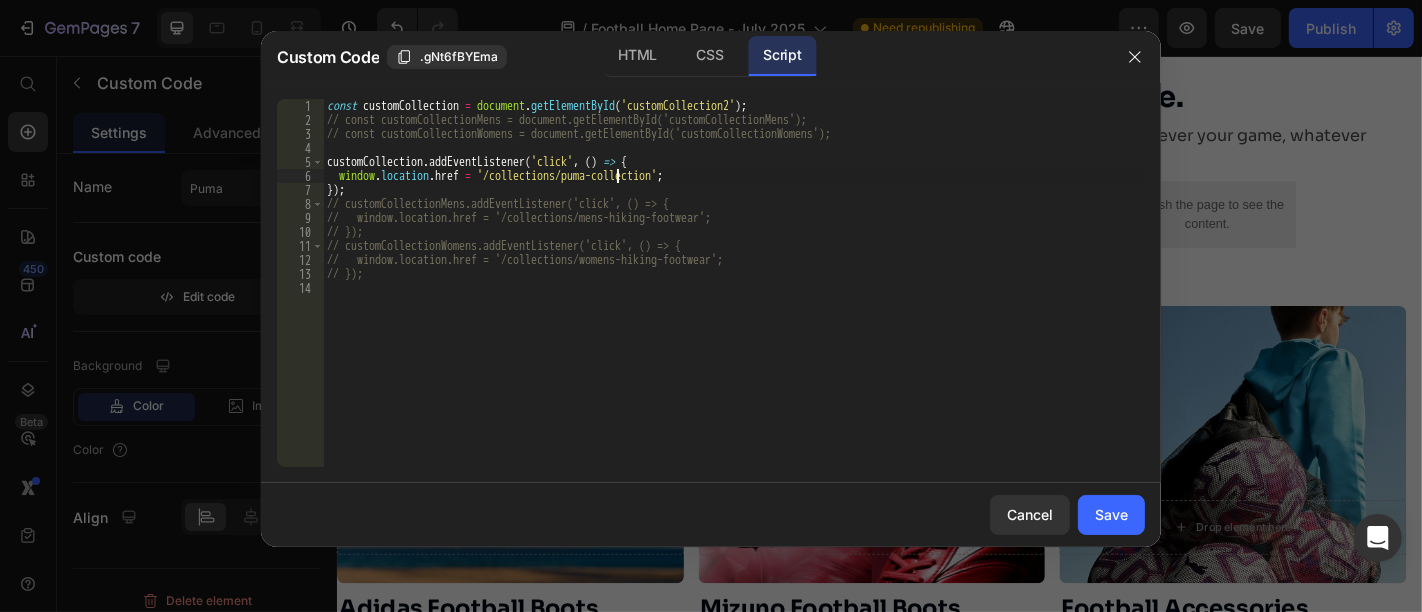 click on "const   customCollection   =   document . getElementById ( 'customCollection2' ) ; // const customCollectionMens = document.getElementById('customCollectionMens'); // const customCollectionWomens = document.getElementById('customCollectionWomens'); customCollection . addEventListener ( 'click' ,   ( )   =>   {    window . location . href   =   '/collections/puma-collection' ; }) ; // customCollectionMens.addEventListener('click', () => { //   window.location.href = '/collections/mens-hiking-footwear'; // }); // customCollectionWomens.addEventListener('click', () => { //   window.location.href = '/collections/womens-hiking-footwear'; // });" at bounding box center (734, 297) 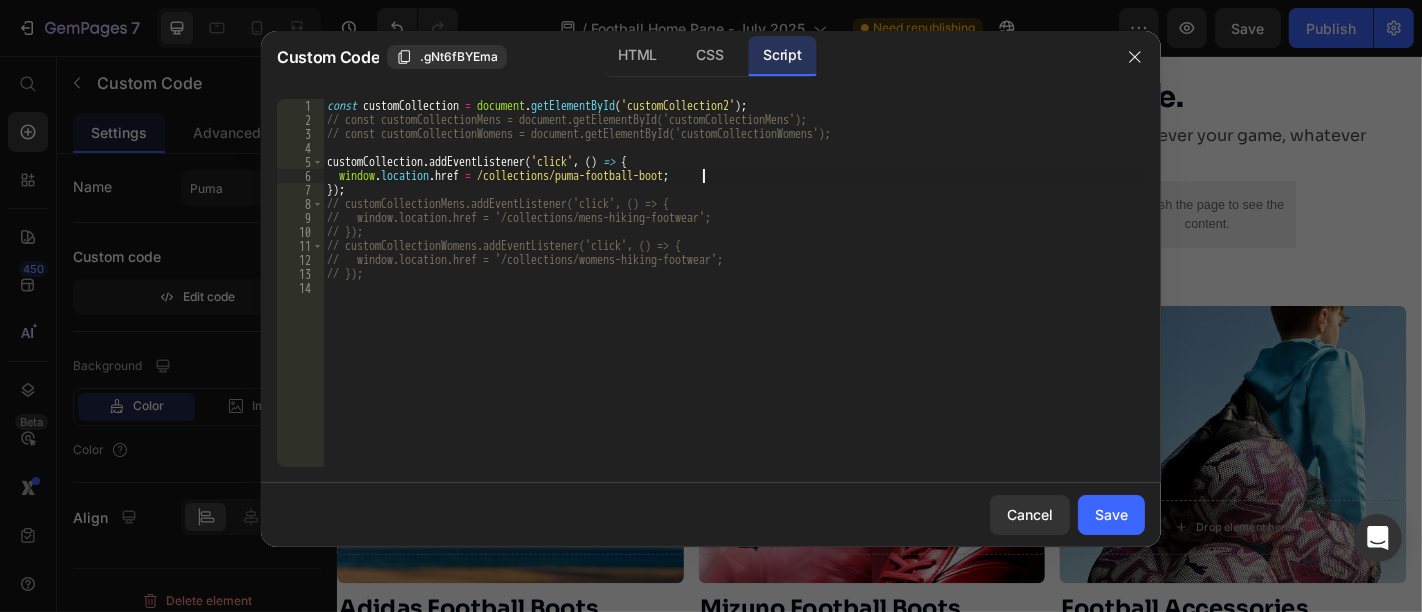 scroll, scrollTop: 0, scrollLeft: 31, axis: horizontal 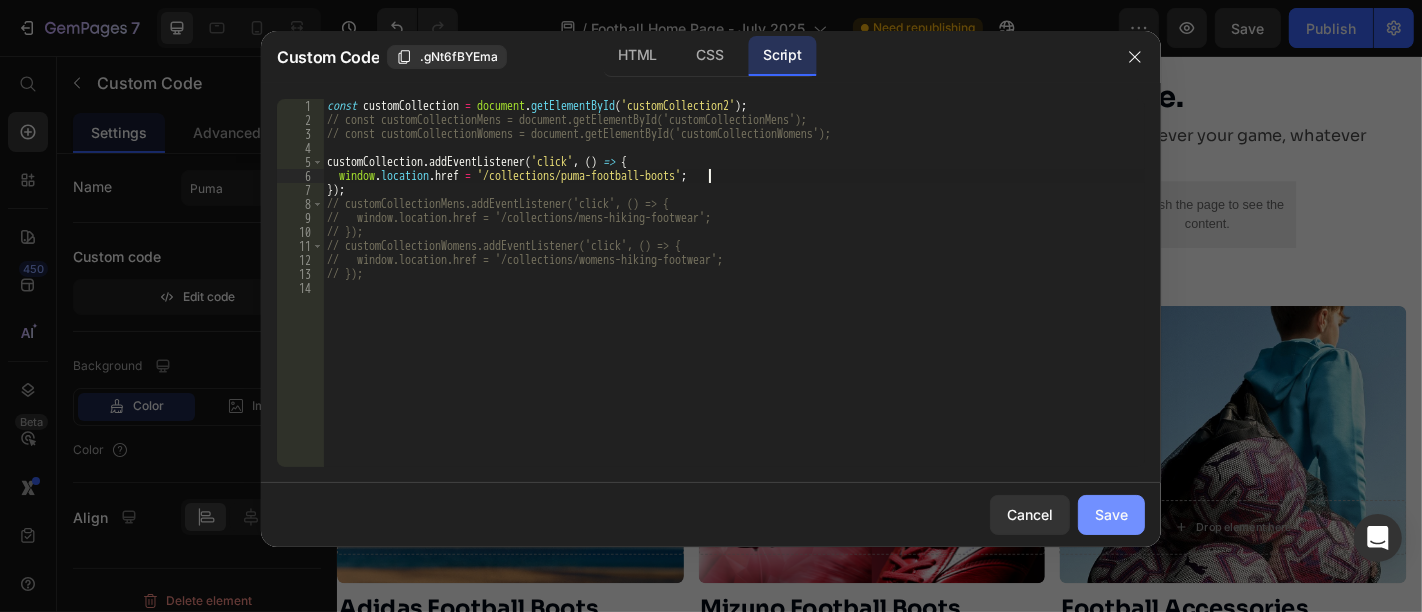 type on "window.location.href = '/collections/puma-football-boots';" 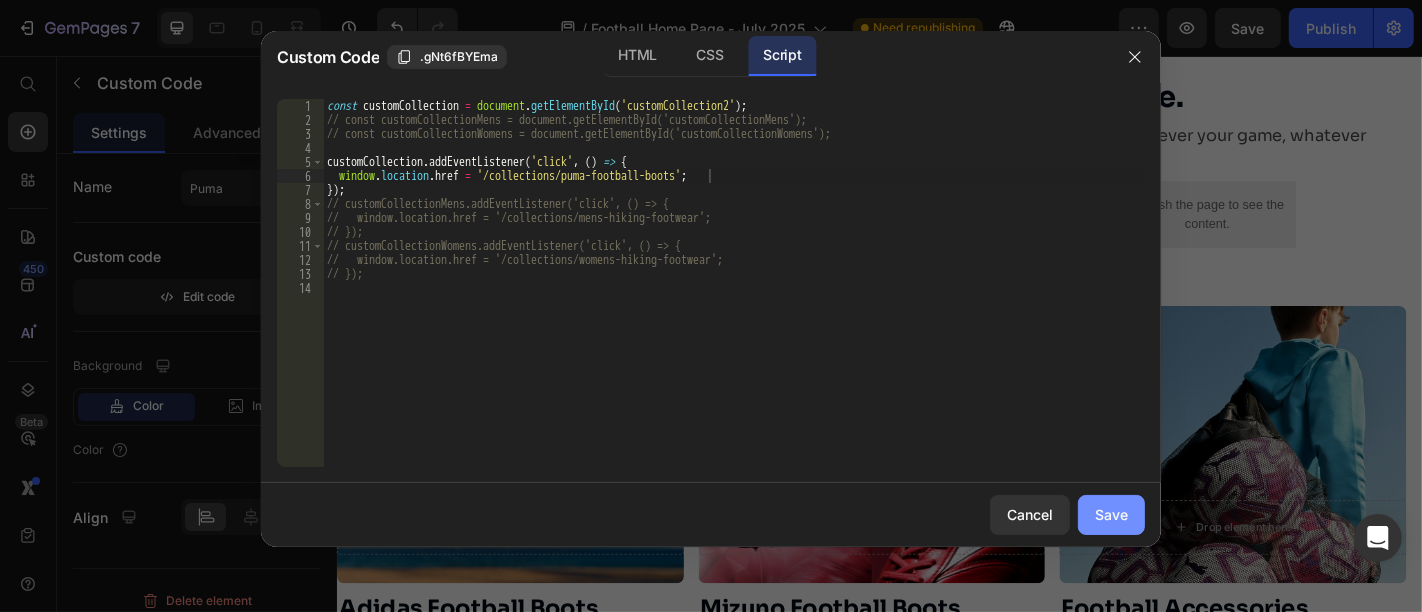 click on "Save" 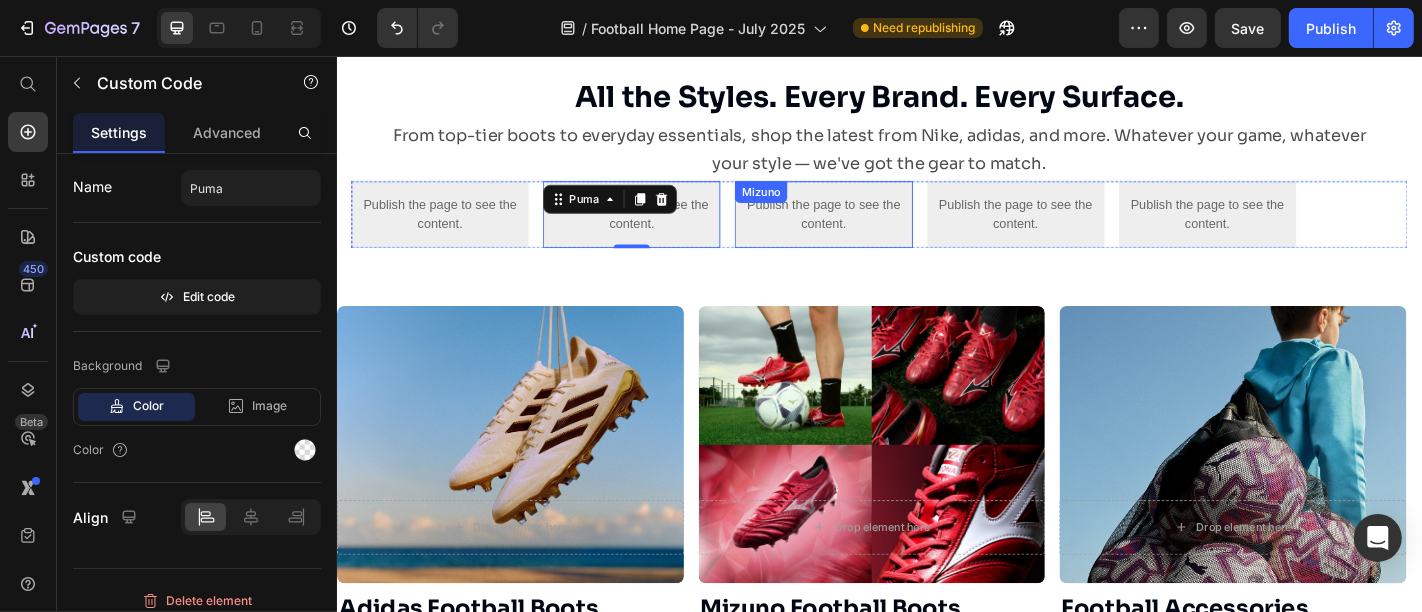 click on "Publish the page to see the content." at bounding box center (874, 231) 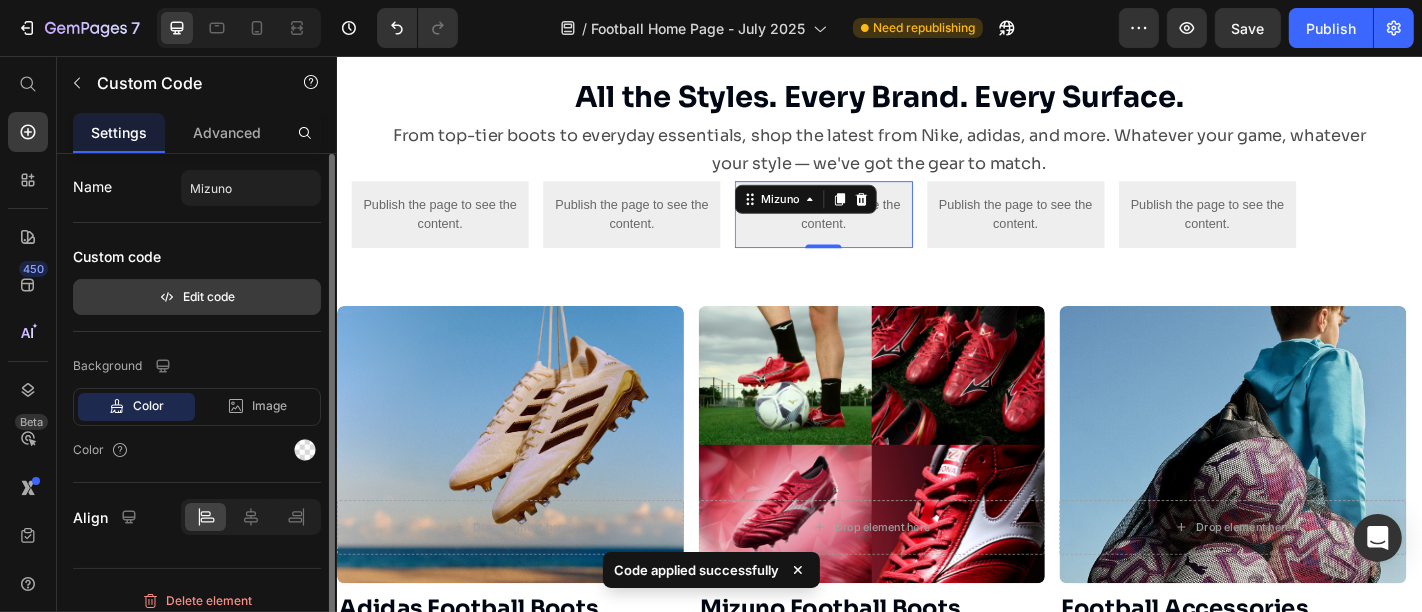 click on "Edit code" at bounding box center [197, 297] 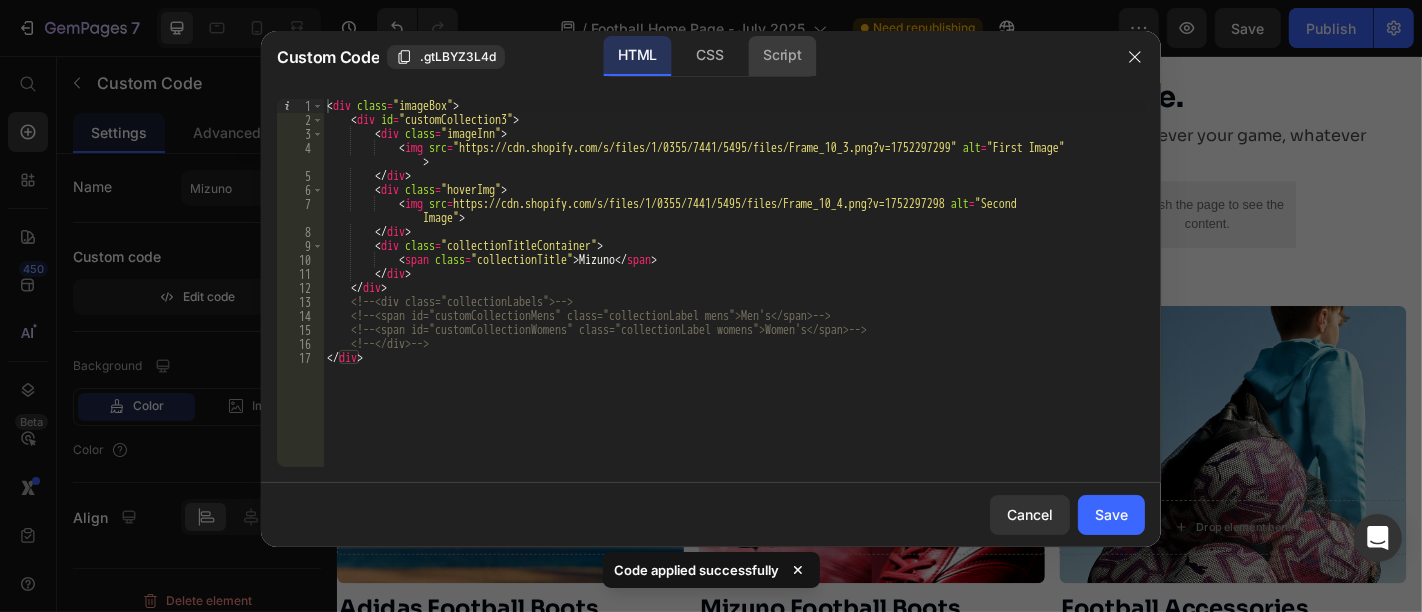 click on "Script" 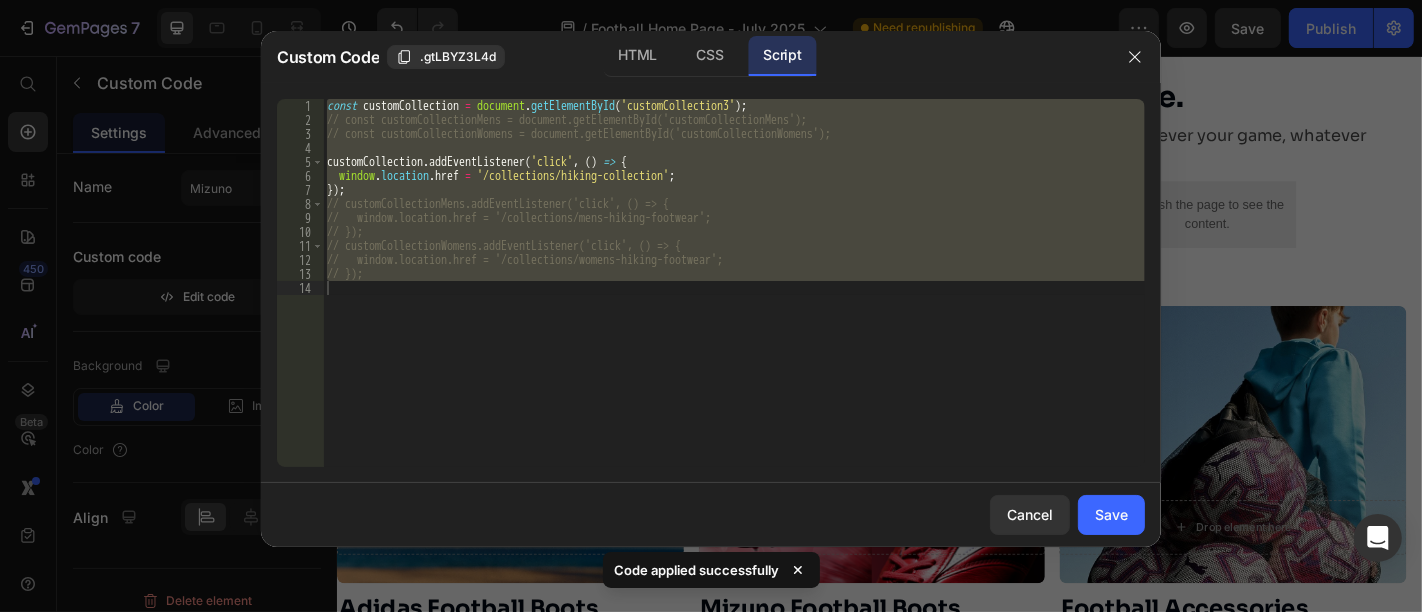 click on "const   customCollection   =   document . getElementById ( 'customCollection3' ) ; // const customCollectionMens = document.getElementById('customCollectionMens'); // const customCollectionWomens = document.getElementById('customCollectionWomens'); customCollection . addEventListener ( 'click' ,   ( )   =>   {    window . location . href   =   '/collections/hiking-collection' ; }) ; // customCollectionMens.addEventListener('click', () => { //   window.location.href = '/collections/mens-hiking-footwear'; // }); // customCollectionWomens.addEventListener('click', () => { //   window.location.href = '/collections/womens-hiking-footwear'; // });" at bounding box center [734, 283] 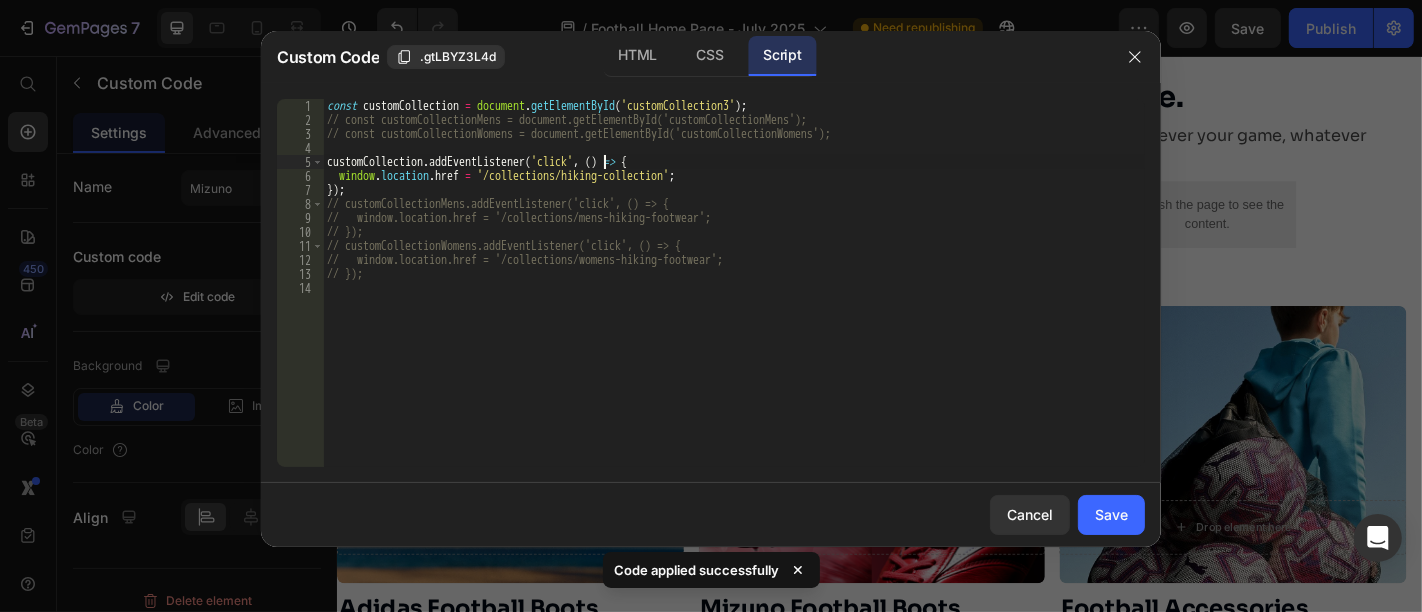click on "const   customCollection   =   document . getElementById ( 'customCollection3' ) ; // const customCollectionMens = document.getElementById('customCollectionMens'); // const customCollectionWomens = document.getElementById('customCollectionWomens'); customCollection . addEventListener ( 'click' ,   ( )   =>   {    window . location . href   =   '/collections/hiking-collection' ; }) ; // customCollectionMens.addEventListener('click', () => { //   window.location.href = '/collections/mens-hiking-footwear'; // }); // customCollectionWomens.addEventListener('click', () => { //   window.location.href = '/collections/womens-hiking-footwear'; // });" at bounding box center (734, 297) 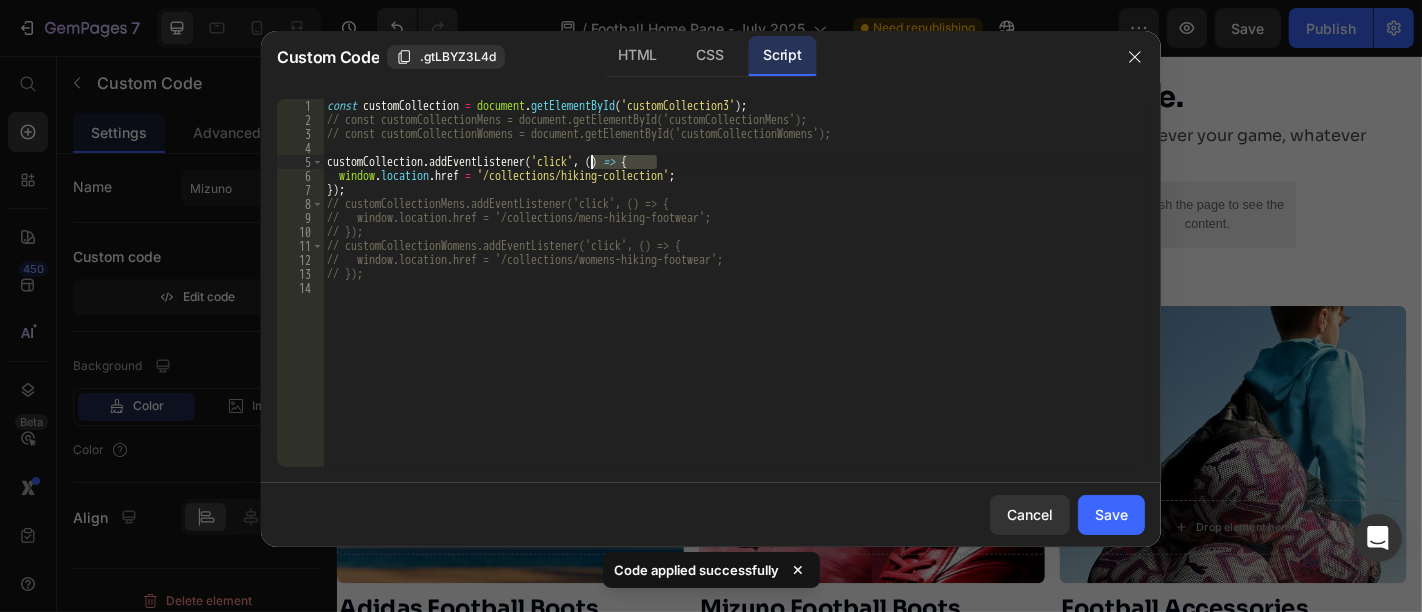 click on "const   customCollection   =   document . getElementById ( 'customCollection3' ) ; // const customCollectionMens = document.getElementById('customCollectionMens'); // const customCollectionWomens = document.getElementById('customCollectionWomens'); customCollection . addEventListener ( 'click' ,   ( )   =>   {    window . location . href   =   '/collections/hiking-collection' ; }) ; // customCollectionMens.addEventListener('click', () => { //   window.location.href = '/collections/mens-hiking-footwear'; // }); // customCollectionWomens.addEventListener('click', () => { //   window.location.href = '/collections/womens-hiking-footwear'; // });" at bounding box center (734, 297) 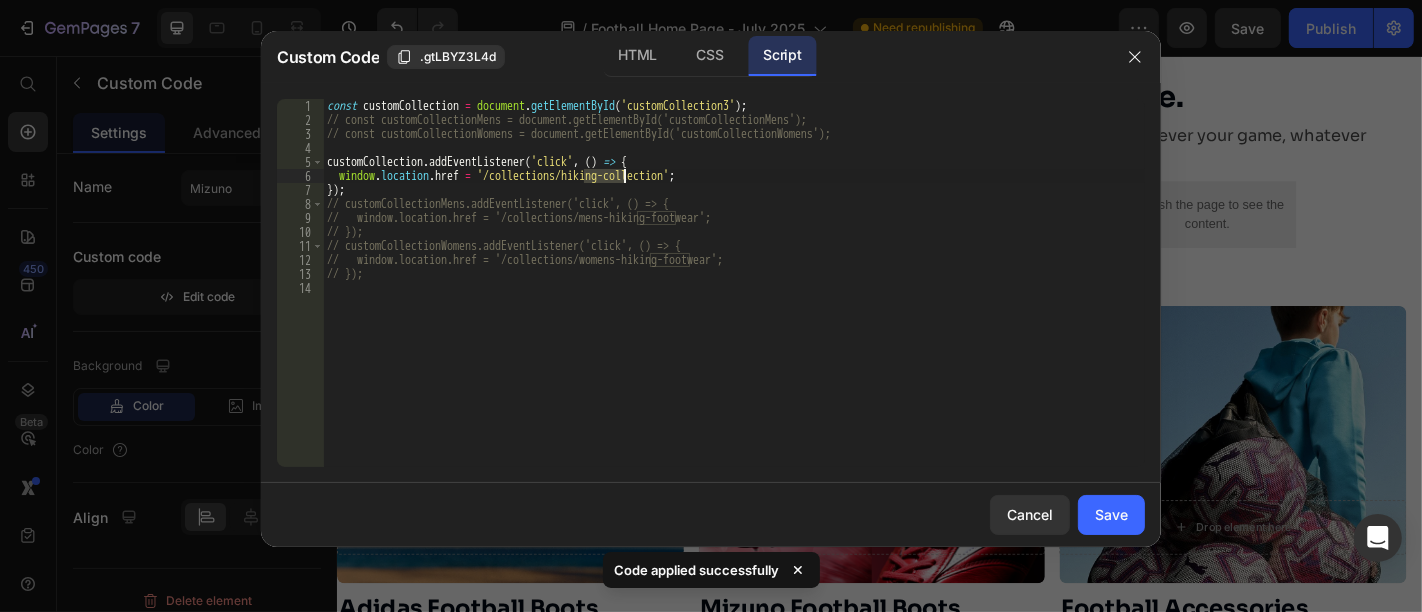 click on "const   customCollection   =   document . getElementById ( 'customCollection3' ) ; // const customCollectionMens = document.getElementById('customCollectionMens'); // const customCollectionWomens = document.getElementById('customCollectionWomens'); customCollection . addEventListener ( 'click' ,   ( )   =>   {    window . location . href   =   '/collections/hiking-collection' ; }) ; // customCollectionMens.addEventListener('click', () => { //   window.location.href = '/collections/mens-hiking-footwear'; // }); // customCollectionWomens.addEventListener('click', () => { //   window.location.href = '/collections/womens-hiking-footwear'; // });" at bounding box center [734, 297] 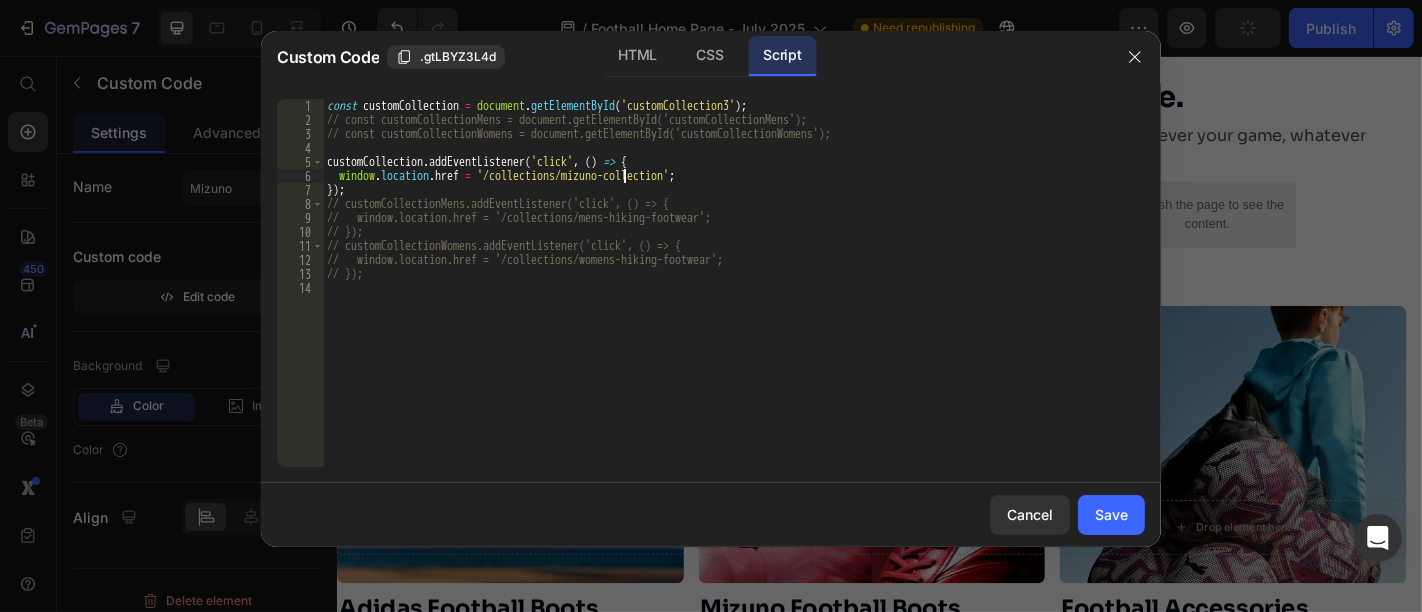 scroll, scrollTop: 0, scrollLeft: 24, axis: horizontal 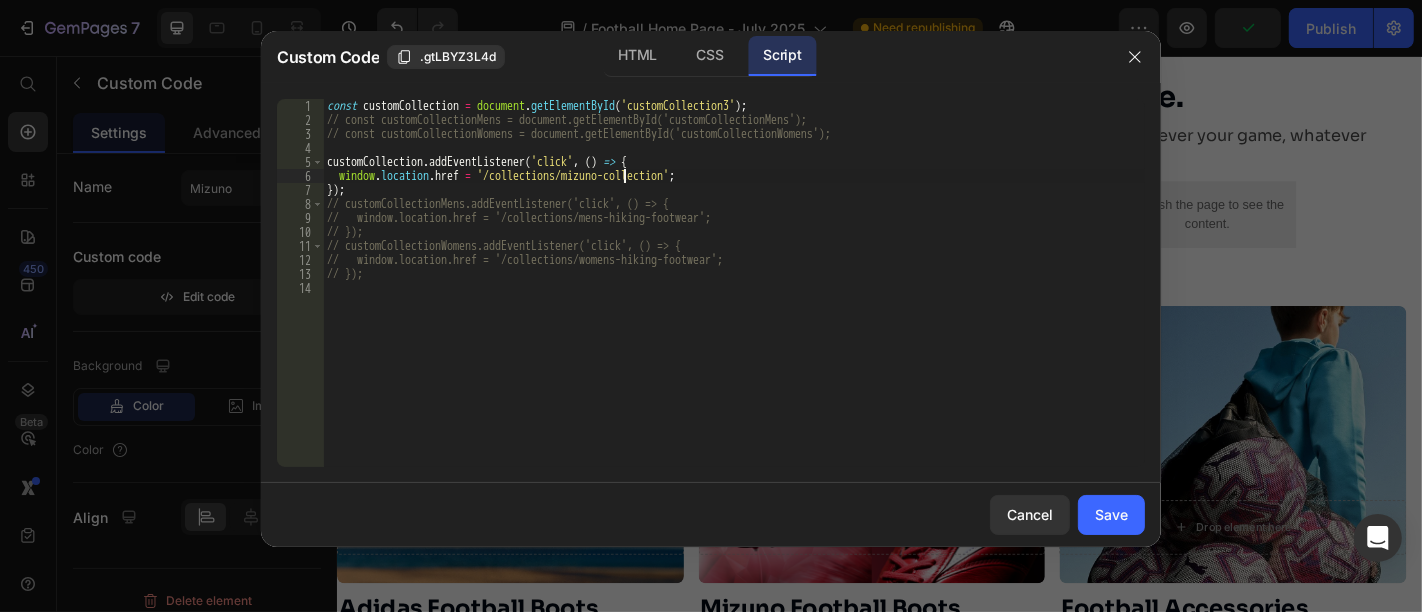 click on "const   customCollection   =   document . getElementById ( 'customCollection3' ) ; // const customCollectionMens = document.getElementById('customCollectionMens'); // const customCollectionWomens = document.getElementById('customCollectionWomens'); customCollection . addEventListener ( 'click' ,   ( )   =>   {    window . location . href   =   '/collections/mizuno-collection' ; }) ; // customCollectionMens.addEventListener('click', () => { //   window.location.href = '/collections/mens-hiking-footwear'; // }); // customCollectionWomens.addEventListener('click', () => { //   window.location.href = '/collections/womens-hiking-footwear'; // });" at bounding box center [734, 297] 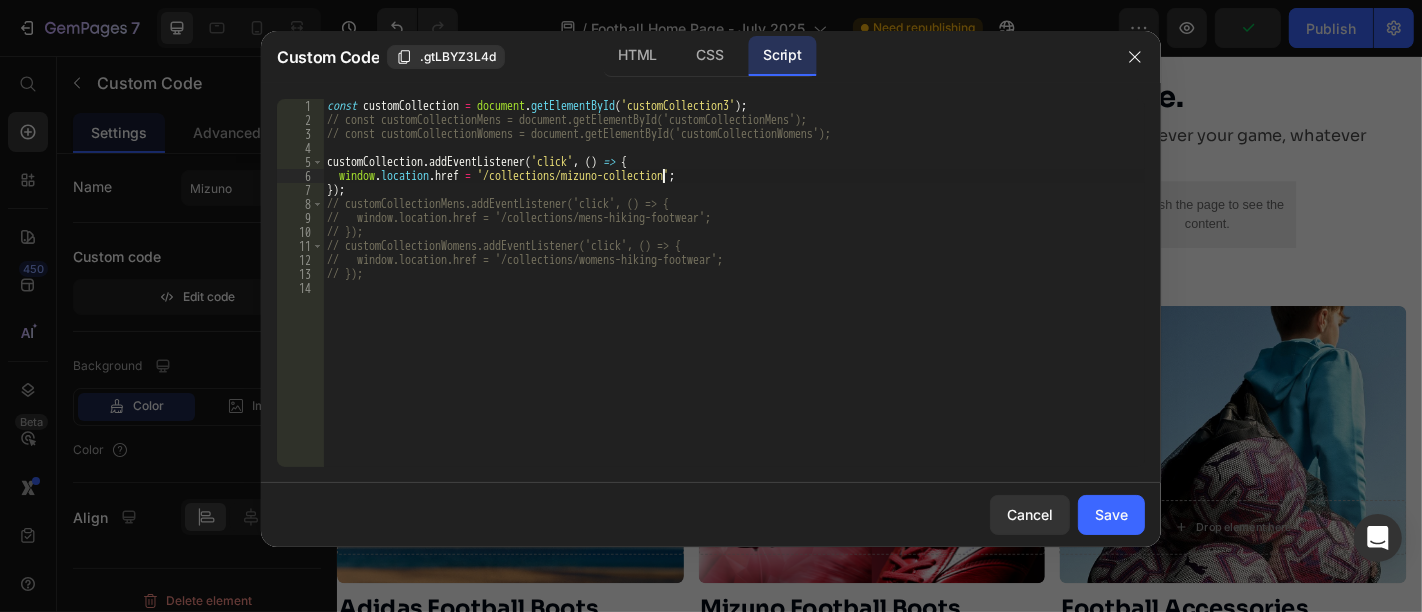 click on "const   customCollection   =   document . getElementById ( 'customCollection3' ) ; // const customCollectionMens = document.getElementById('customCollectionMens'); // const customCollectionWomens = document.getElementById('customCollectionWomens'); customCollection . addEventListener ( 'click' ,   ( )   =>   {    window . location . href   =   '/collections/mizuno-collection' ; }) ; // customCollectionMens.addEventListener('click', () => { //   window.location.href = '/collections/mens-hiking-footwear'; // }); // customCollectionWomens.addEventListener('click', () => { //   window.location.href = '/collections/womens-hiking-footwear'; // });" at bounding box center [734, 297] 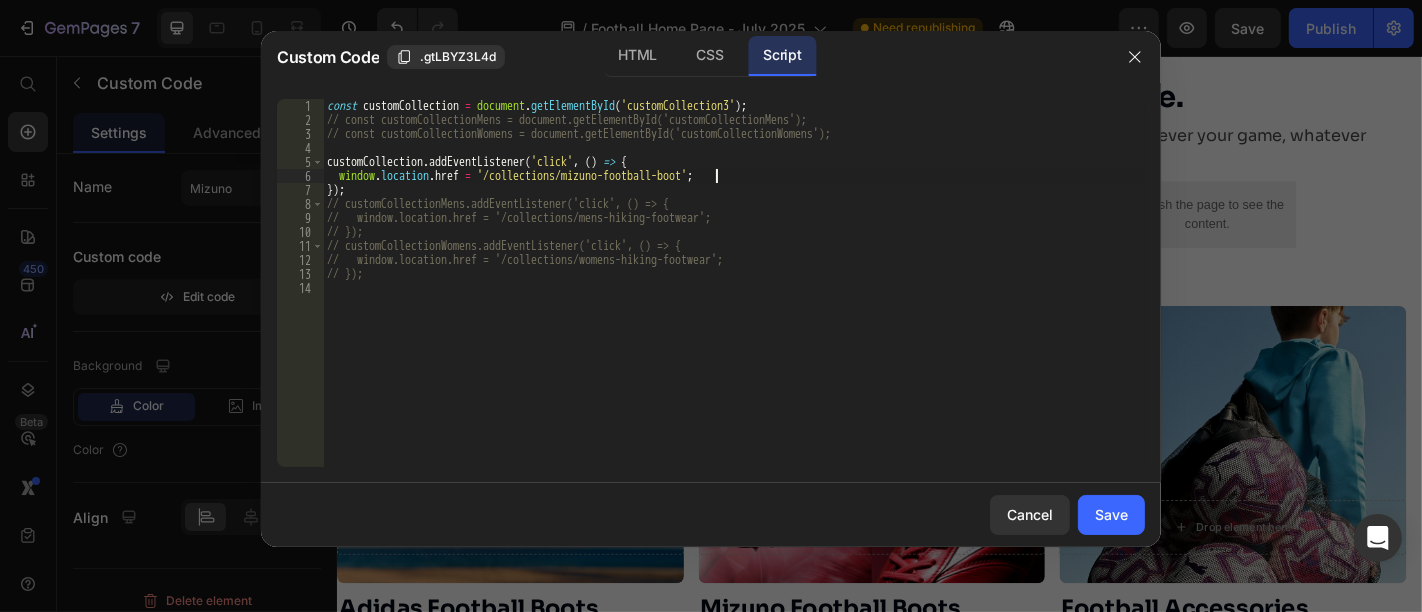 scroll, scrollTop: 0, scrollLeft: 32, axis: horizontal 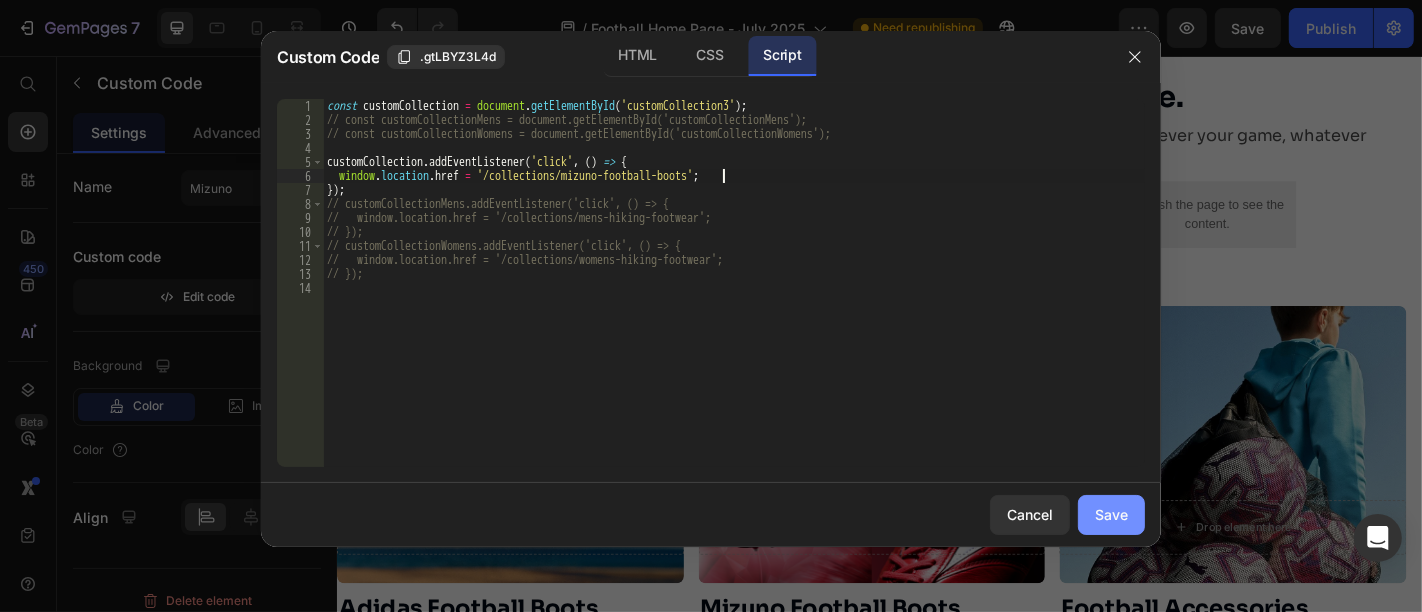 type on "window.location.href = '/collections/mizuno-football-boots';" 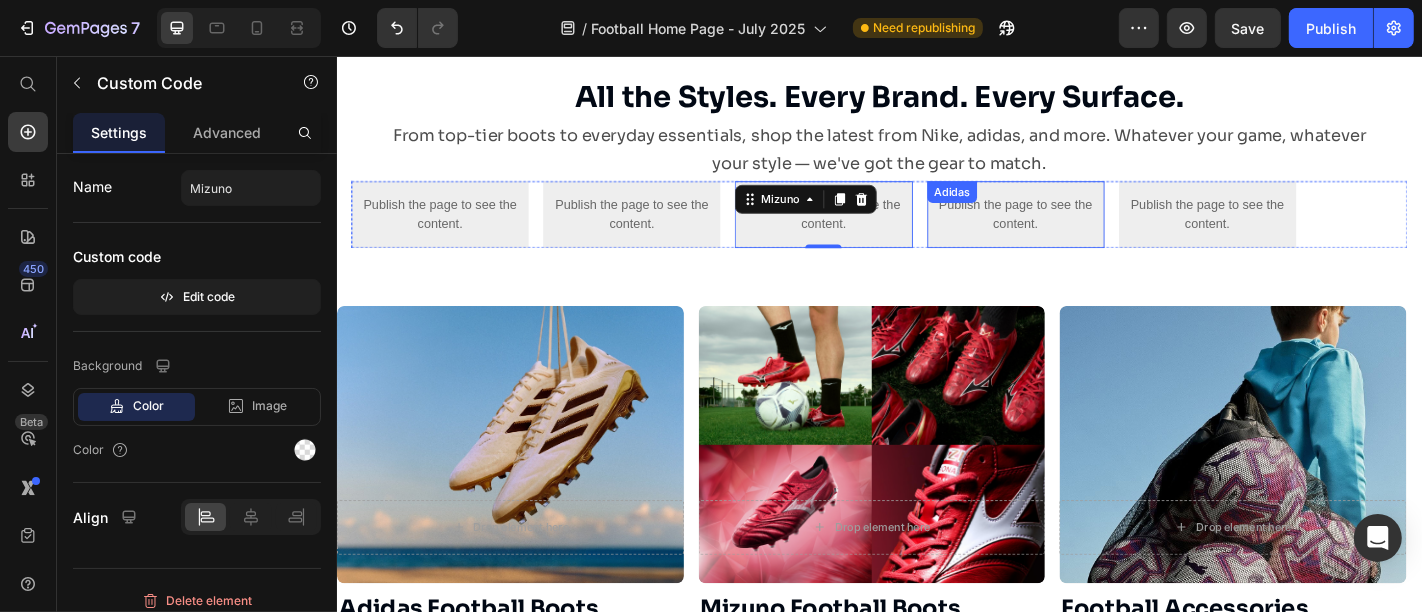 click on "Publish the page to see the content.
Adidas" at bounding box center (1087, 231) 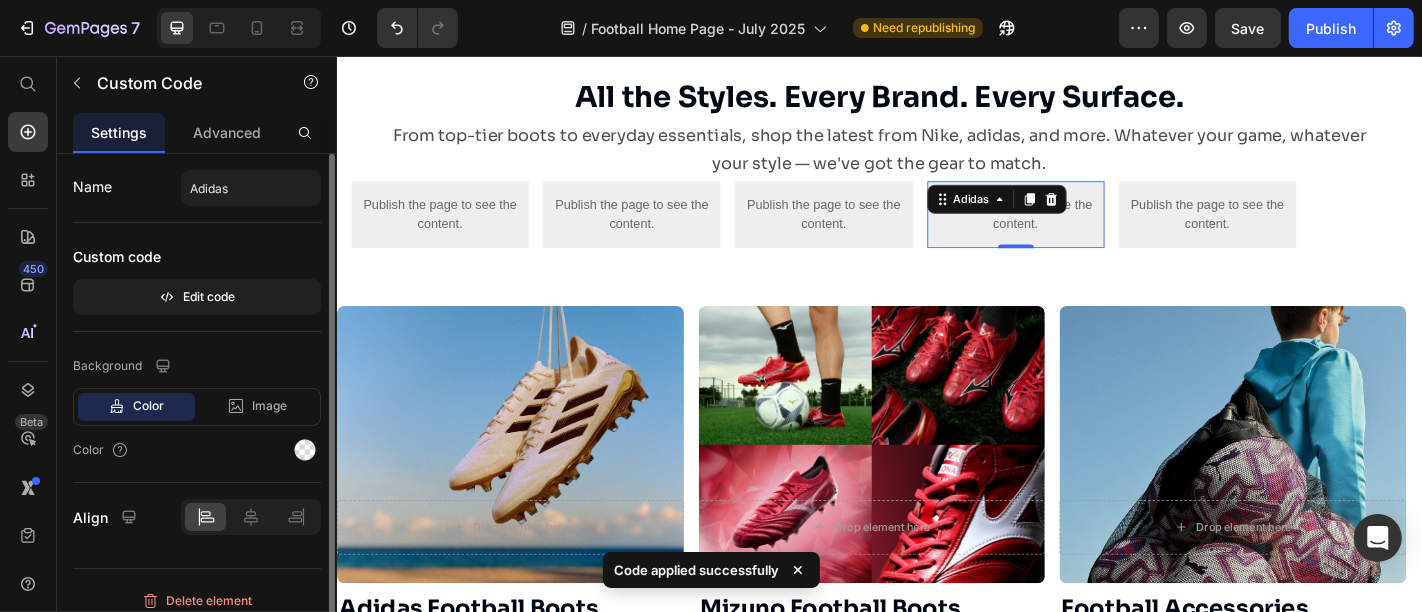 click on "Name Adidas Custom code  Edit code" 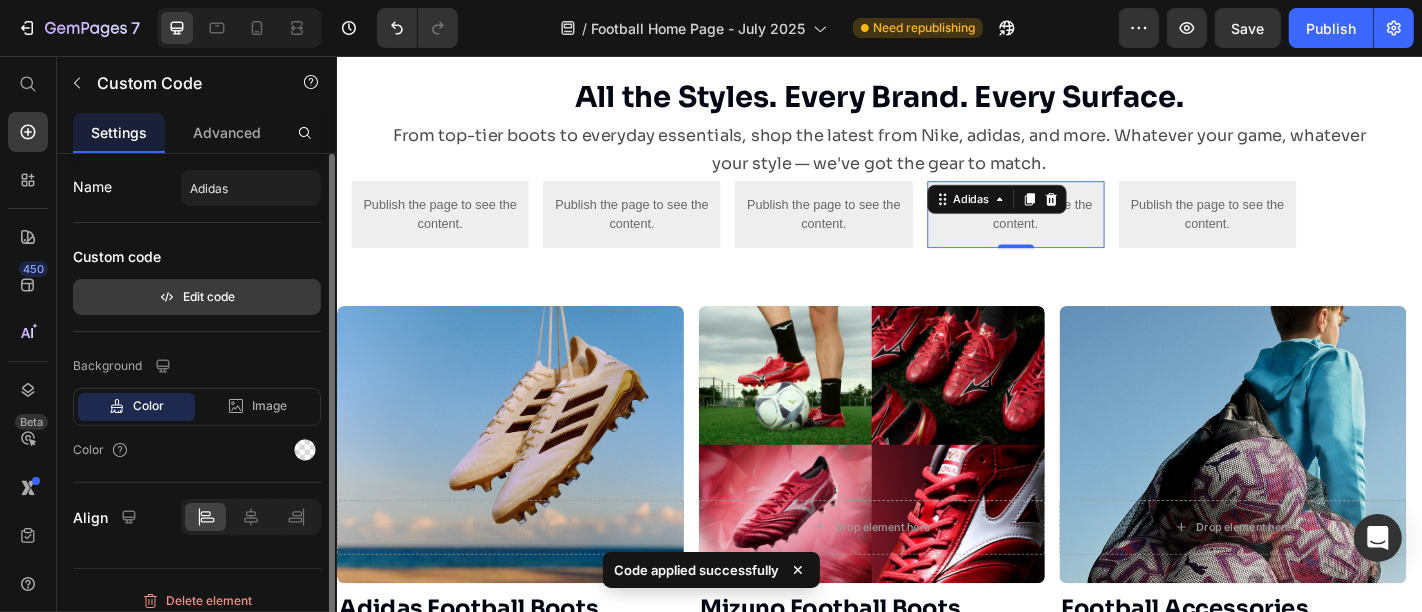 click on "Edit code" at bounding box center (197, 297) 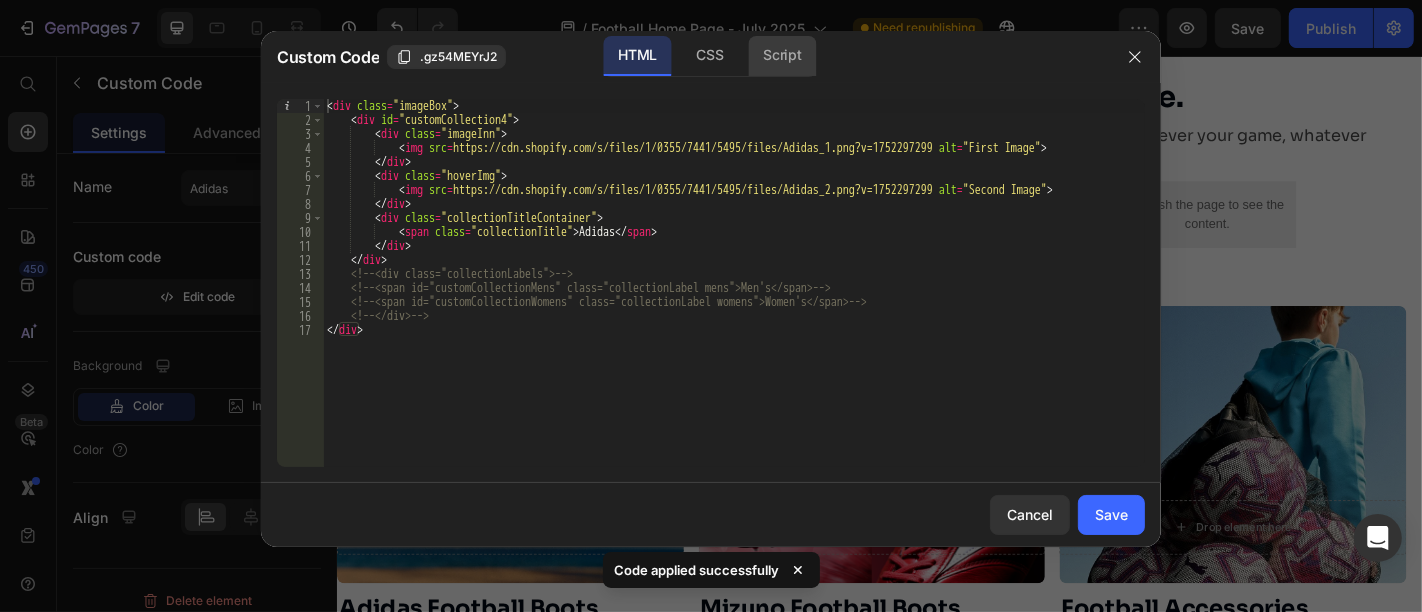click on "Script" 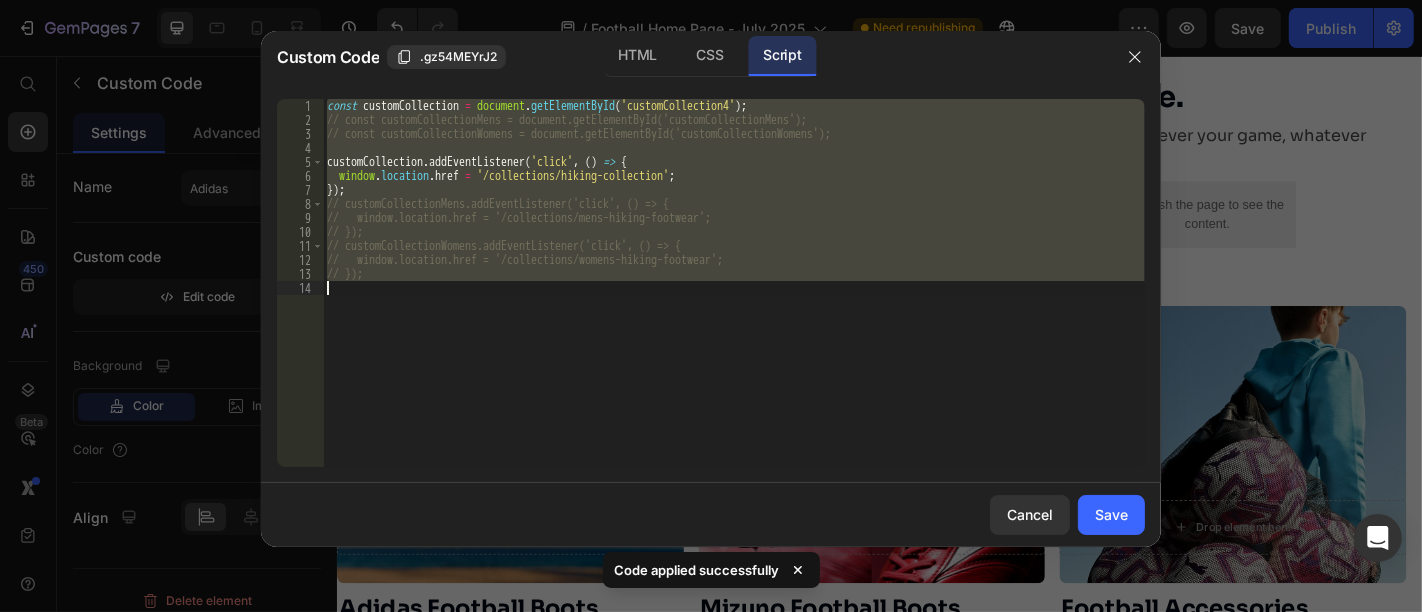 click on "const   customCollection   =   document . getElementById ( 'customCollection4' ) ; // const customCollectionMens = document.getElementById('customCollectionMens'); // const customCollectionWomens = document.getElementById('customCollectionWomens'); customCollection . addEventListener ( 'click' ,   ( )   =>   {    window . location . href   =   '/collections/hiking-collection' ; }) ; // customCollectionMens.addEventListener('click', () => { //   window.location.href = '/collections/mens-hiking-footwear'; // }); // customCollectionWomens.addEventListener('click', () => { //   window.location.href = '/collections/womens-hiking-footwear'; // });" at bounding box center [734, 283] 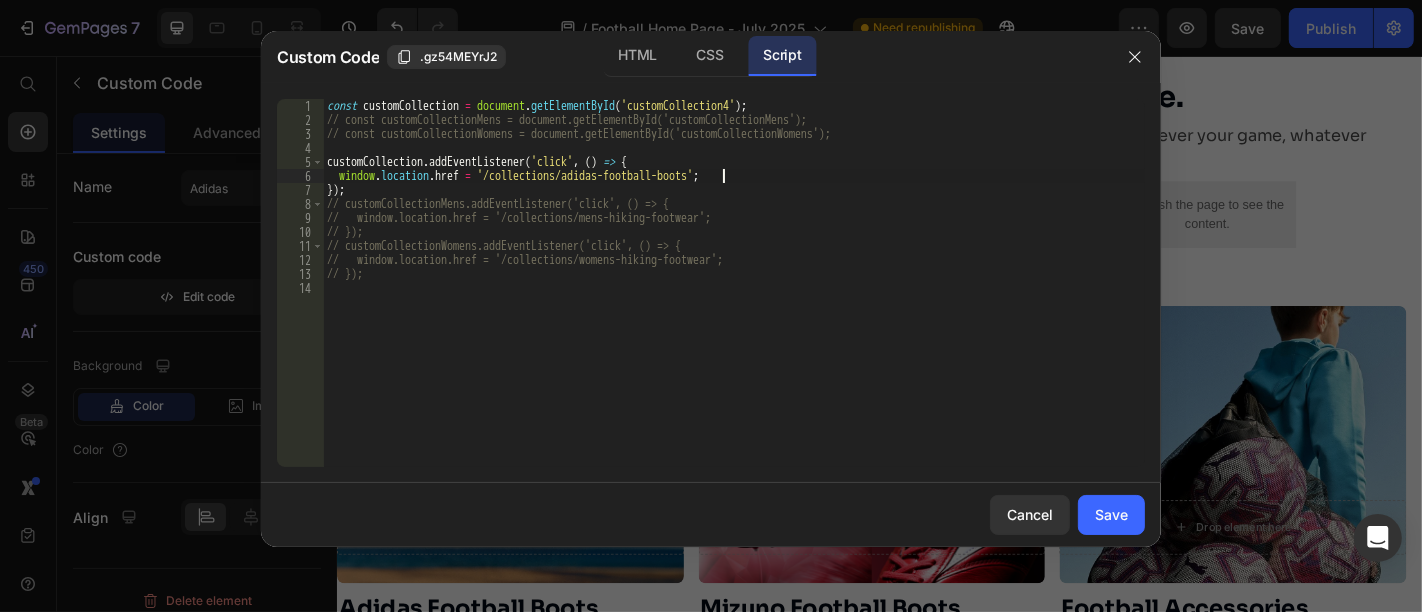 scroll, scrollTop: 0, scrollLeft: 32, axis: horizontal 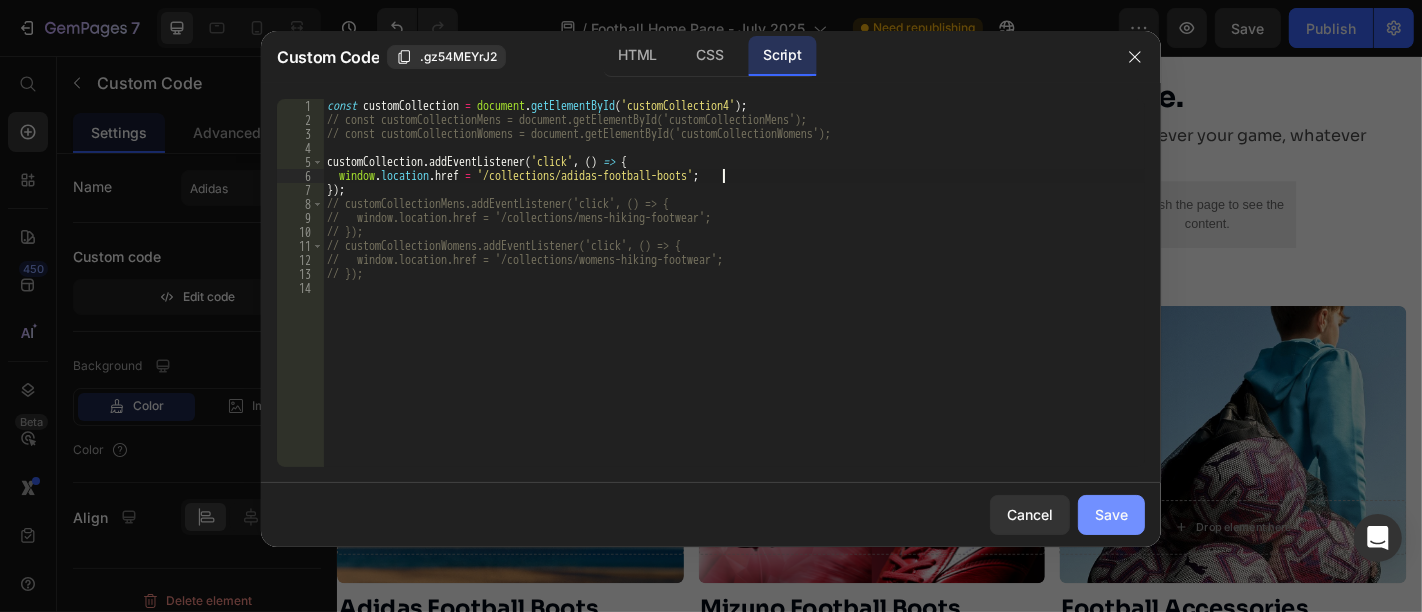 type on "window.location.href = '/collections/adidas-football-boots';" 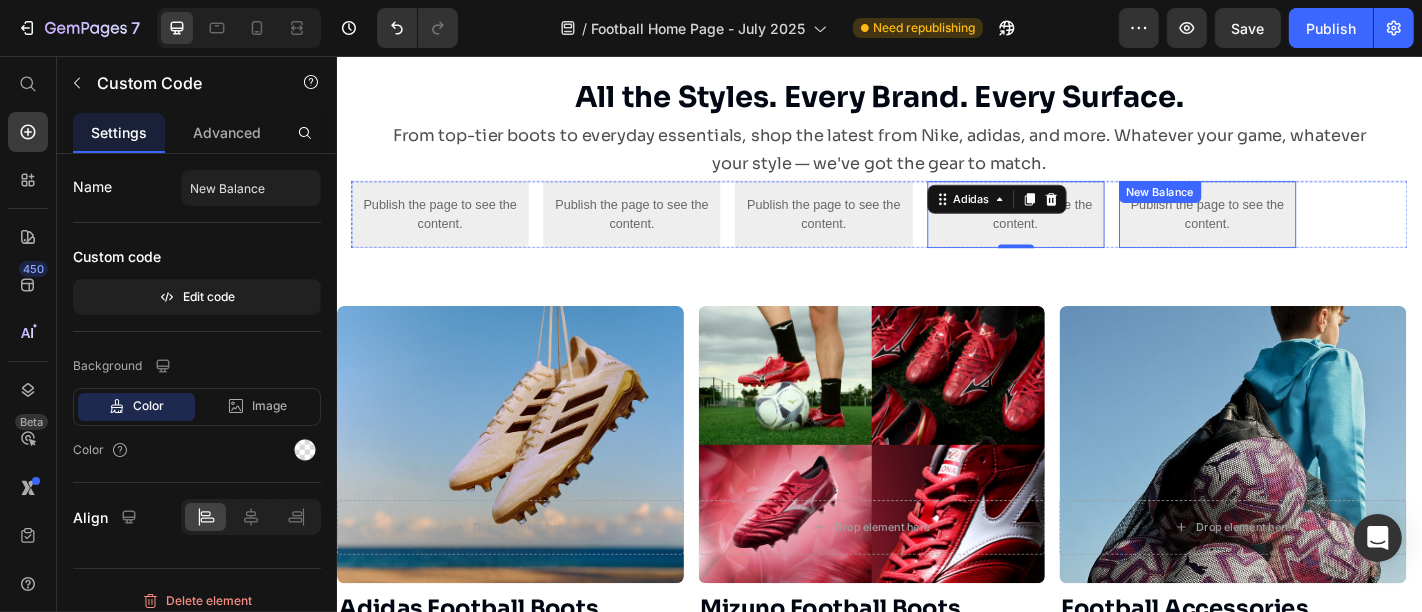 click on "Publish the page to see the content.
New Balance" at bounding box center (1299, 231) 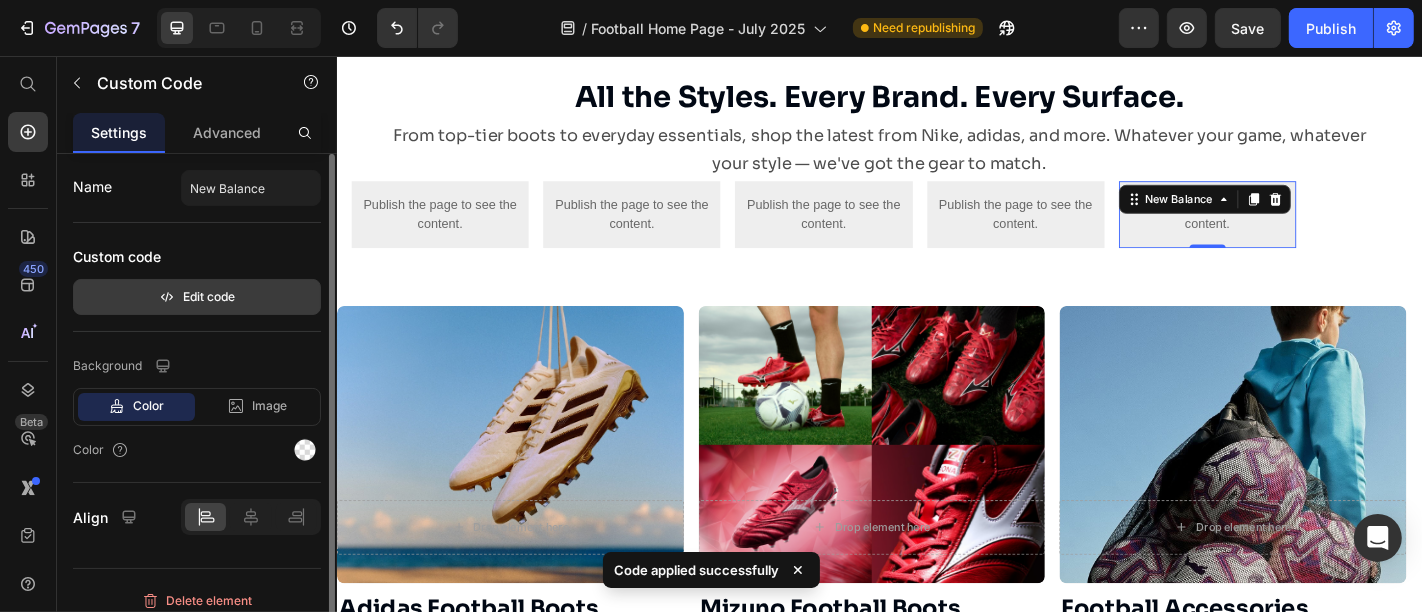 click 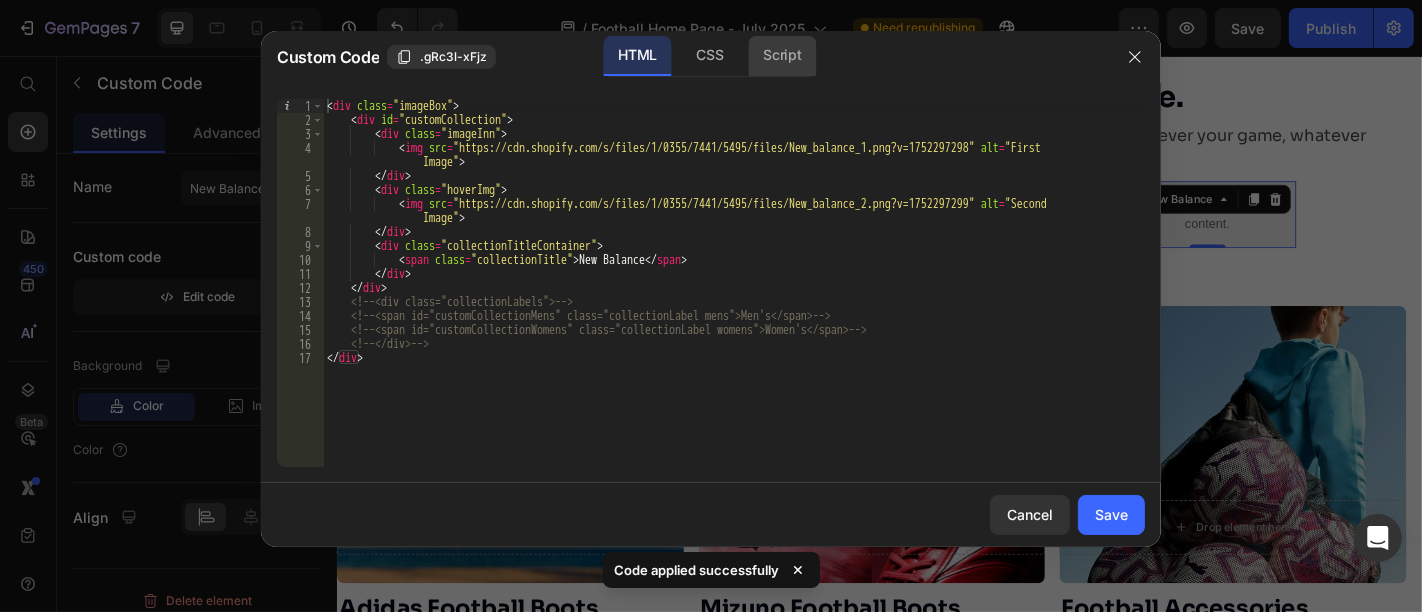 click on "Script" 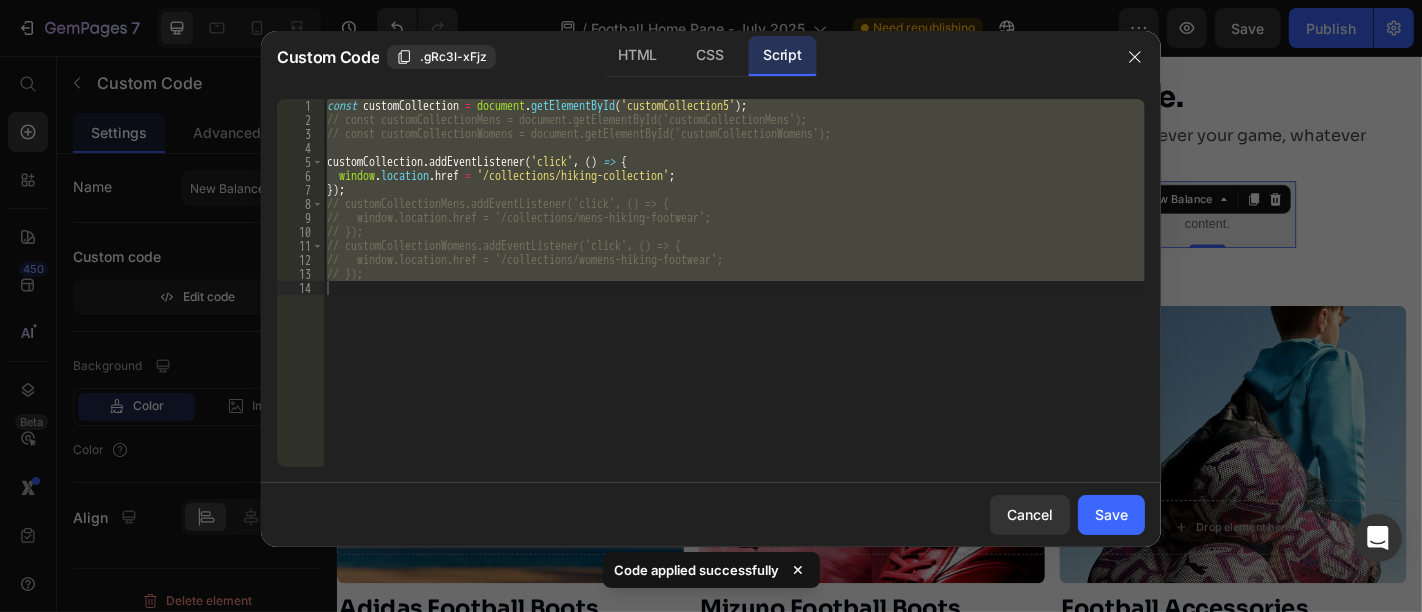 click on "const   customCollection   =   document . getElementById ( 'customCollection5' ) ; // const customCollectionMens = document.getElementById('customCollectionMens'); // const customCollectionWomens = document.getElementById('customCollectionWomens'); customCollection . addEventListener ( 'click' ,   ( )   =>   {    window . location . href   =   '/collections/hiking-collection' ; }) ; // customCollectionMens.addEventListener('click', () => { //   window.location.href = '/collections/mens-hiking-footwear'; // }); // customCollectionWomens.addEventListener('click', () => { //   window.location.href = '/collections/womens-hiking-footwear'; // });" at bounding box center [734, 283] 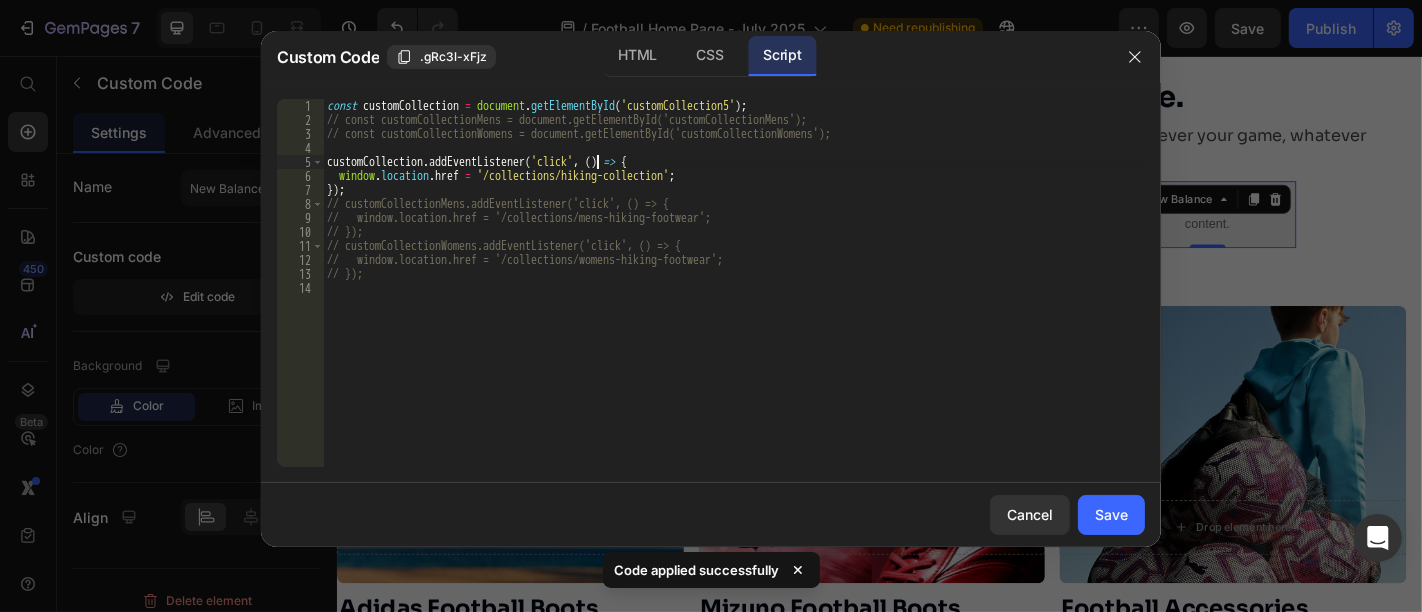 click on "const   customCollection   =   document . getElementById ( 'customCollection5' ) ; // const customCollectionMens = document.getElementById('customCollectionMens'); // const customCollectionWomens = document.getElementById('customCollectionWomens'); customCollection . addEventListener ( 'click' ,   ( )   =>   {    window . location . href   =   '/collections/hiking-collection' ; }) ; // customCollectionMens.addEventListener('click', () => { //   window.location.href = '/collections/mens-hiking-footwear'; // }); // customCollectionWomens.addEventListener('click', () => { //   window.location.href = '/collections/womens-hiking-footwear'; // });" at bounding box center [734, 297] 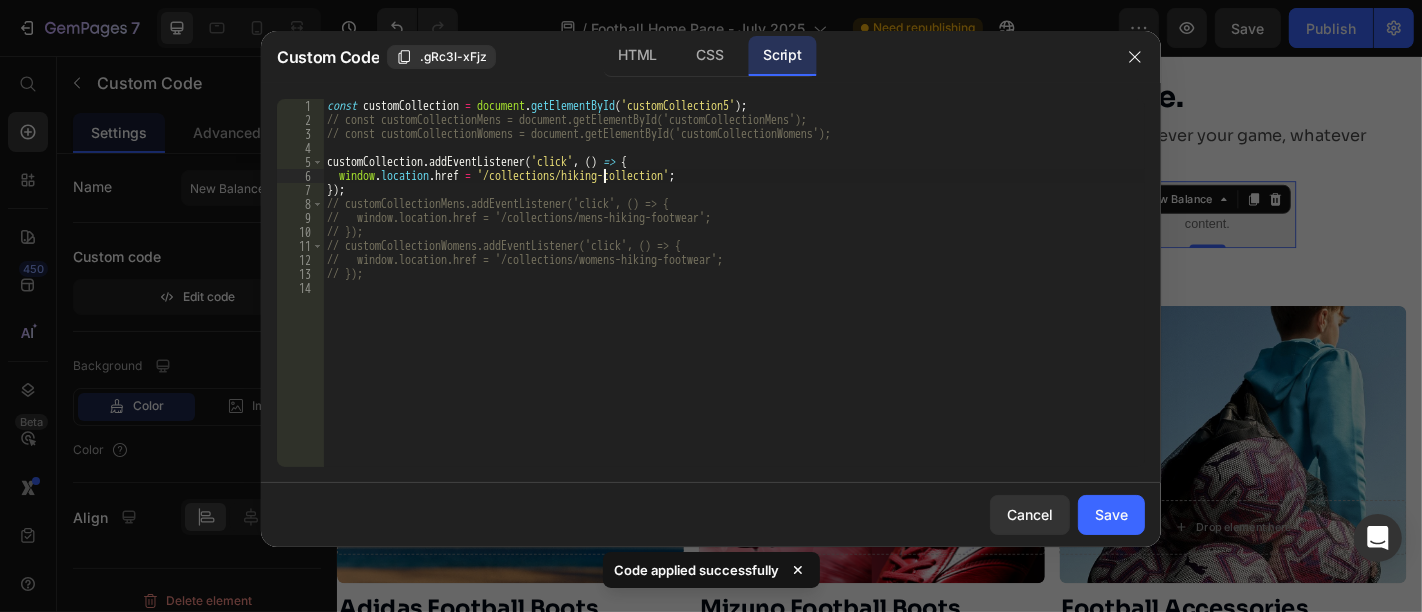 click on "const   customCollection   =   document . getElementById ( 'customCollection5' ) ; // const customCollectionMens = document.getElementById('customCollectionMens'); // const customCollectionWomens = document.getElementById('customCollectionWomens'); customCollection . addEventListener ( 'click' ,   ( )   =>   {    window . location . href   =   '/collections/hiking-collection' ; }) ; // customCollectionMens.addEventListener('click', () => { //   window.location.href = '/collections/mens-hiking-footwear'; // }); // customCollectionWomens.addEventListener('click', () => { //   window.location.href = '/collections/womens-hiking-footwear'; // });" at bounding box center (734, 297) 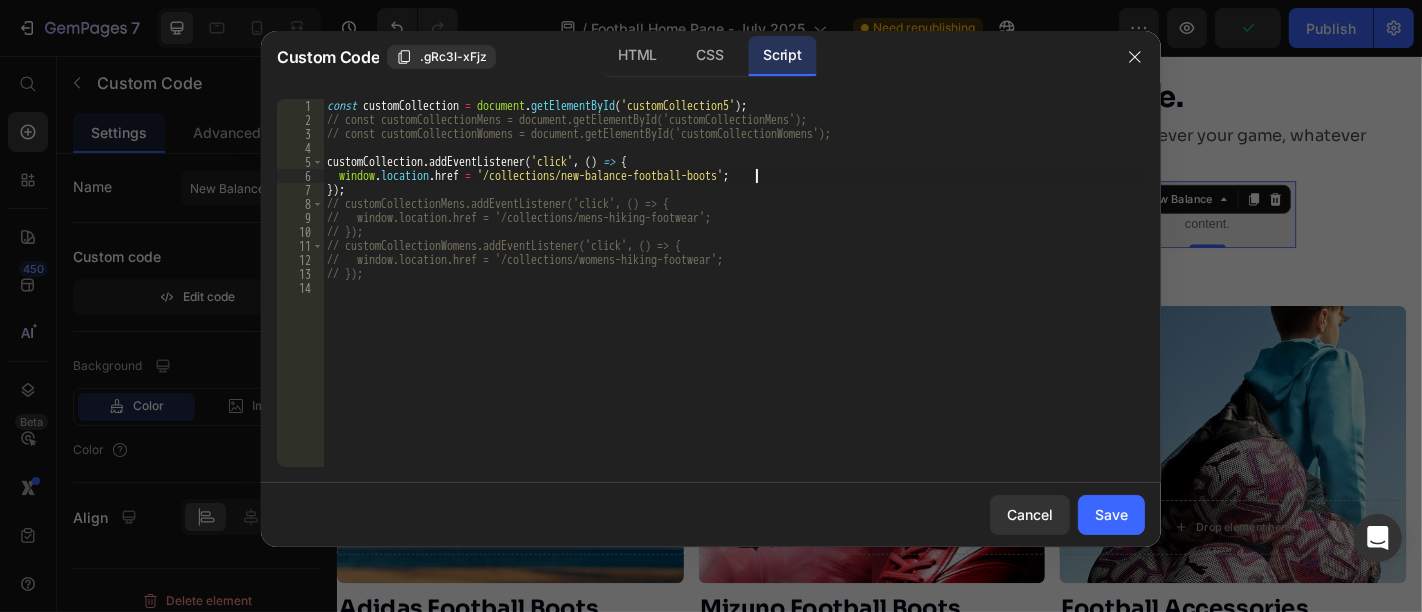 scroll, scrollTop: 0, scrollLeft: 34, axis: horizontal 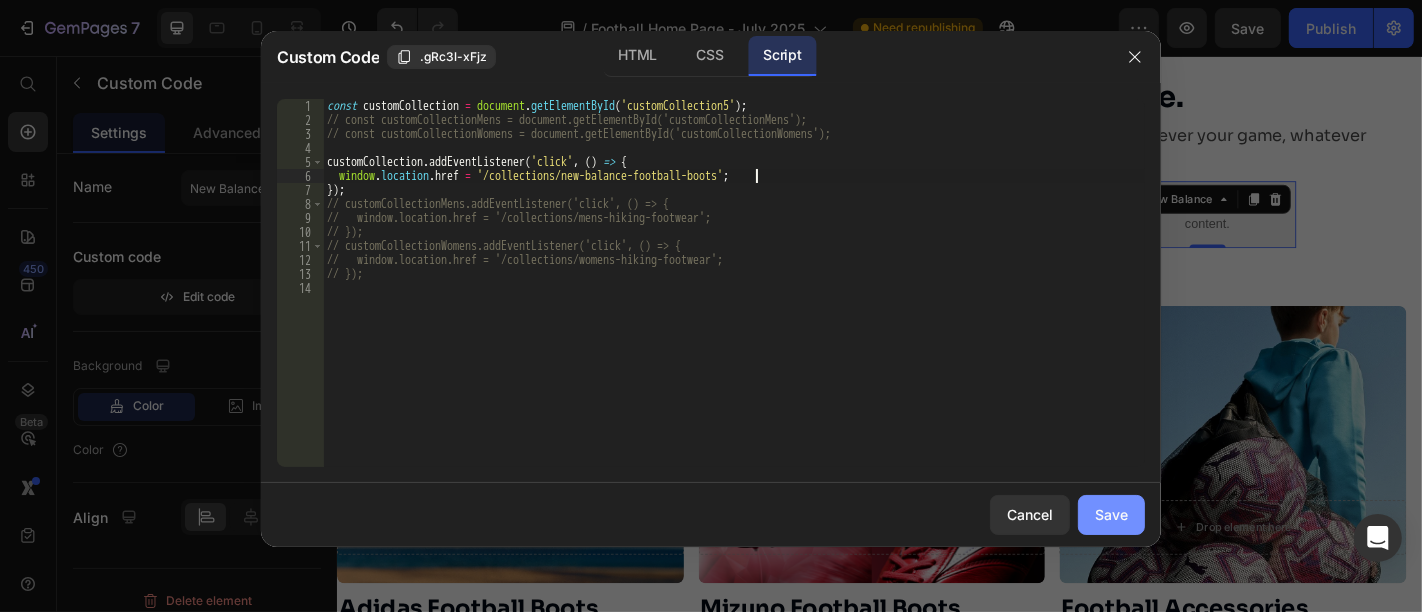 type on "window.location.href = '/collections/new-balance-football-boots';" 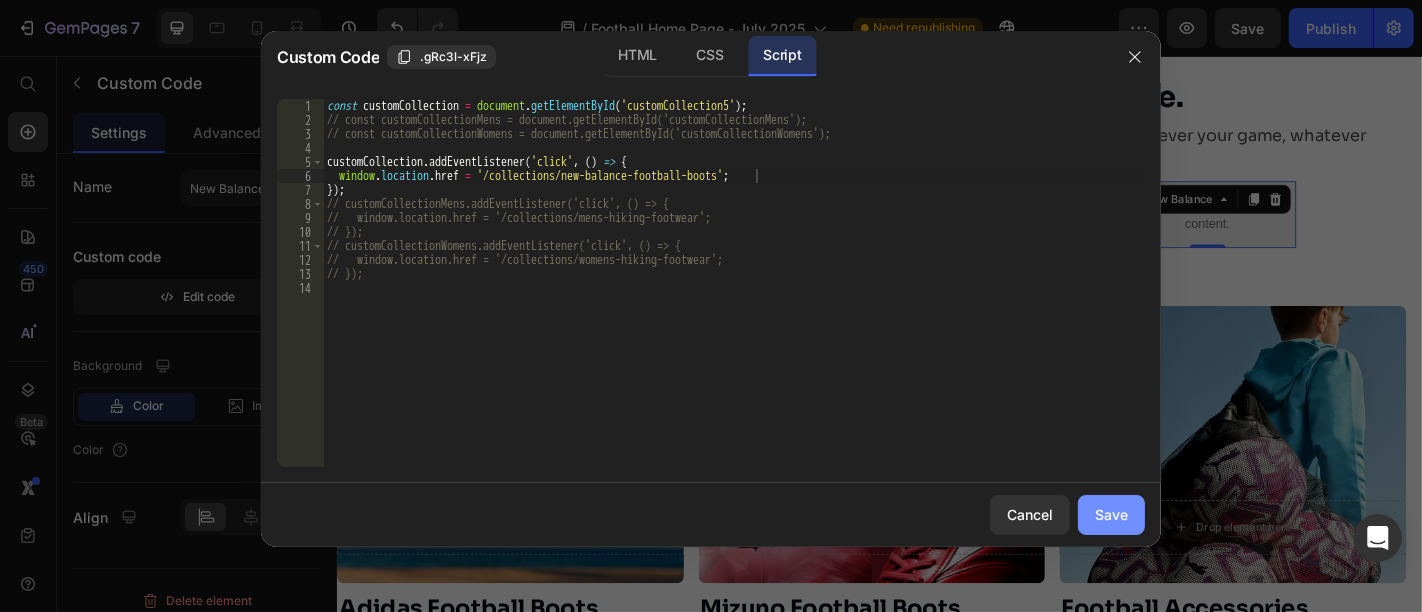 click on "Save" at bounding box center (1111, 514) 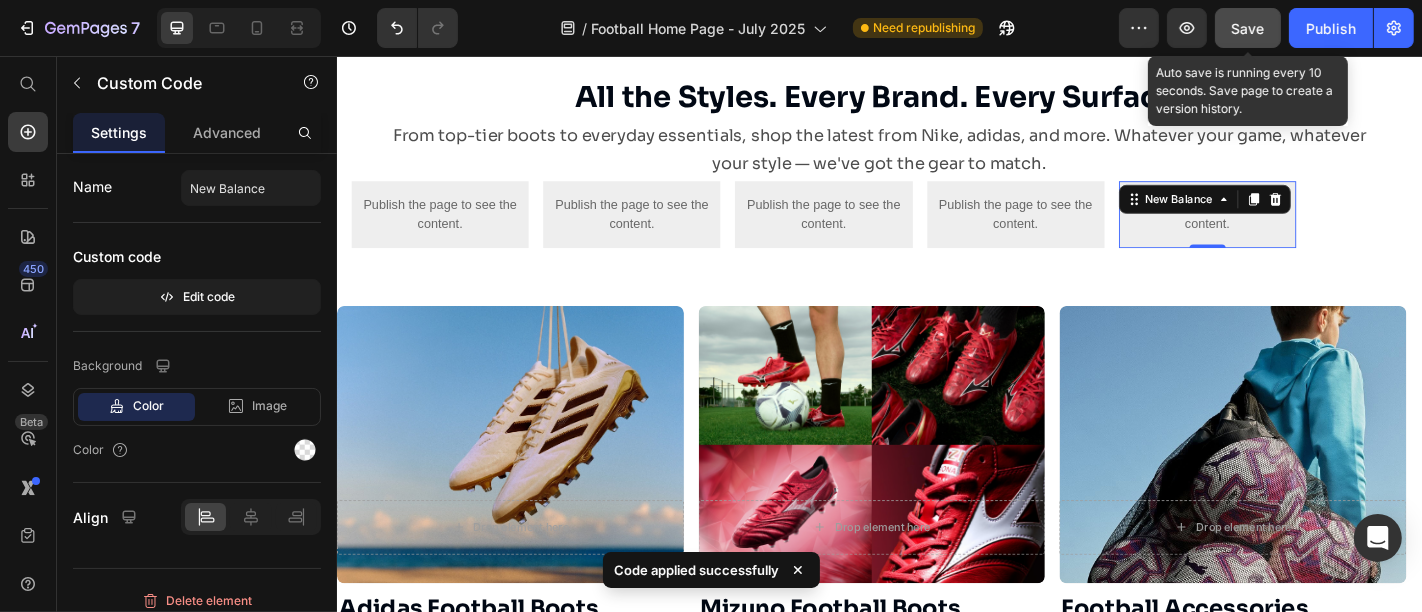 click on "Save" at bounding box center (1248, 28) 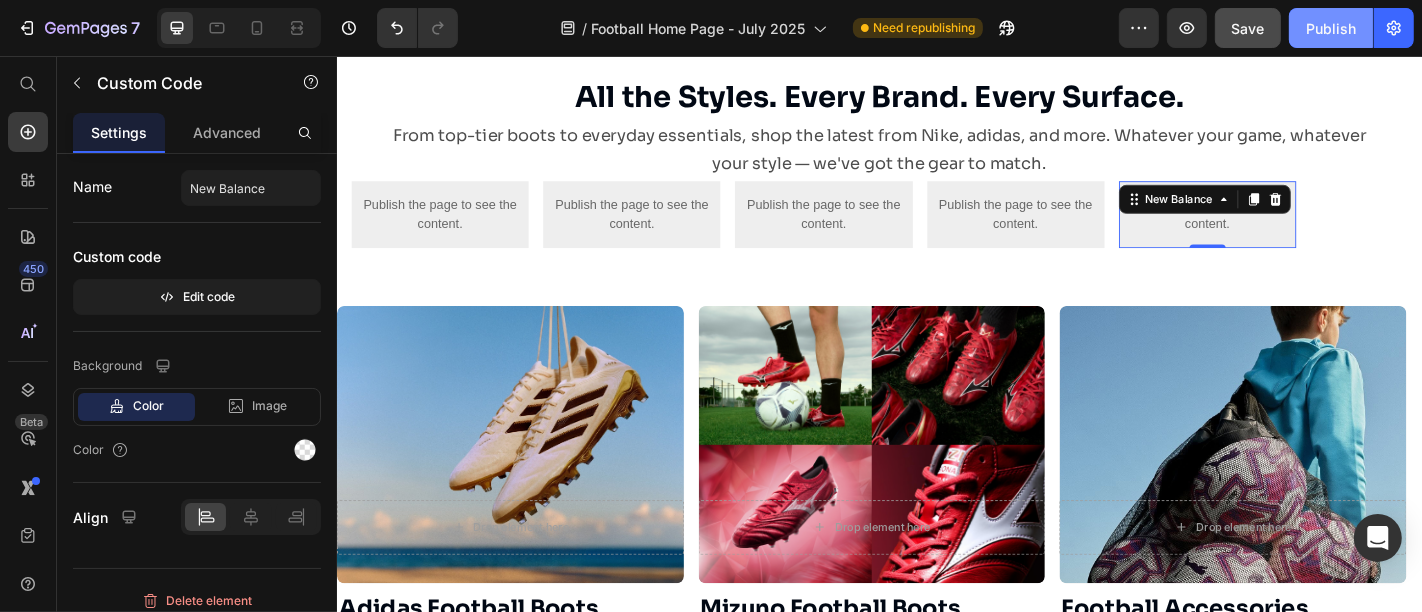 click on "Publish" at bounding box center [1331, 28] 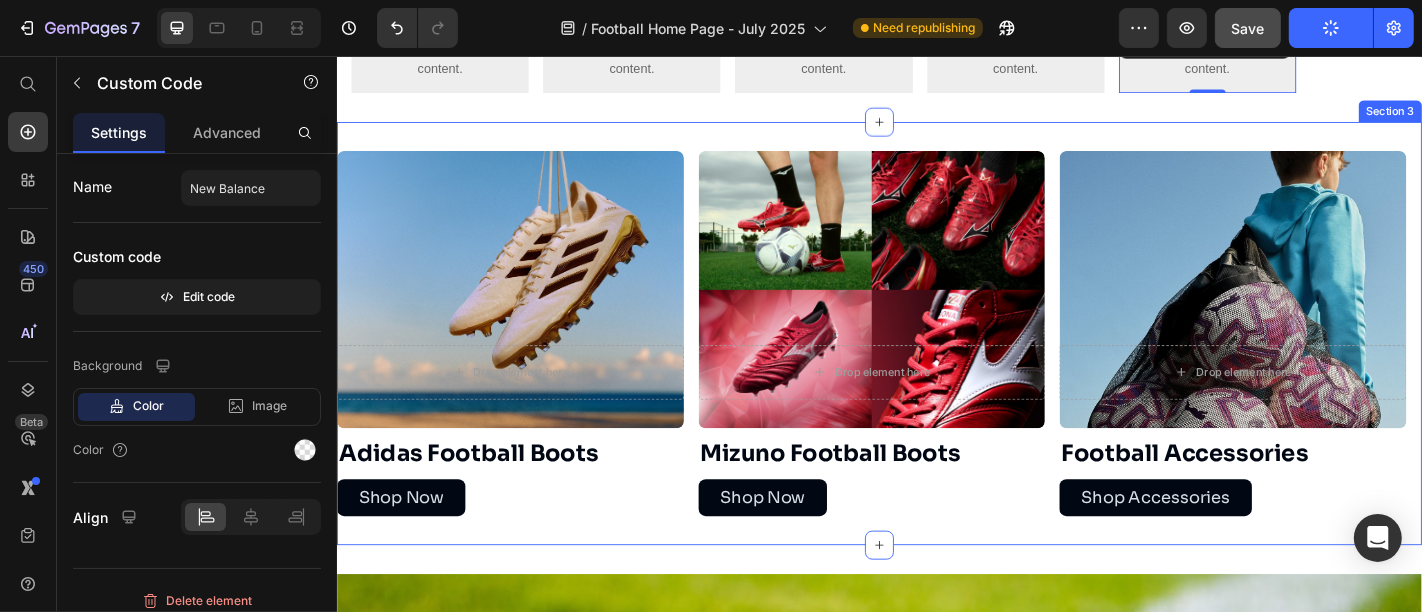 scroll, scrollTop: 842, scrollLeft: 0, axis: vertical 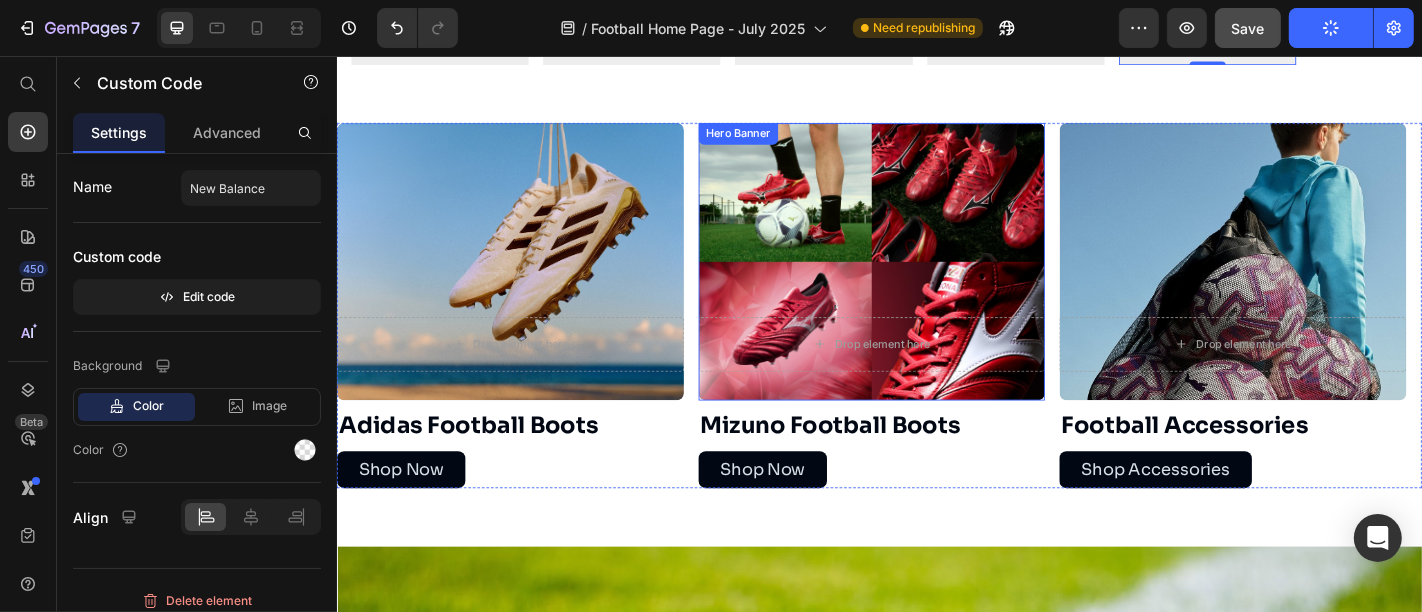 click at bounding box center (928, 283) 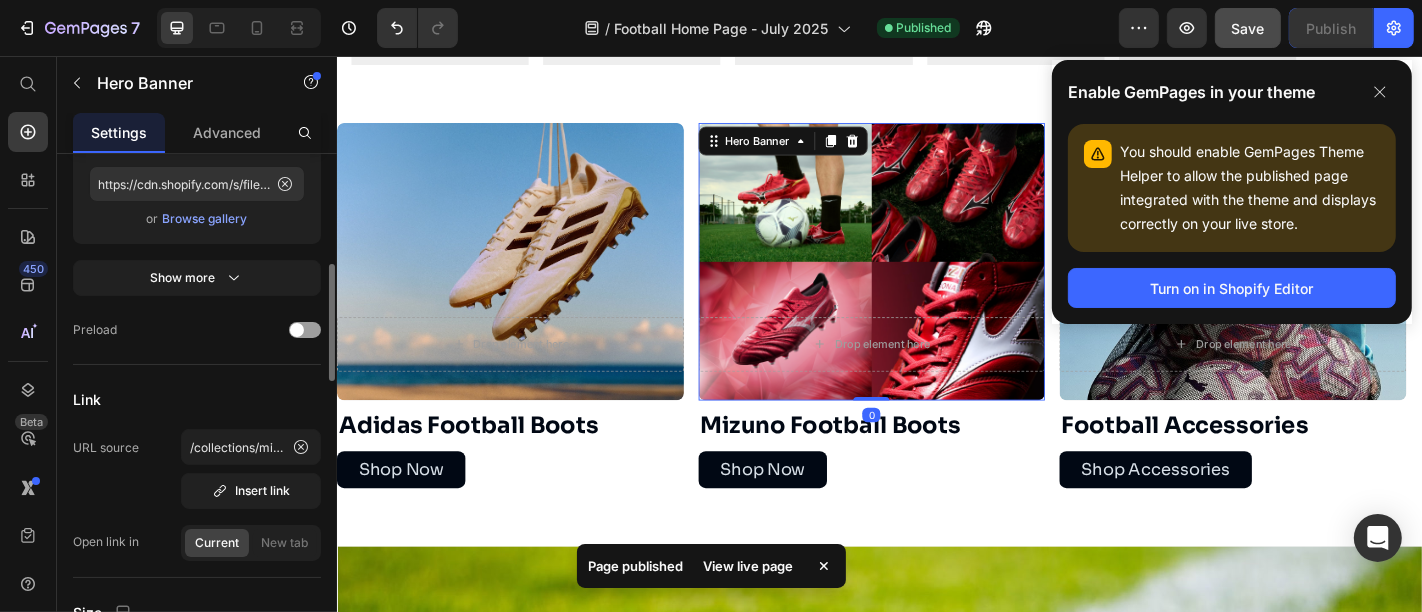 scroll, scrollTop: 654, scrollLeft: 0, axis: vertical 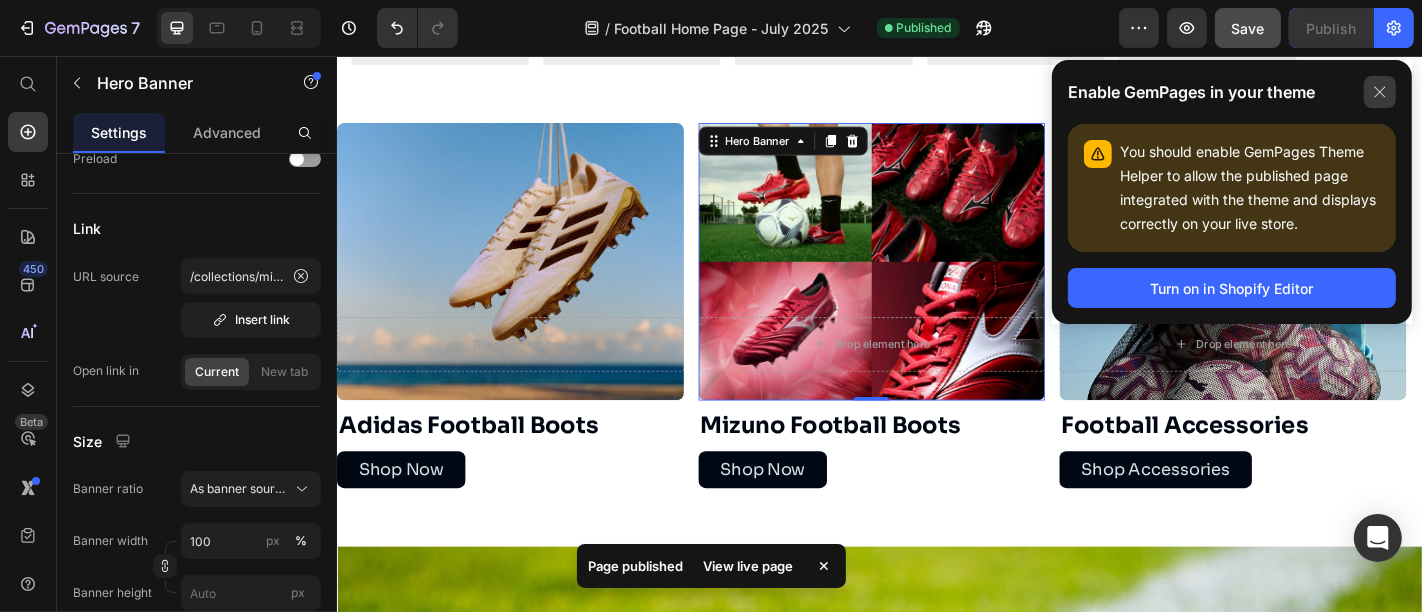 click 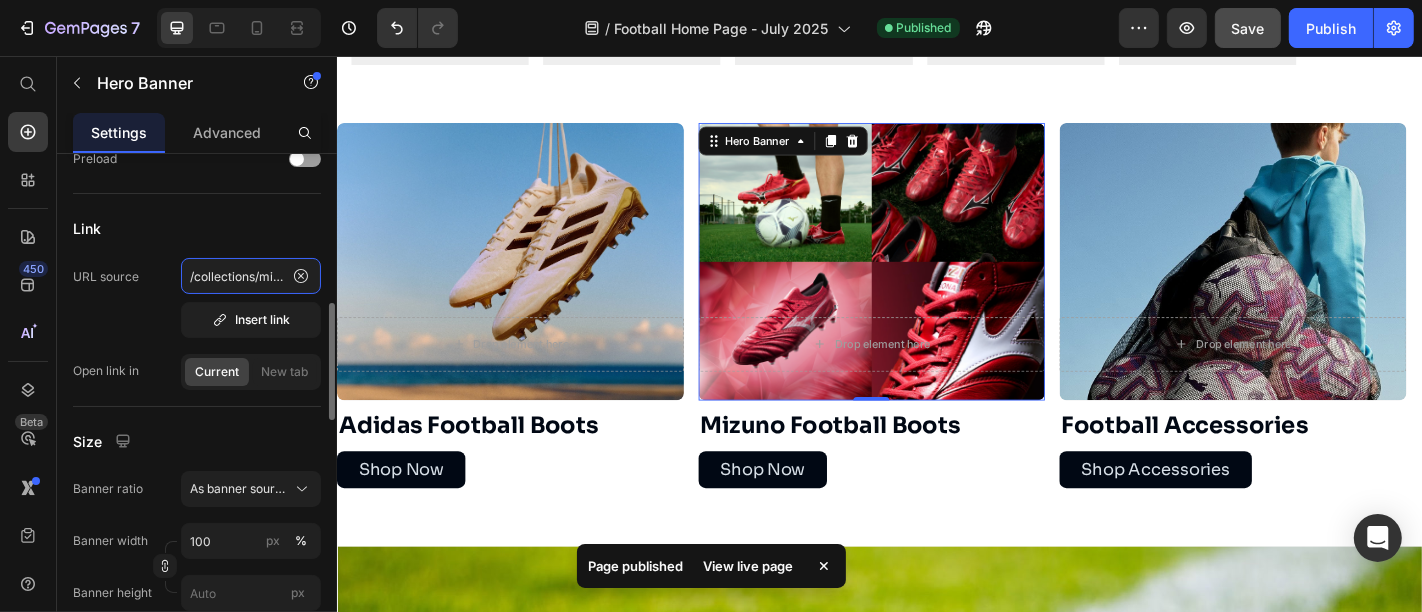 click on "/collections/mizuno-football" 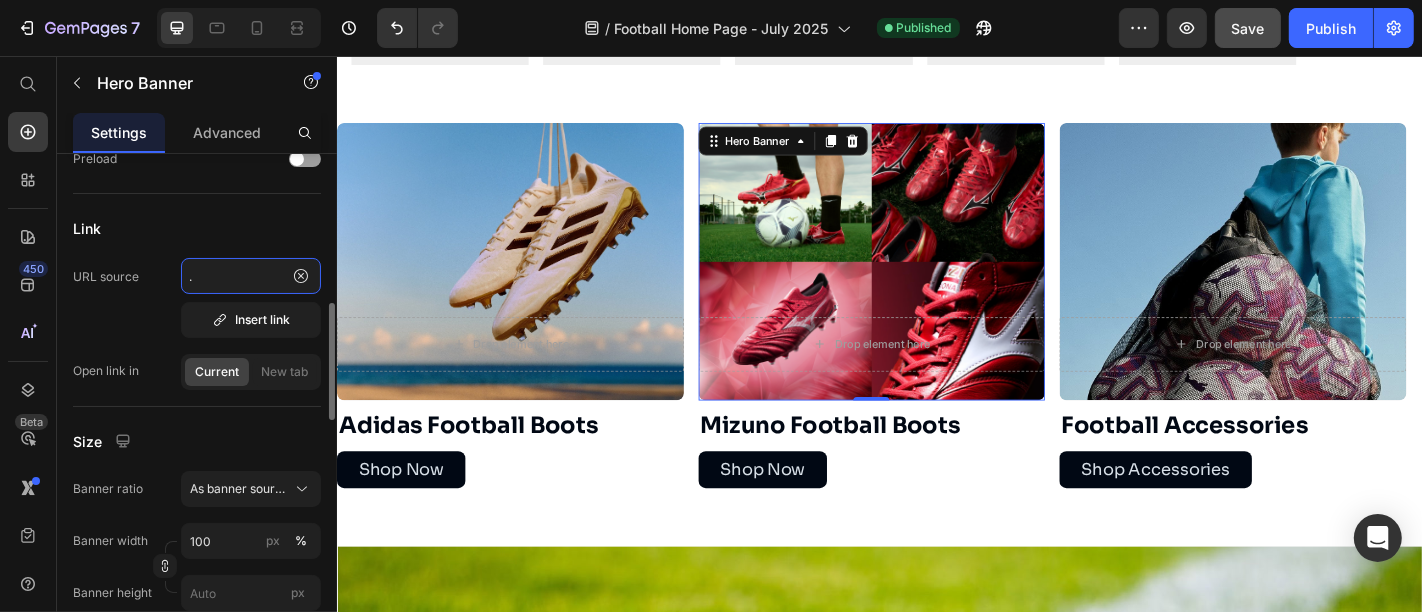 type on "/collections/mizuno-football-boots" 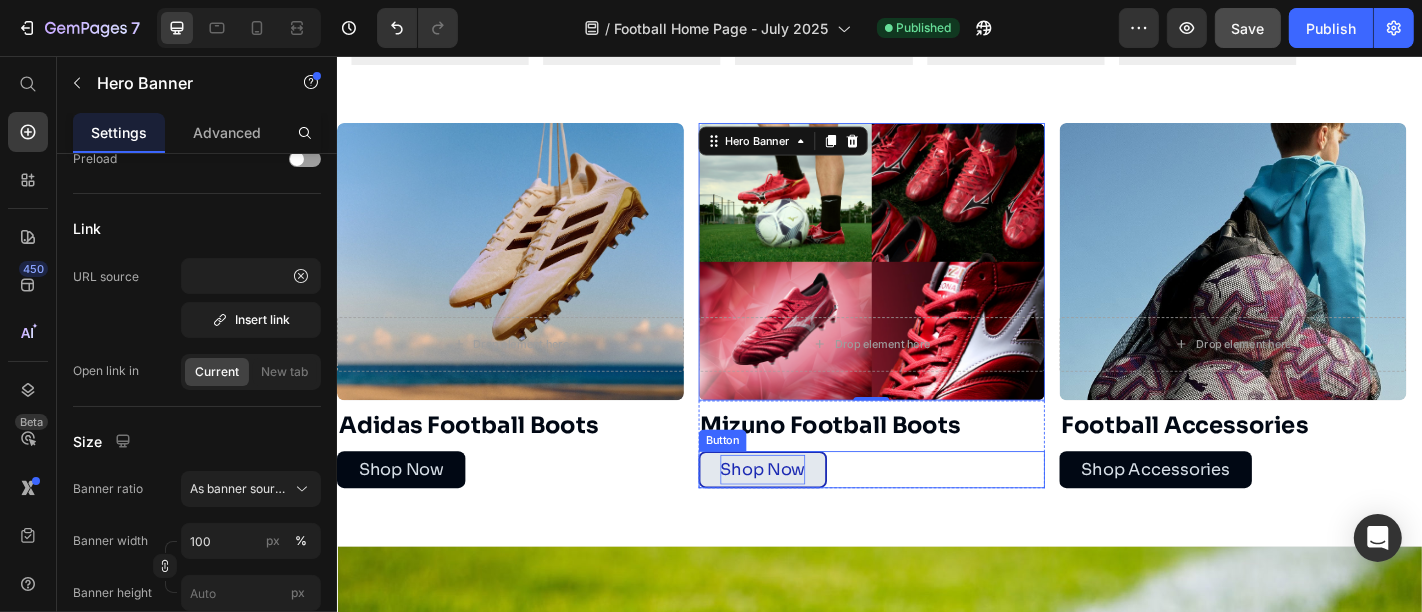 click on "Shop Now" at bounding box center [807, 513] 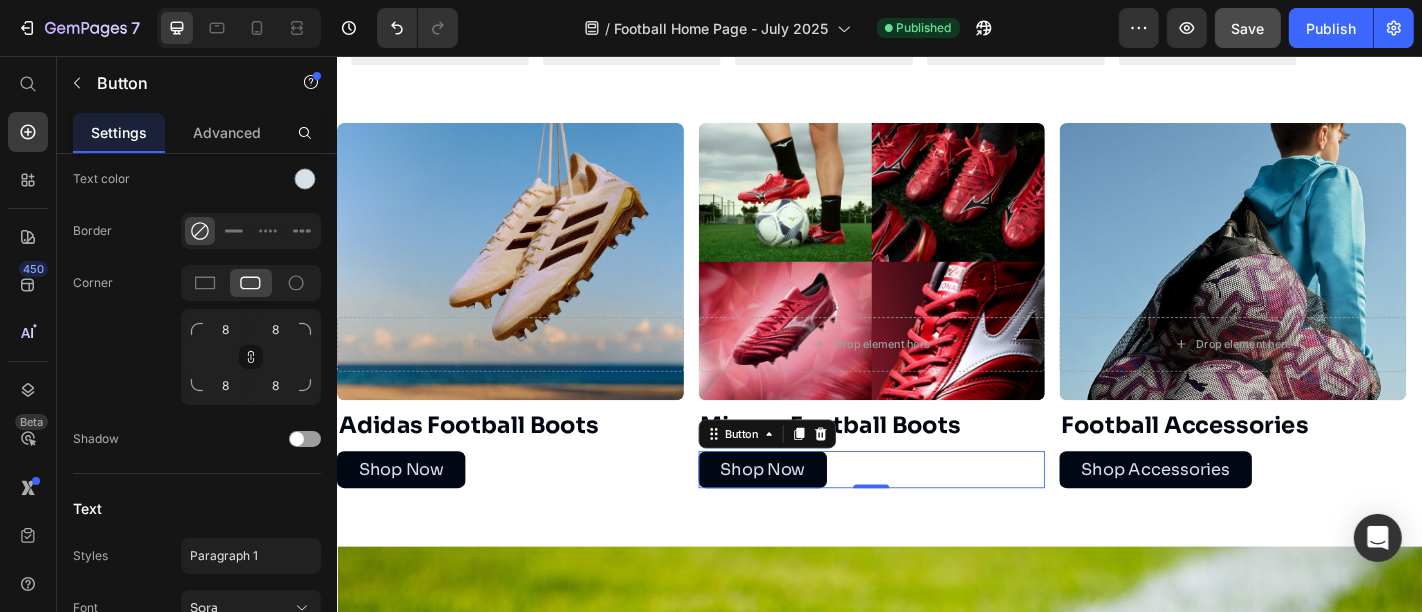 scroll, scrollTop: 0, scrollLeft: 0, axis: both 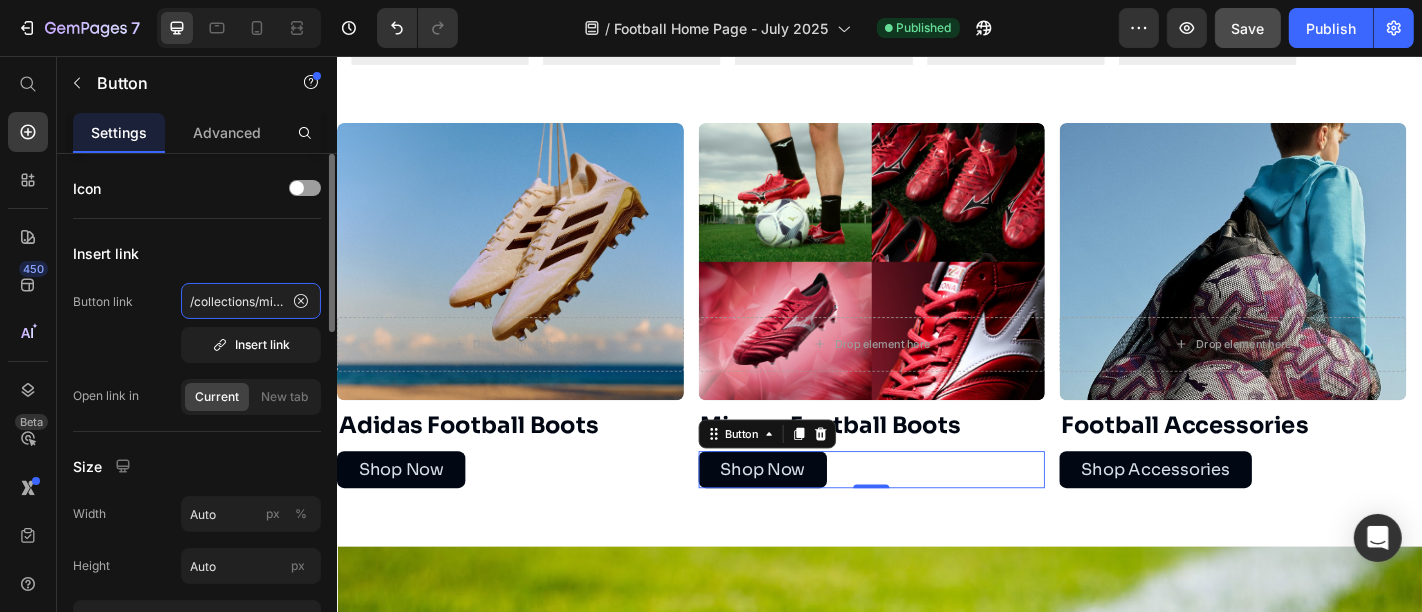 click on "/collections/mizuno-football" 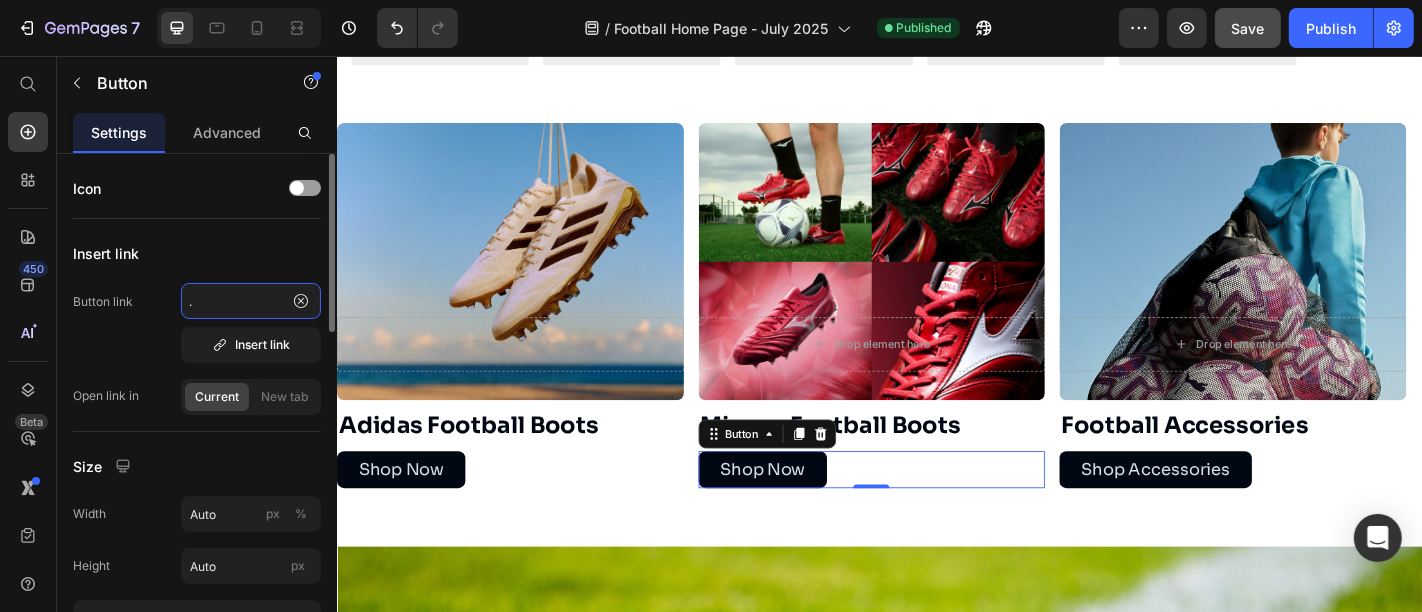 scroll, scrollTop: 0, scrollLeft: 97, axis: horizontal 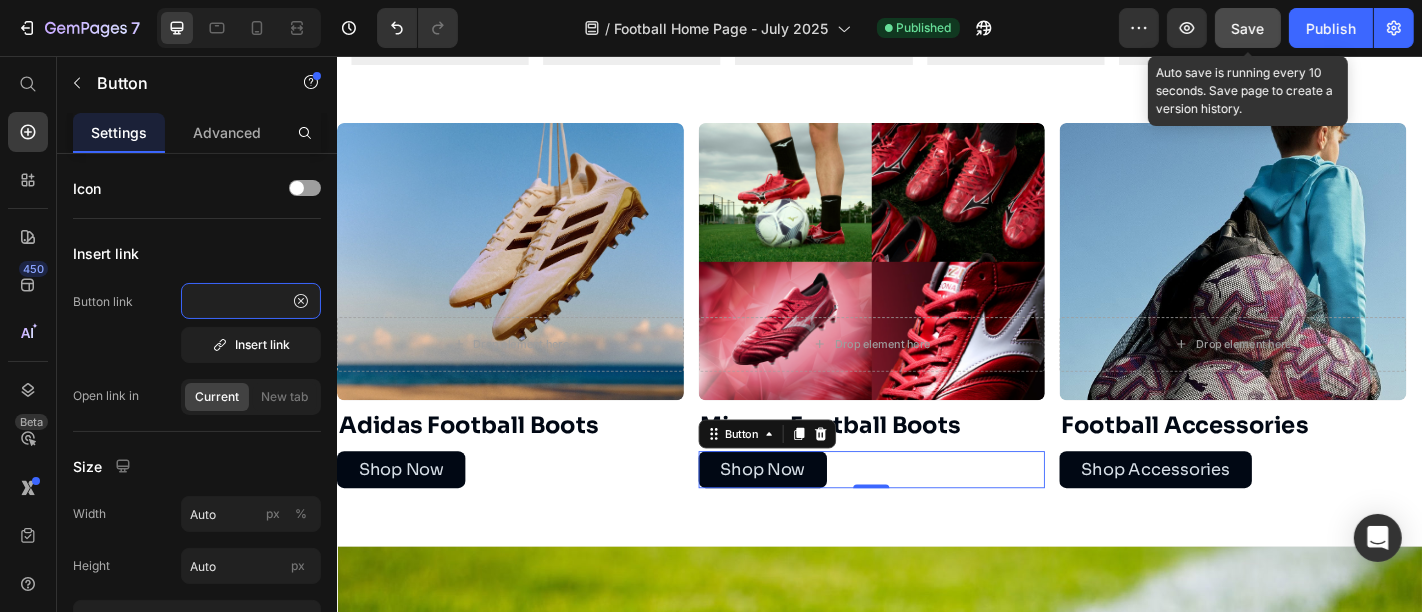 type on "/collections/mizuno-football-boots" 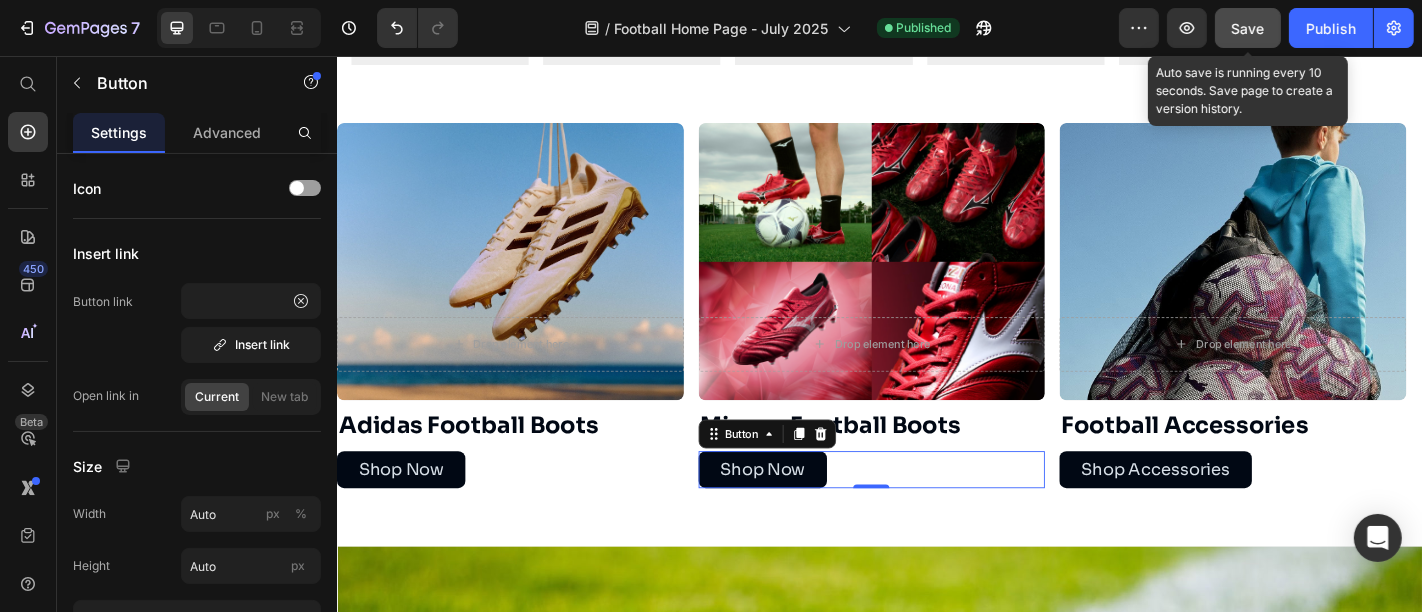 click on "Save" 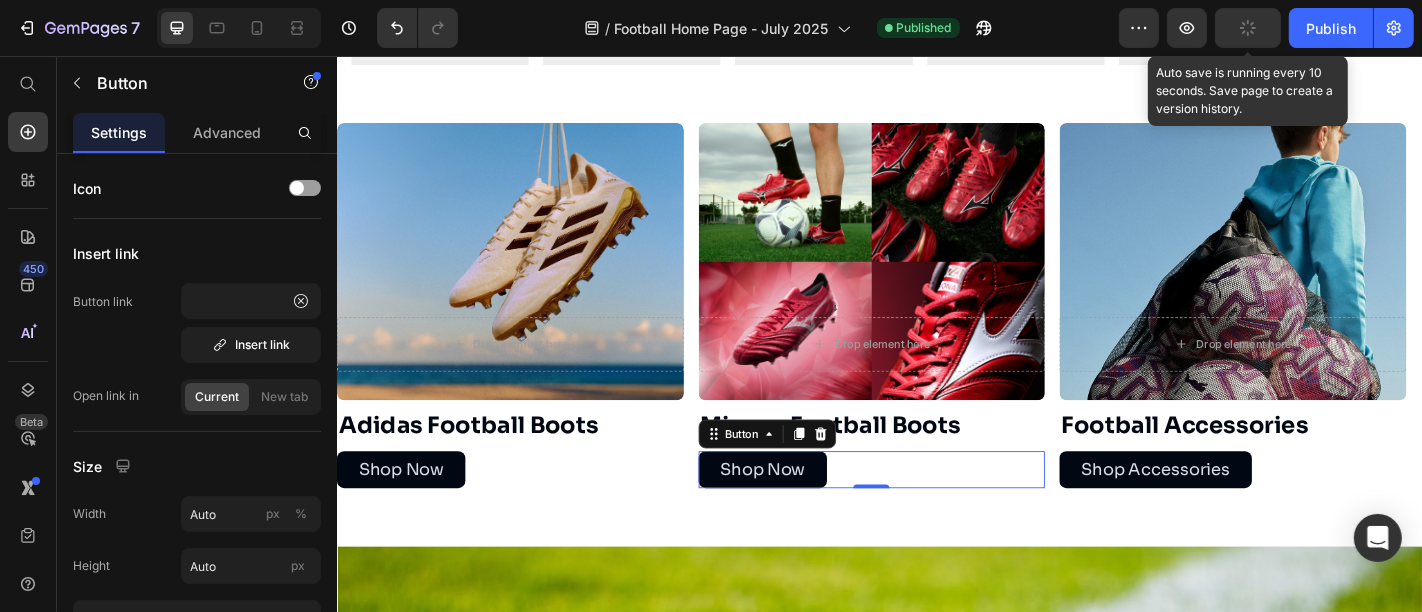 scroll, scrollTop: 0, scrollLeft: 0, axis: both 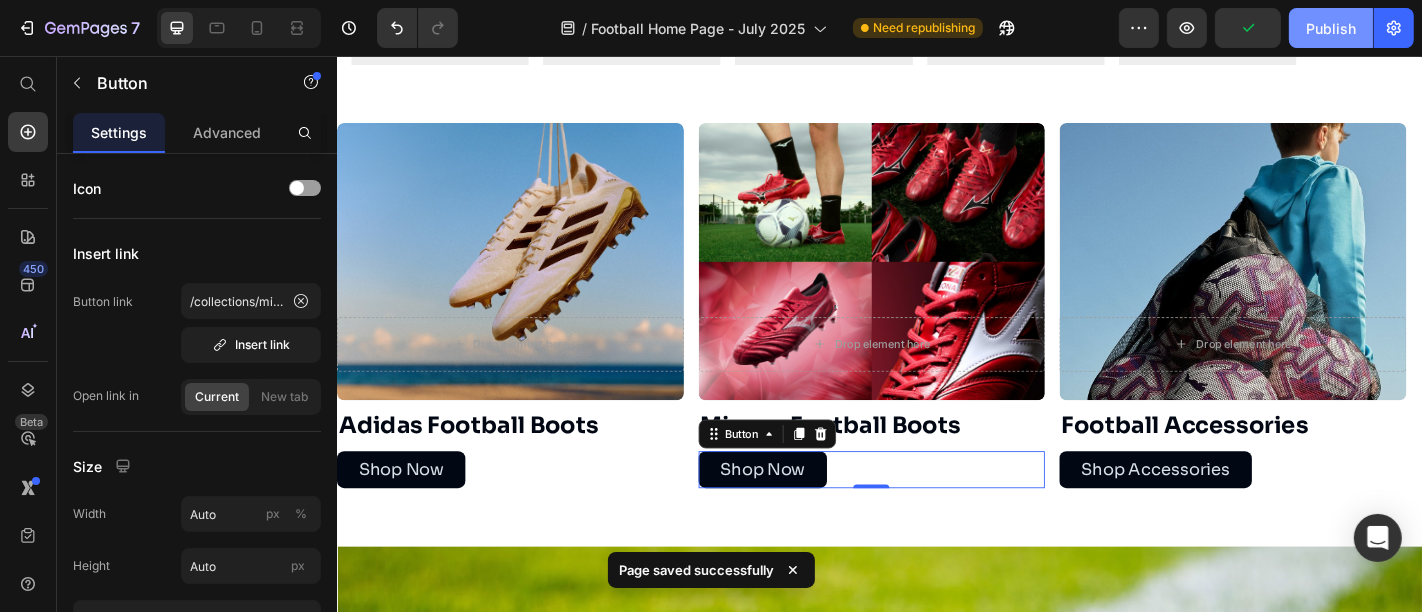 click on "Publish" at bounding box center [1331, 28] 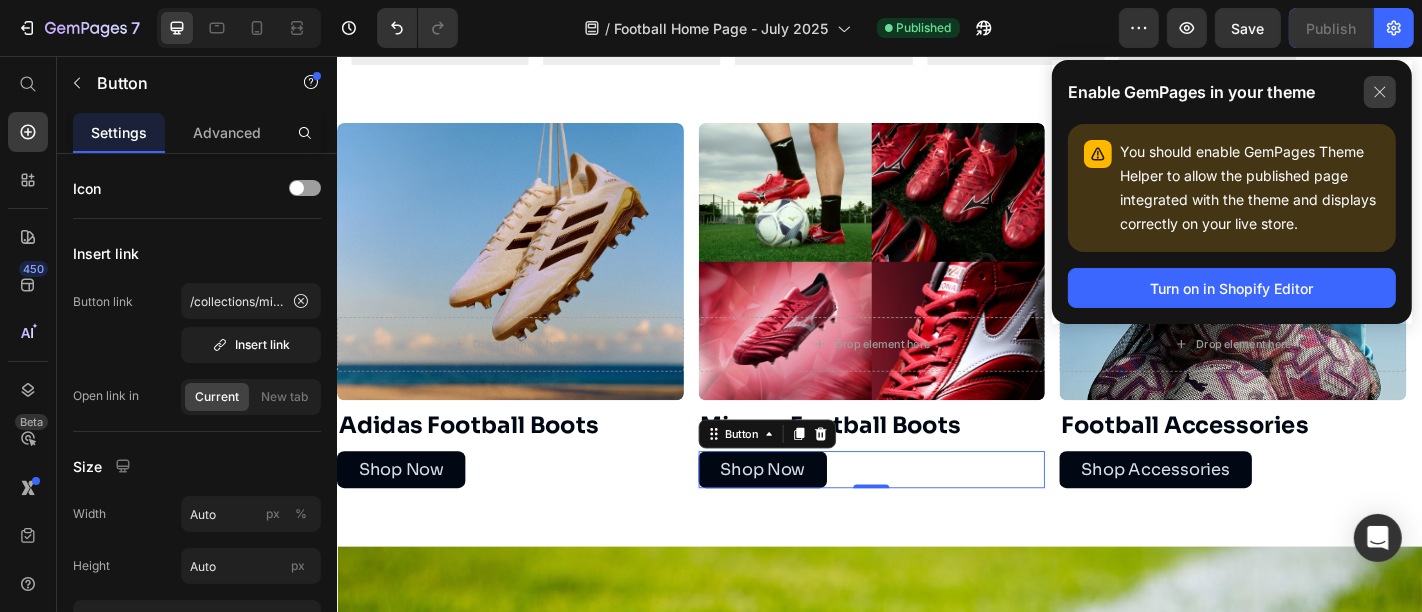 click 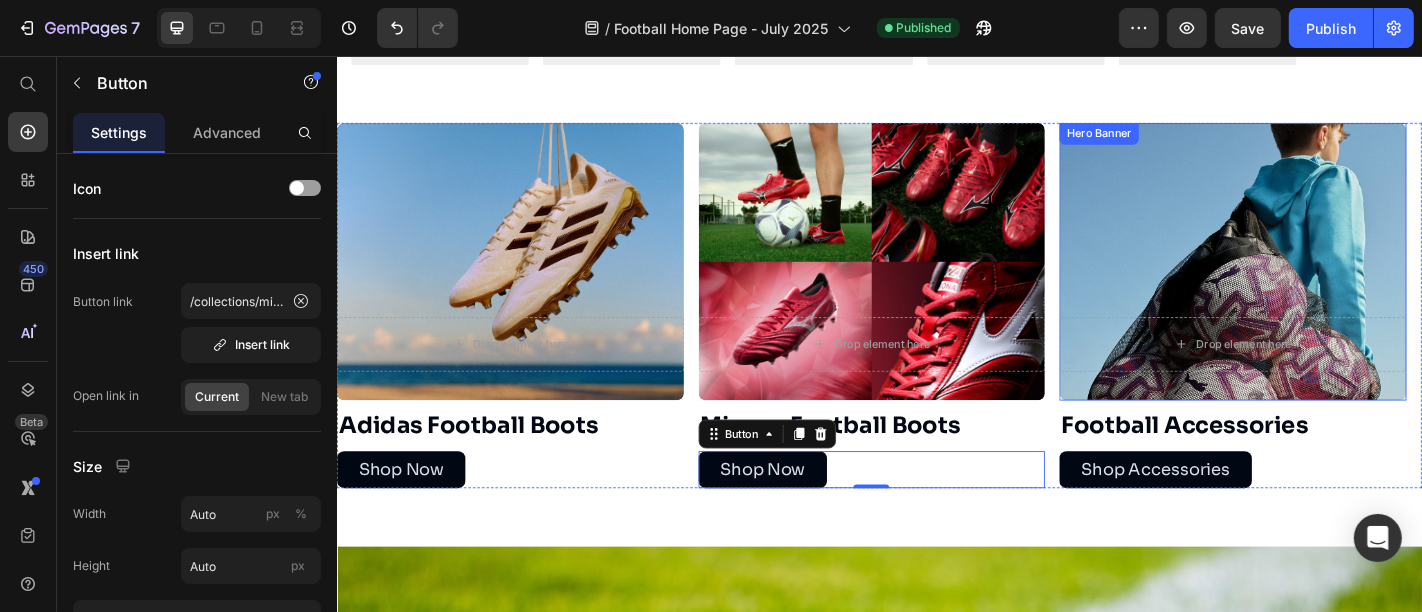 scroll, scrollTop: 500, scrollLeft: 0, axis: vertical 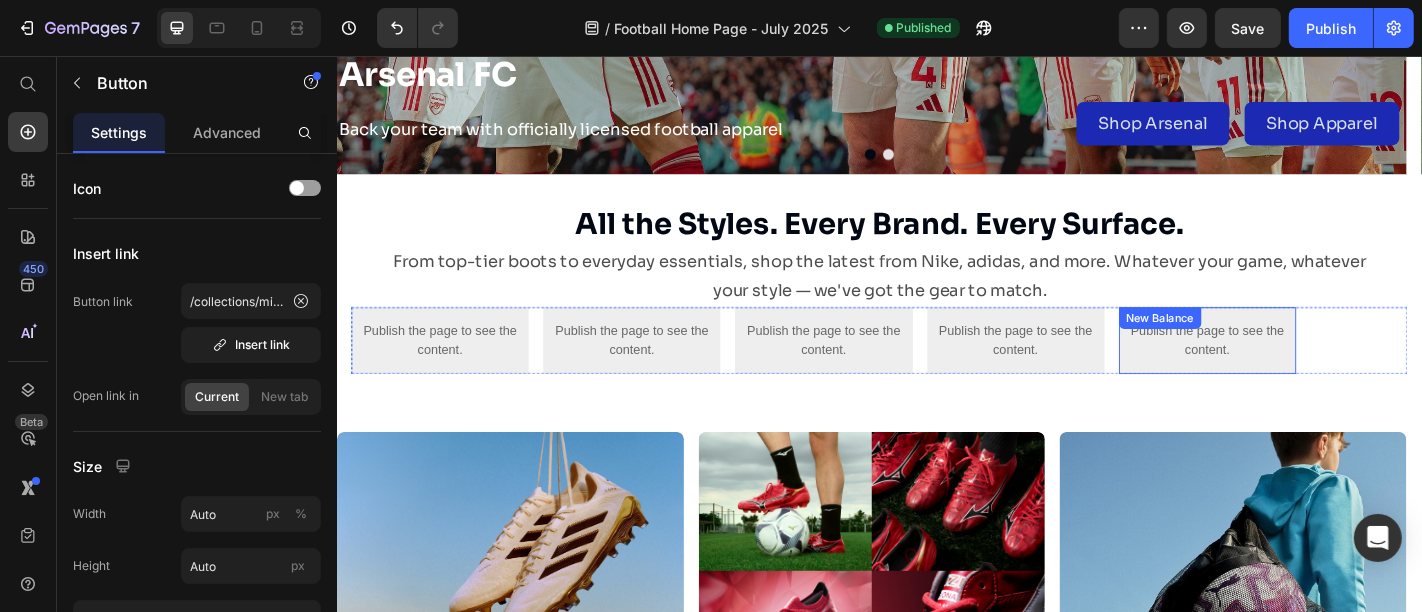 click on "Publish the page to see the content." at bounding box center (1299, 371) 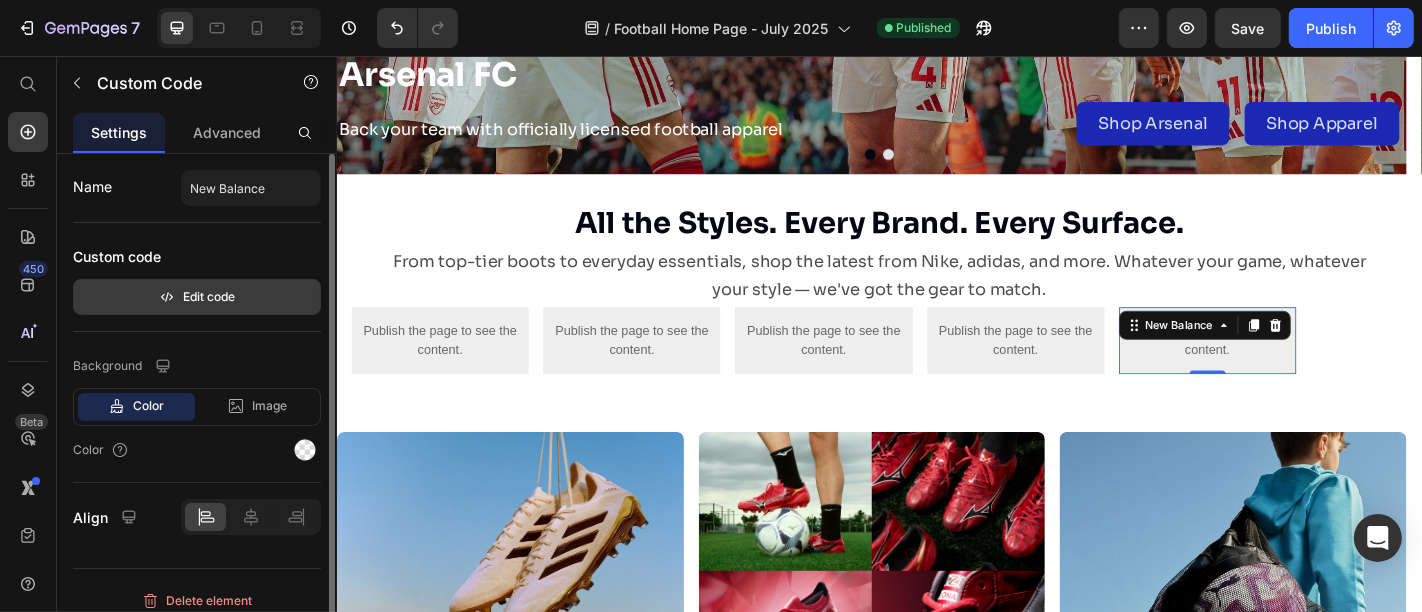 click on "Edit code" at bounding box center (197, 297) 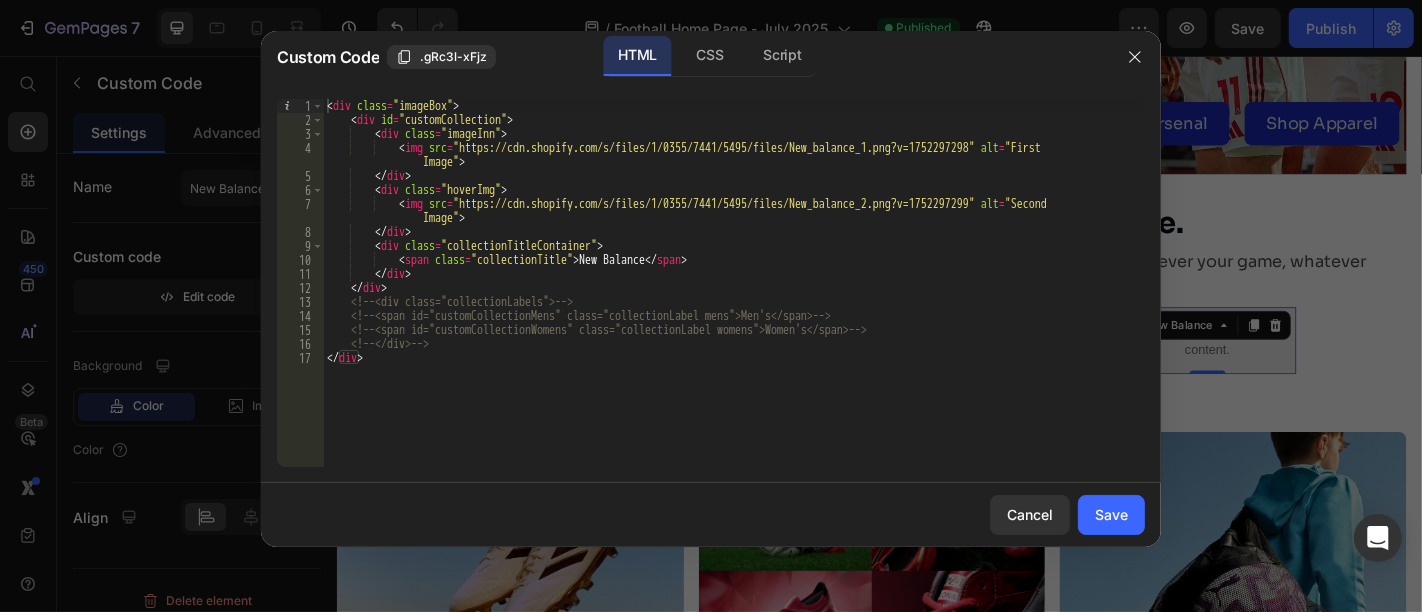 click on "< div   class = "imageBox" >      < div   id = "customCollection" >           < div   class = "imageInn" >                < img   src = "https://cdn.shopify.com/s/files/1/0355/7441/5495/files/New_balance_1.png?v=1752297298"   alt = "First                   Image" >           </ div >           < div   class = "hoverImg" >                < img   src = "https://cdn.shopify.com/s/files/1/0355/7441/5495/files/New_balance_2.png?v=1752297299"   alt = "Second                   Image" >           </ div >           < div   class = "collectionTitleContainer" >                < span   class = "collectionTitle" > New Balance </ span >           </ div >      </ div >      <!-- <div class="collectionLabels"> -->      <!--     <span id="customCollectionMens" class="collectionLabel mens">Men's</span> -->      <!--     <span id="customCollectionWomens" class="collectionLabel womens">Women's</span> -->      <!-- </div> --> </ div >" at bounding box center (734, 297) 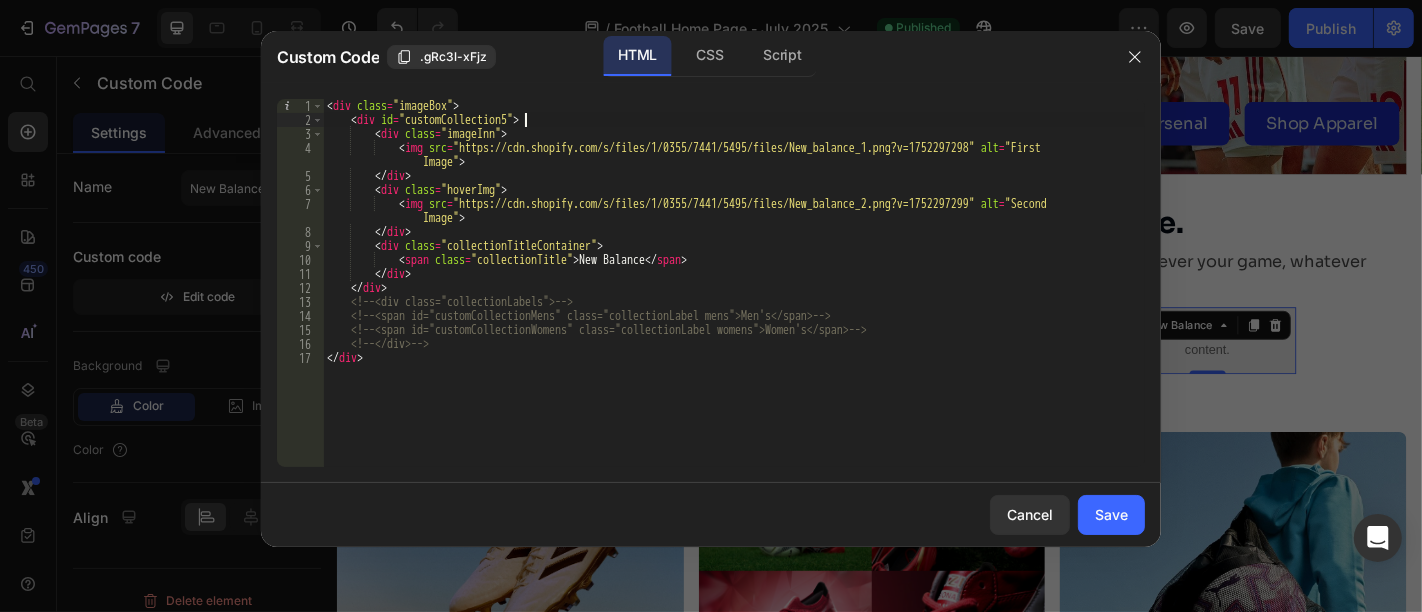 scroll, scrollTop: 0, scrollLeft: 15, axis: horizontal 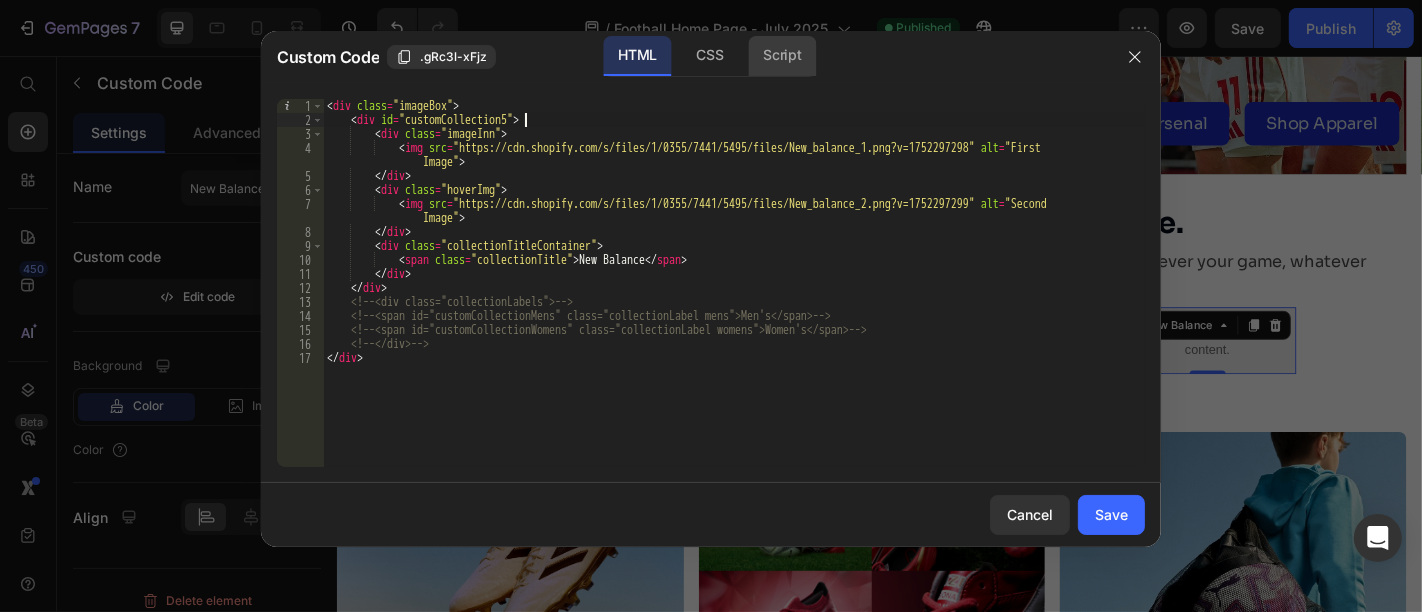 type on "<div id="customCollection5">" 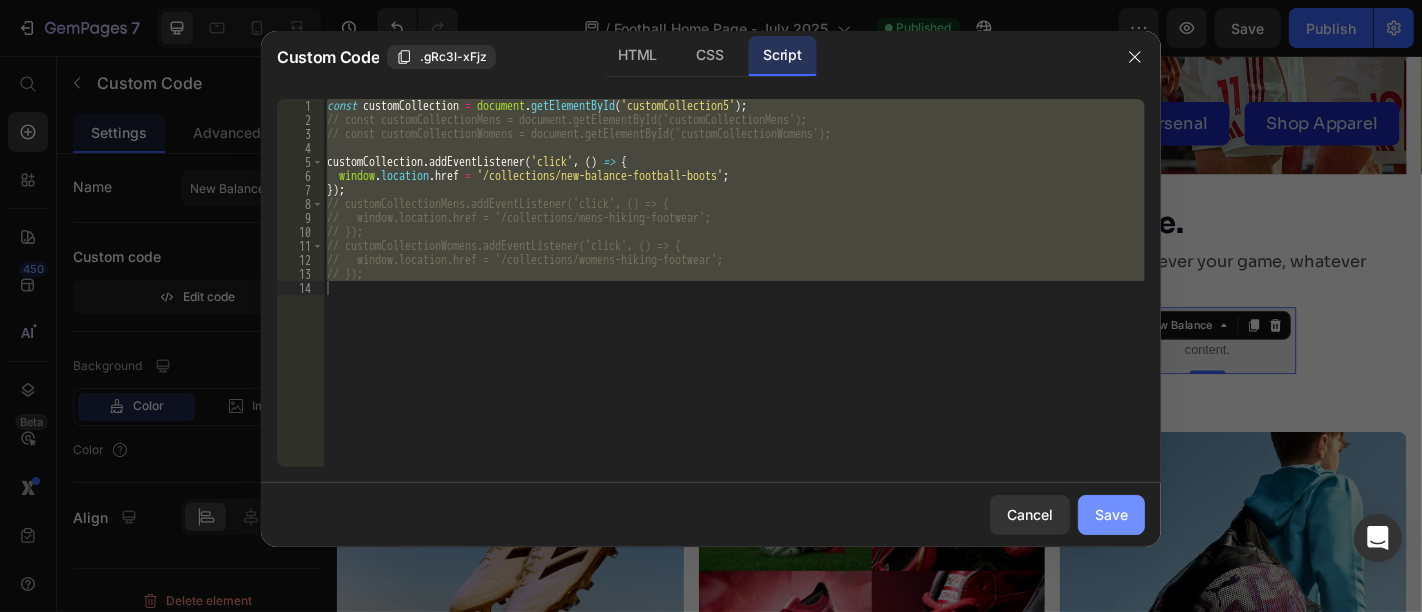 click on "Save" at bounding box center [1111, 514] 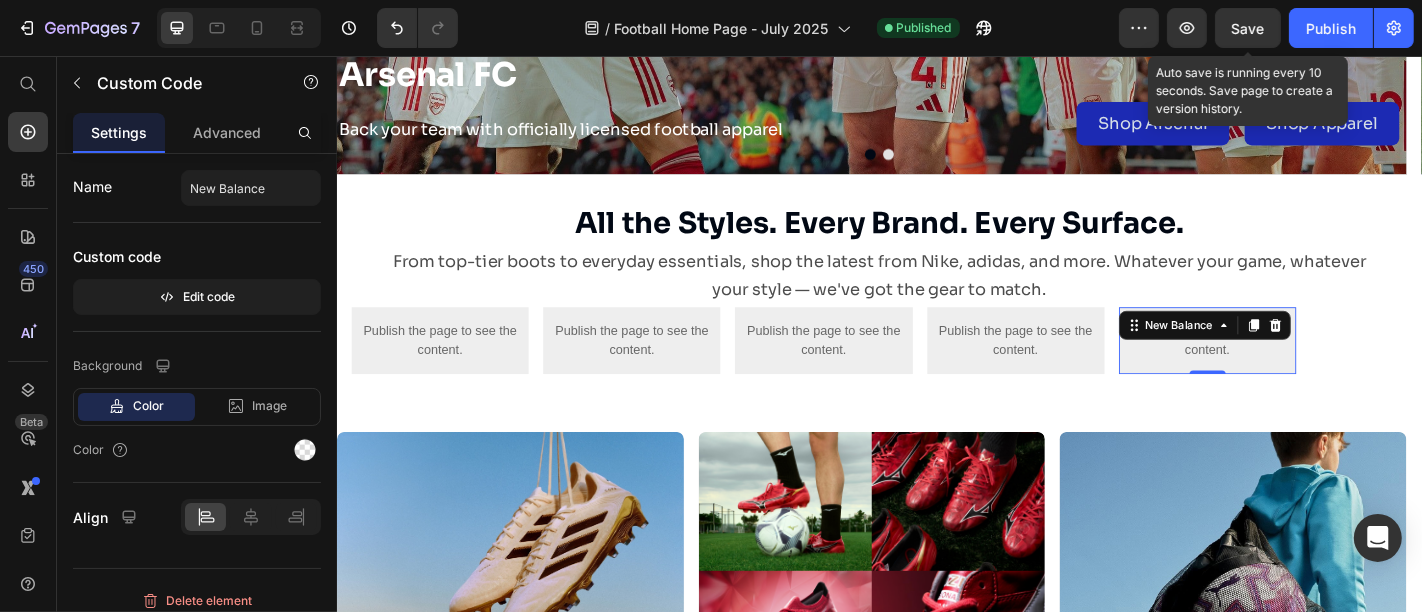 click on "Save" at bounding box center (1248, 28) 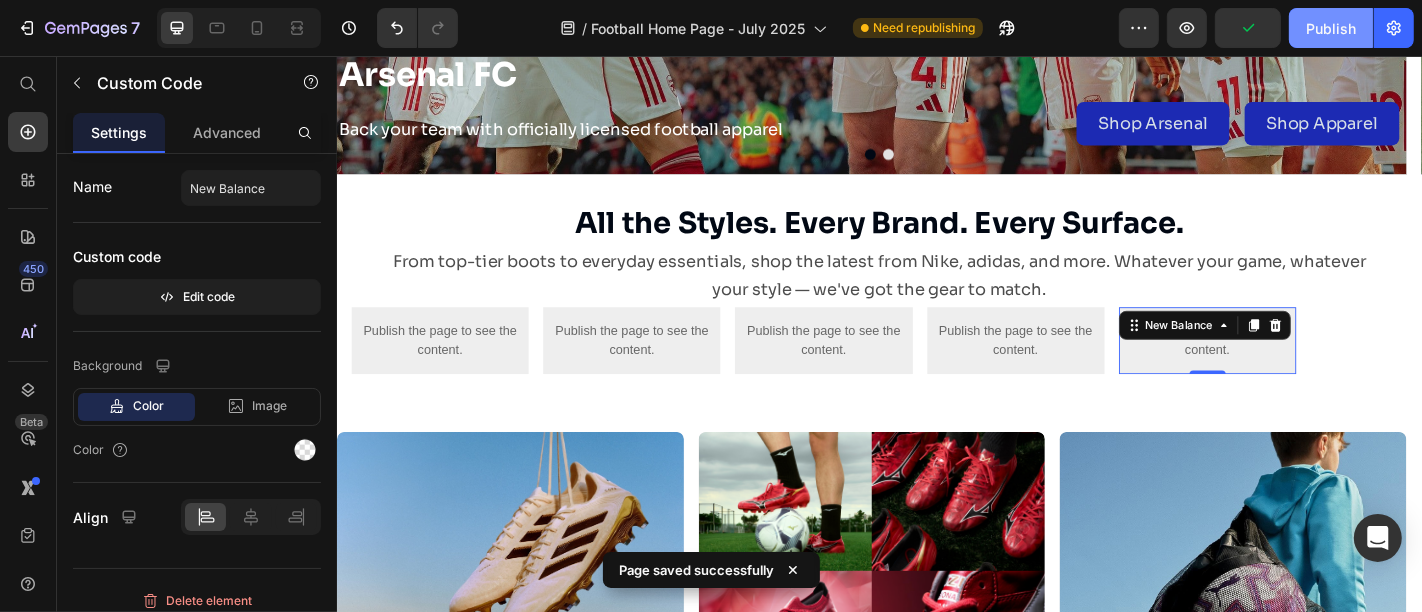 click on "Publish" 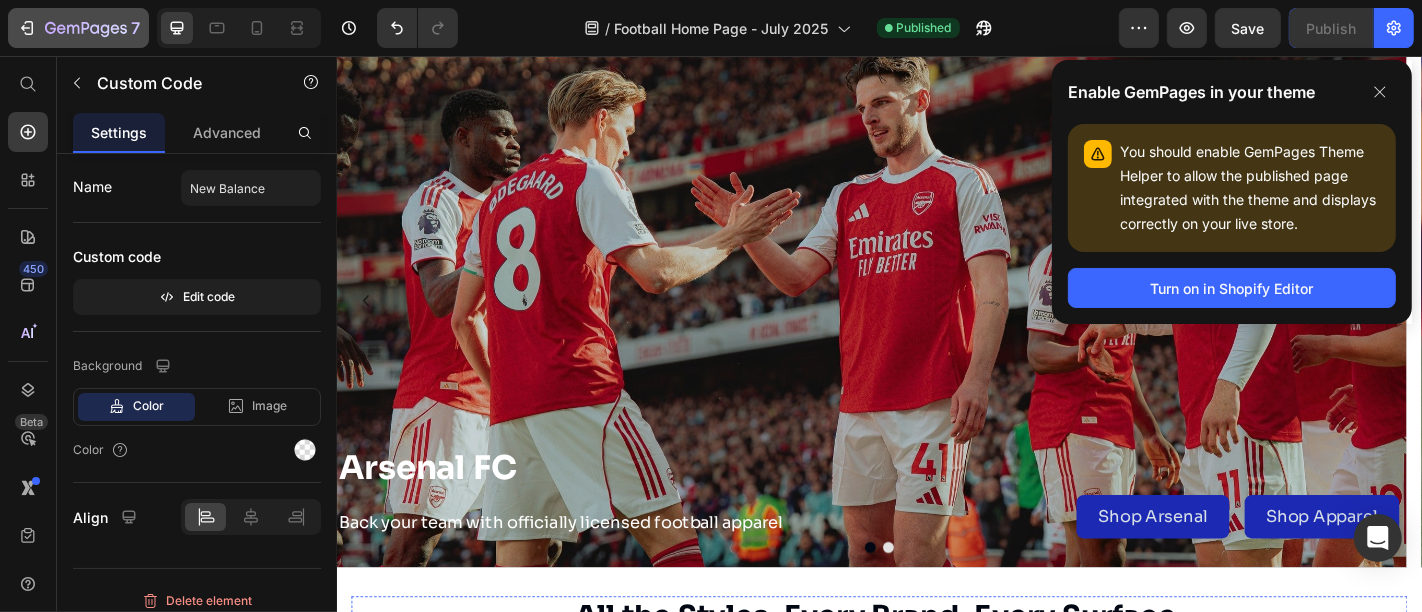 scroll, scrollTop: 21, scrollLeft: 0, axis: vertical 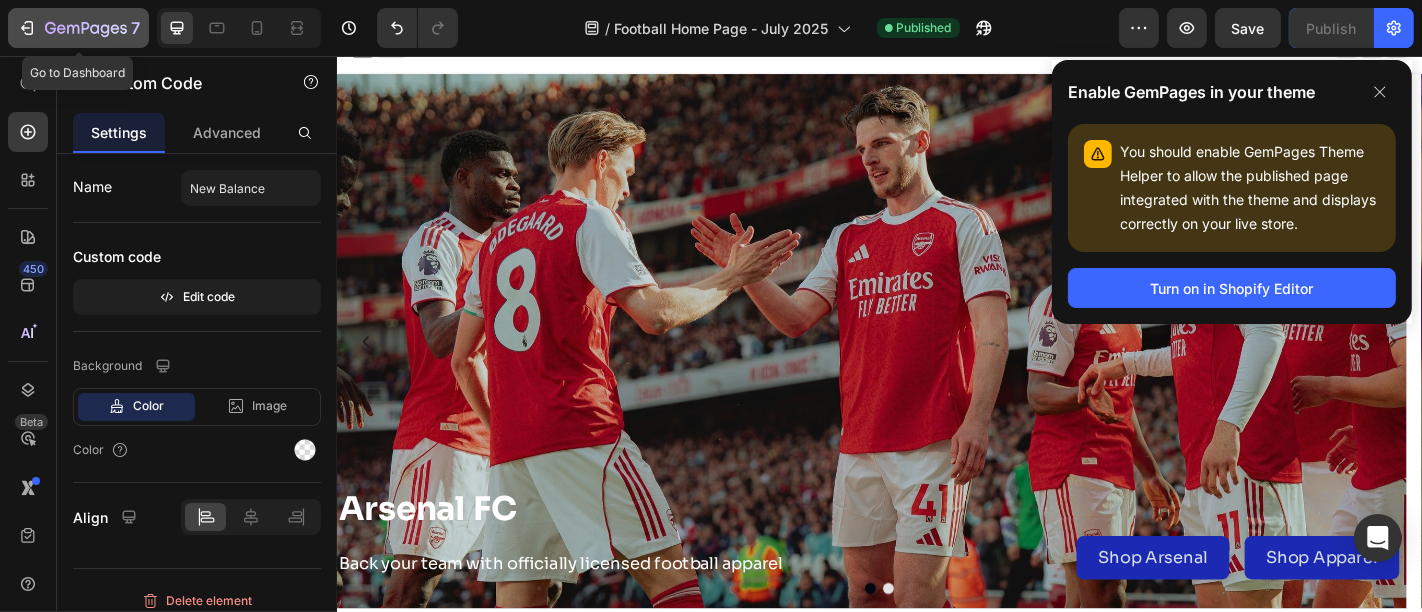 click 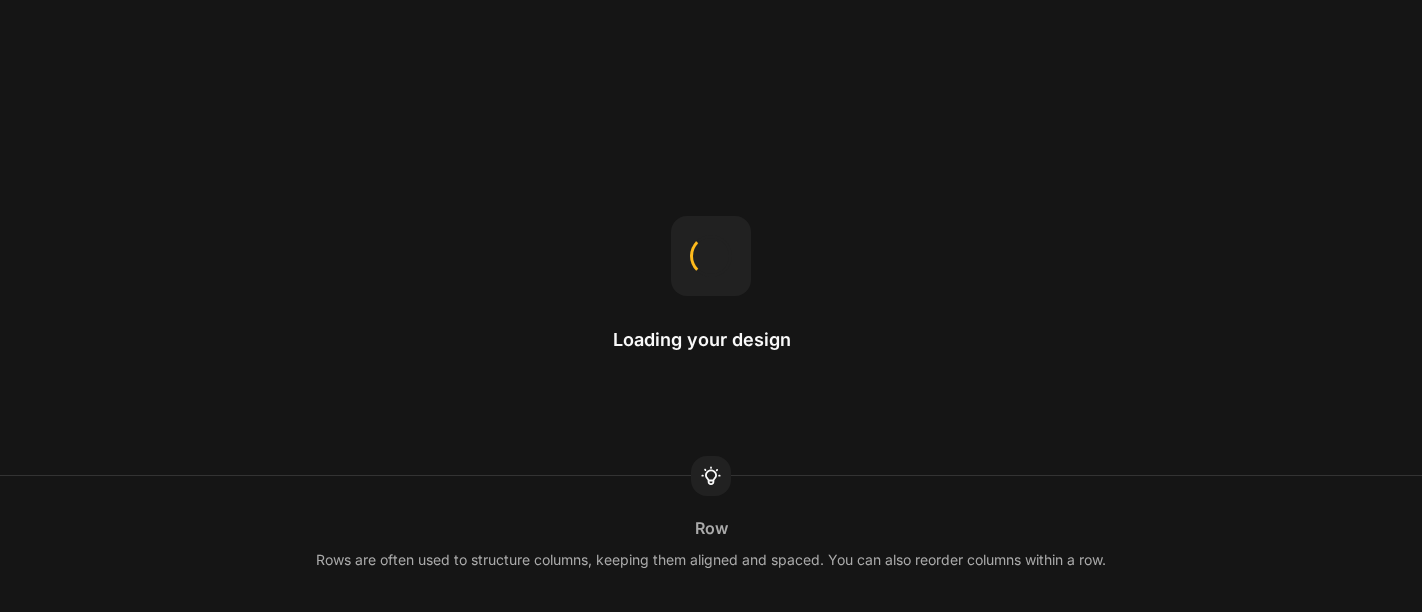 scroll, scrollTop: 0, scrollLeft: 0, axis: both 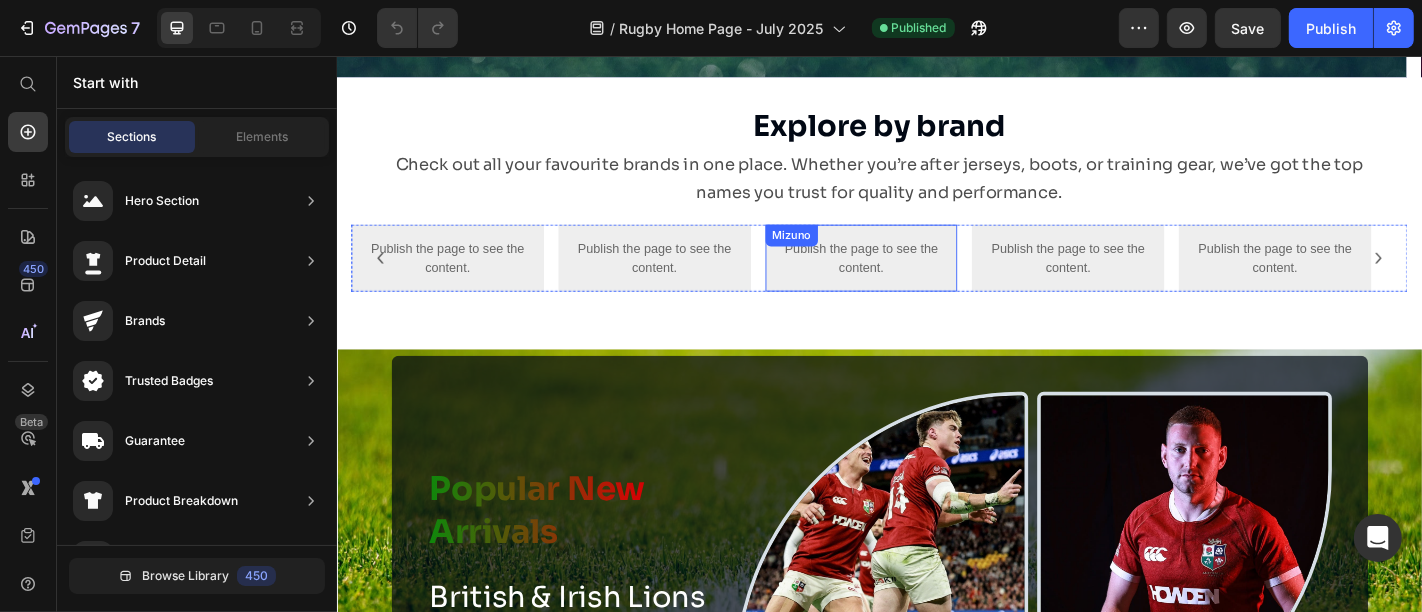 click on "Publish the page to see the content." at bounding box center (916, 279) 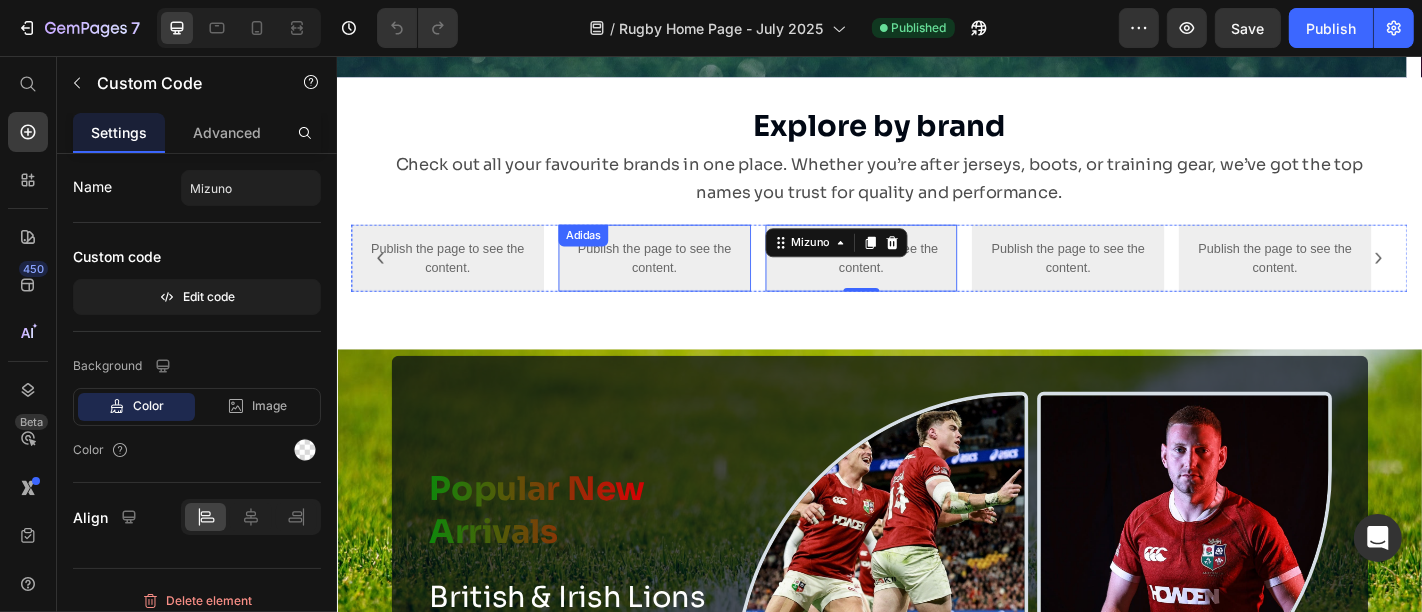 click on "Publish the page to see the content." at bounding box center (687, 279) 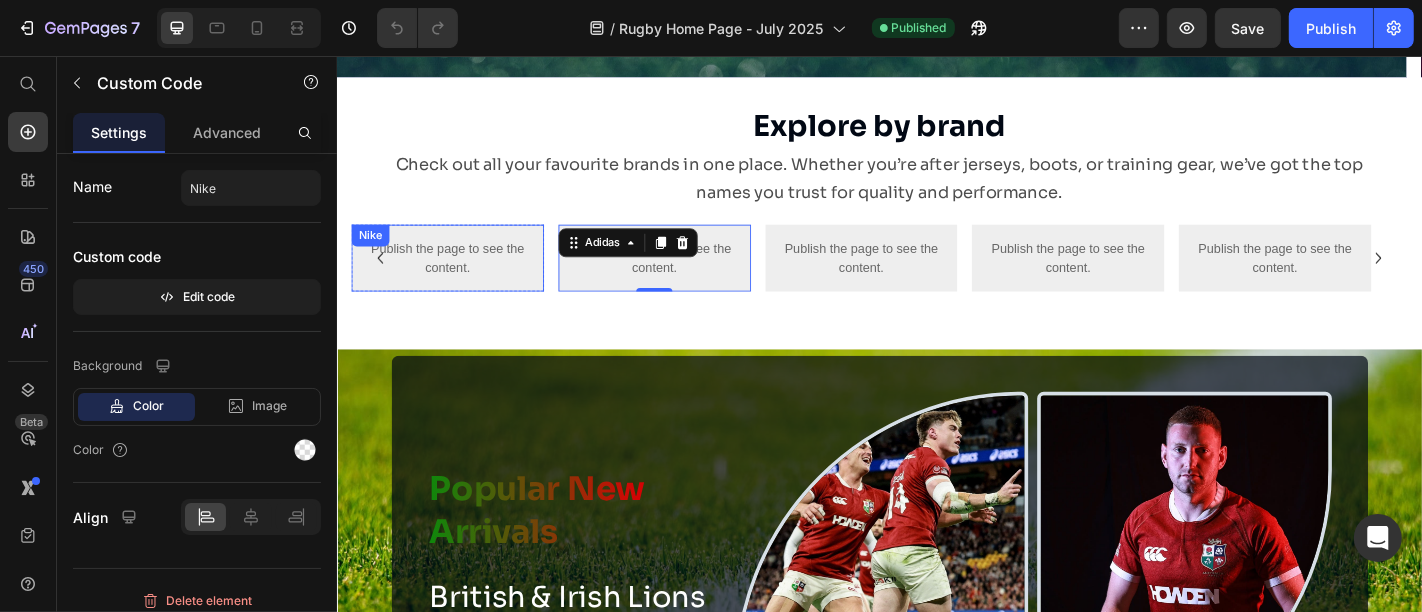 click on "Publish the page to see the content." at bounding box center (458, 279) 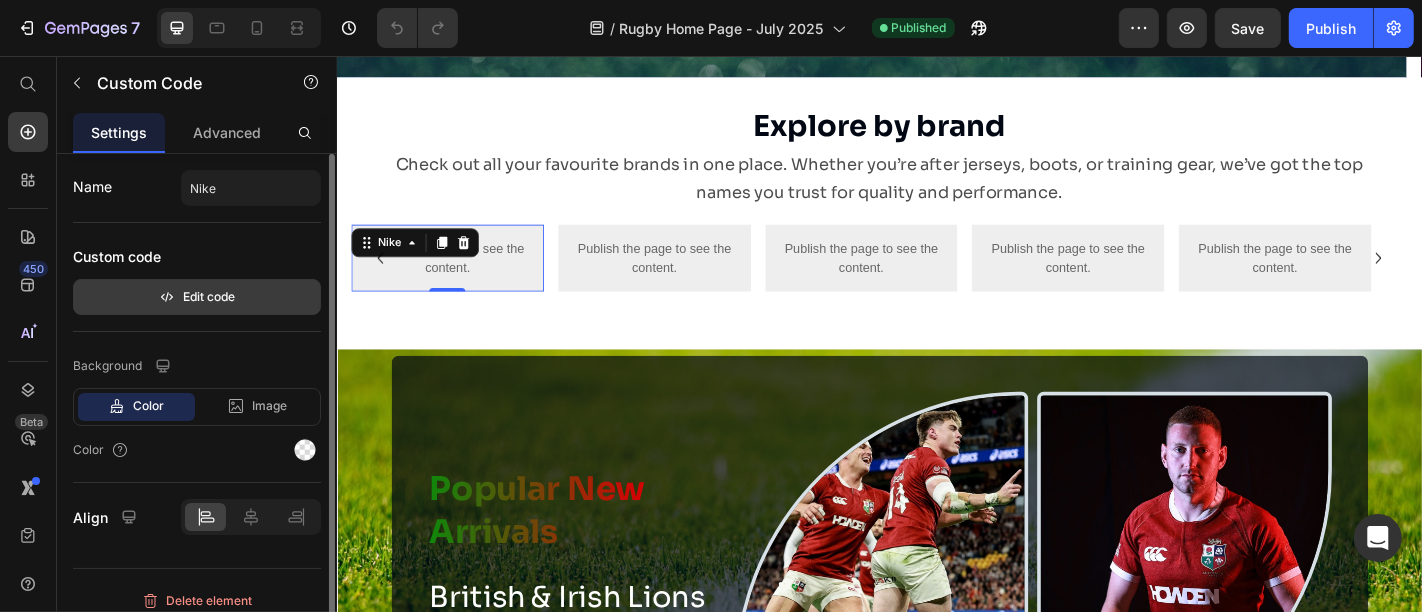 click on "Edit code" at bounding box center (197, 297) 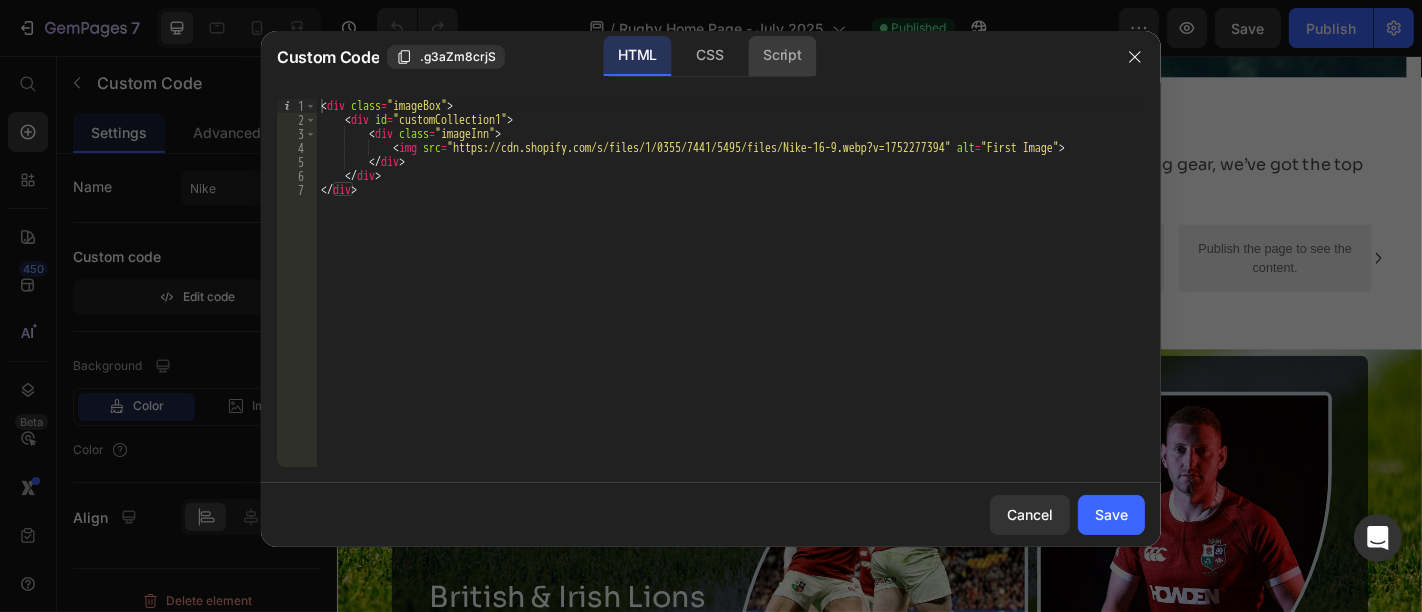 click on "Script" 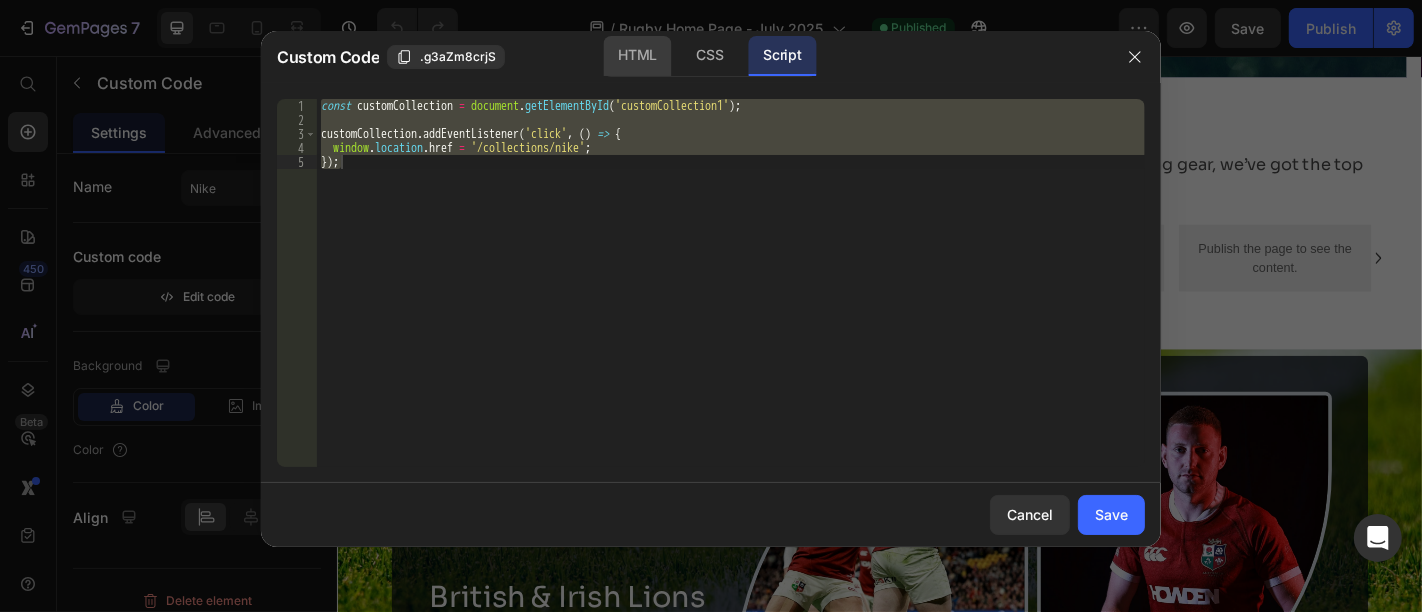 click on "HTML" 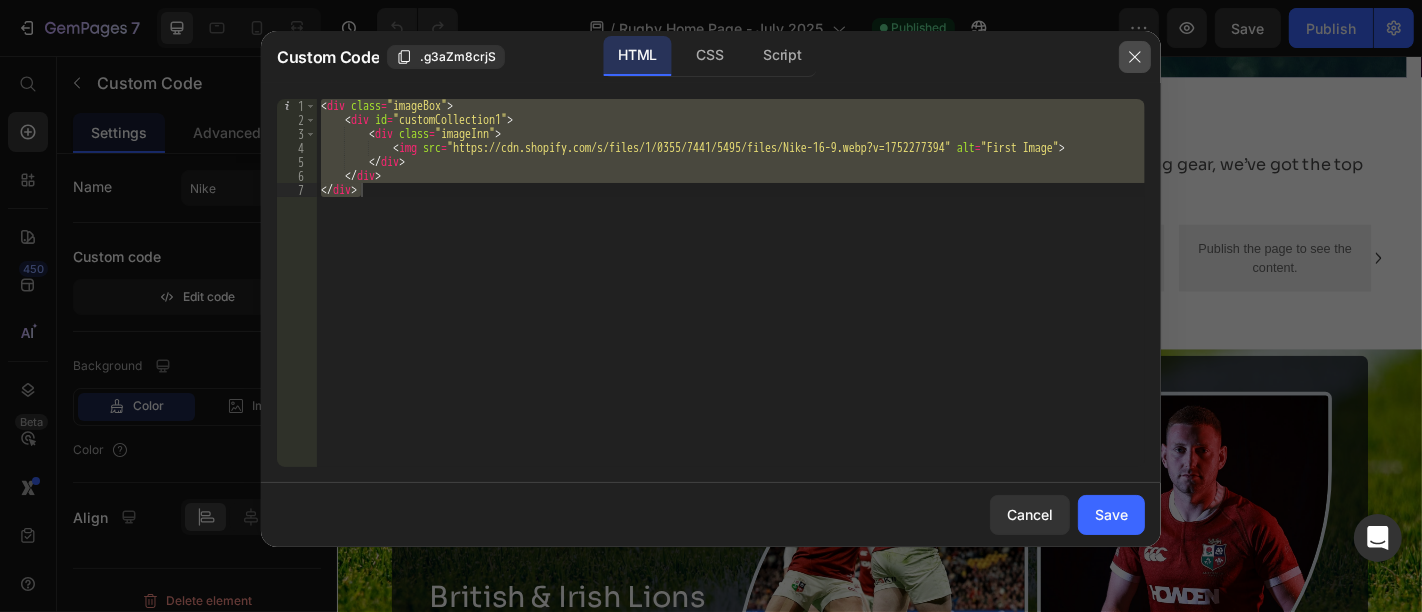 click at bounding box center (1135, 57) 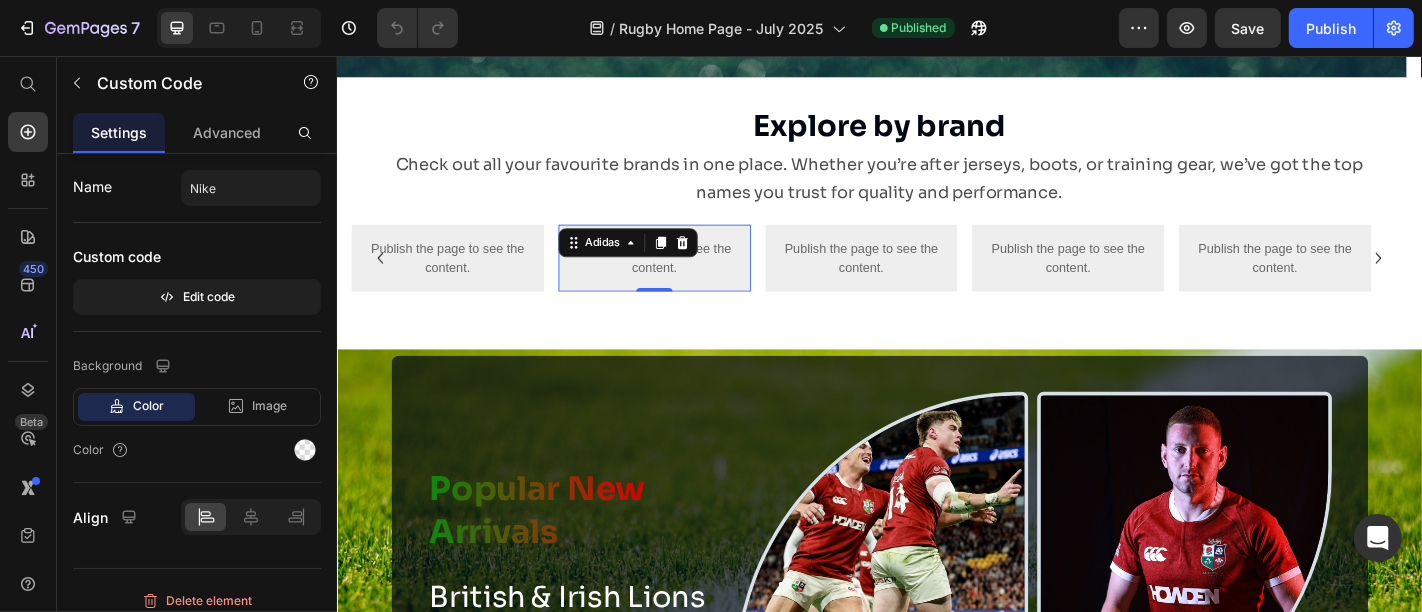 click on "Publish the page to see the content." at bounding box center (687, 279) 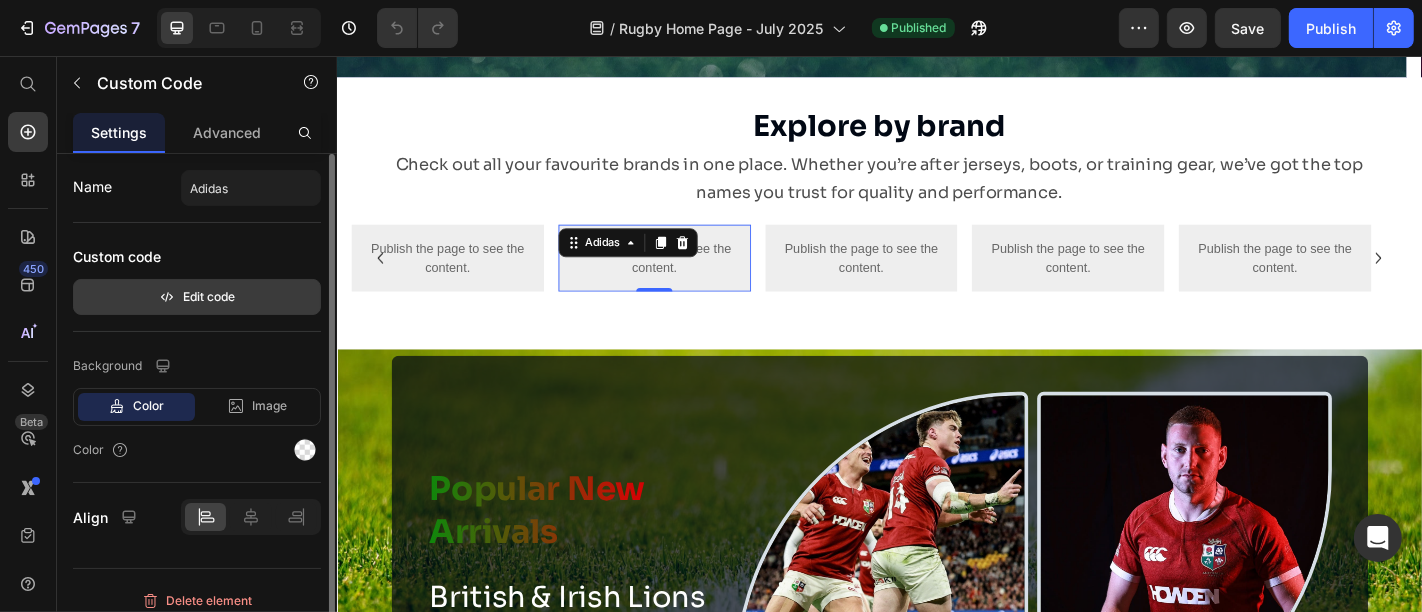 click on "Edit code" at bounding box center [197, 297] 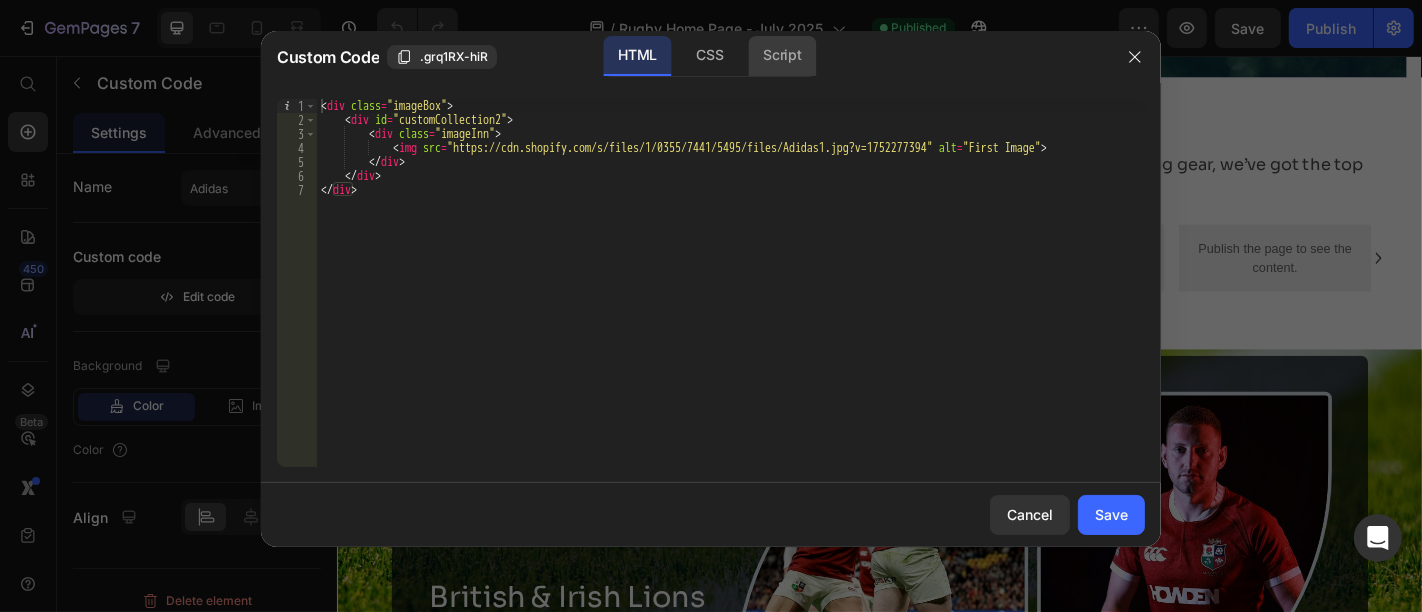 click on "Script" 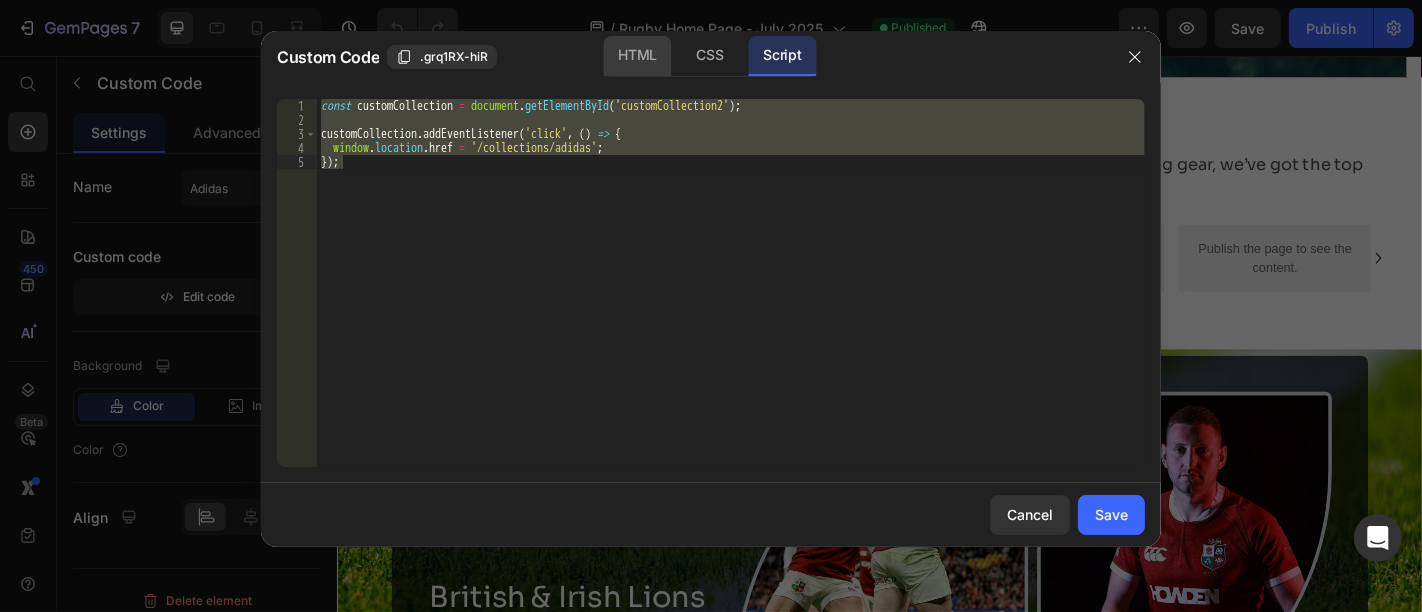 click on "HTML" 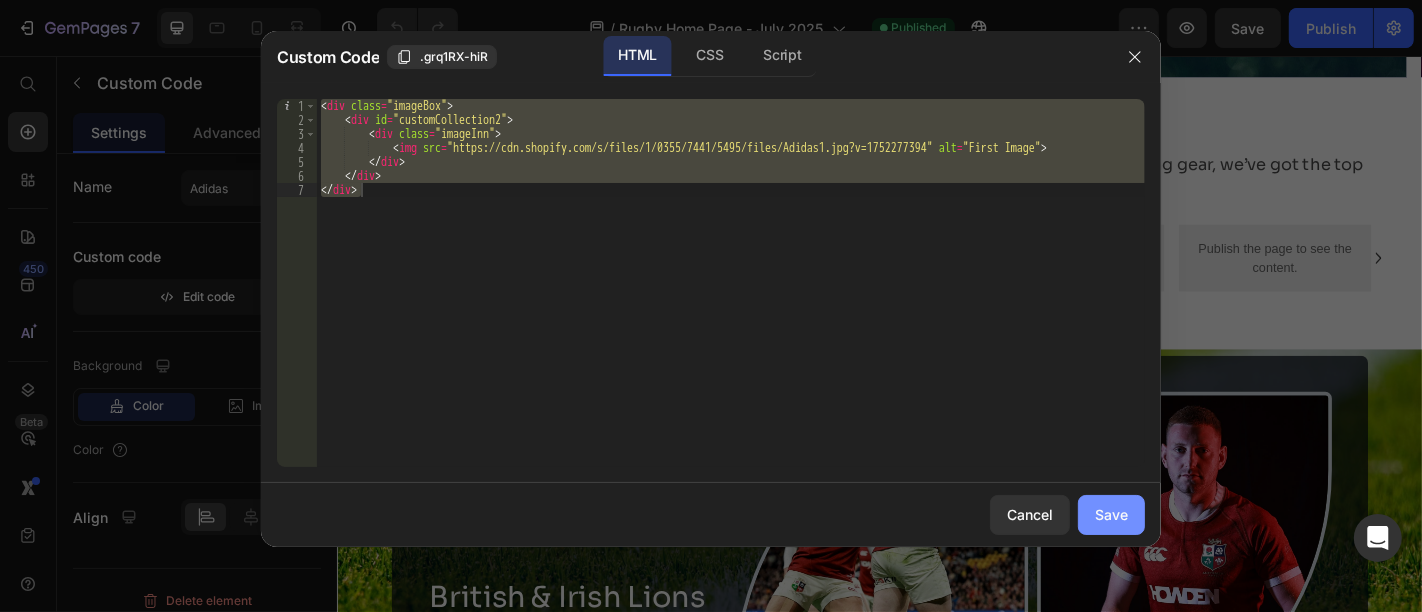 click on "Save" 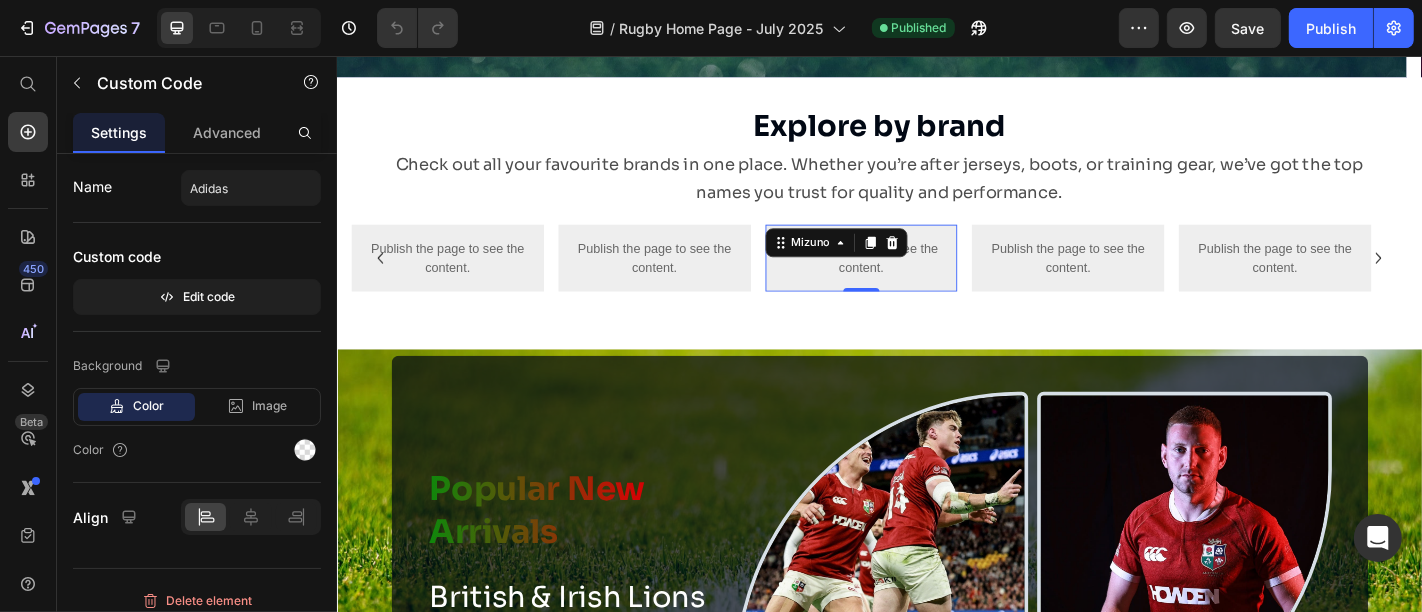 click on "Publish the page to see the content." at bounding box center (916, 279) 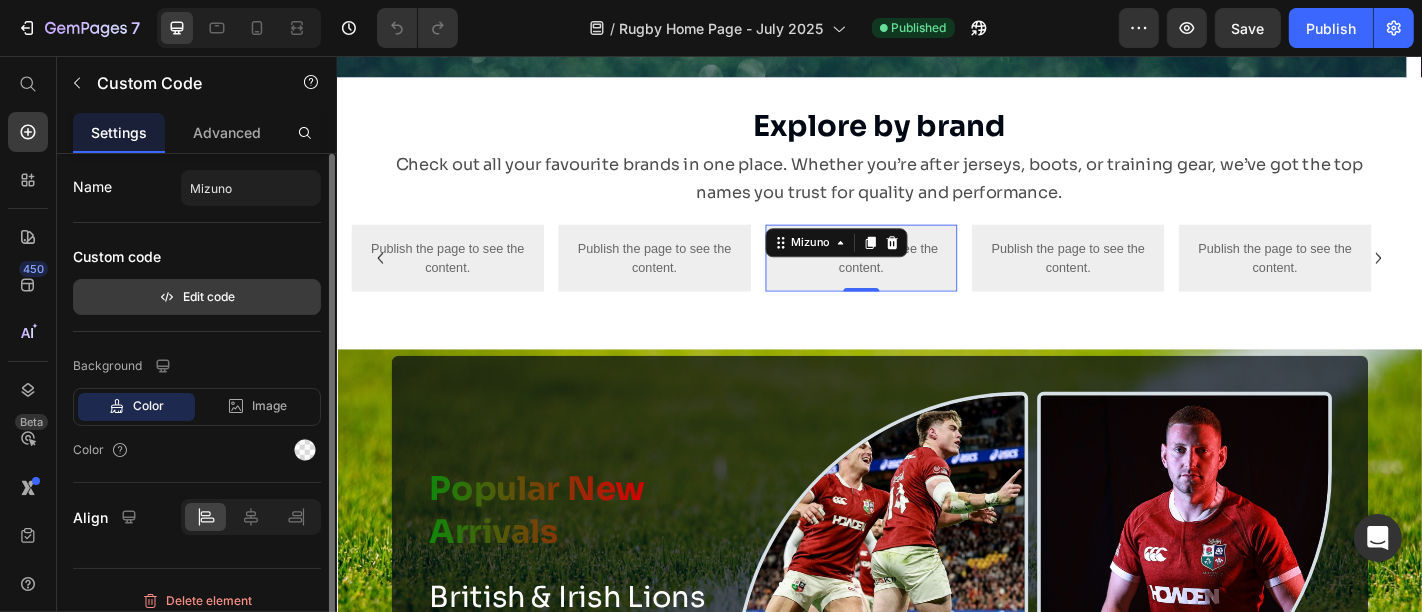 click on "Edit code" at bounding box center [197, 297] 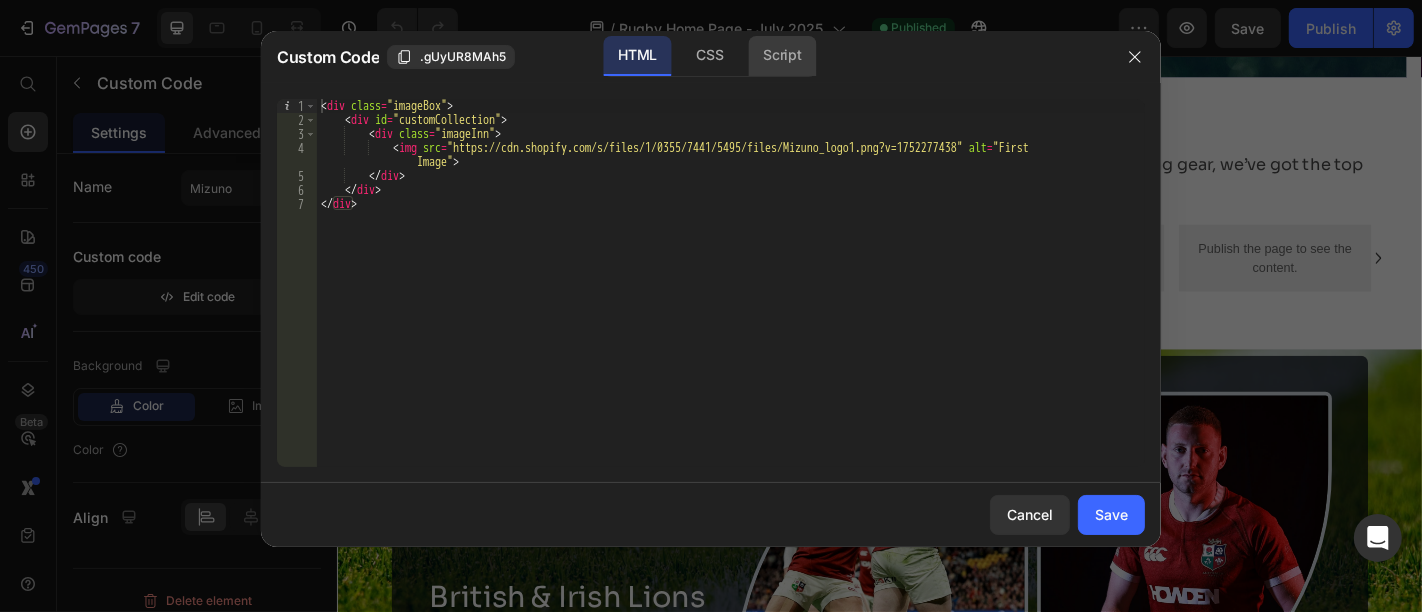 click on "Script" 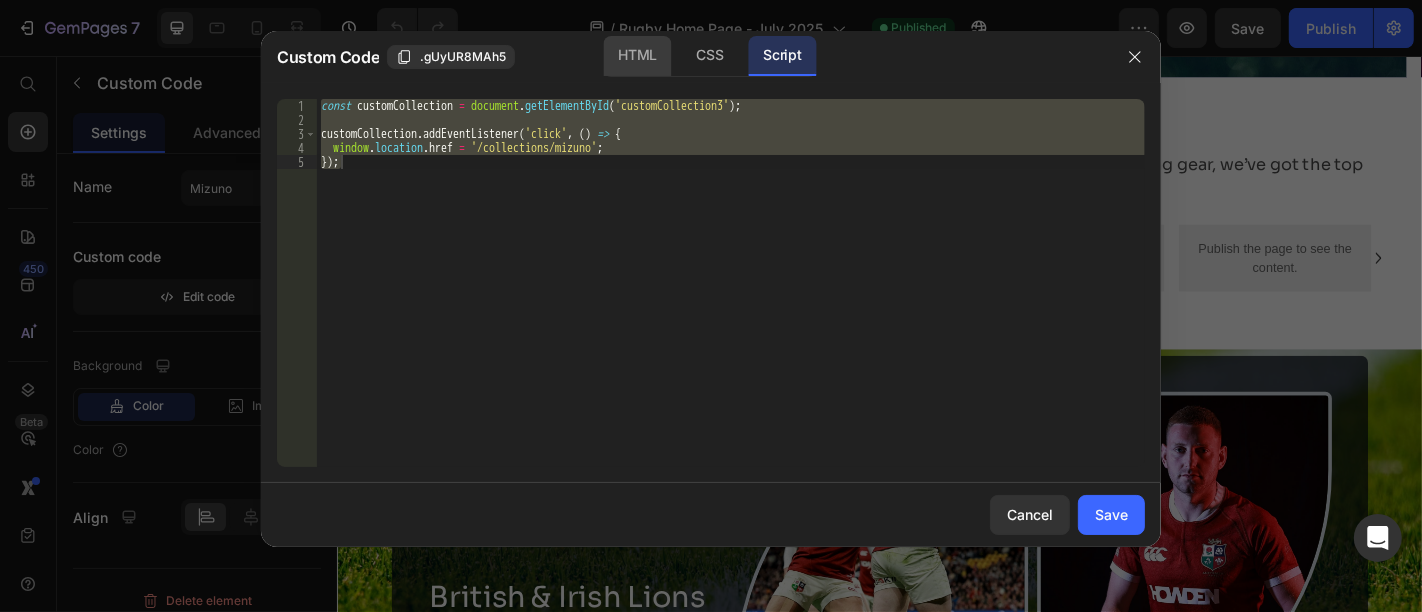 click on "HTML" 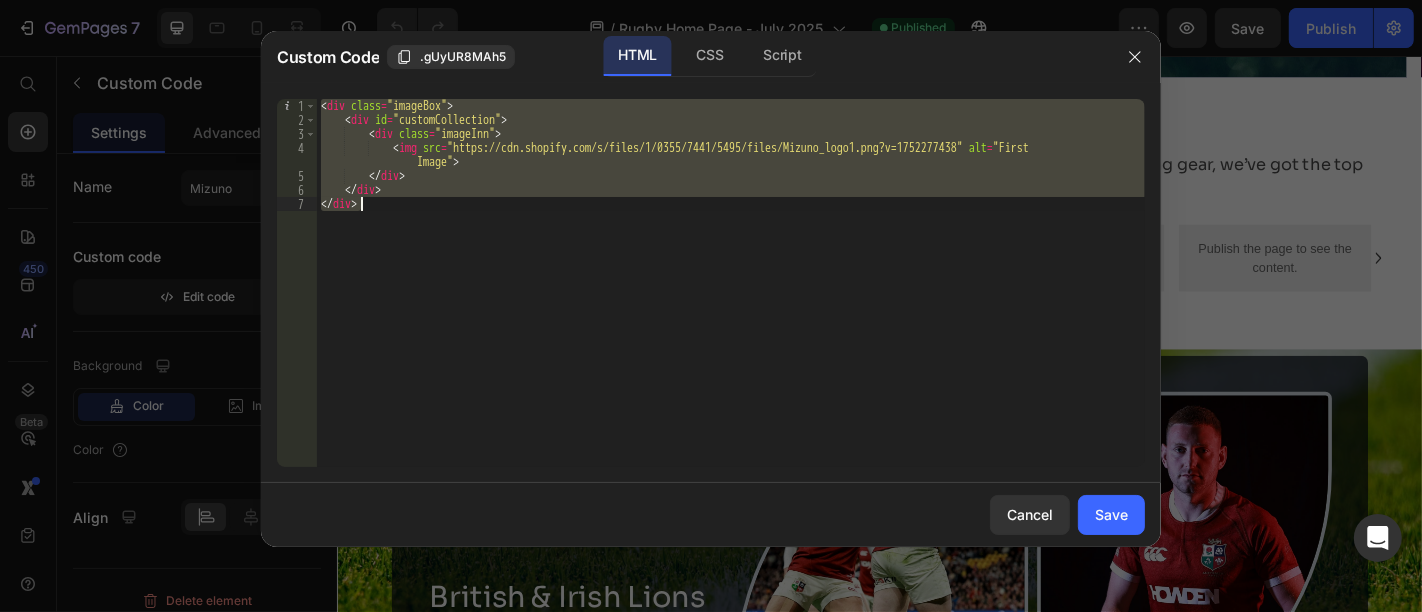 click on "< div   class = "imageBox" >      < div   id = "customCollection" >           < div   class = "imageInn" >                < img   src = "https://cdn.shopify.com/s/files/1/0355/7441/5495/files/Mizuno_logo1.png?v=1752277438"   alt = "First                   Image" >           </ div >      </ div > </ div >" at bounding box center [731, 283] 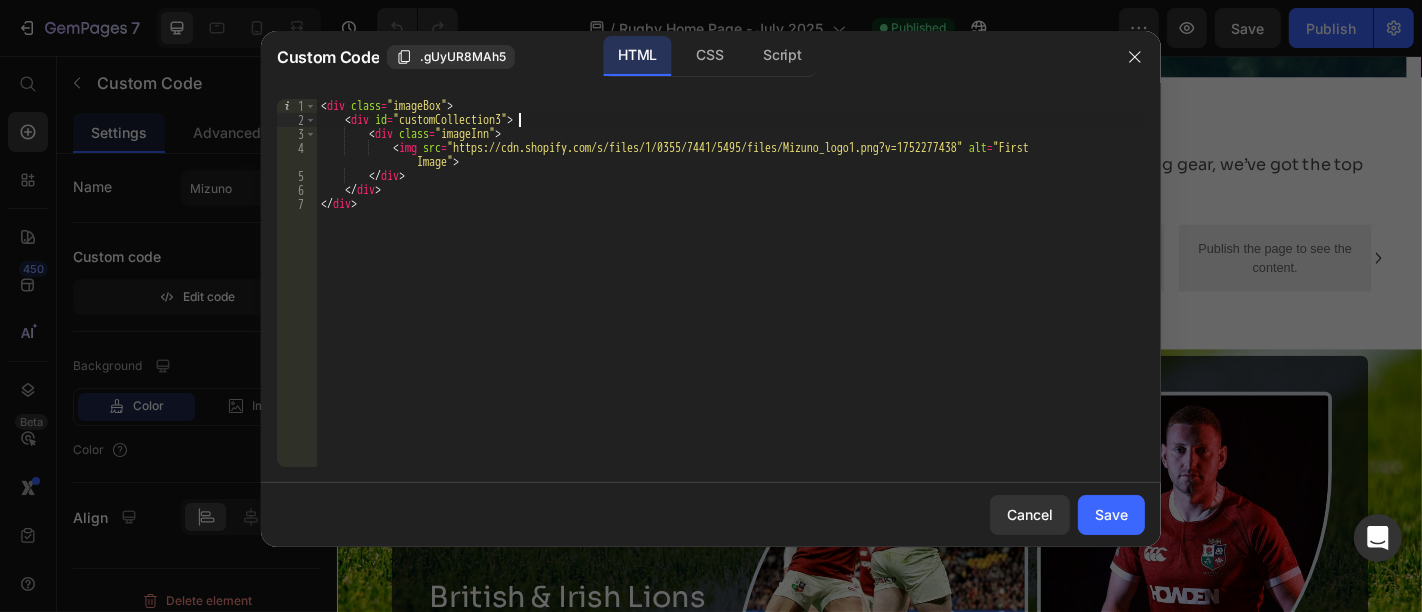 scroll, scrollTop: 0, scrollLeft: 15, axis: horizontal 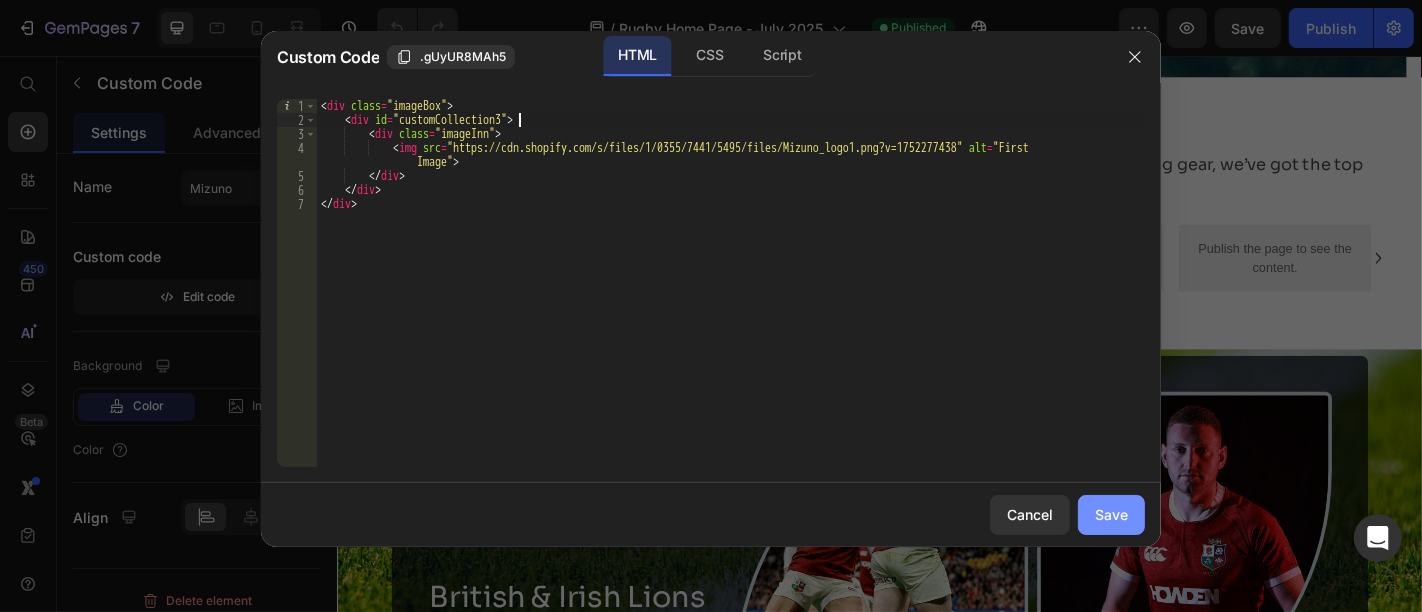 type on "<div id="customCollection3">" 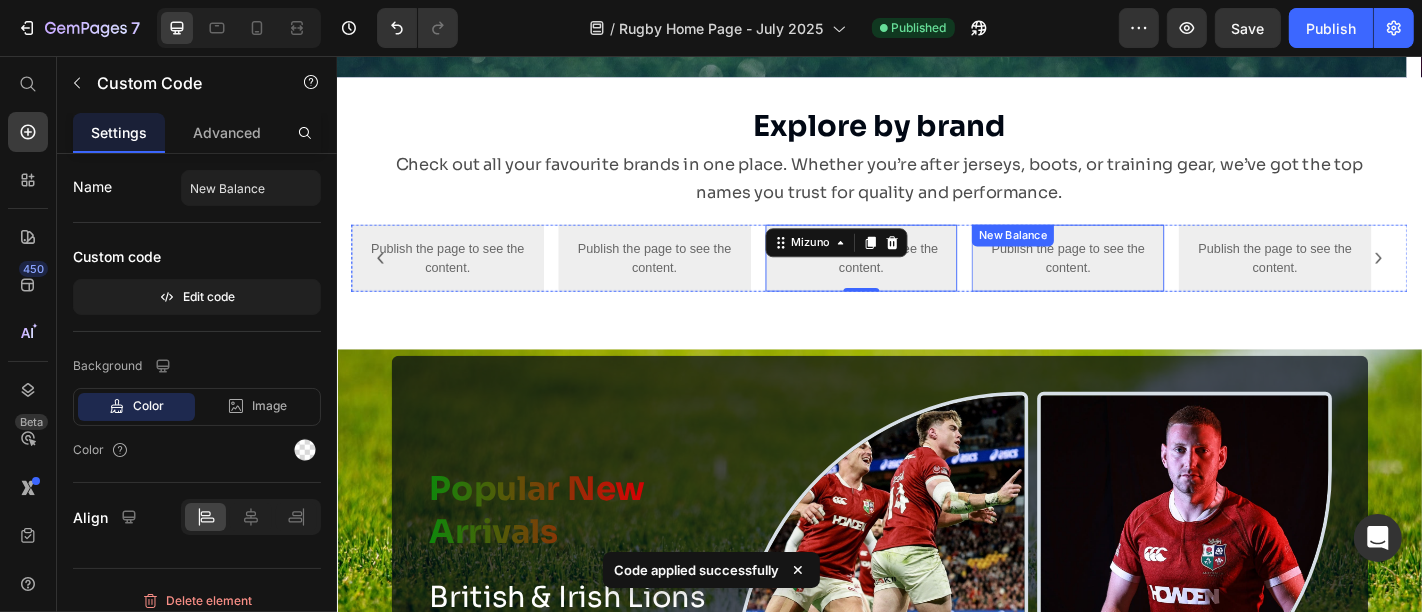 click on "Publish the page to see the content.
New Balance" at bounding box center [1144, 279] 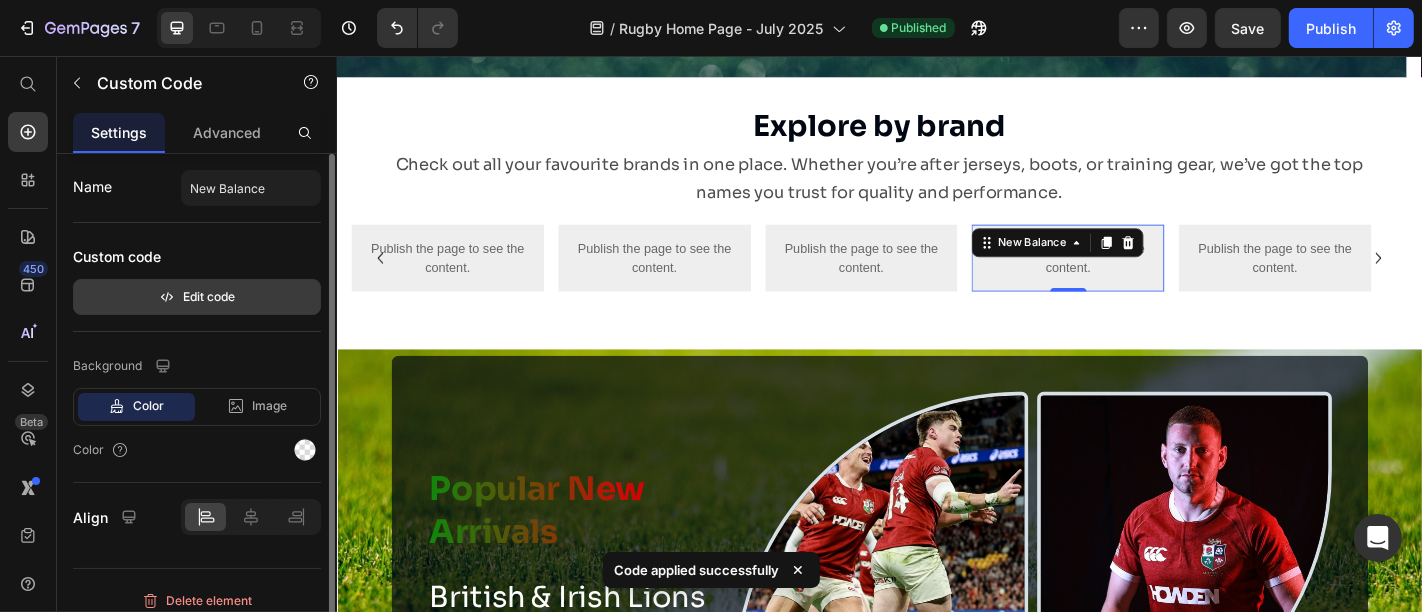 click on "Edit code" at bounding box center [197, 297] 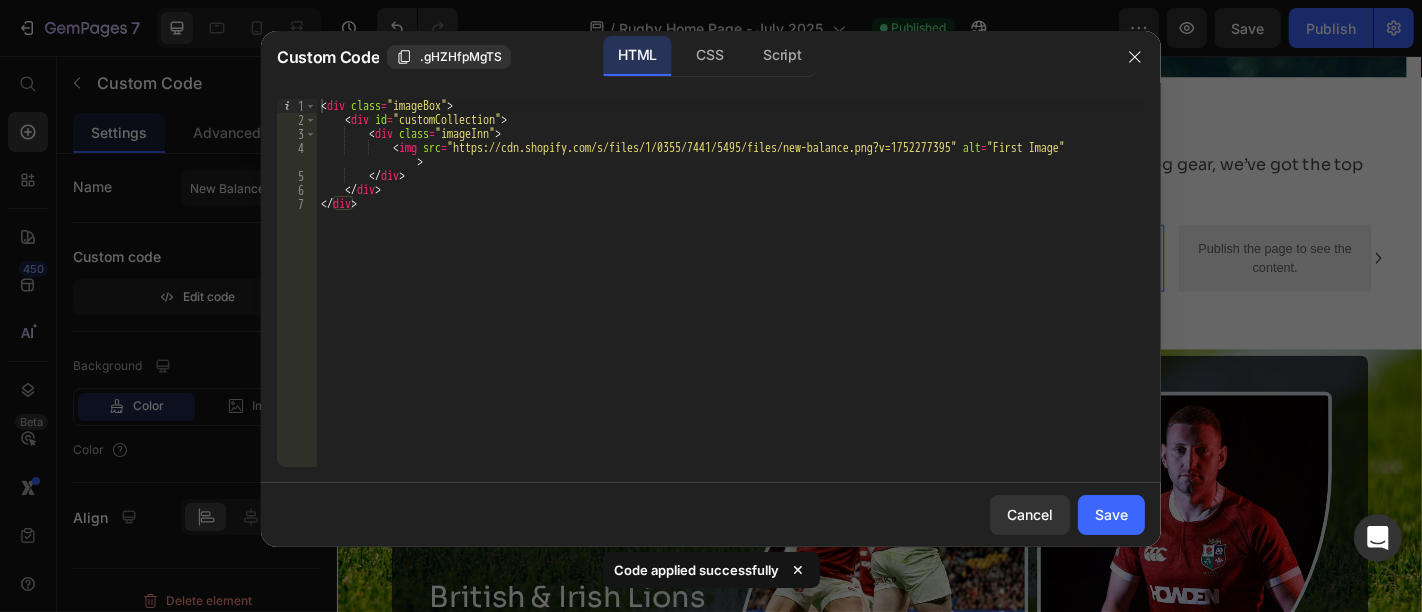 click on "< div   class = "imageBox" >      < div   id = "customCollection" >           < div   class = "imageInn" >                < img   src = "https://cdn.shopify.com/s/files/1/0355/7441/5495/files/new-balance.png?v=1752277395"   alt = "First Image"                  >           </ div >      </ div > </ div >" at bounding box center [731, 297] 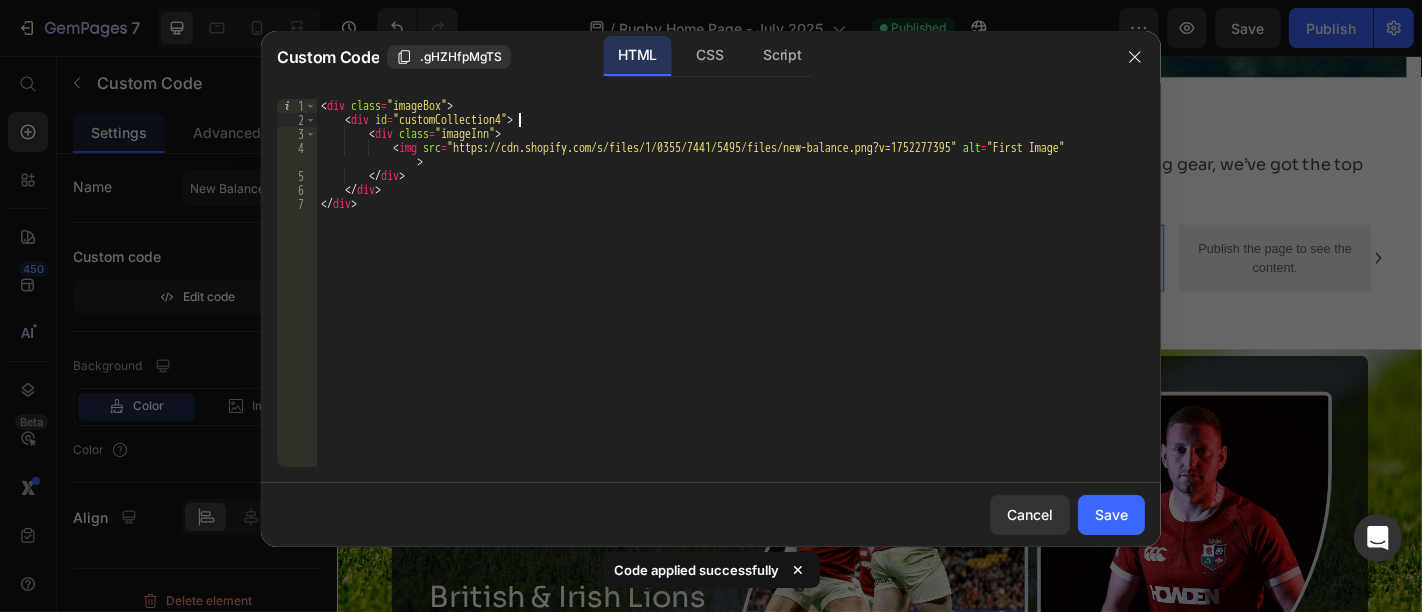 scroll, scrollTop: 0, scrollLeft: 15, axis: horizontal 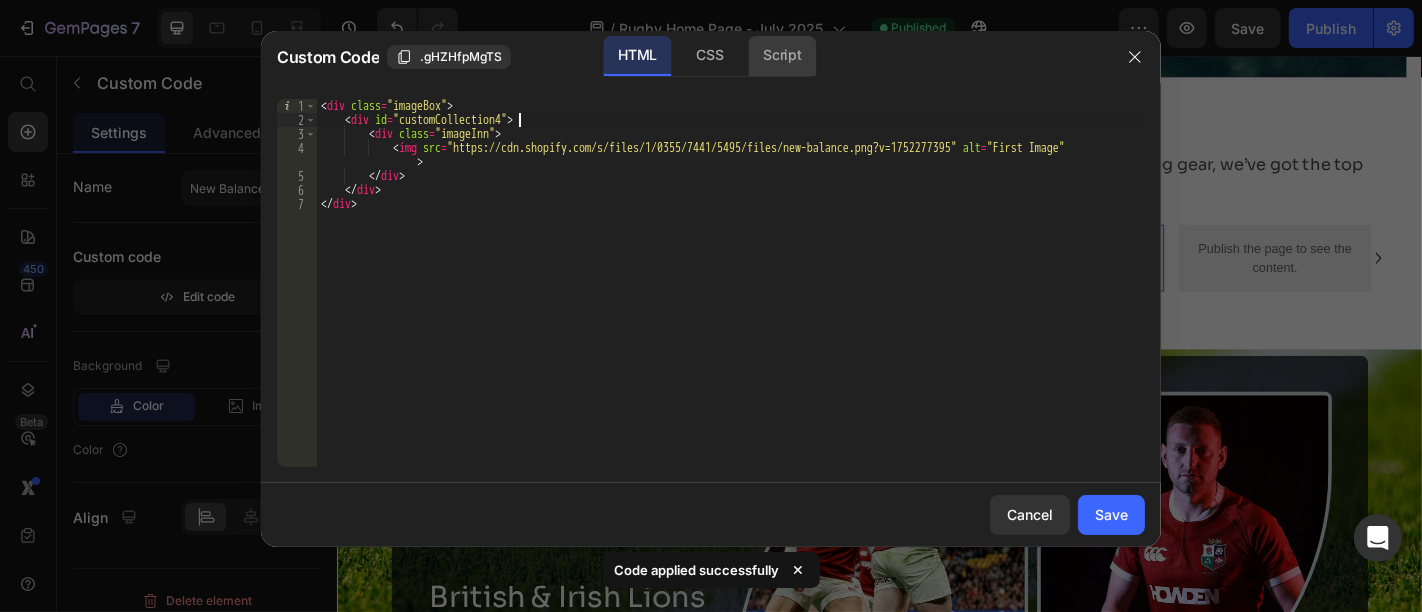 type on "<div id="customCollection4">" 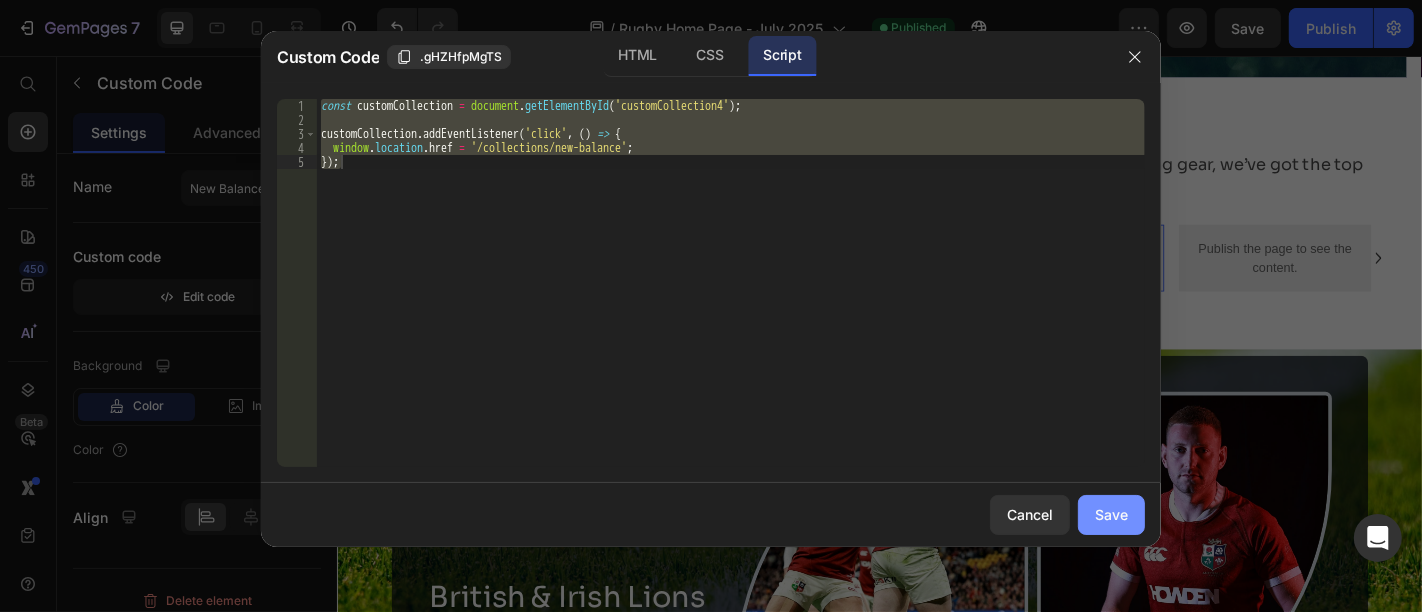 click on "Save" 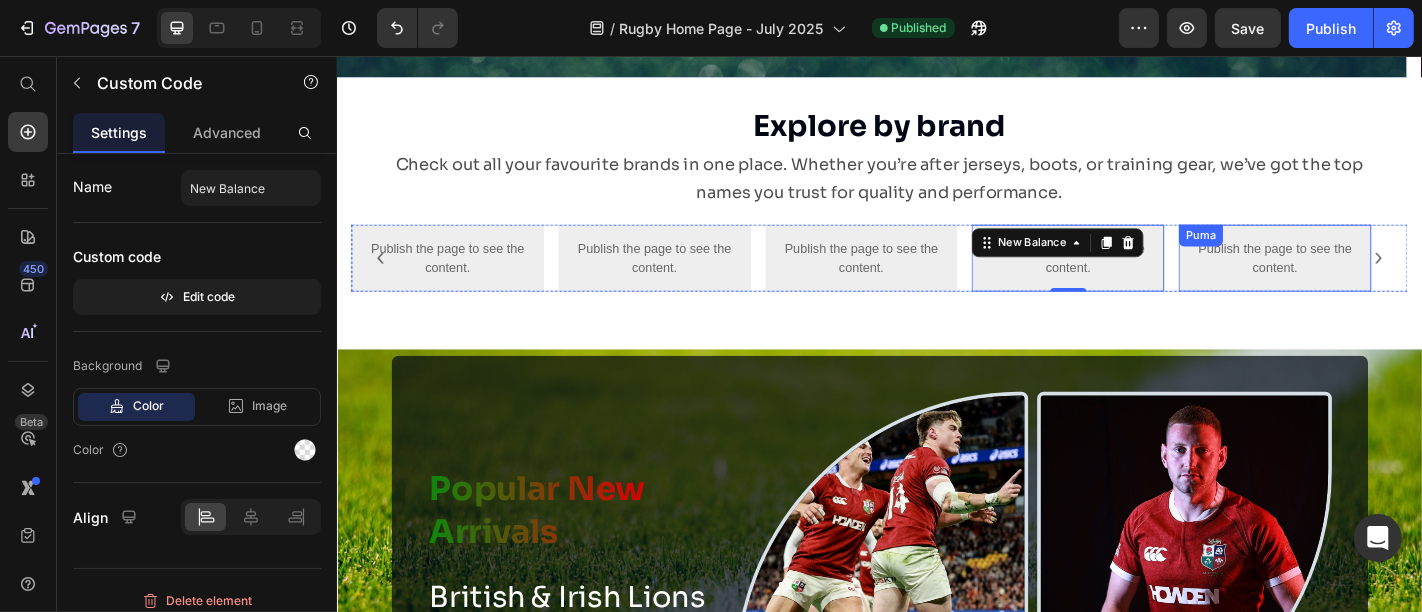click on "Publish the page to see the content.
Puma" at bounding box center [1373, 279] 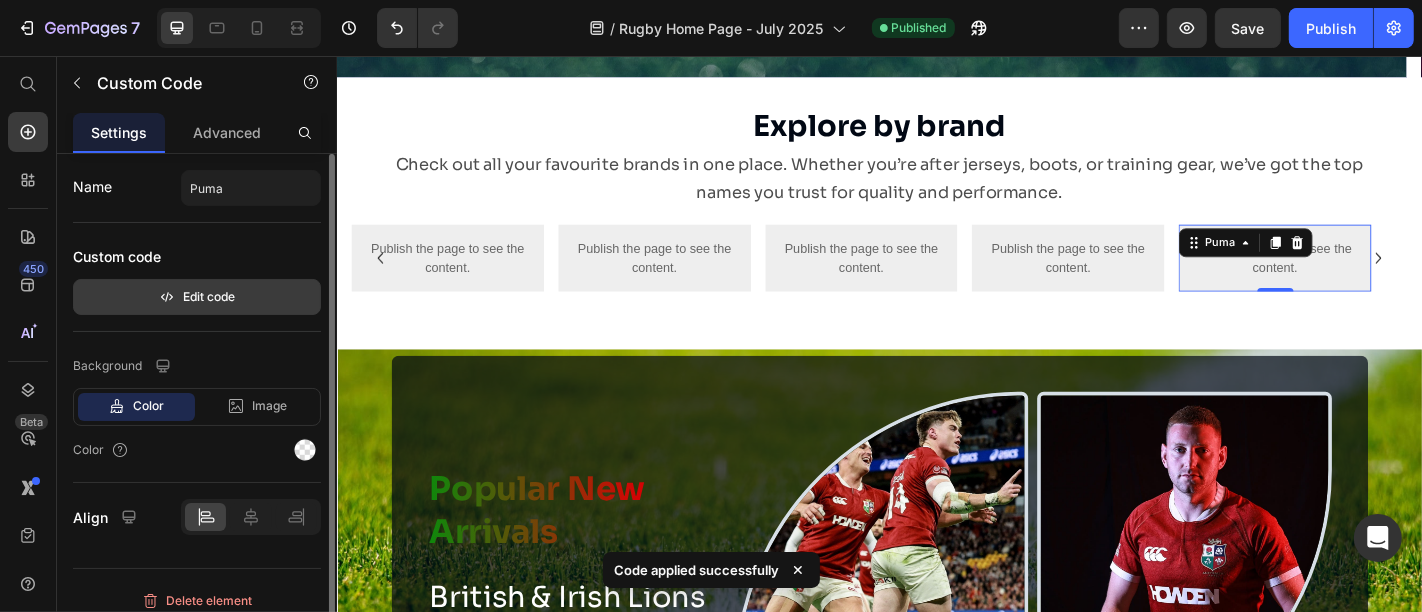 click on "Edit code" at bounding box center [197, 297] 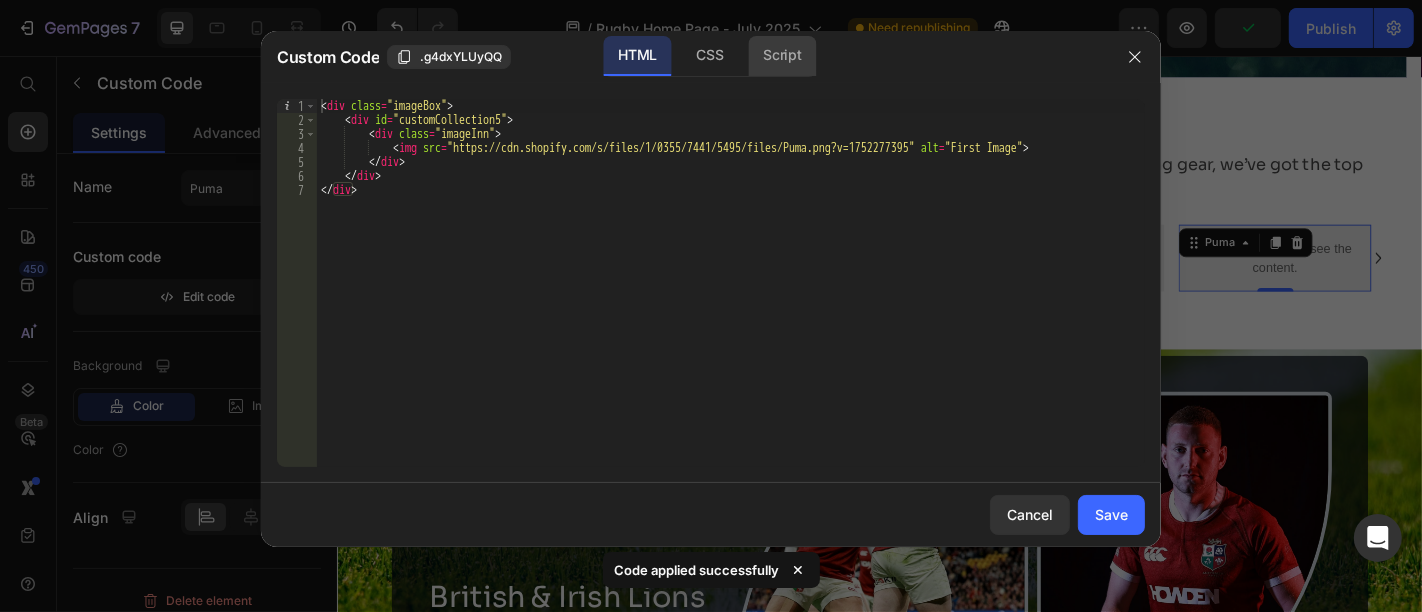 click on "Script" 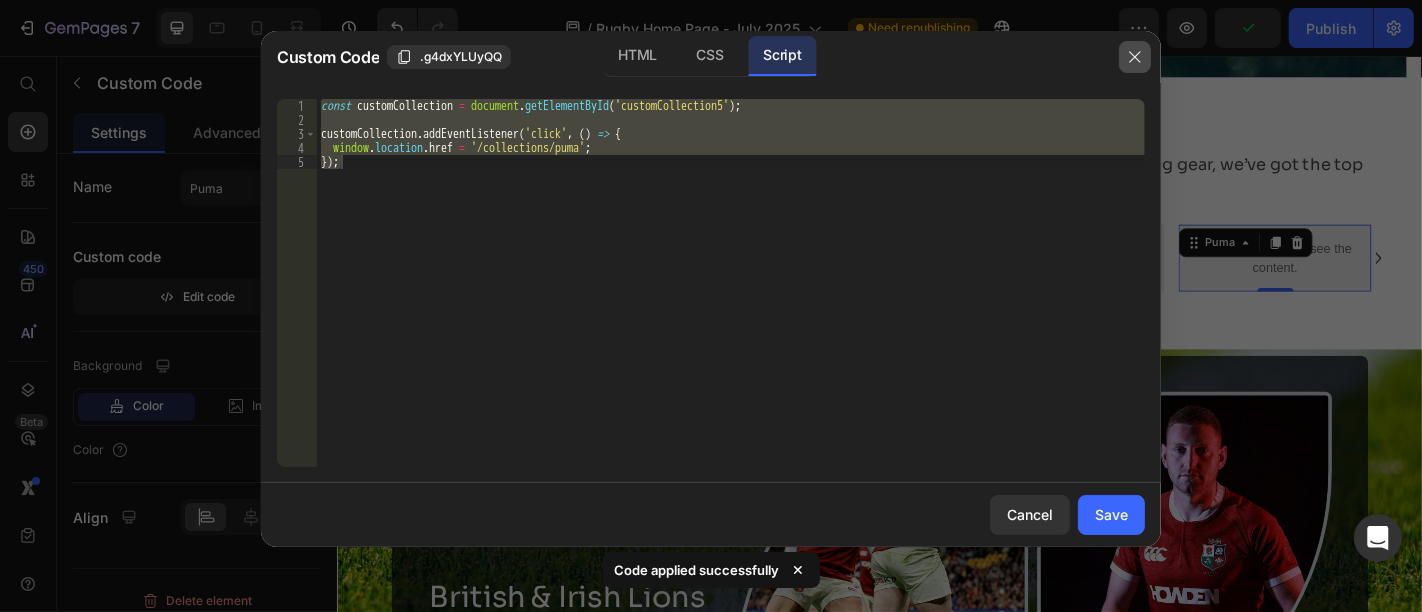 click at bounding box center [1135, 57] 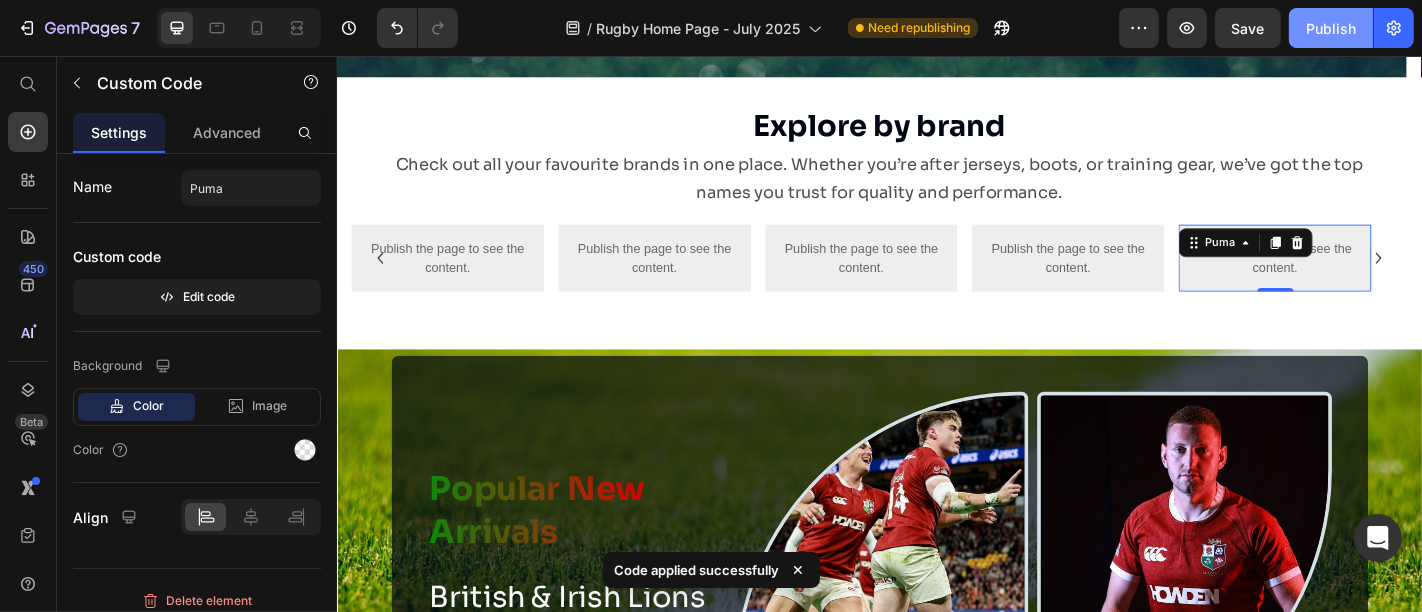 click on "Publish" at bounding box center [1331, 28] 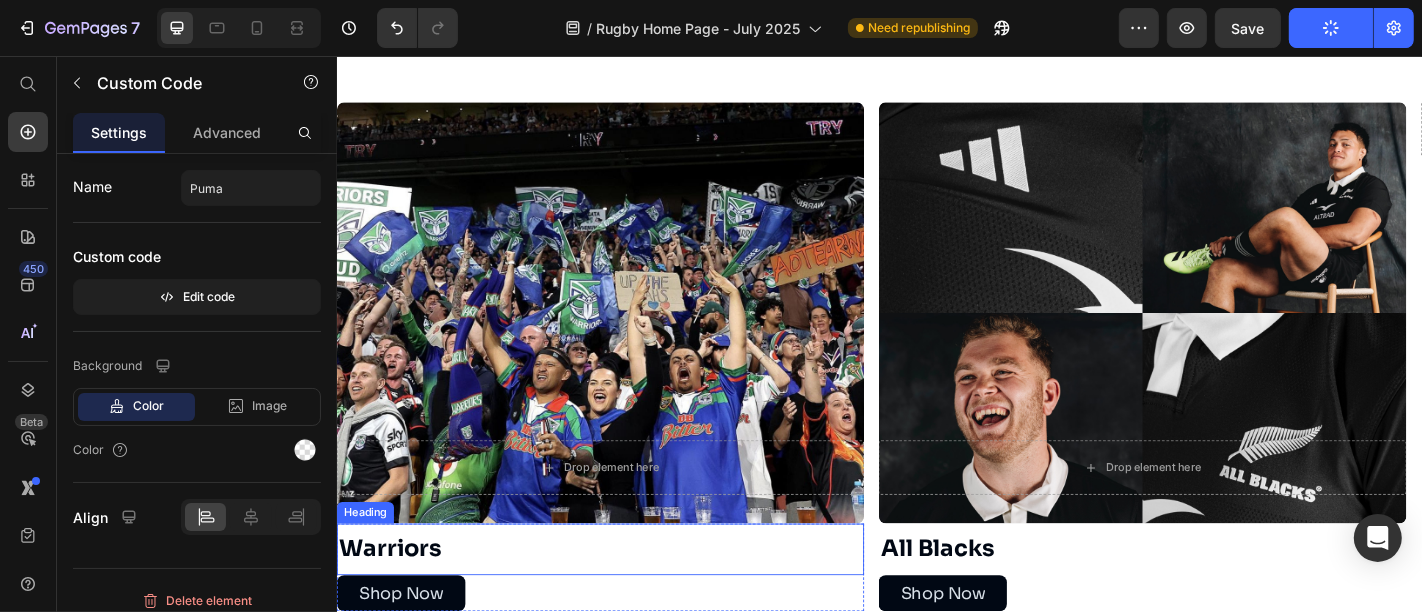 scroll, scrollTop: 1443, scrollLeft: 0, axis: vertical 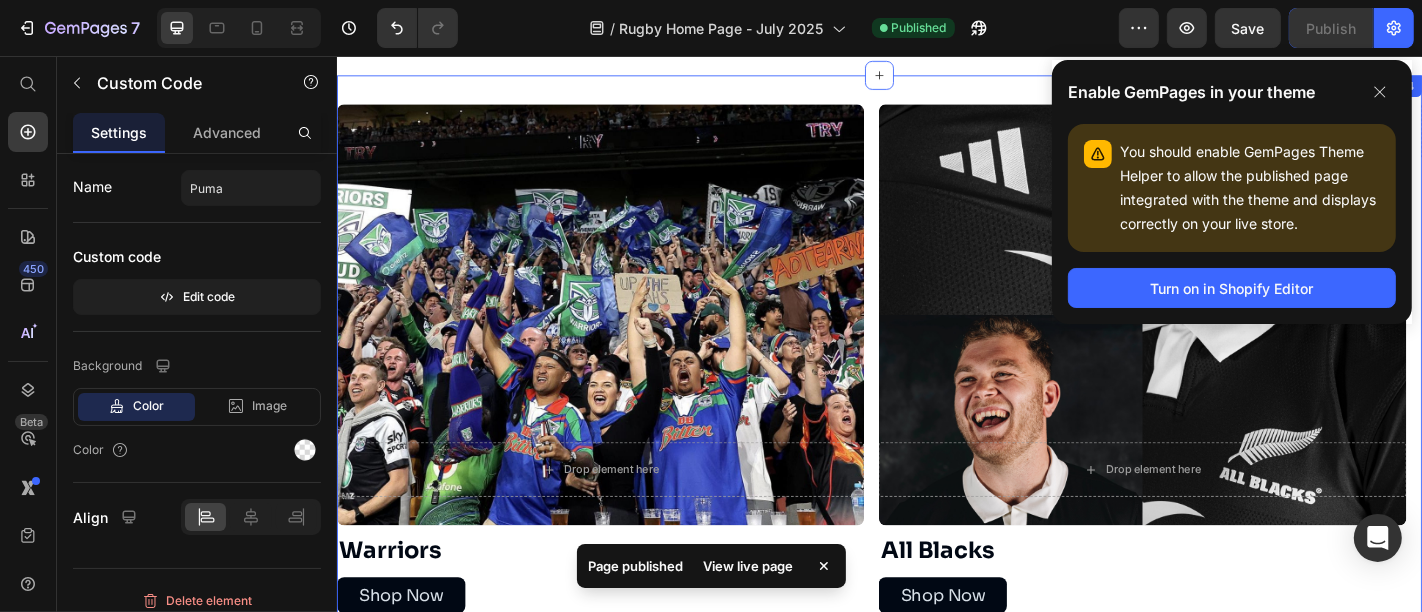 click on "Drop element here Hero Banner Warriors Heading Shop Now Button Row Row
Drop element here Row Hero Banner All Blacks Heading Shop Now Button Row
Drop element here Row Carousel Section 4" at bounding box center (936, 391) 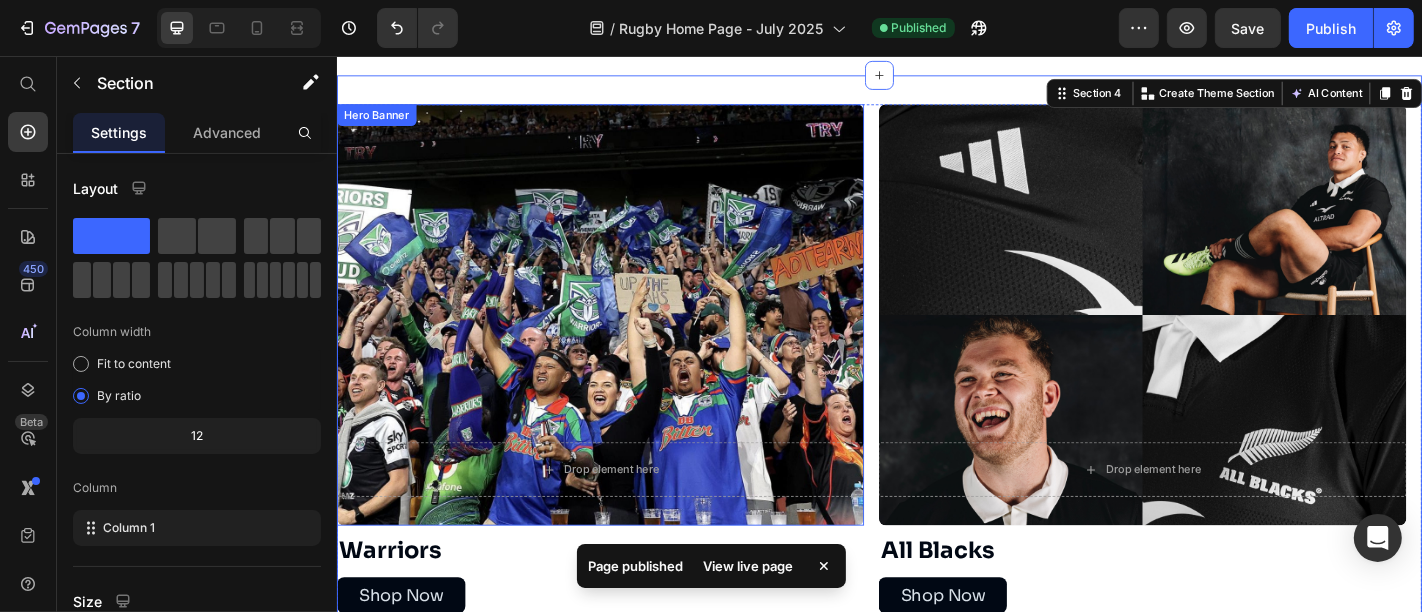 click at bounding box center (627, 342) 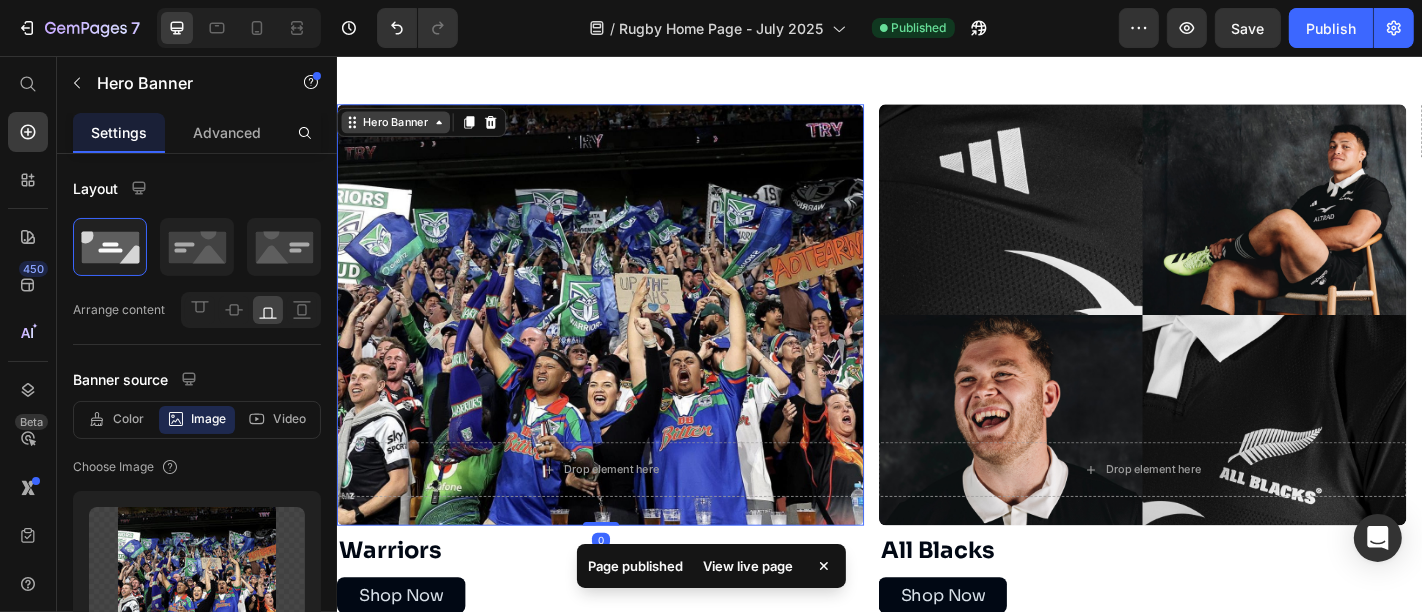 click on "Hero Banner" at bounding box center (401, 129) 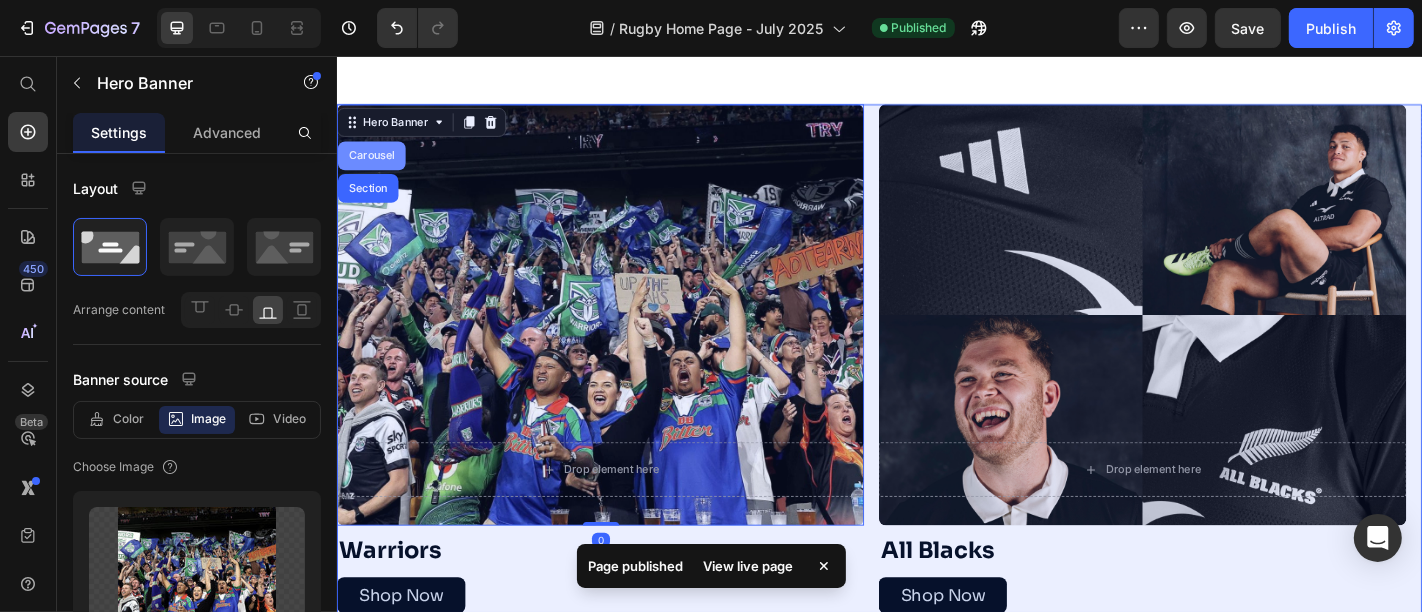 click on "Carousel" at bounding box center (374, 166) 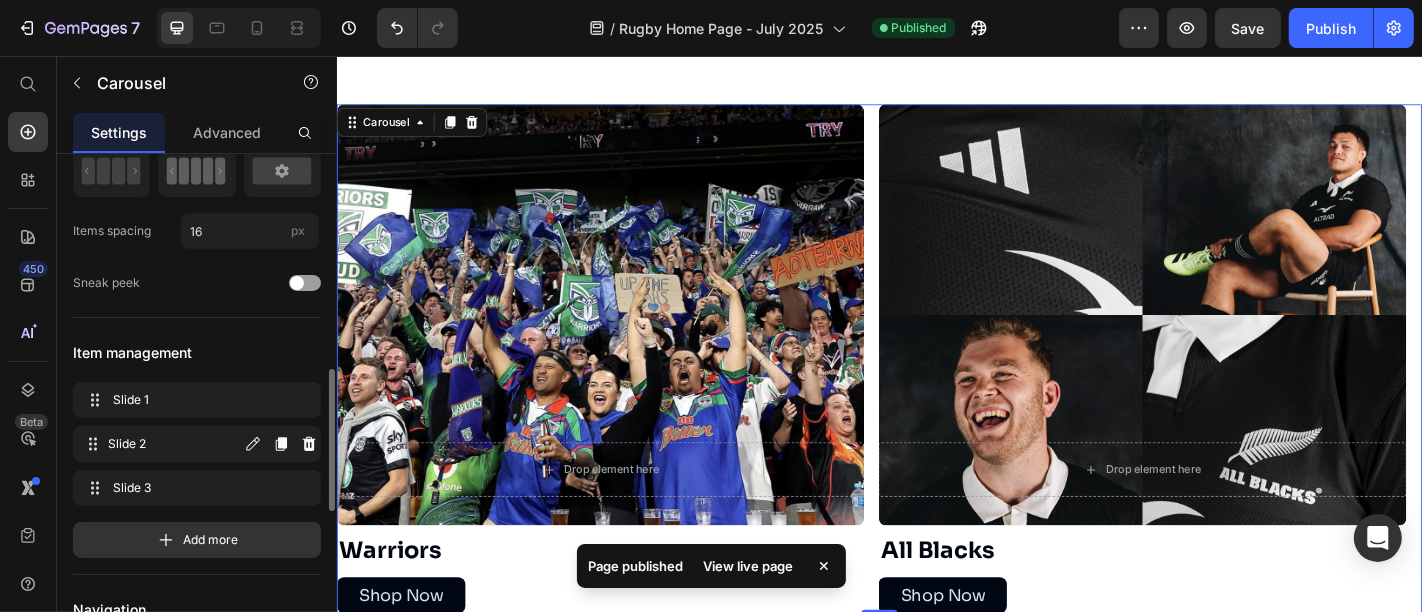 scroll, scrollTop: 302, scrollLeft: 0, axis: vertical 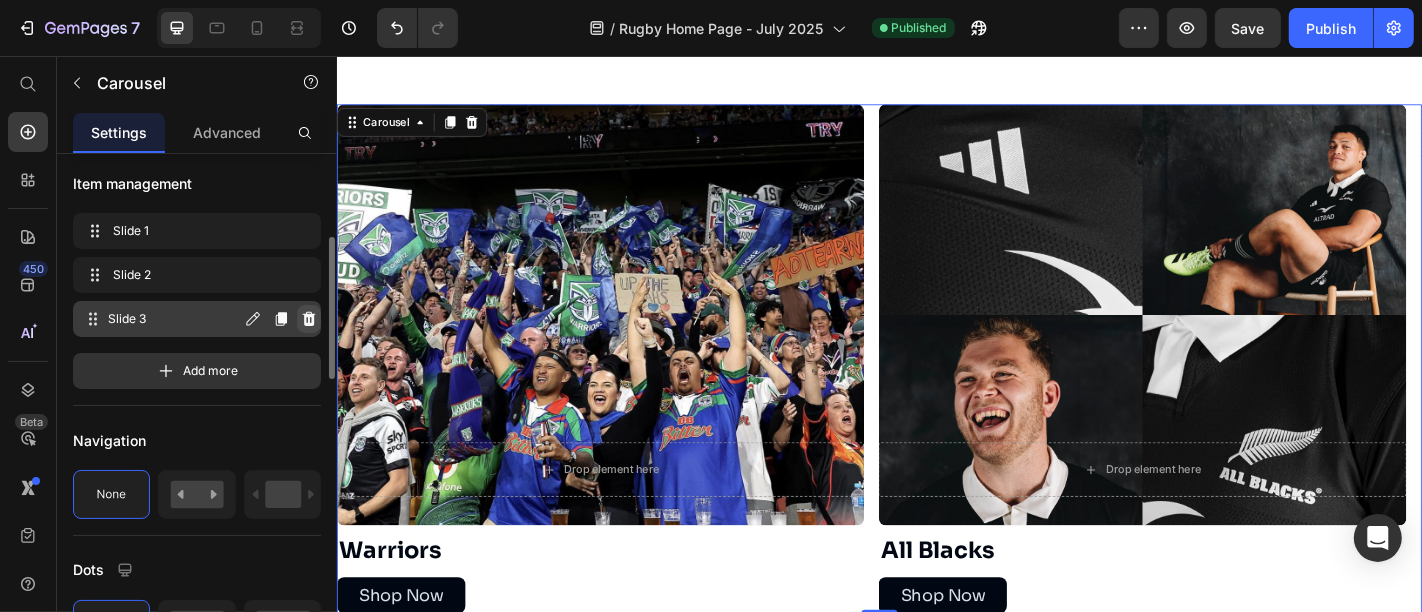 click 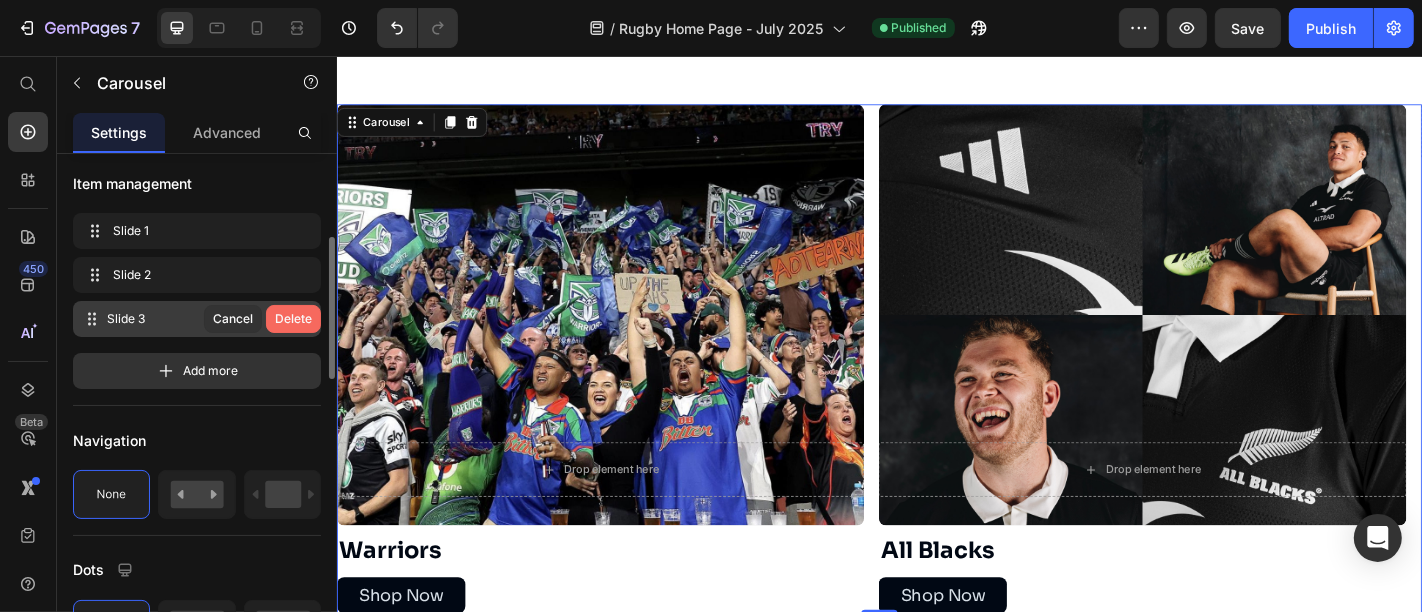 click on "Delete" at bounding box center [293, 319] 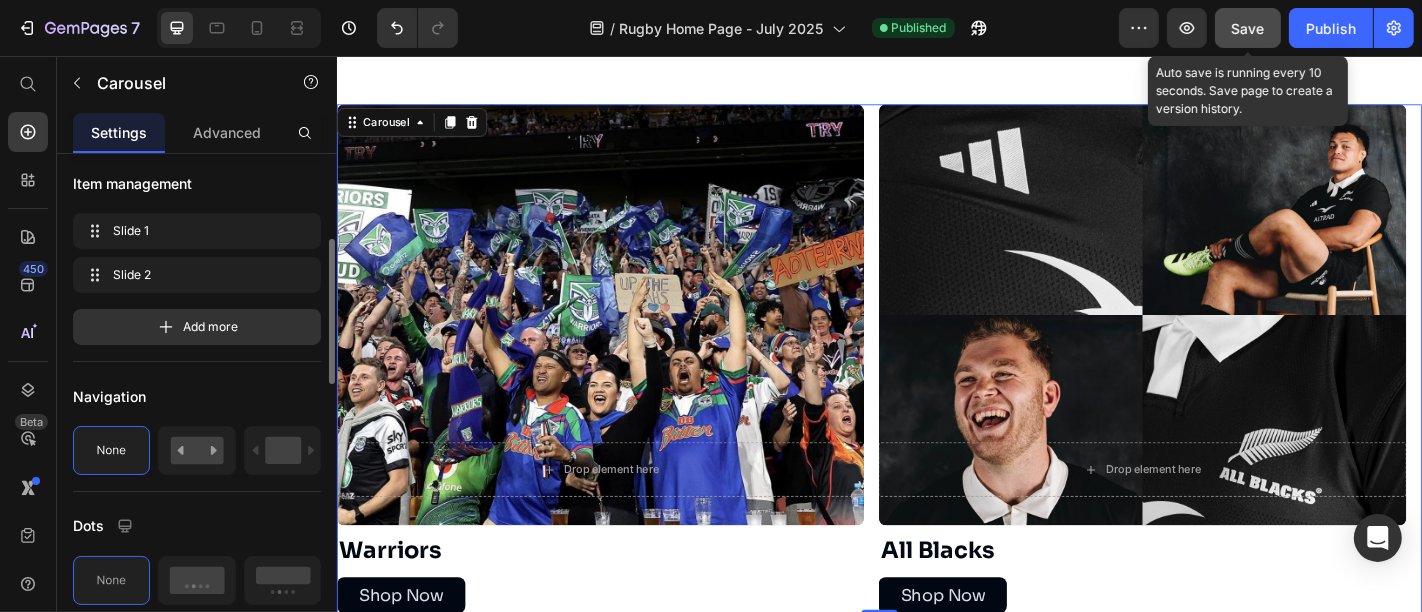 click on "Save" at bounding box center (1248, 28) 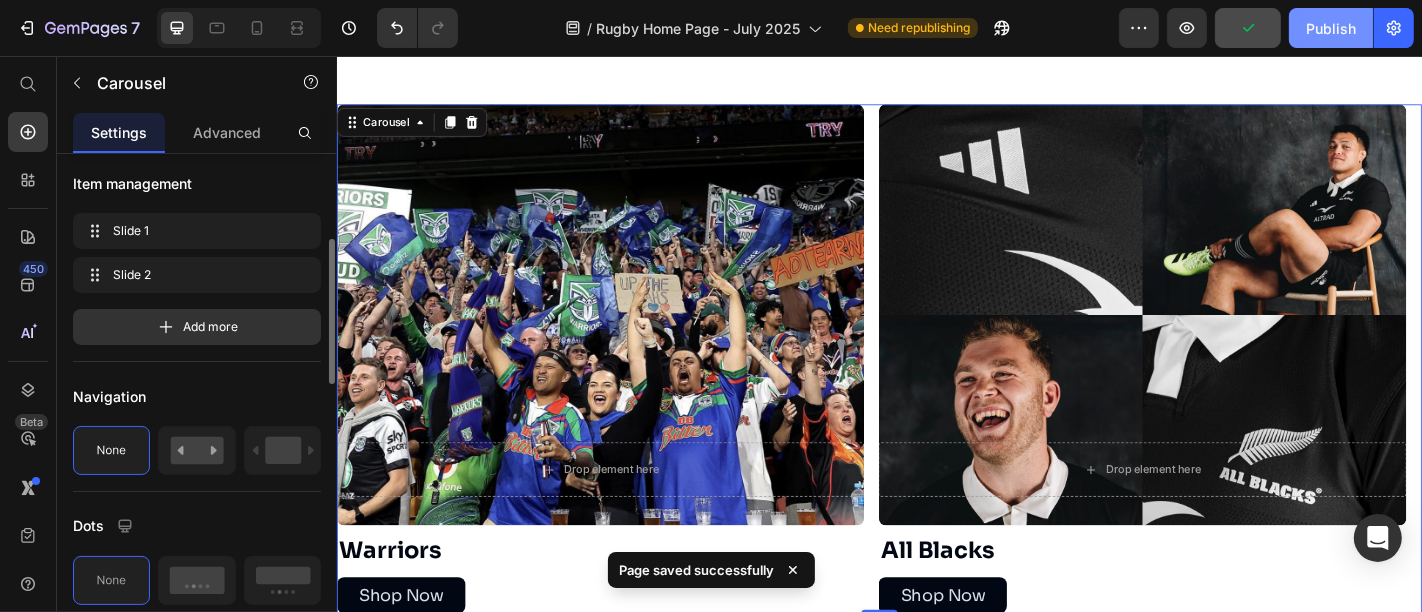 click on "Publish" at bounding box center (1331, 28) 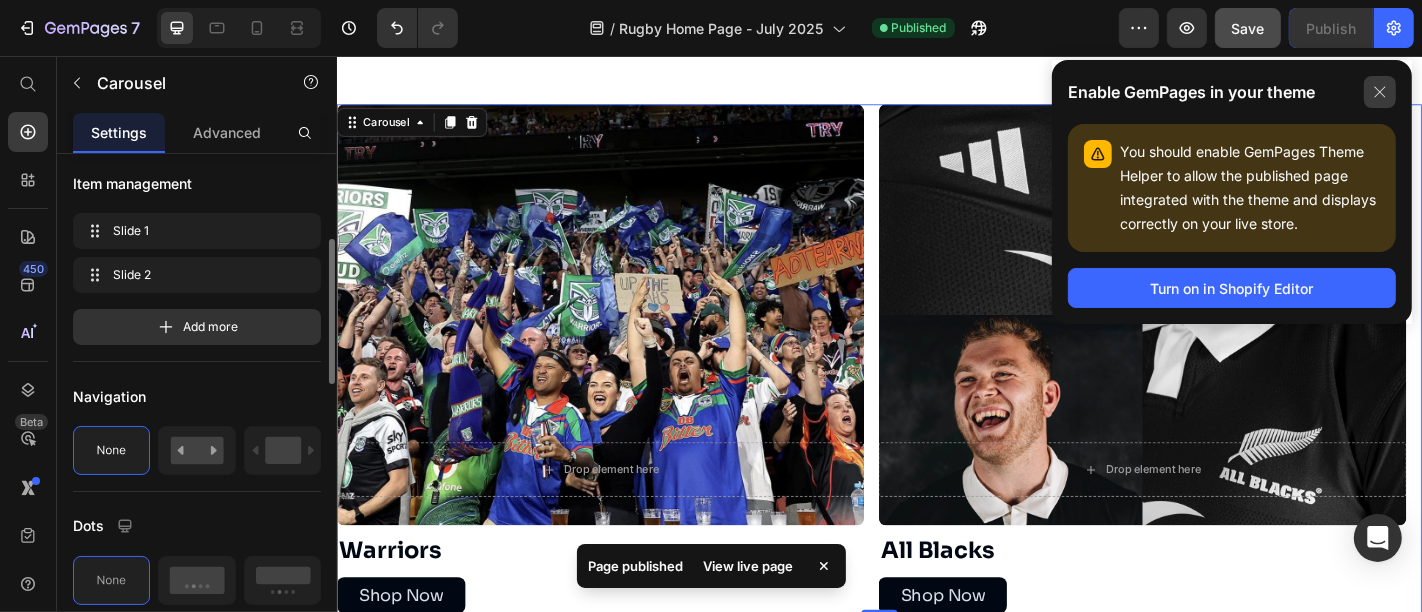 click 